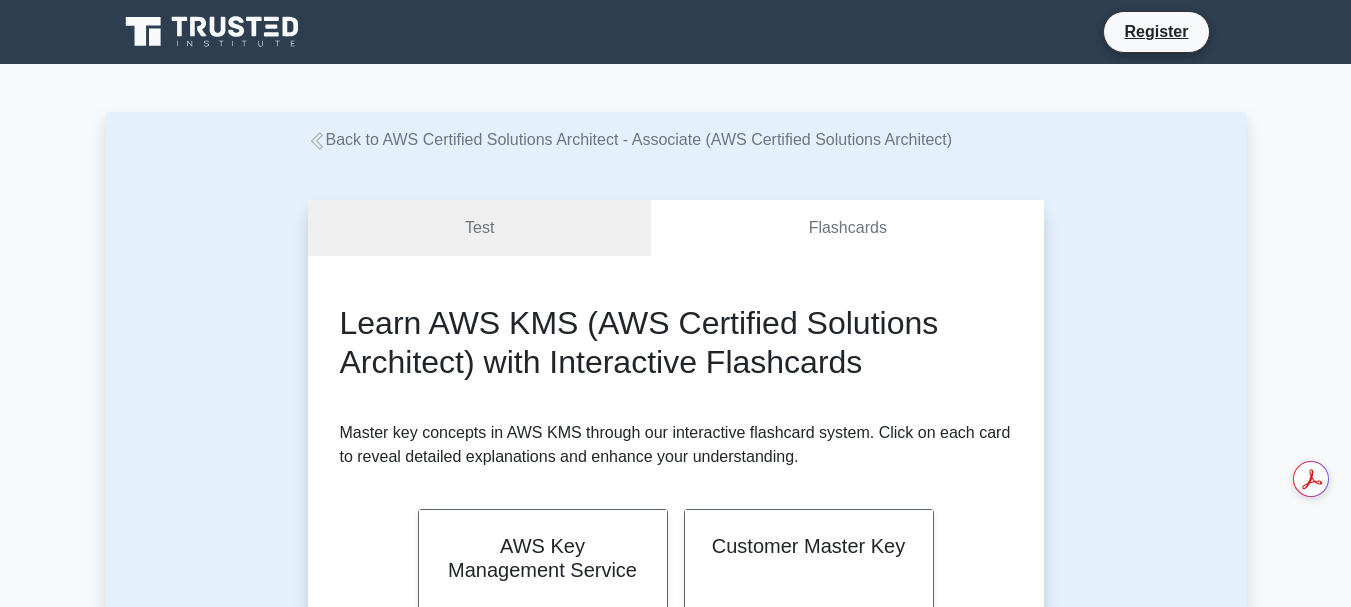 scroll, scrollTop: 0, scrollLeft: 0, axis: both 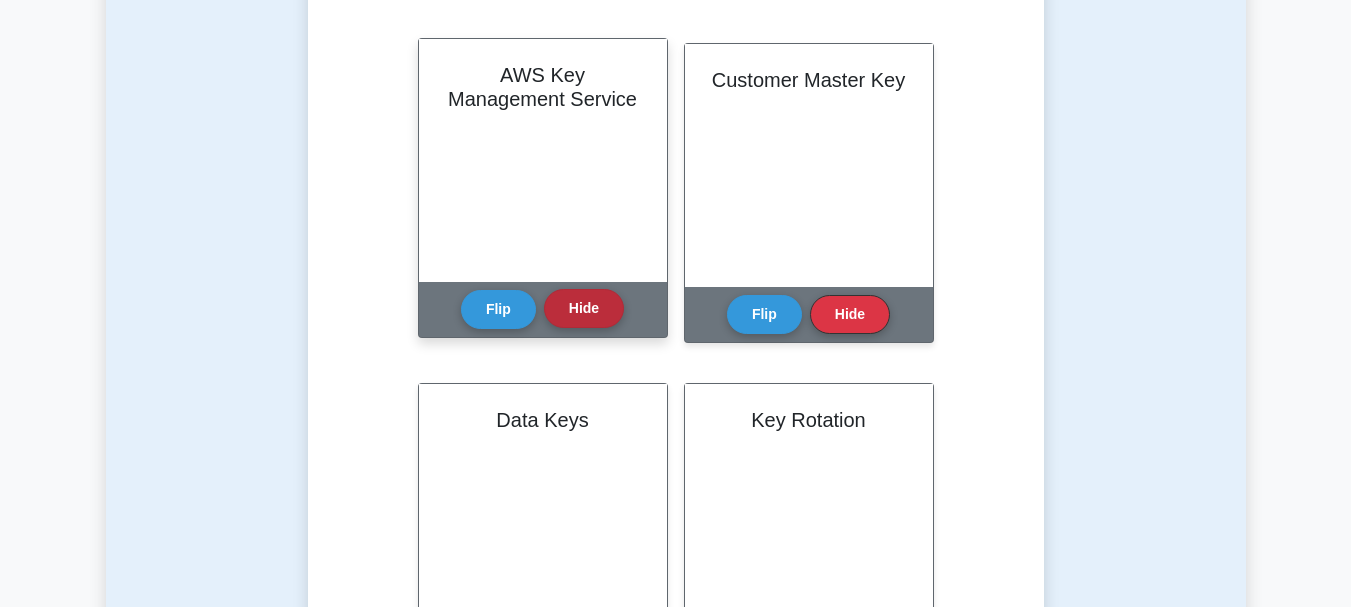 click on "Hide" at bounding box center (584, 308) 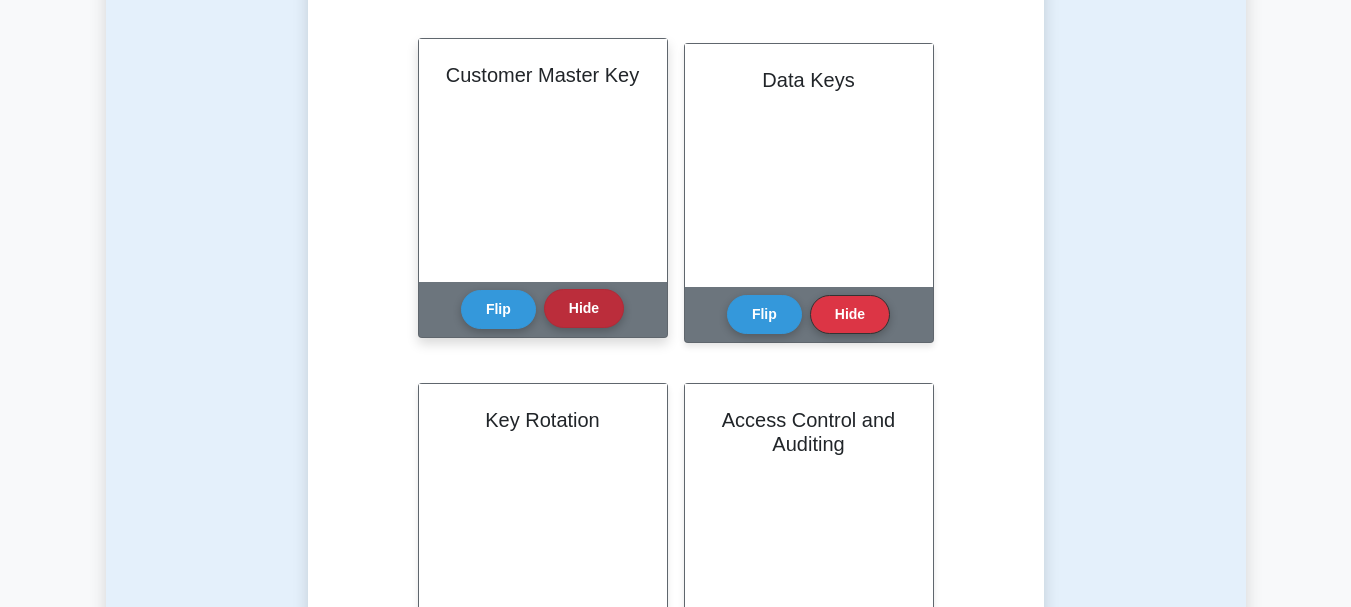 click on "Hide" at bounding box center (584, 308) 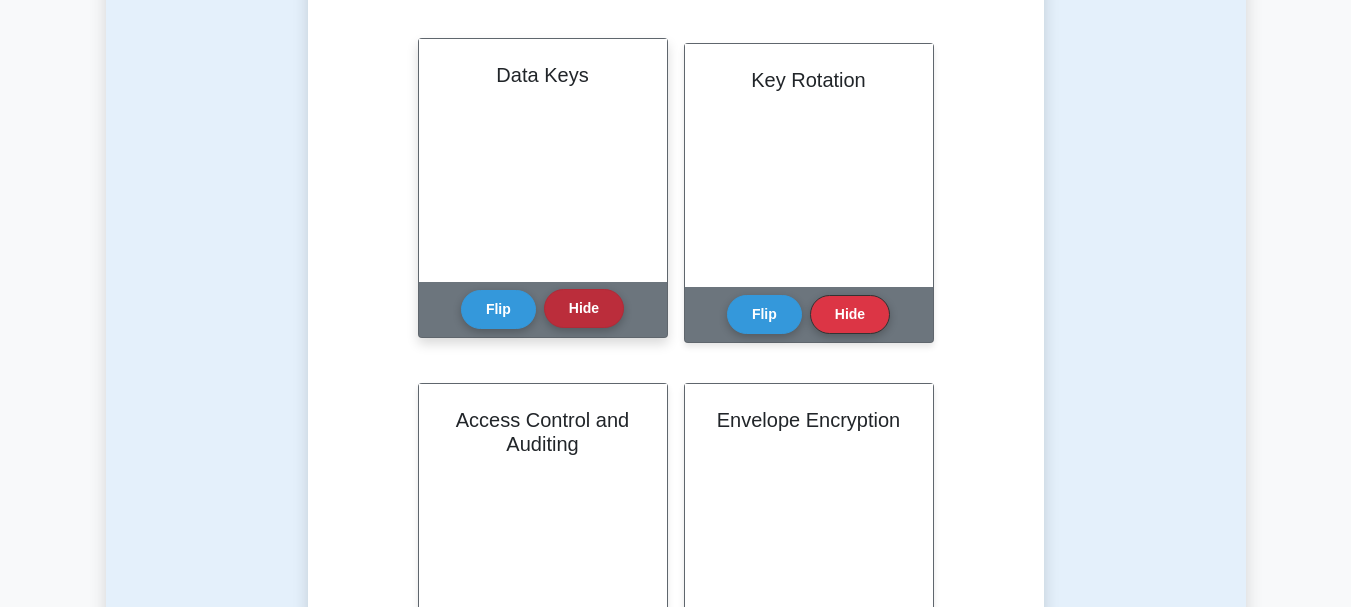 click on "Hide" at bounding box center [584, 308] 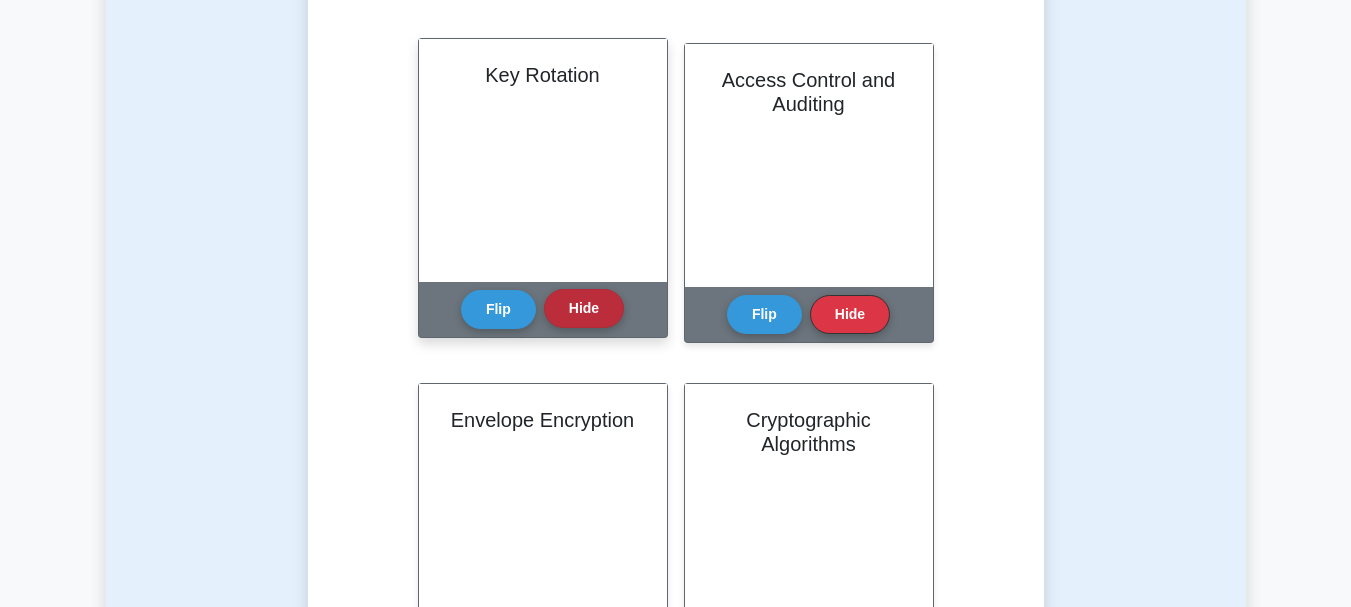 click on "Hide" at bounding box center [584, 308] 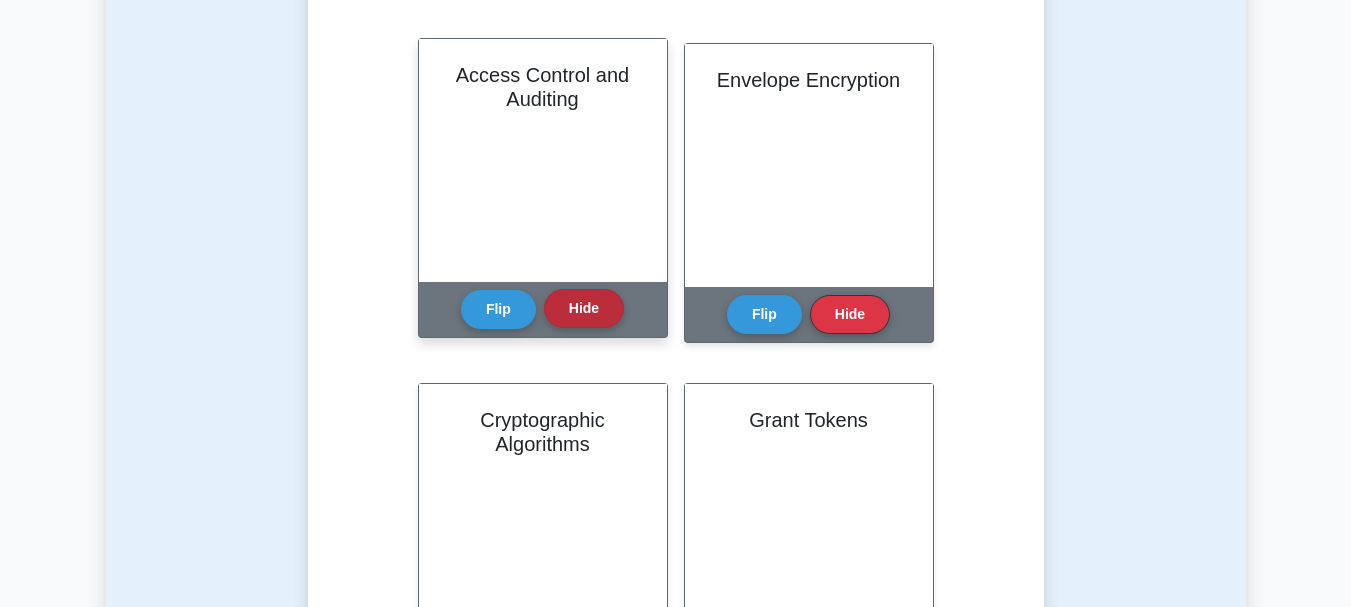 click on "Hide" at bounding box center (584, 308) 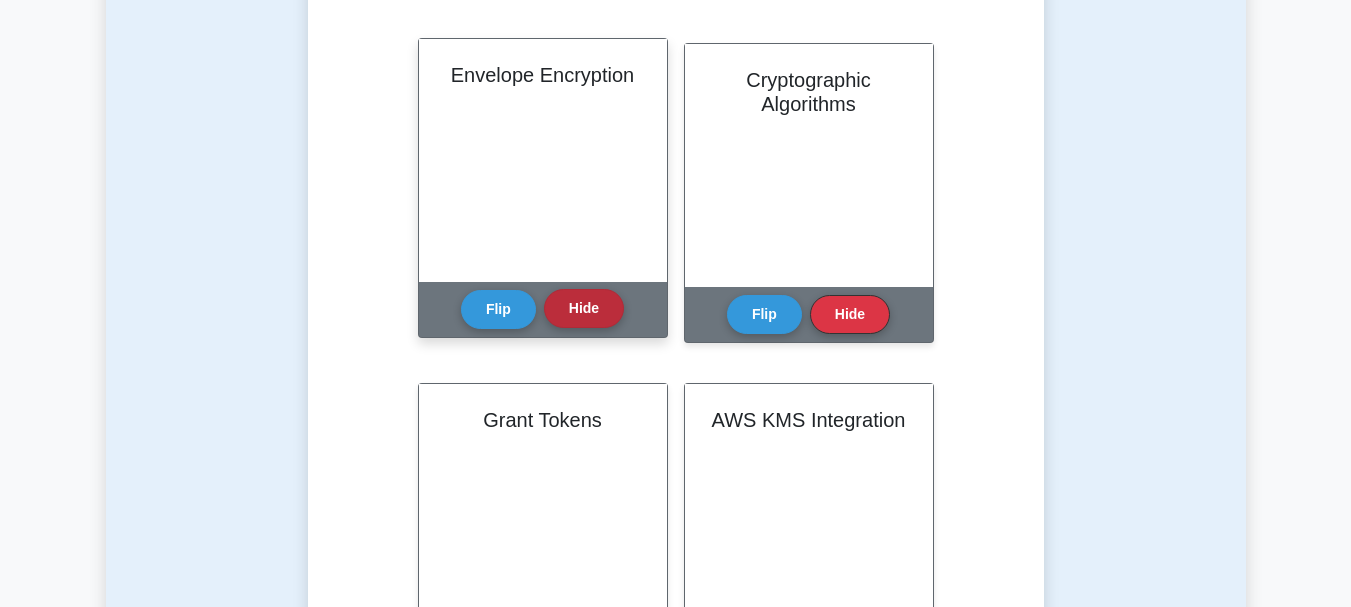 click on "Hide" at bounding box center (584, 308) 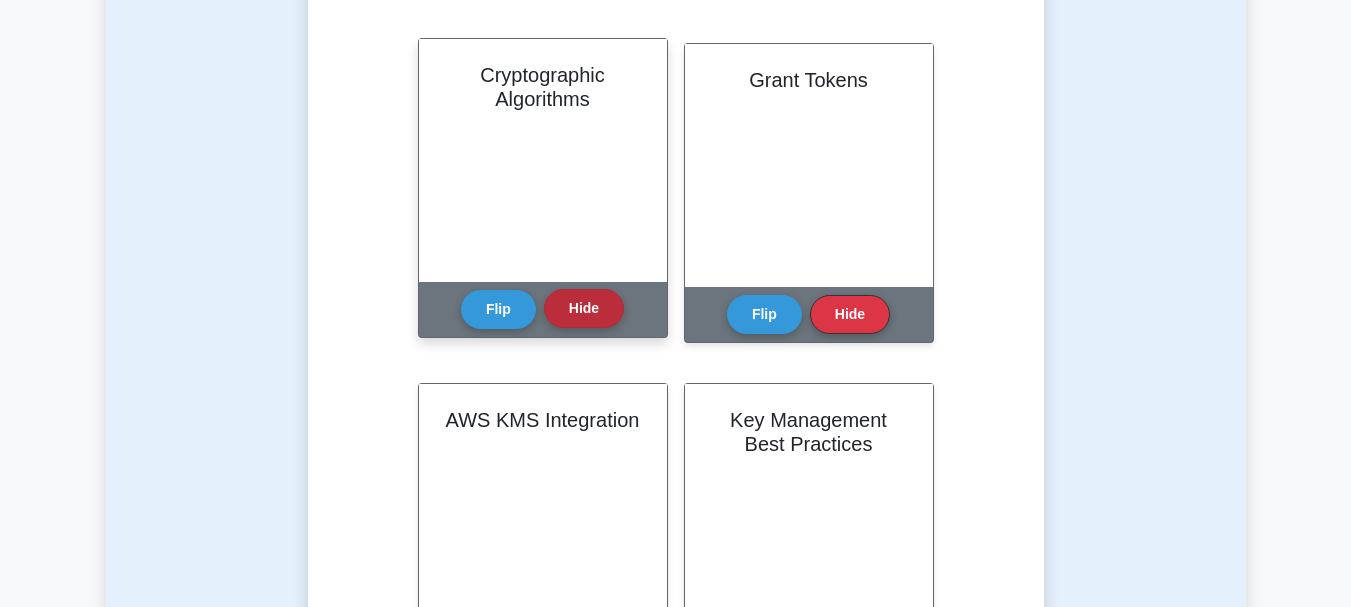 click on "Hide" at bounding box center (584, 308) 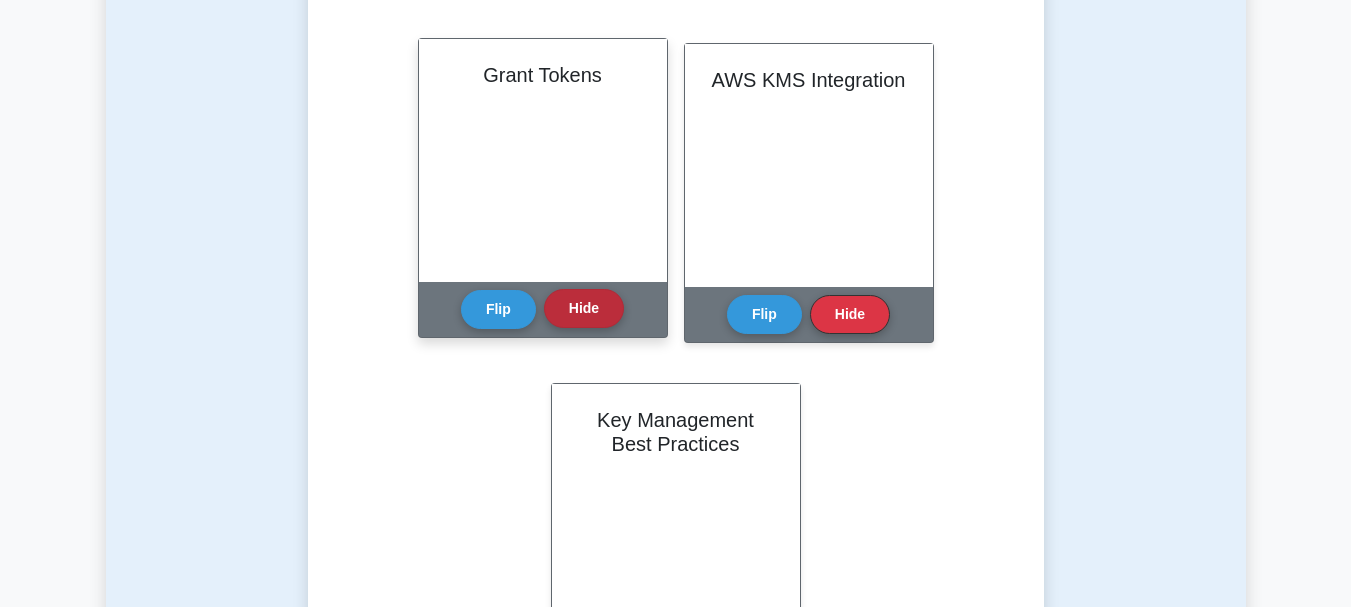 click on "Hide" at bounding box center (584, 308) 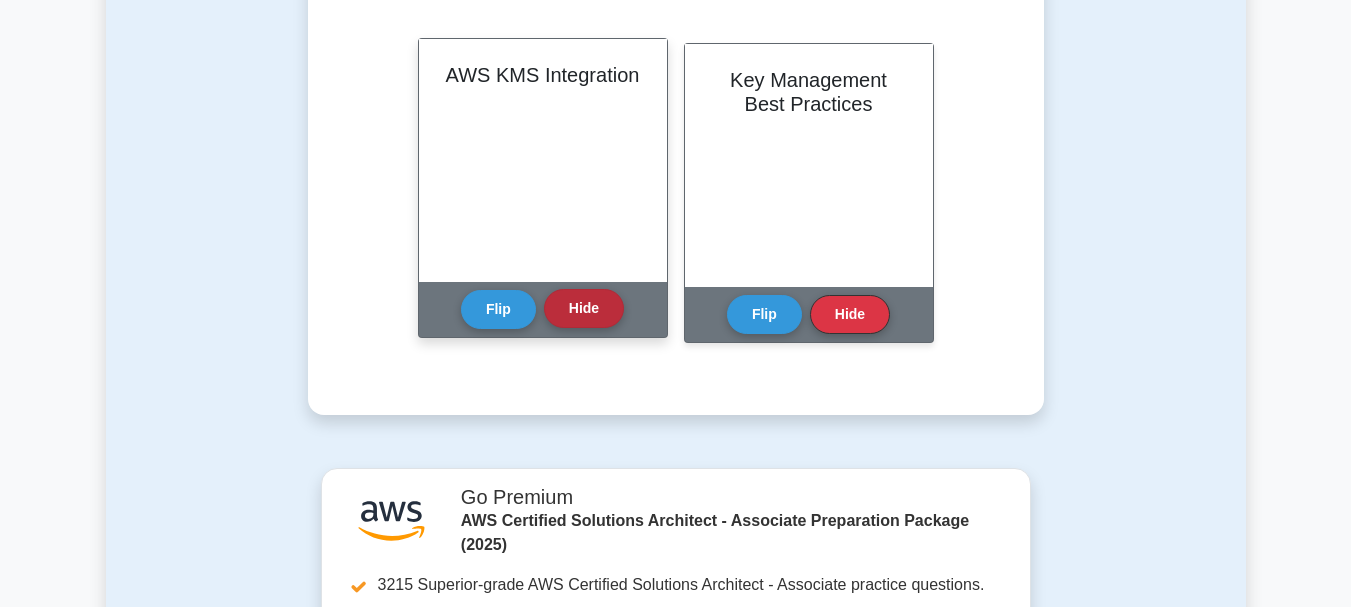 click on "Hide" at bounding box center (584, 308) 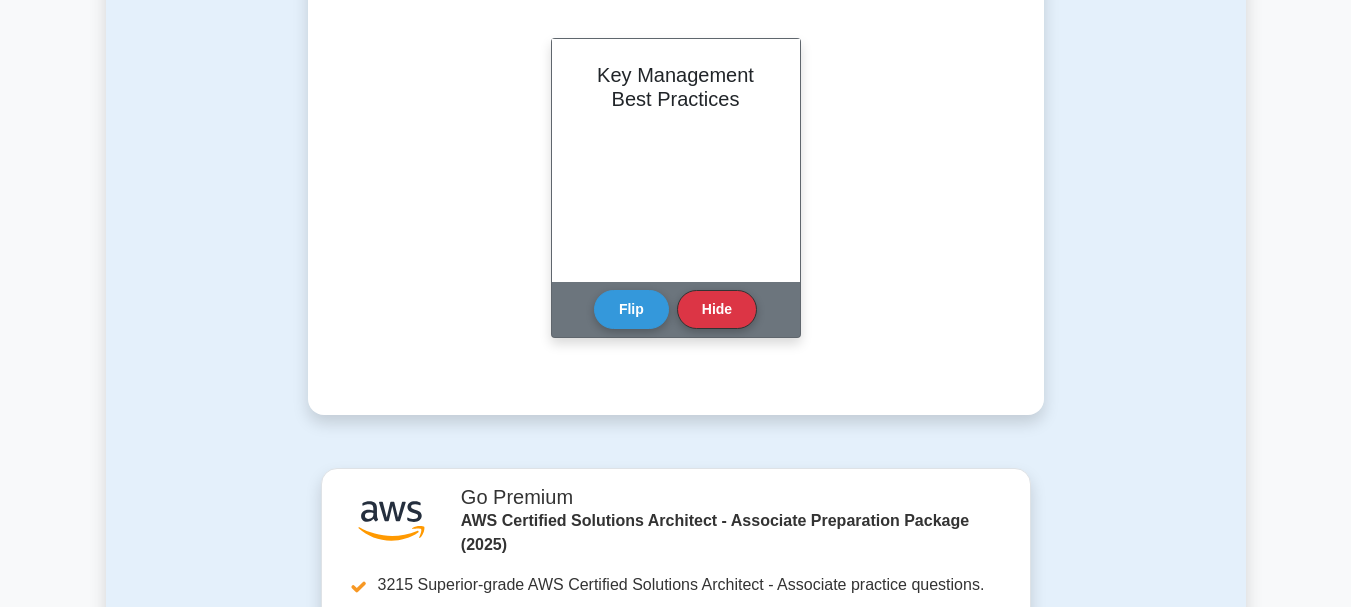 click on "Key Management Best Practices
Flip
Hide" at bounding box center (676, 188) 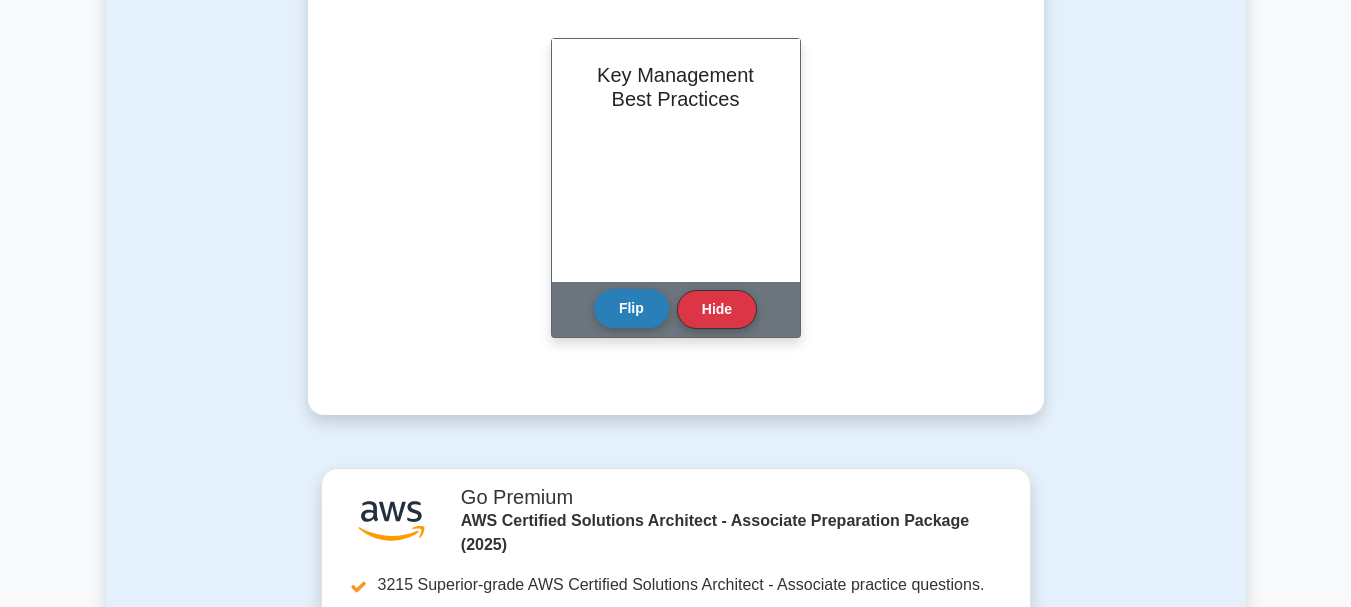 click on "Flip" at bounding box center (631, 308) 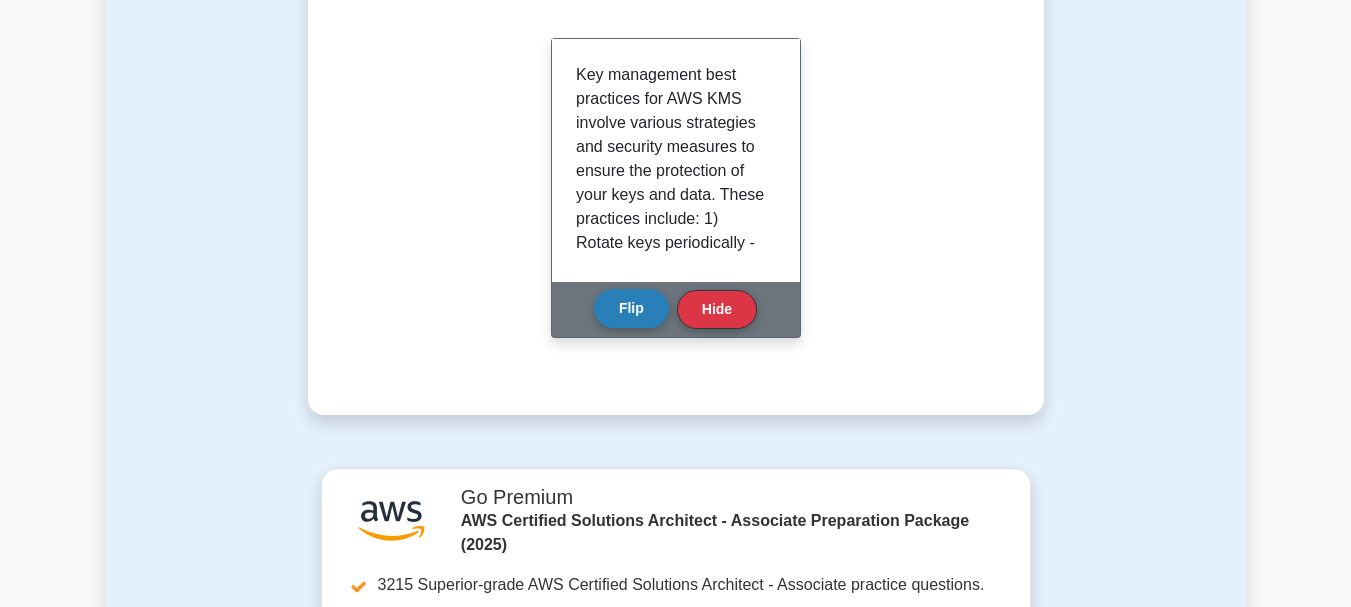 click on "Flip" at bounding box center (631, 308) 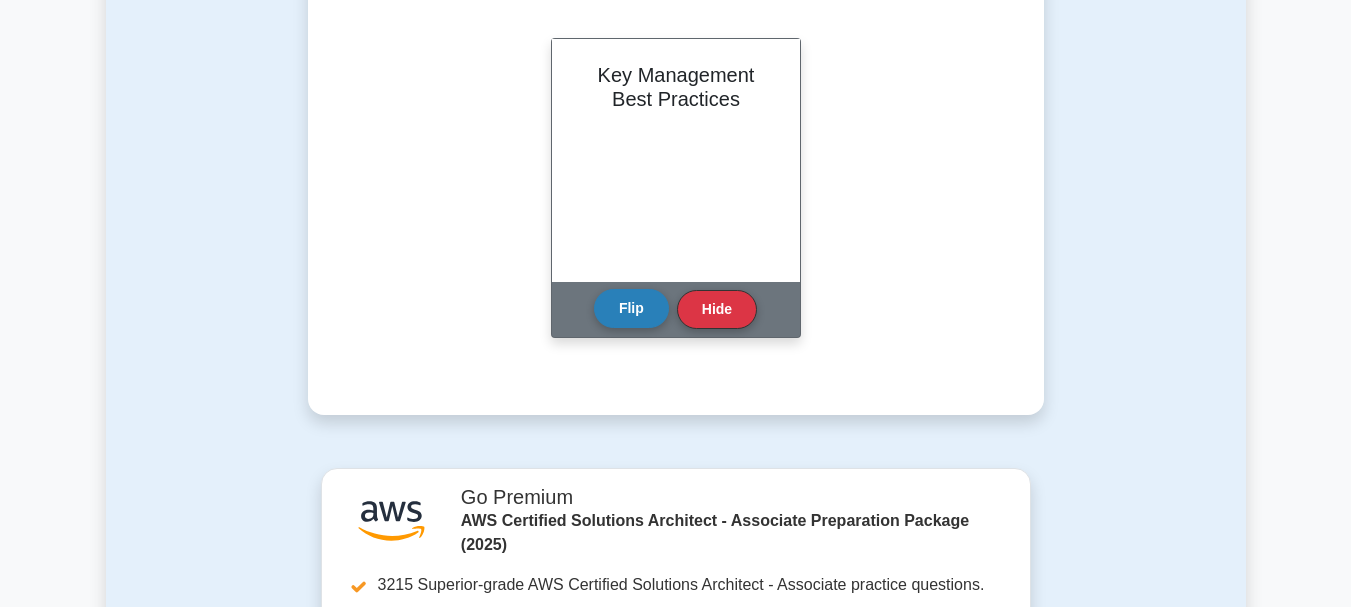 click on "Flip" at bounding box center [631, 308] 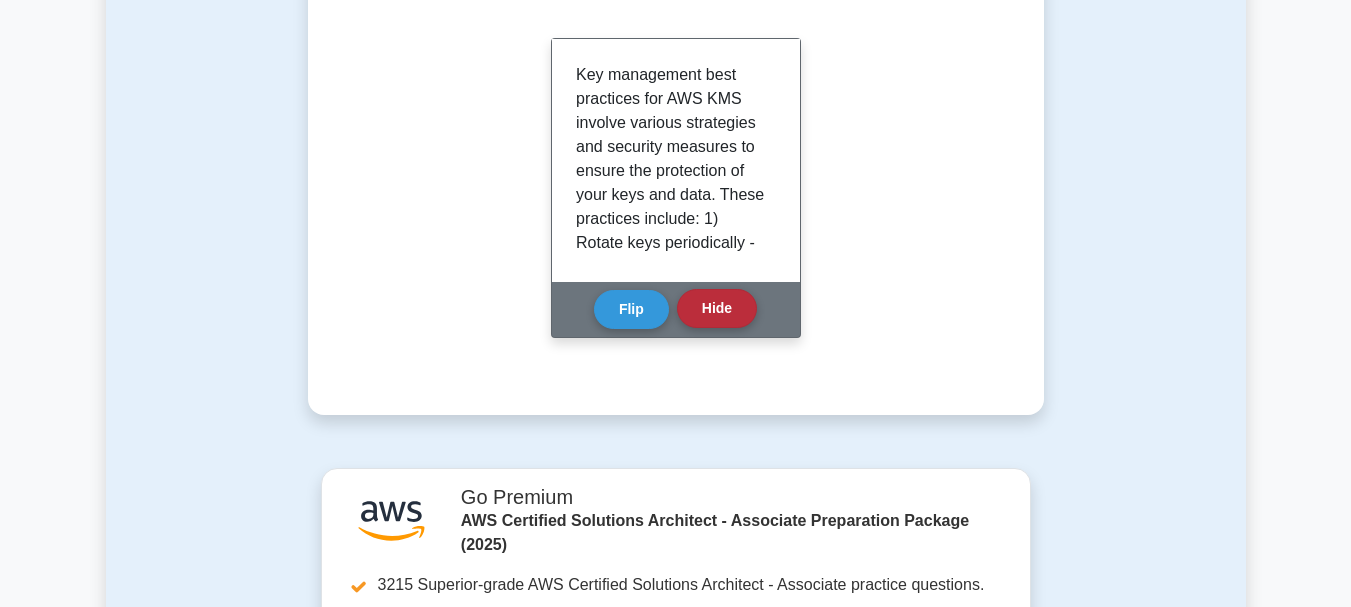 click on "Hide" at bounding box center [717, 308] 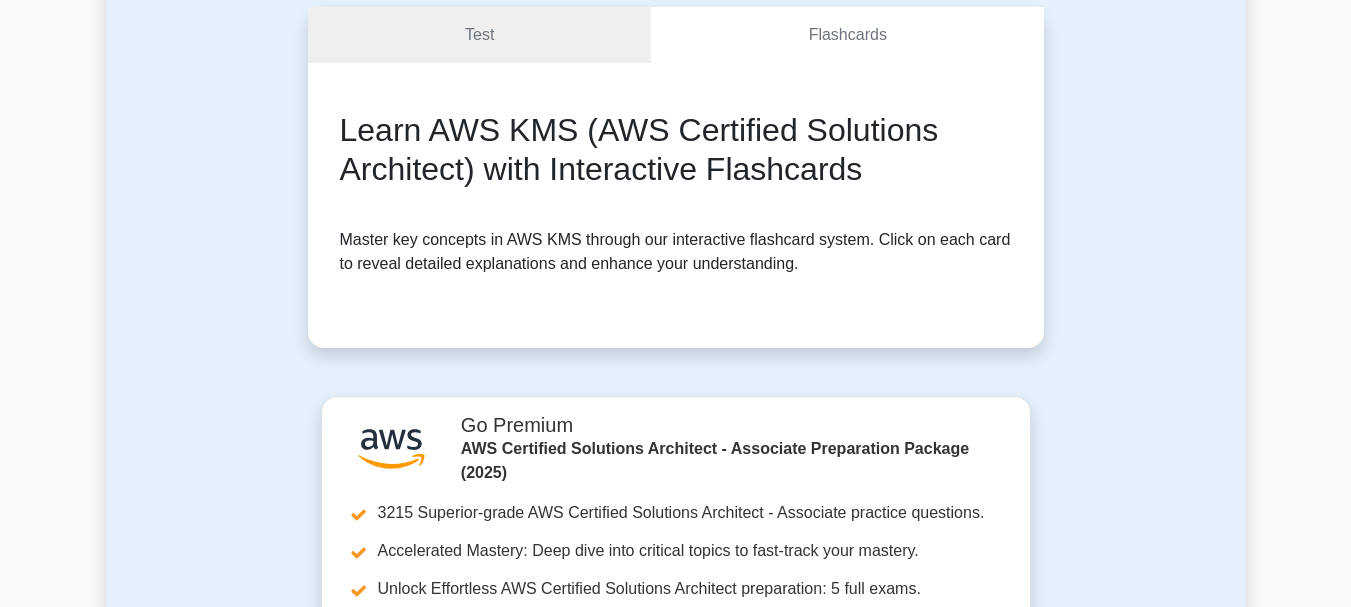 scroll, scrollTop: 184, scrollLeft: 0, axis: vertical 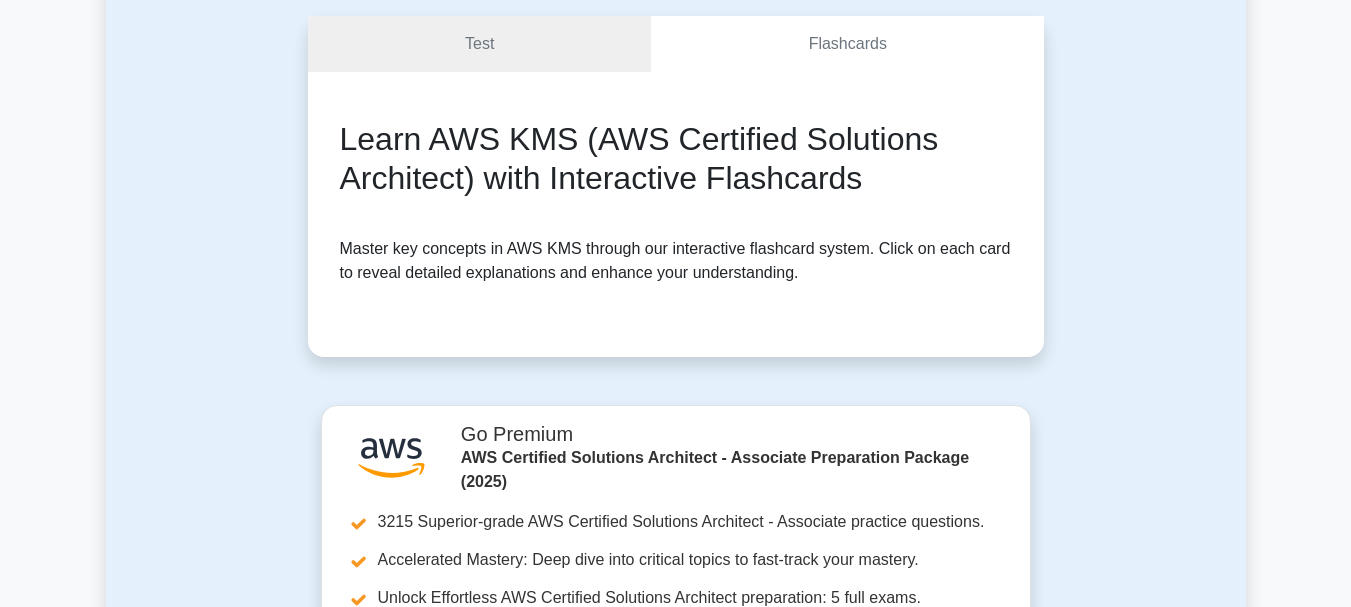 drag, startPoint x: 1350, startPoint y: 255, endPoint x: 1352, endPoint y: 245, distance: 10.198039 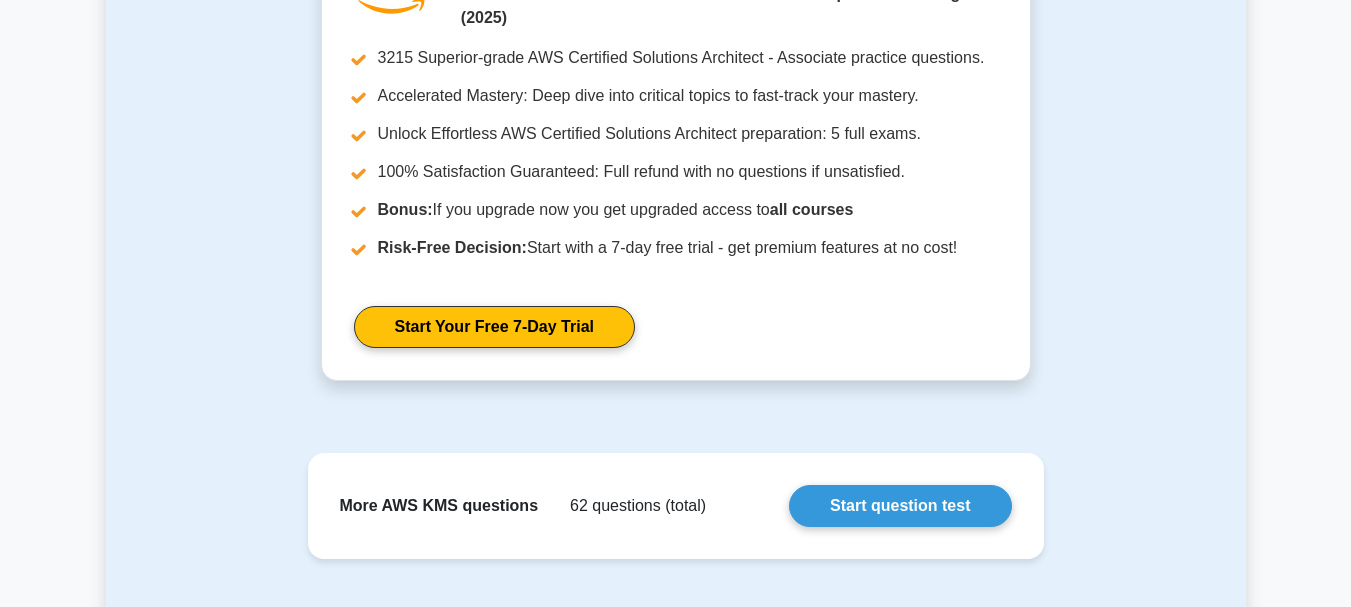 scroll, scrollTop: 643, scrollLeft: 0, axis: vertical 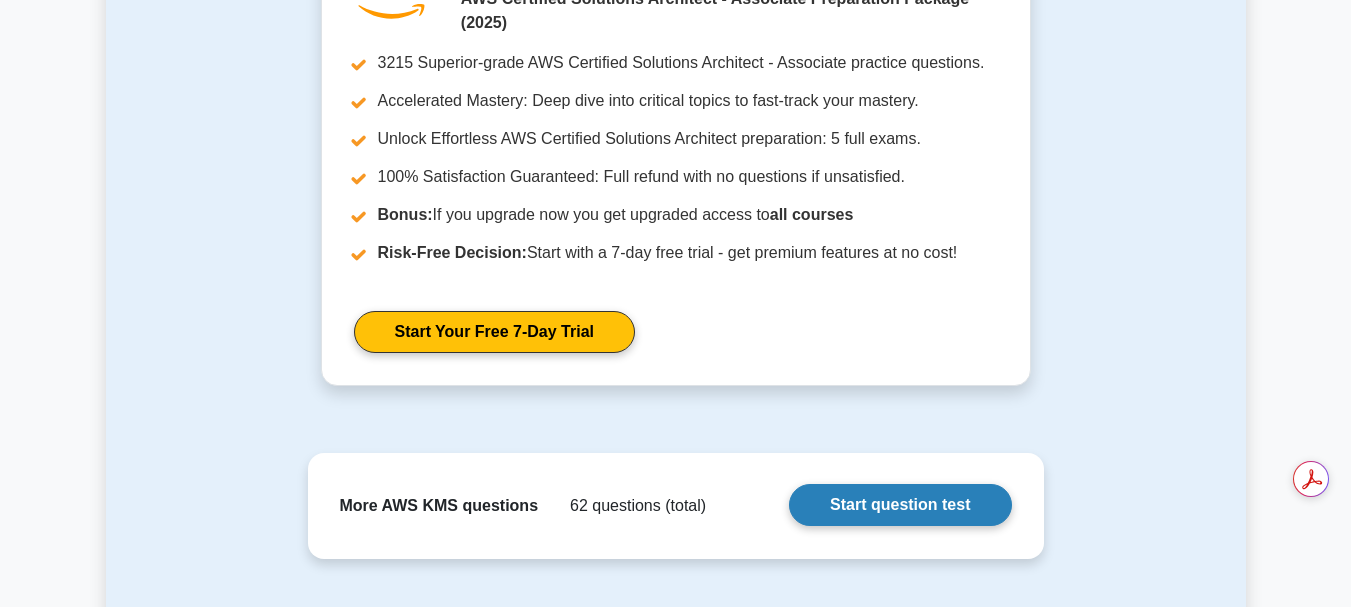 click on "Start  question test" at bounding box center [900, 505] 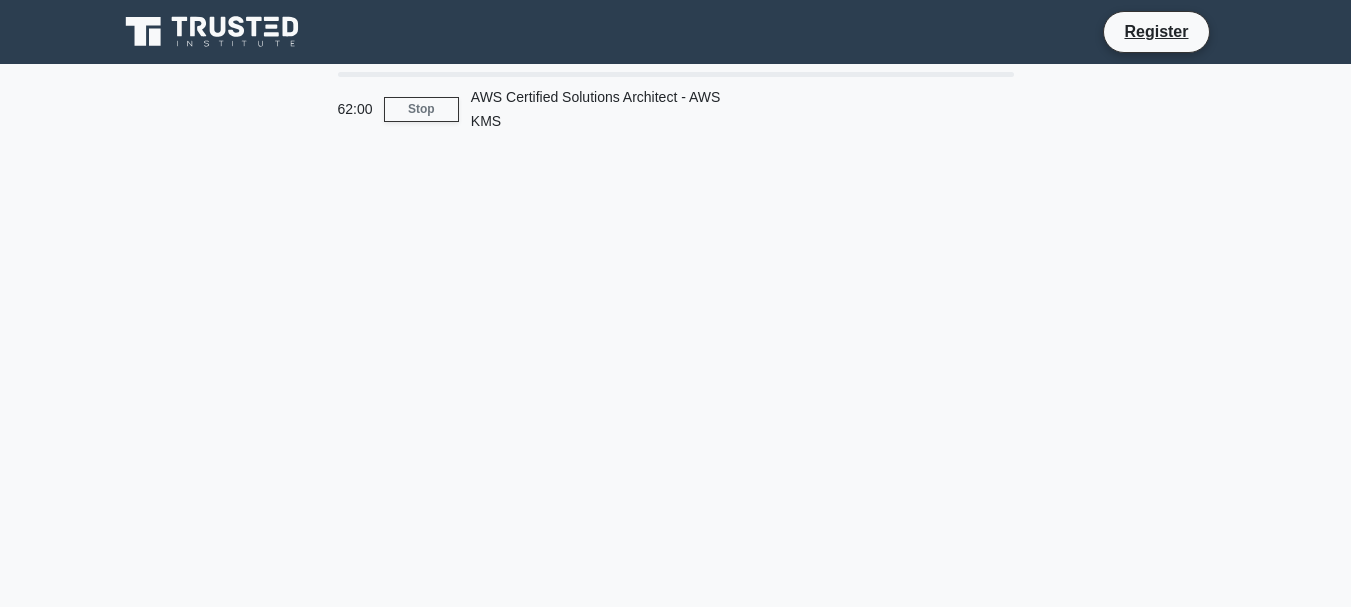 scroll, scrollTop: 0, scrollLeft: 0, axis: both 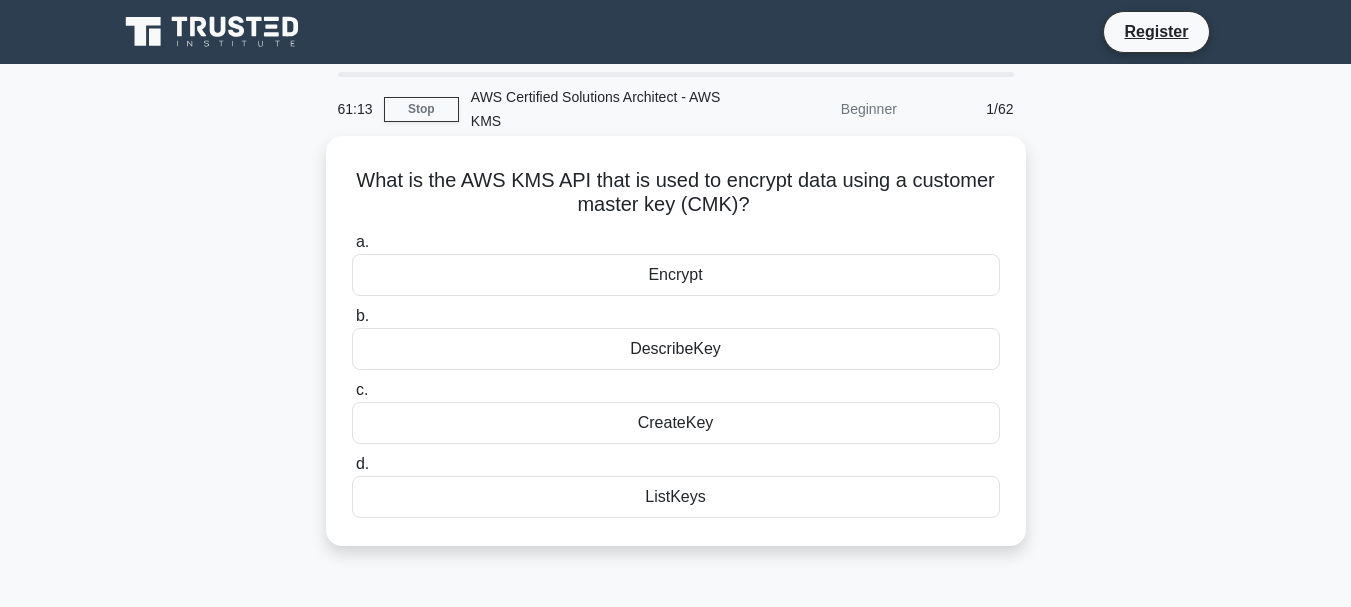 click on "CreateKey" at bounding box center [676, 423] 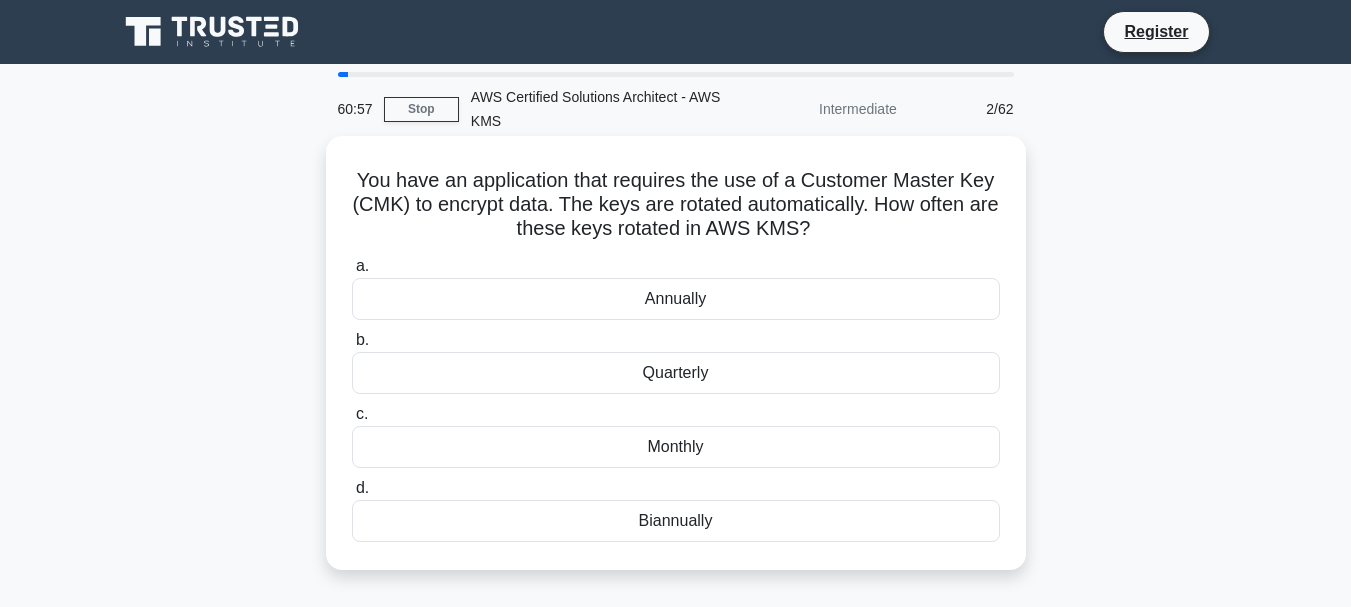 click on "Monthly" at bounding box center (676, 447) 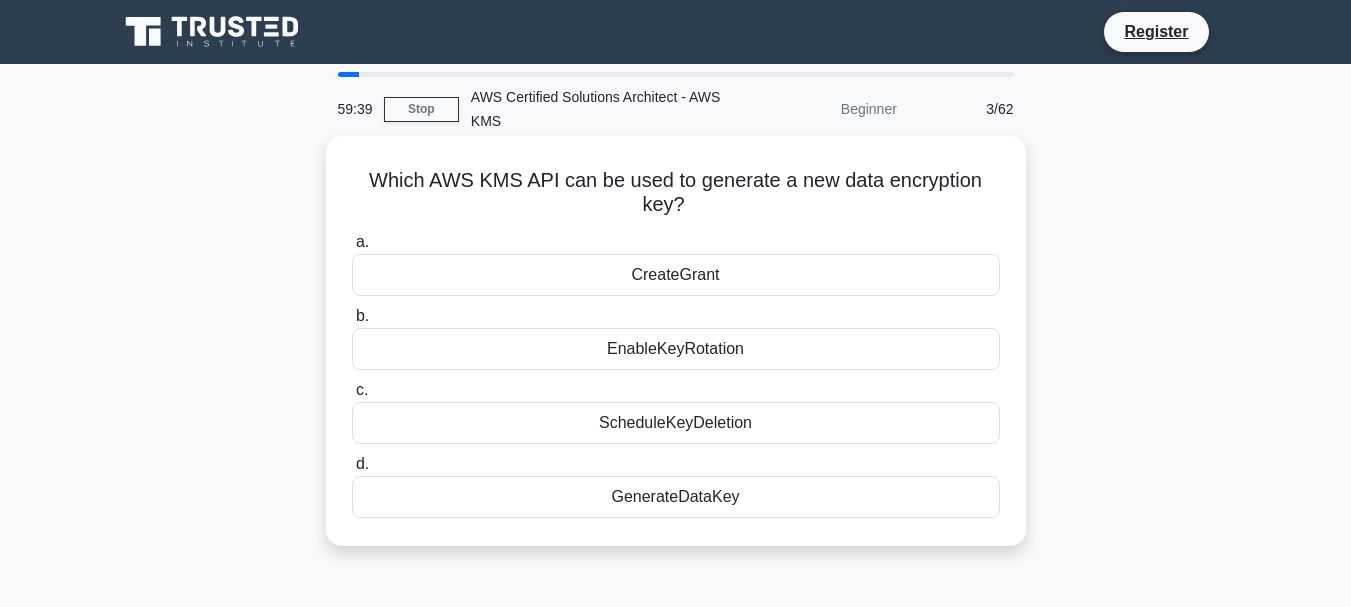click on "CreateGrant" at bounding box center (676, 275) 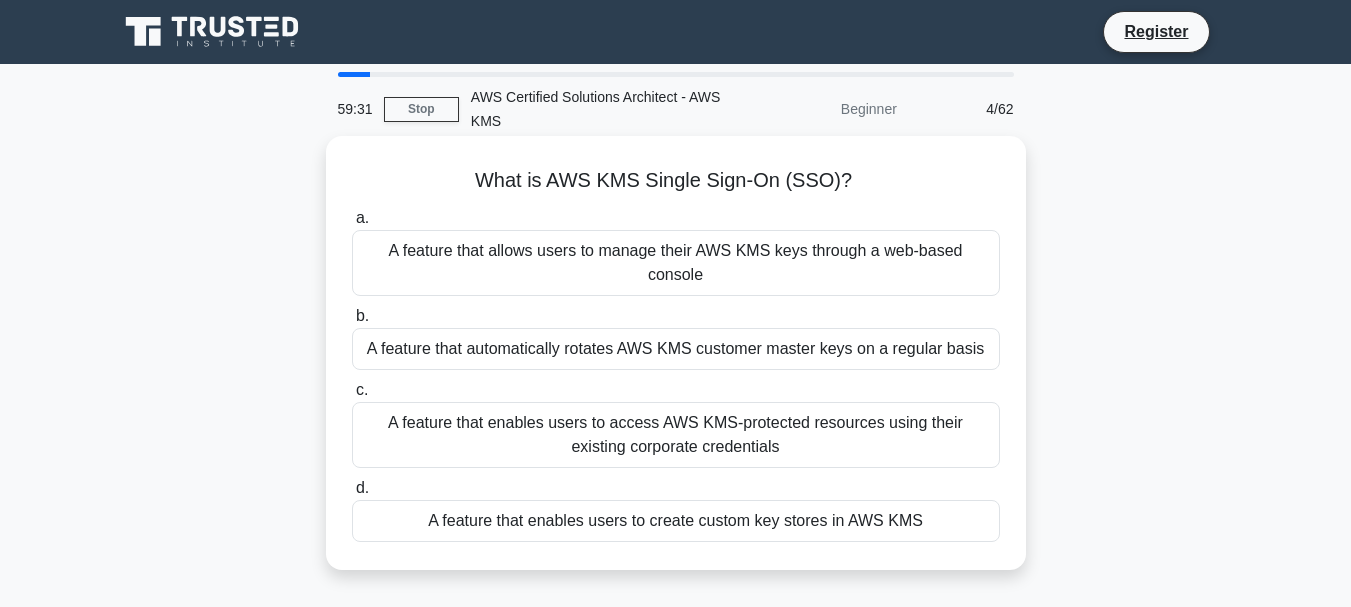 click on "A feature that allows users to manage their AWS KMS keys through a web-based console" at bounding box center [676, 263] 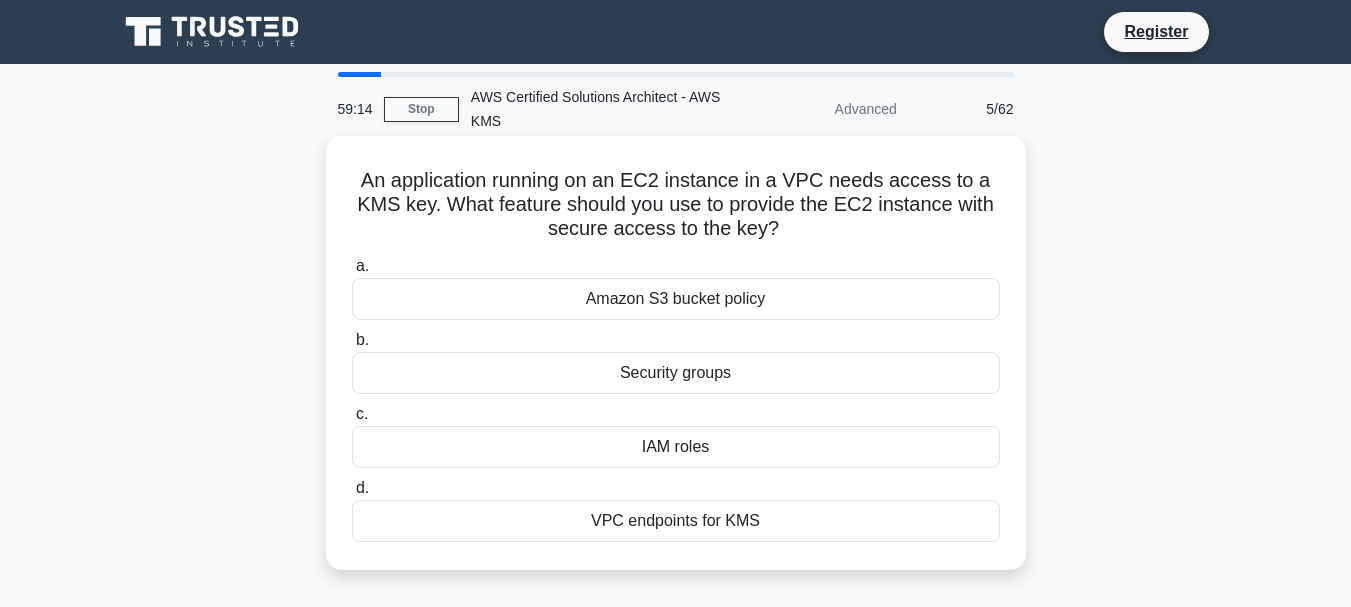 click on "Security groups" at bounding box center [676, 373] 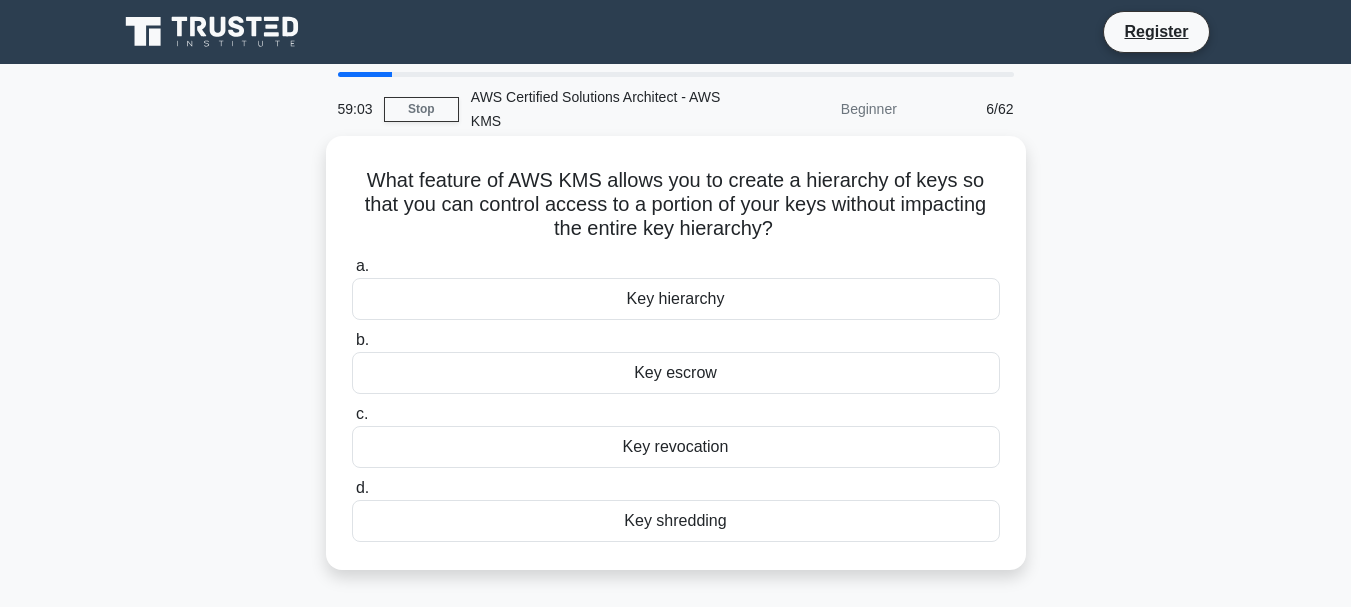 click on "Key hierarchy" at bounding box center (676, 299) 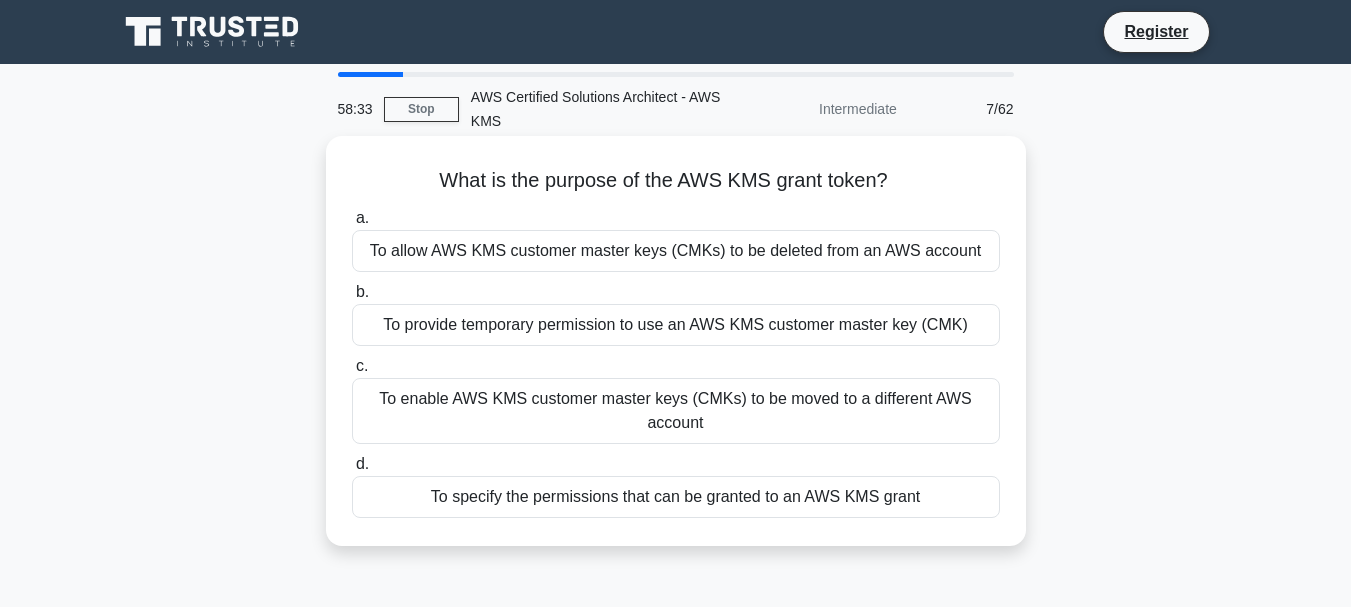 click on "To provide temporary permission to use an AWS KMS customer master key (CMK)" at bounding box center [676, 325] 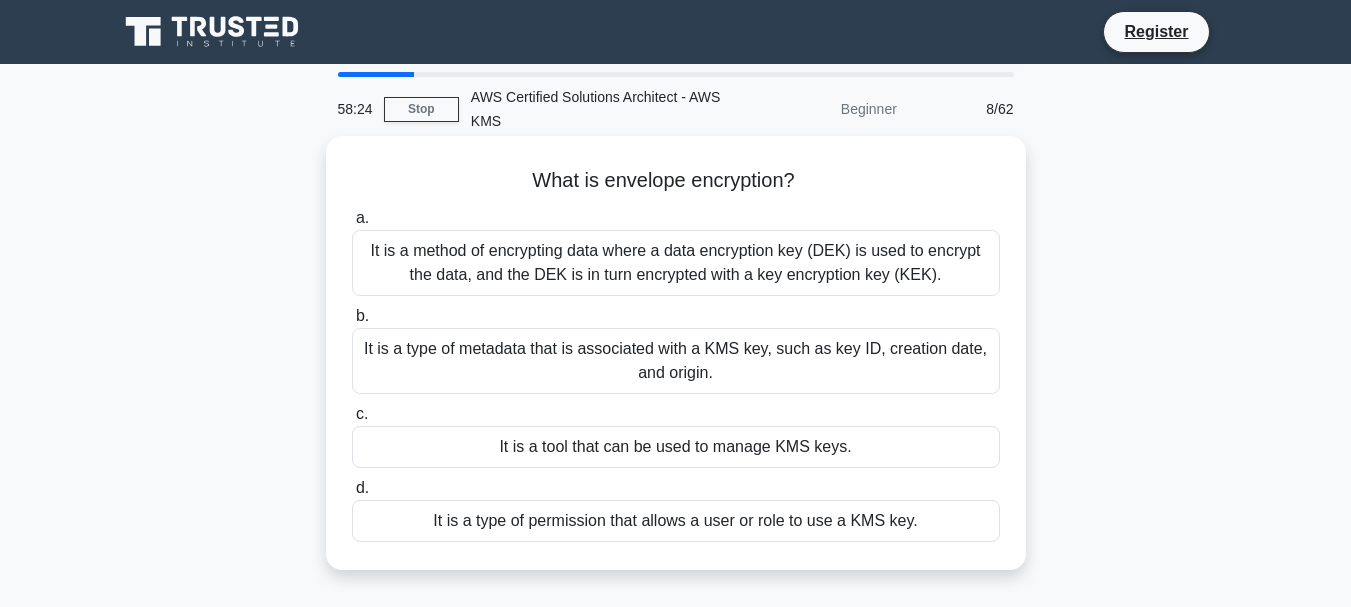 click on "It is a method of encrypting data where a data encryption key (DEK) is used to encrypt the data, and the DEK is in turn encrypted with a key encryption key (KEK)." at bounding box center [676, 263] 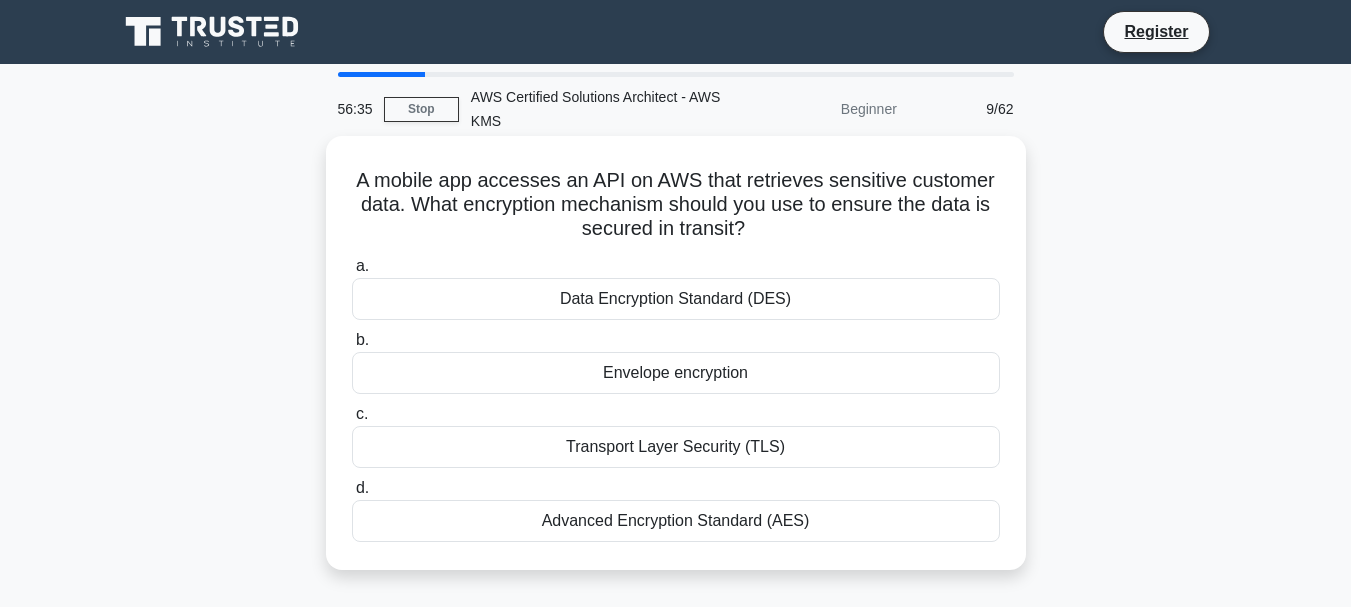 click on "Envelope encryption" at bounding box center (676, 373) 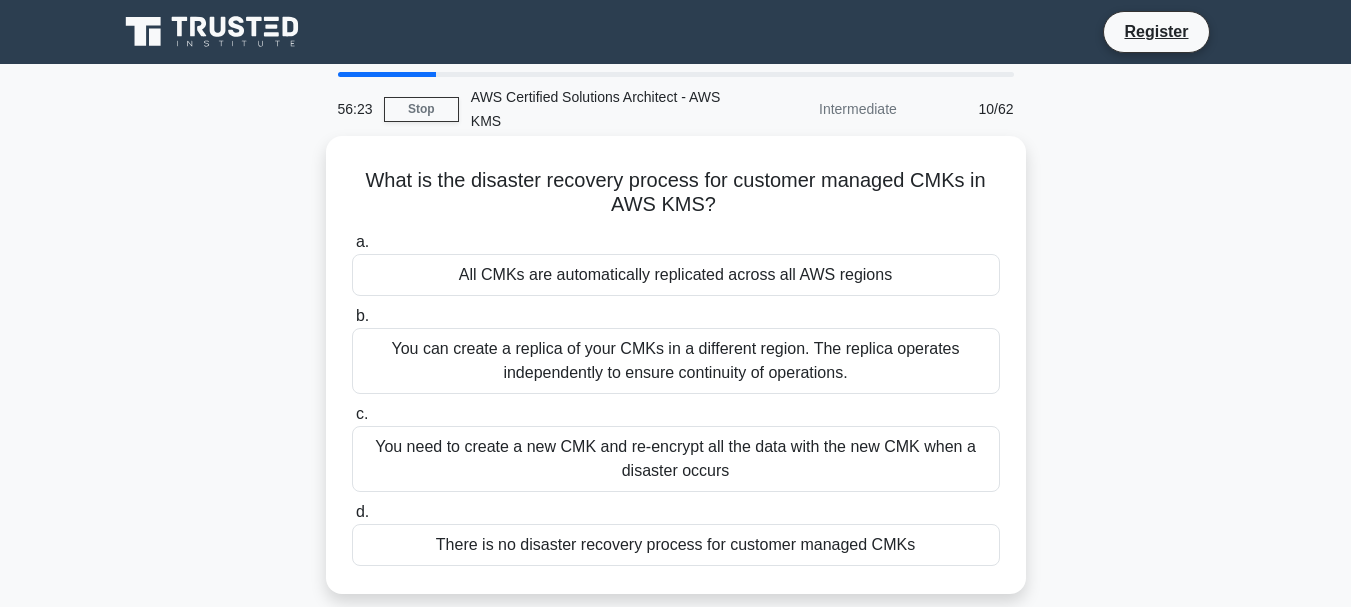 click on "You can create a replica of your CMKs in a different region. The replica operates independently to ensure continuity of operations." at bounding box center (676, 361) 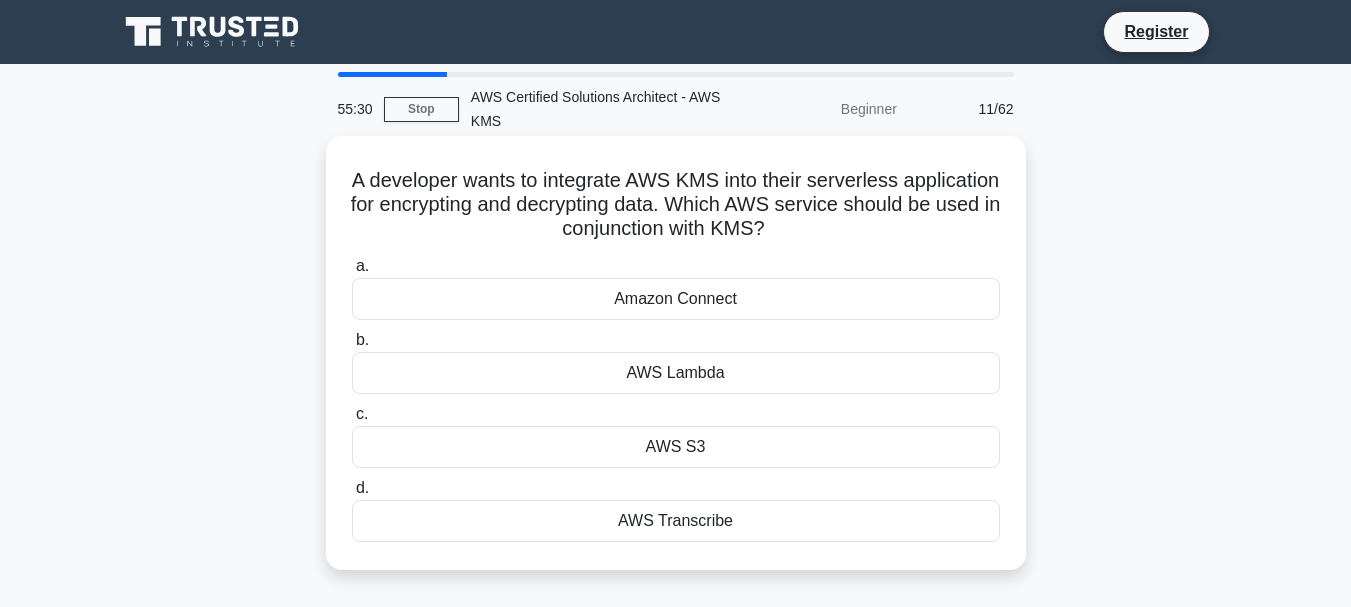 click on "AWS Lambda" at bounding box center [676, 373] 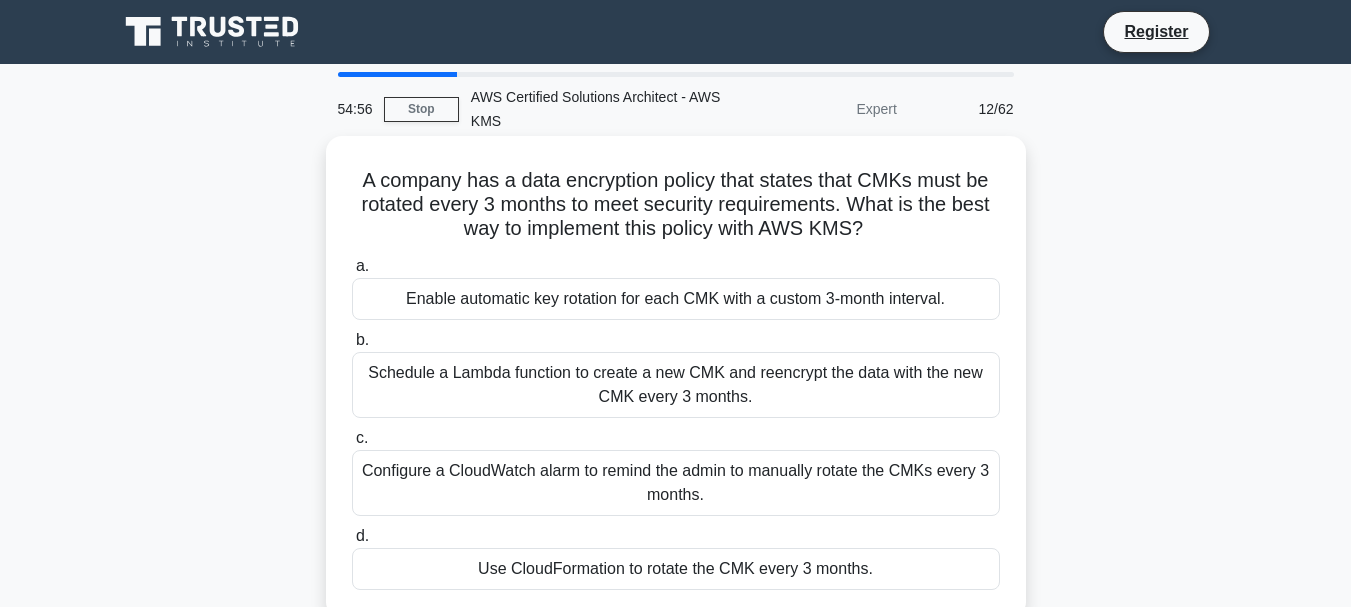 click on "Enable automatic key rotation for each CMK with a custom 3-month interval." at bounding box center (676, 299) 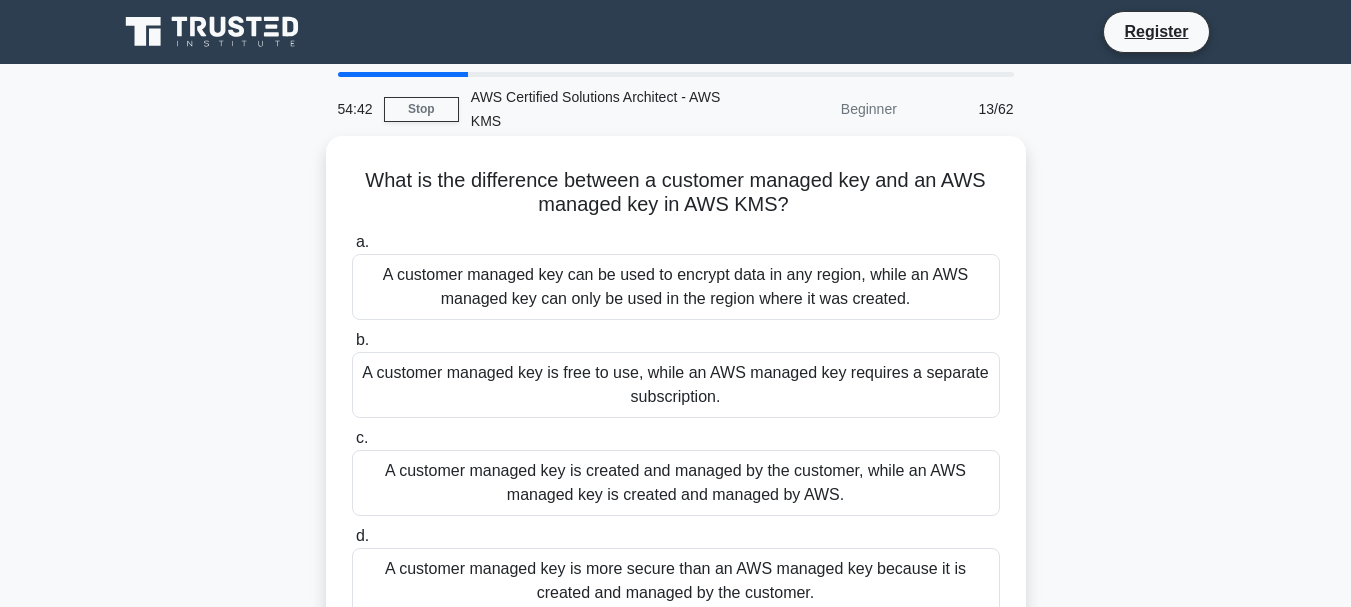 click on "A customer managed key is created and managed by the customer, while an AWS managed key is created and managed by AWS." at bounding box center [676, 483] 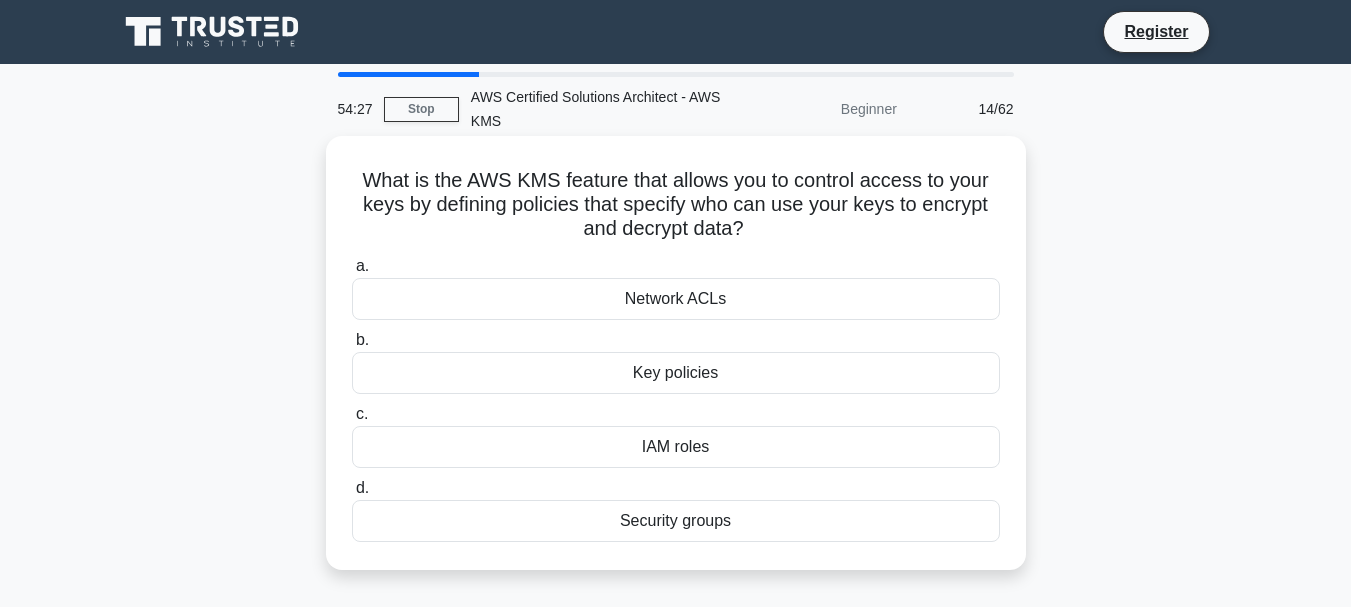 click on "Key policies" at bounding box center [676, 373] 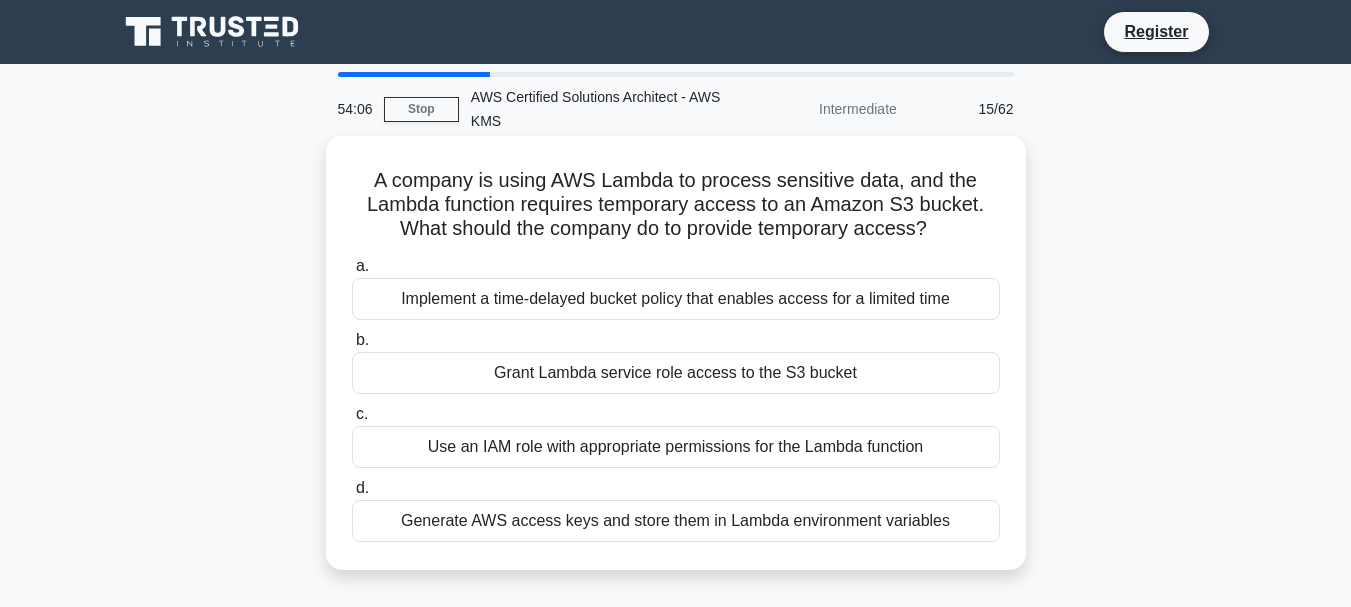 click on "Use an IAM role with appropriate permissions for the Lambda function" at bounding box center (676, 447) 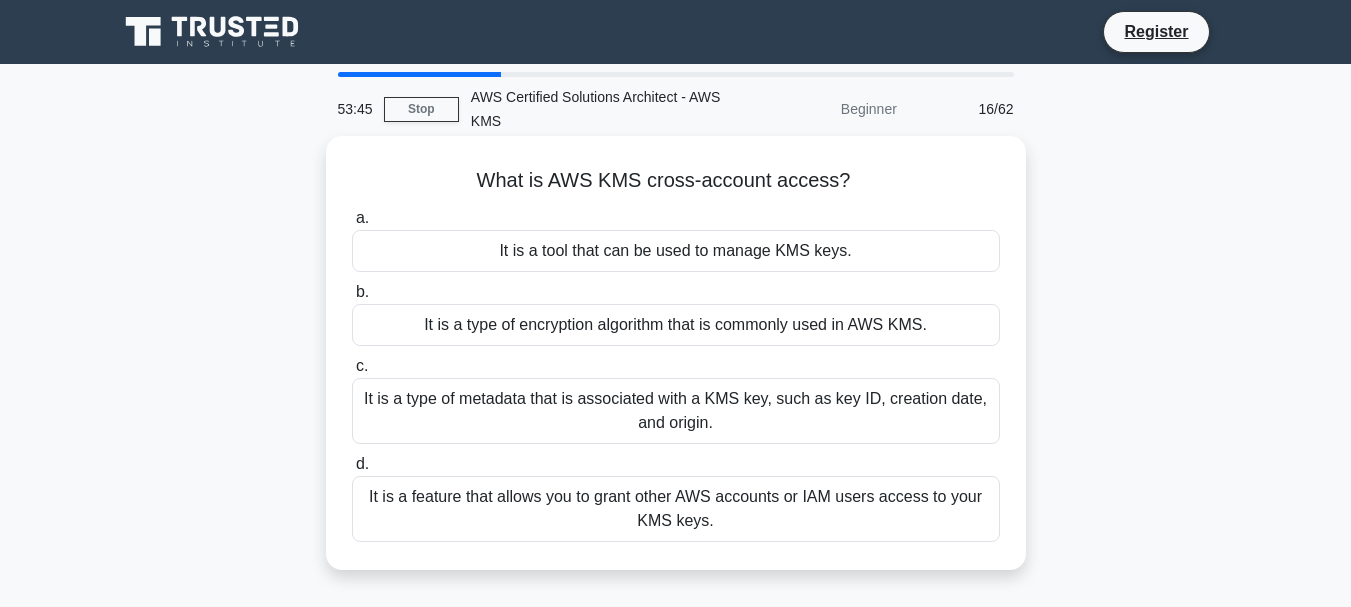 click on "It is a feature that allows you to grant other AWS accounts or IAM users access to your KMS keys." at bounding box center [676, 509] 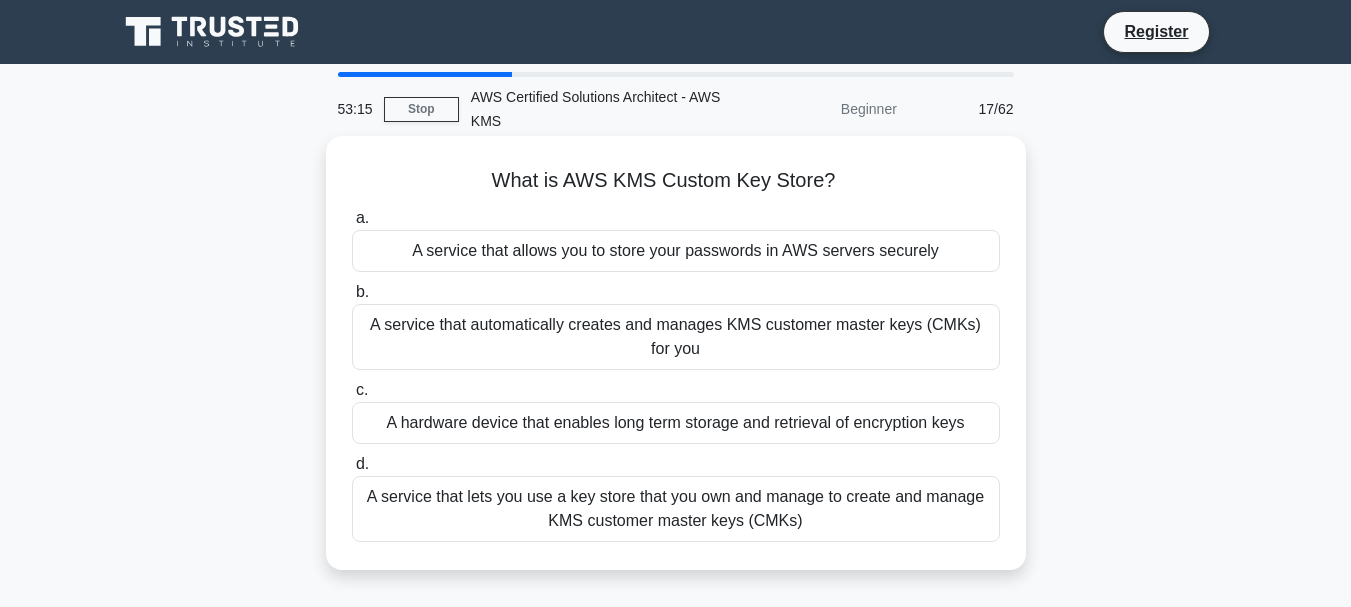 click on "A service that automatically creates and manages KMS customer master keys (CMKs) for you" at bounding box center (676, 337) 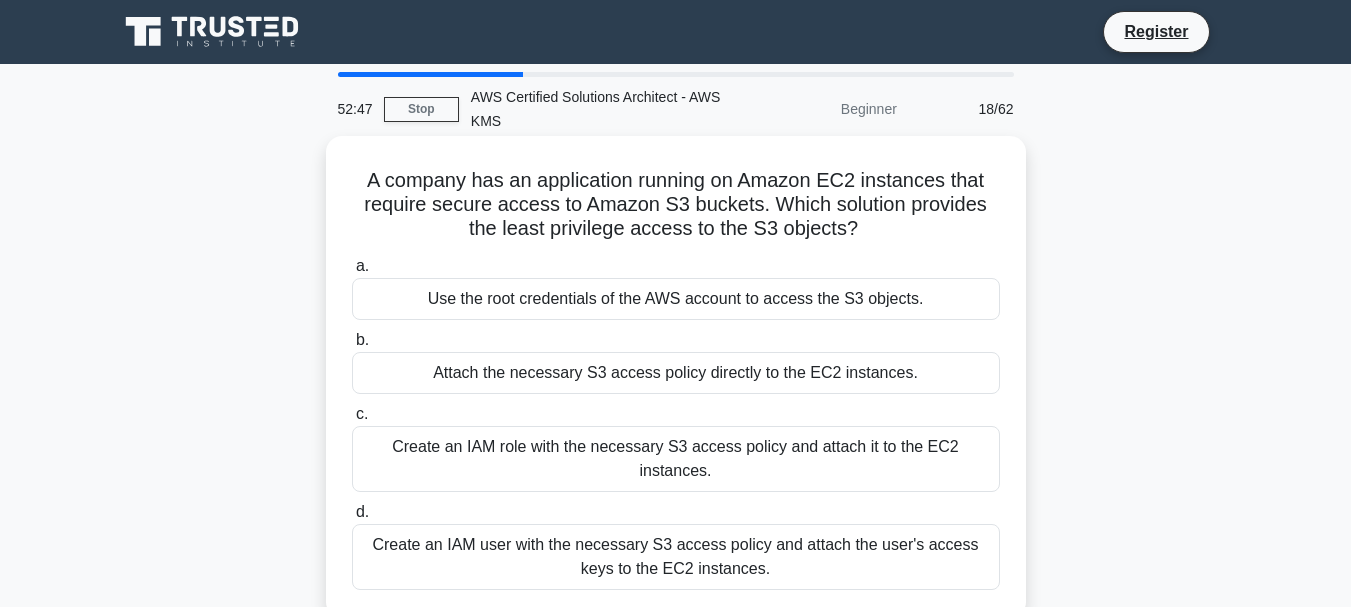 click on "Create an IAM role with the necessary S3 access policy and attach it to the EC2 instances." at bounding box center [676, 459] 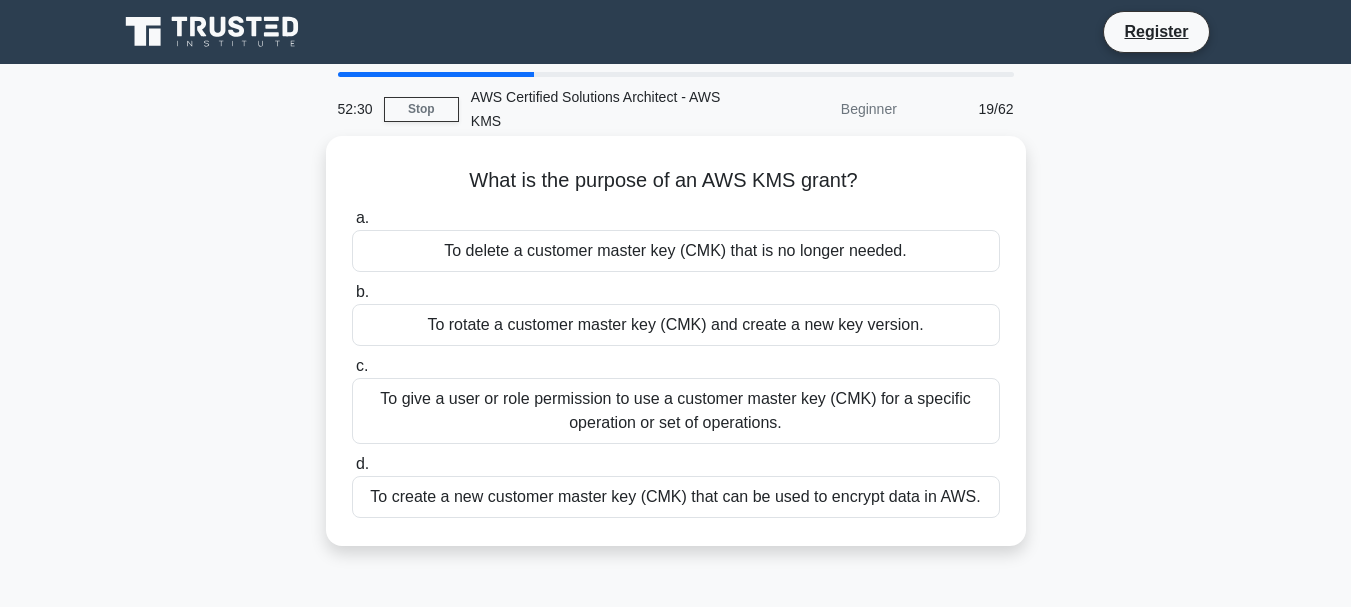 click on "To give a user or role permission to use a customer master key (CMK) for a specific operation or set of operations." at bounding box center (676, 411) 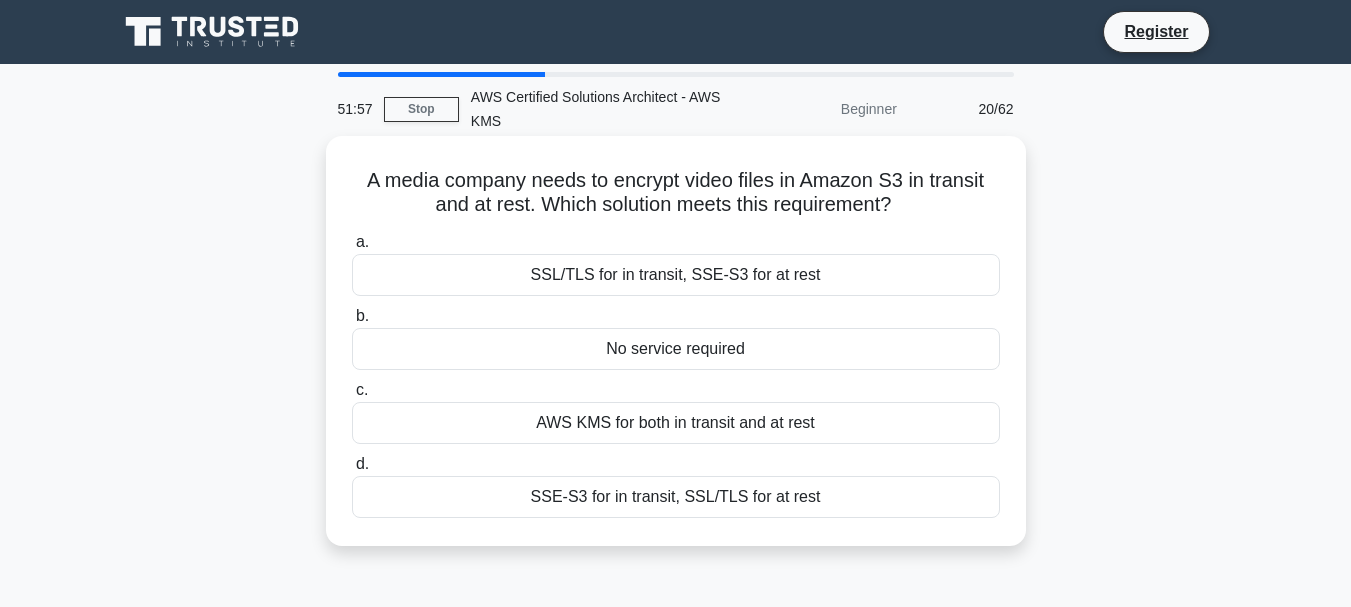 click on "AWS KMS for both in transit and at rest" at bounding box center (676, 423) 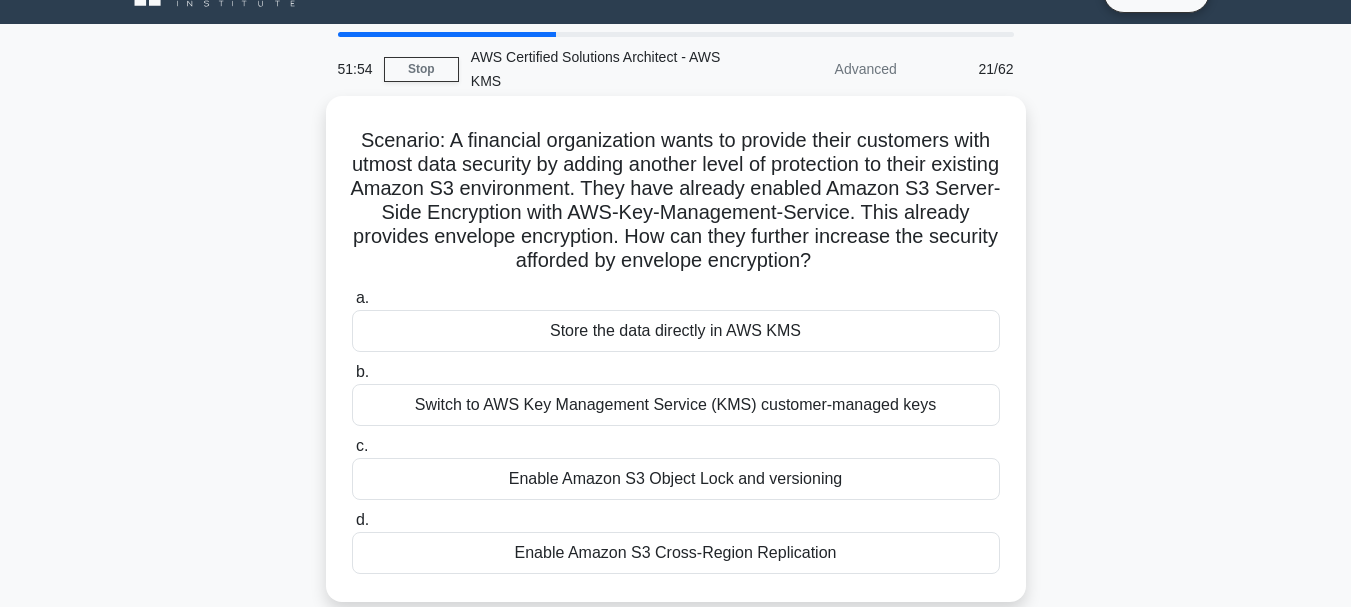 scroll, scrollTop: 80, scrollLeft: 0, axis: vertical 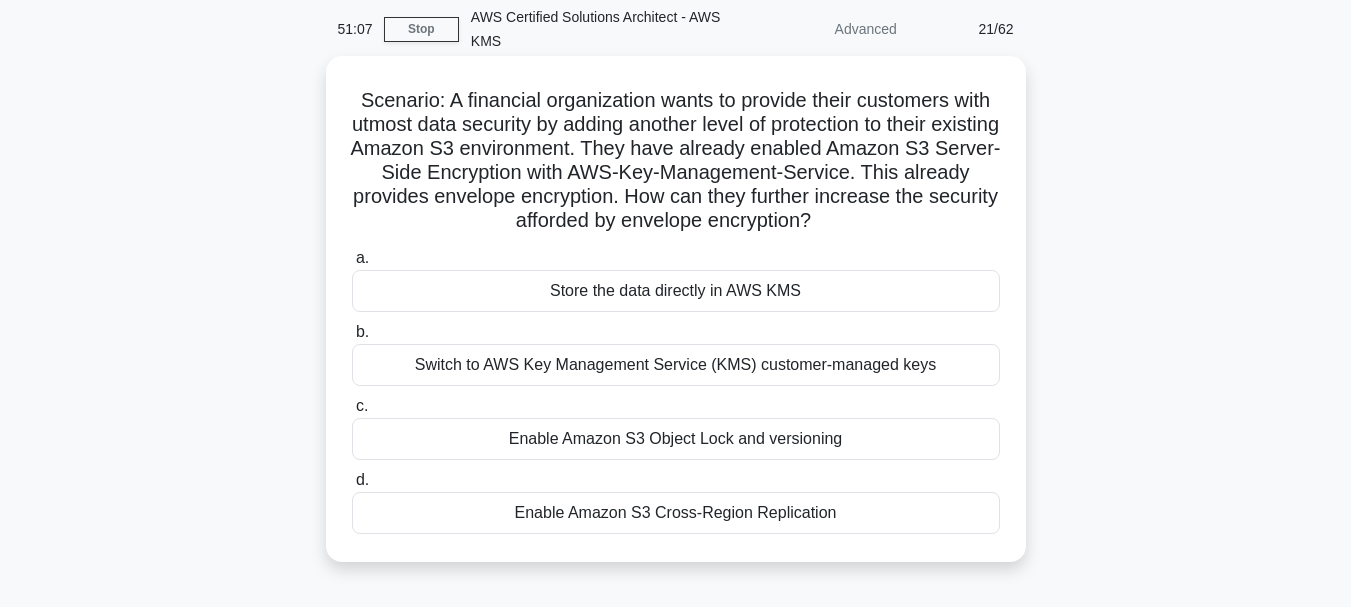 click on "Enable Amazon S3 Object Lock and versioning" at bounding box center (676, 439) 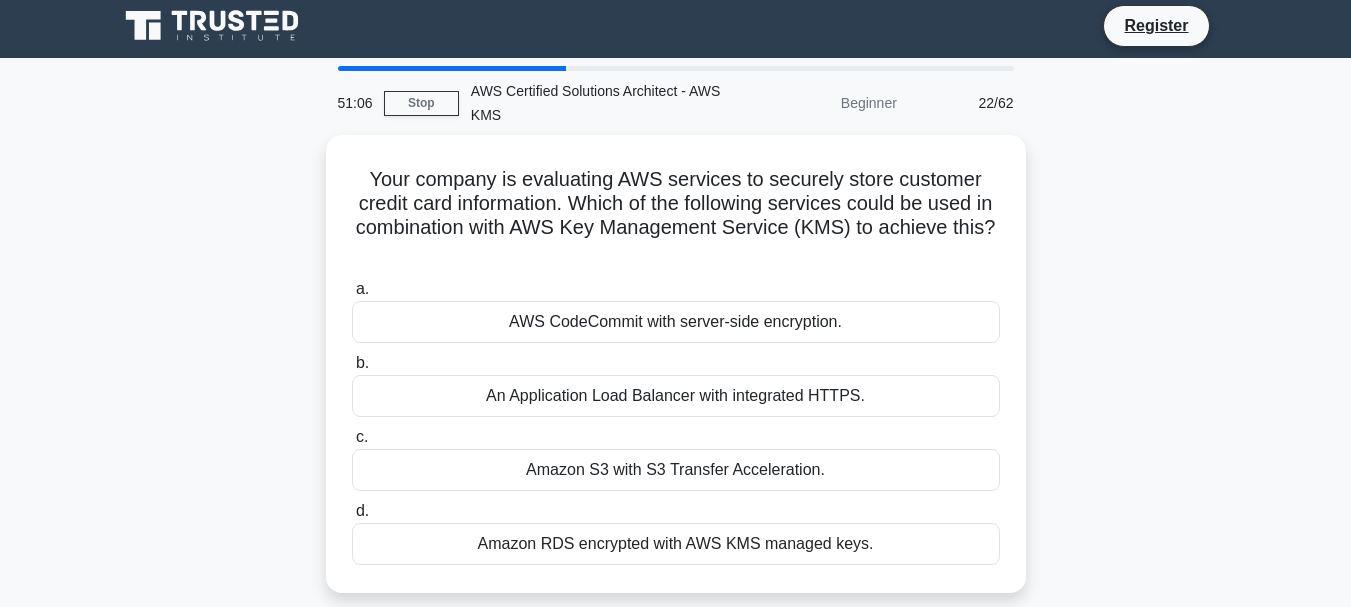 scroll, scrollTop: 0, scrollLeft: 0, axis: both 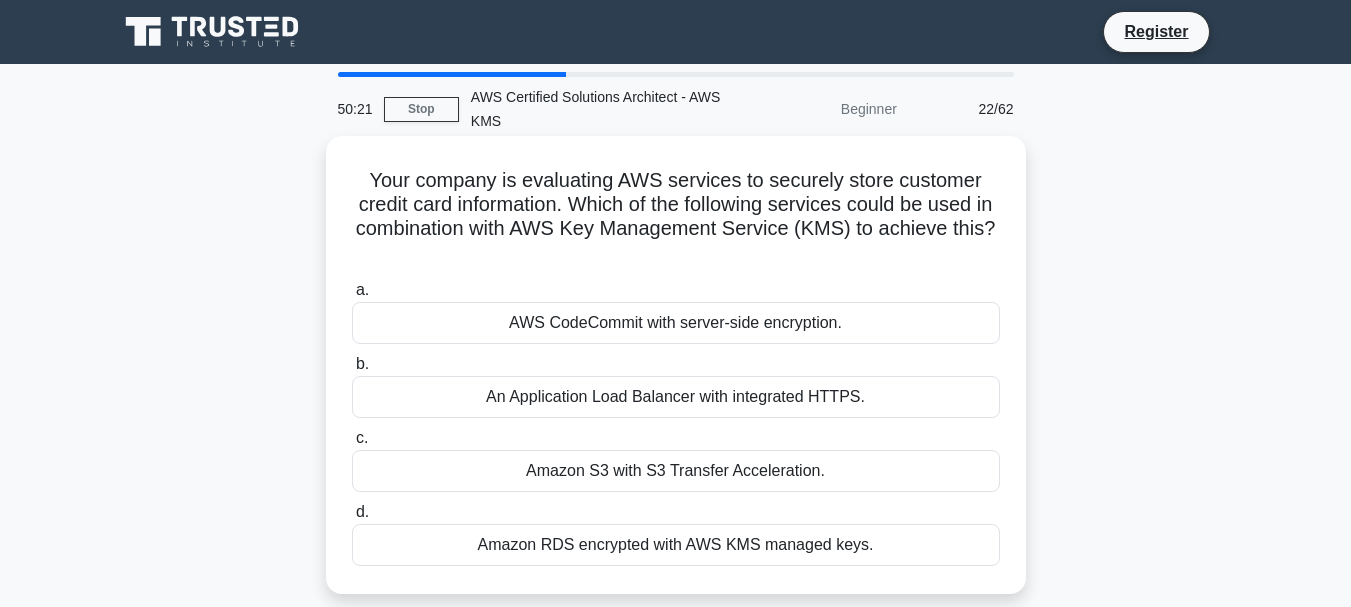 click on "Amazon S3 with S3 Transfer Acceleration." at bounding box center (676, 471) 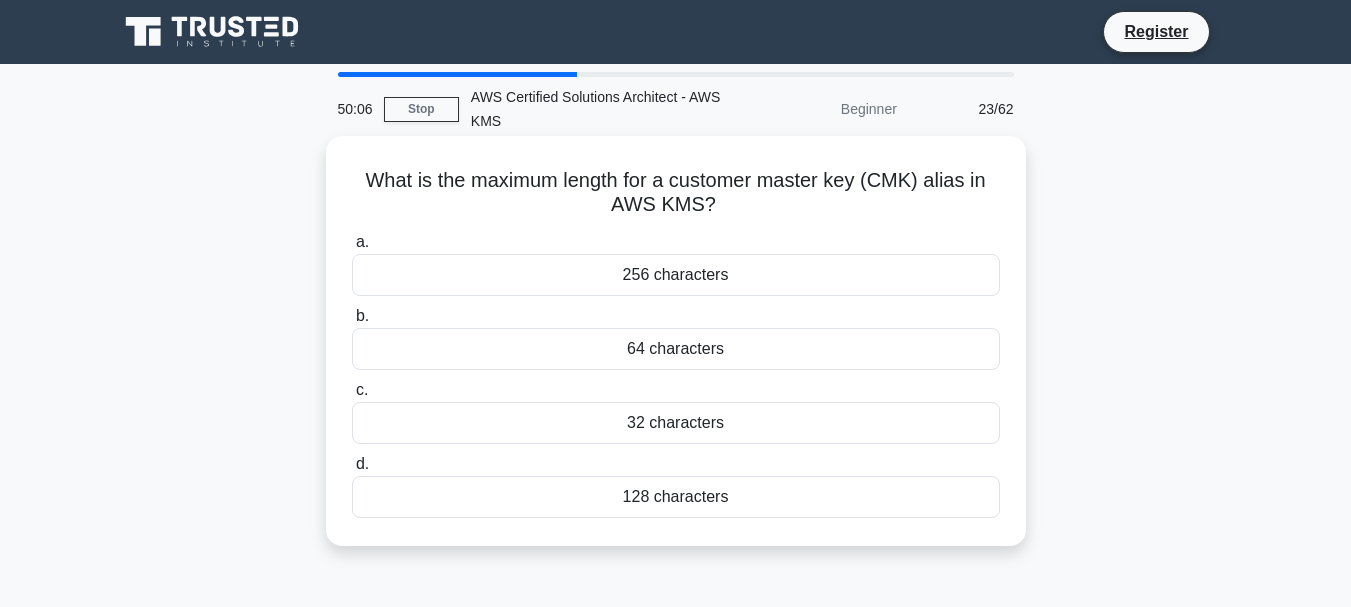 click on "32 characters" at bounding box center [676, 423] 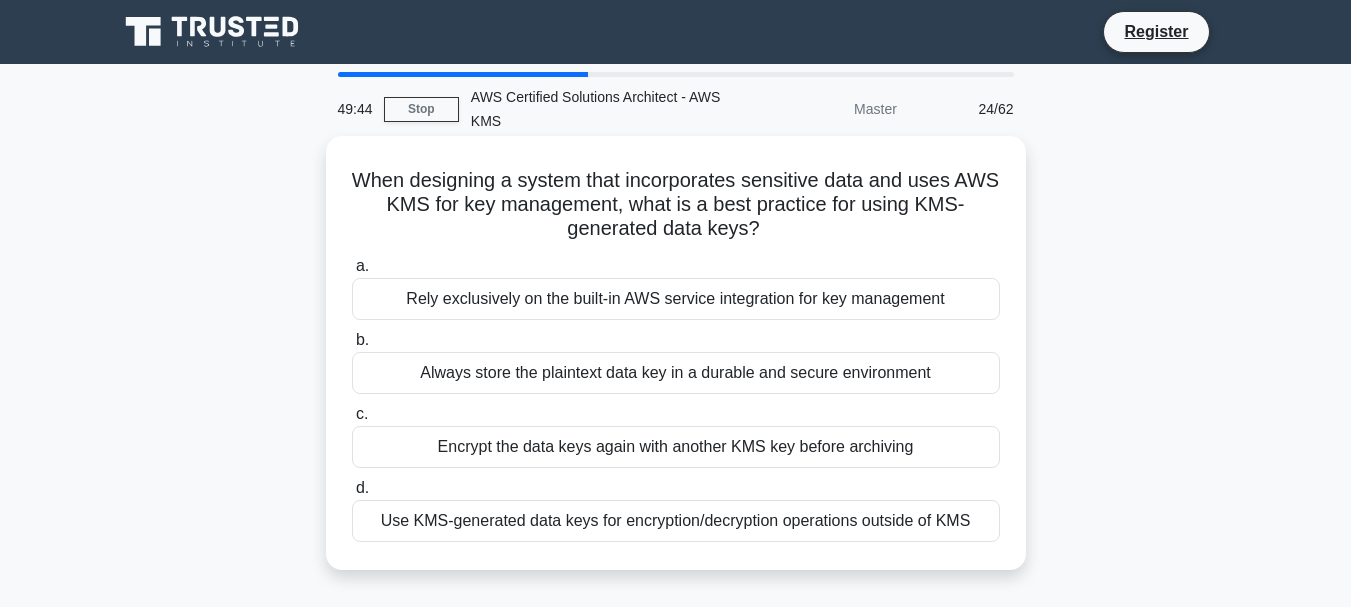 drag, startPoint x: 750, startPoint y: 429, endPoint x: 750, endPoint y: 444, distance: 15 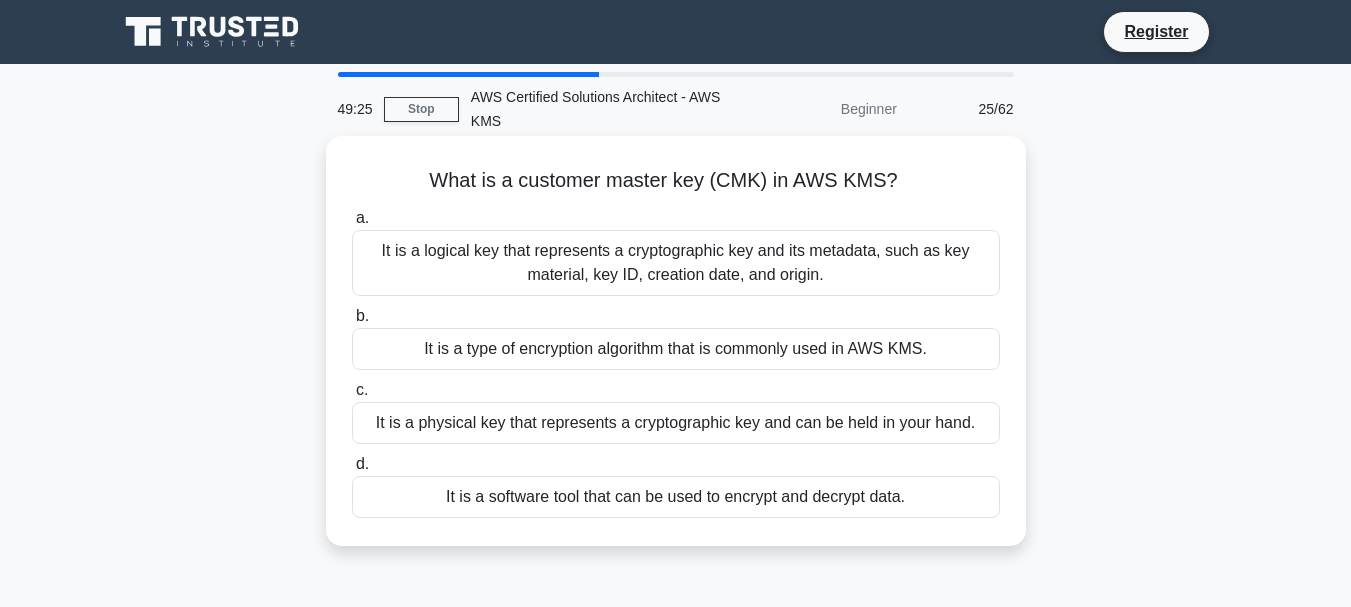 click on "It is a logical key that represents a cryptographic key and its metadata, such as key material, key ID, creation date, and origin." at bounding box center [676, 263] 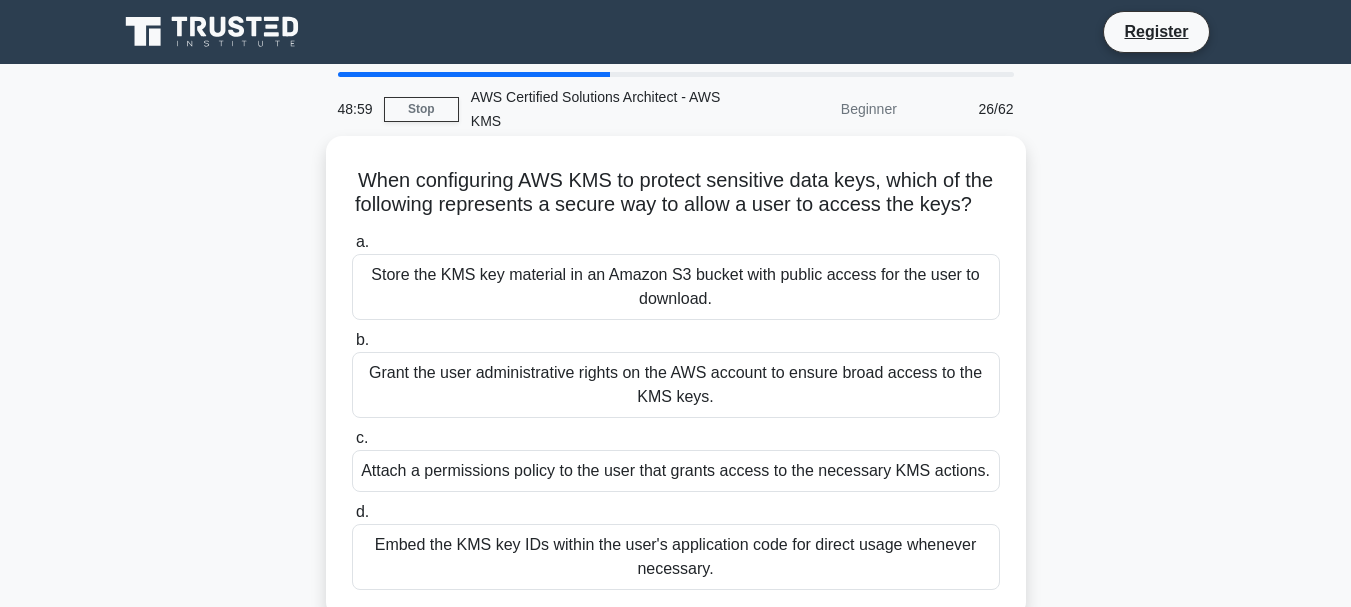 click on "Attach a permissions policy to the user that grants access to the necessary KMS actions." at bounding box center (676, 471) 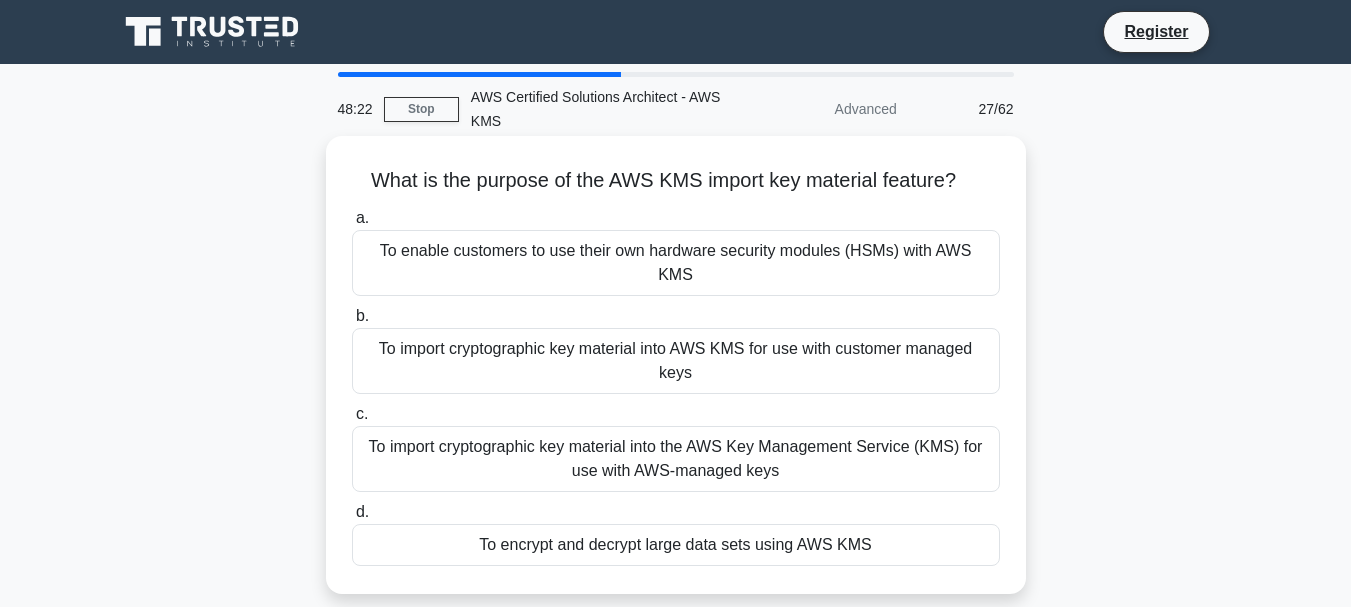 click on "To import cryptographic key material into the AWS Key Management Service (KMS) for use with AWS-managed keys" at bounding box center [676, 459] 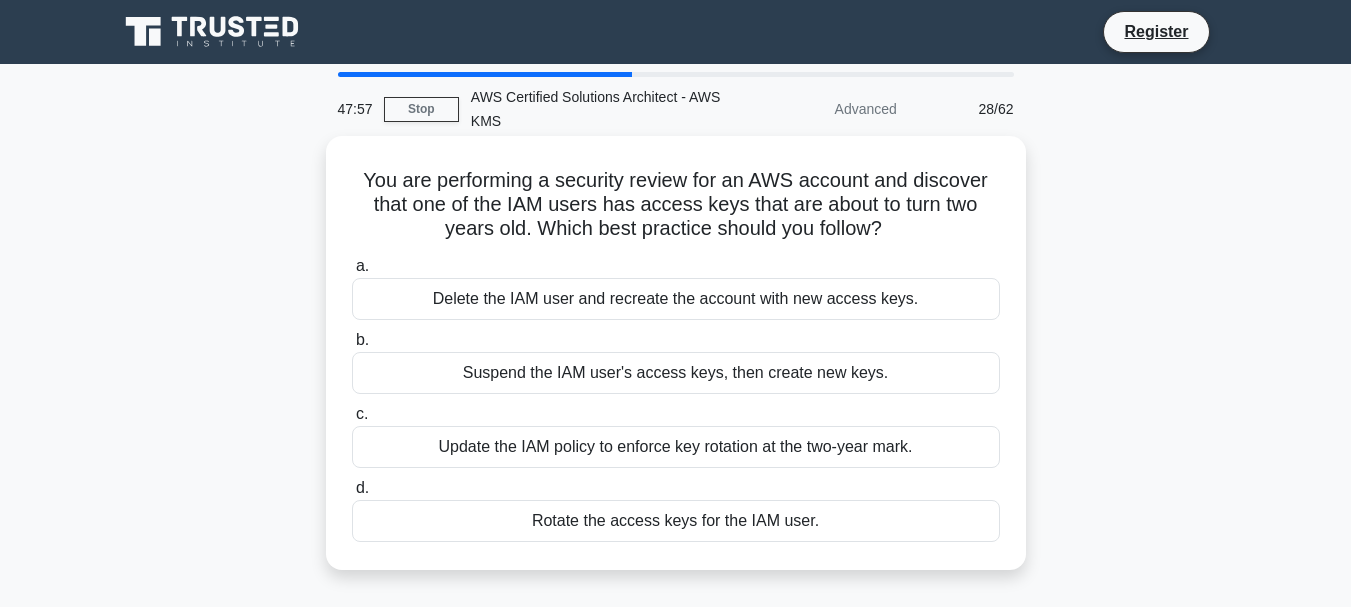 click on "Rotate the access keys for the IAM user." at bounding box center (676, 521) 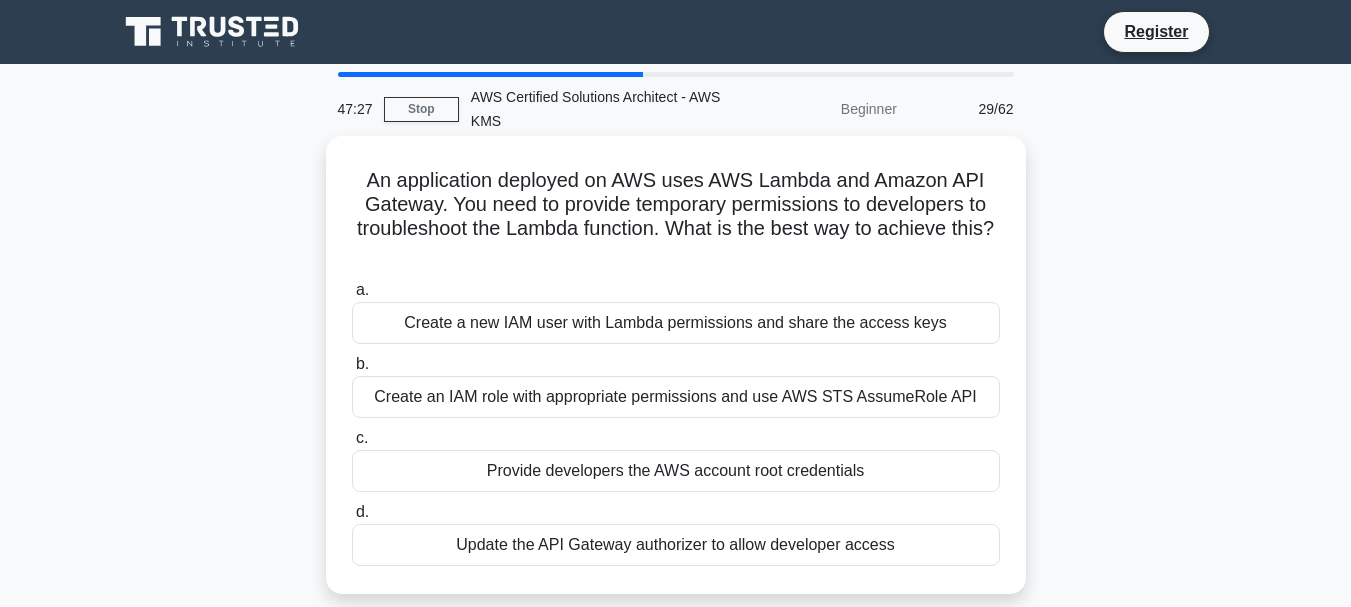 click on "Create a new IAM user with Lambda permissions and share the access keys" at bounding box center [676, 323] 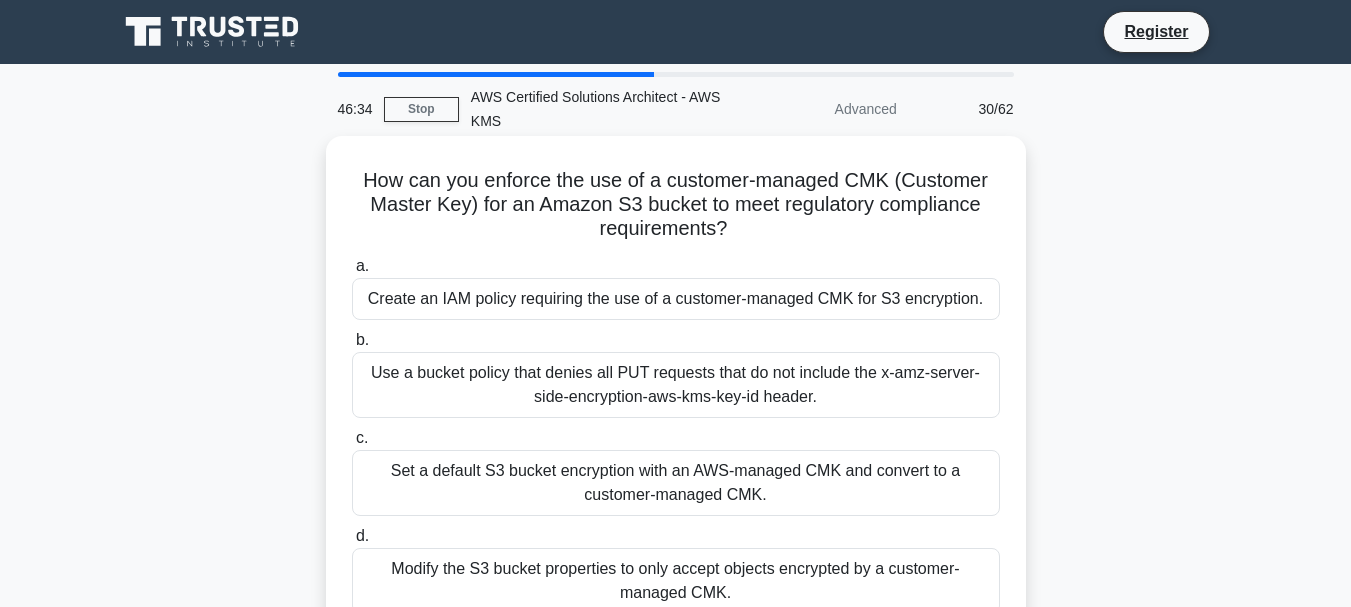 click on "Modify the S3 bucket properties to only accept objects encrypted by a customer-managed CMK." at bounding box center [676, 581] 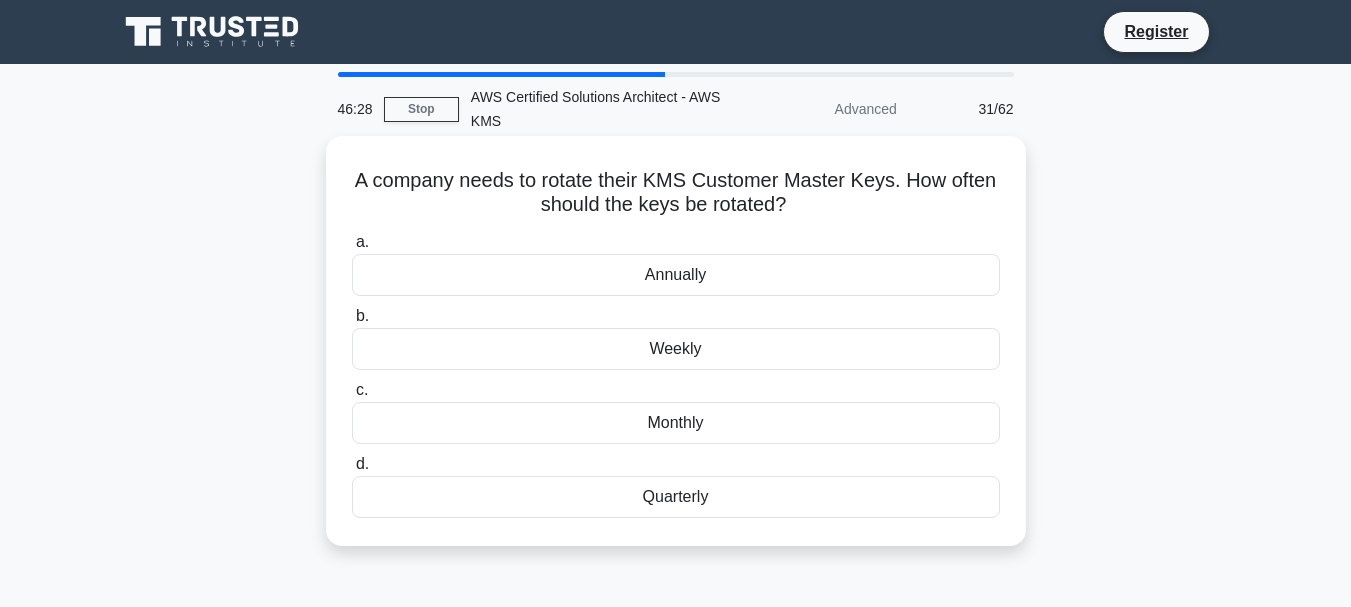 click on "Monthly" at bounding box center (676, 423) 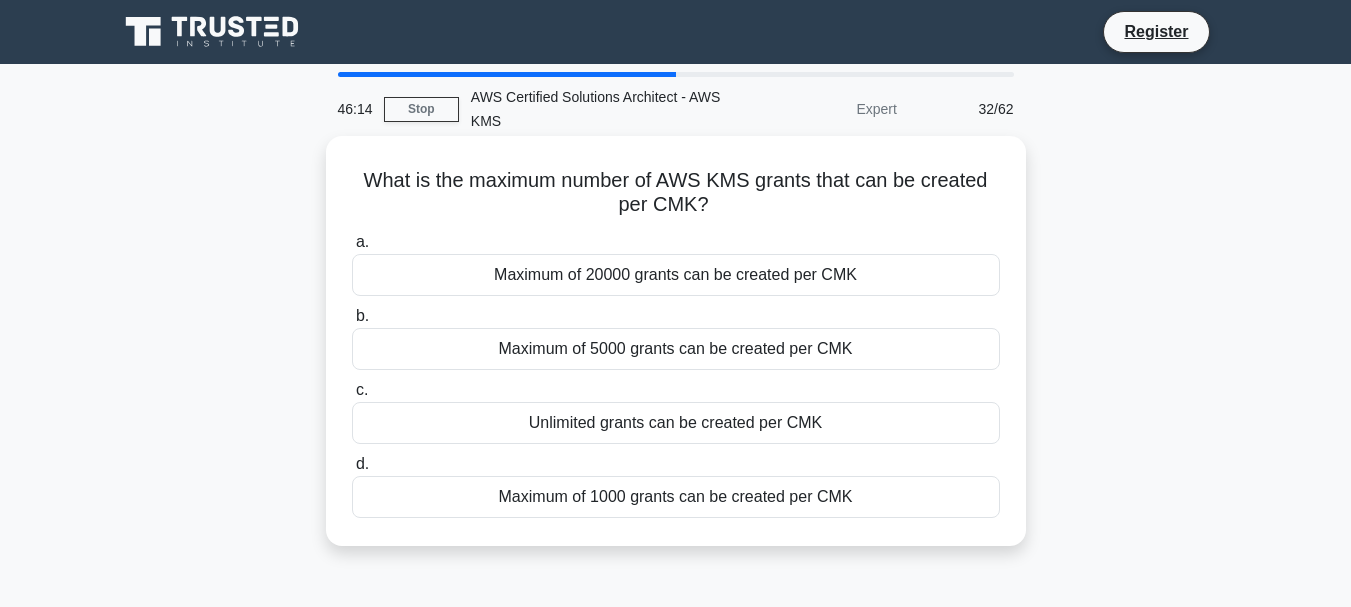 click on "Maximum of 1000 grants can be created per CMK" at bounding box center [676, 497] 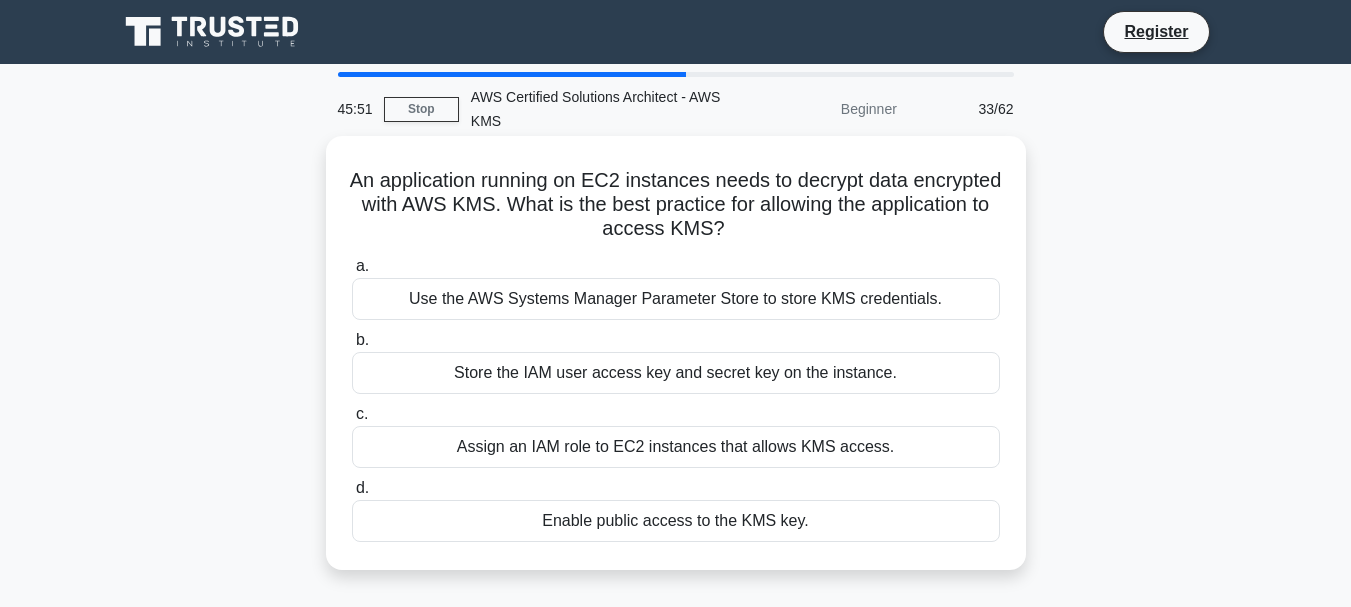 click on "Use the AWS Systems Manager Parameter Store to store KMS credentials." at bounding box center (676, 299) 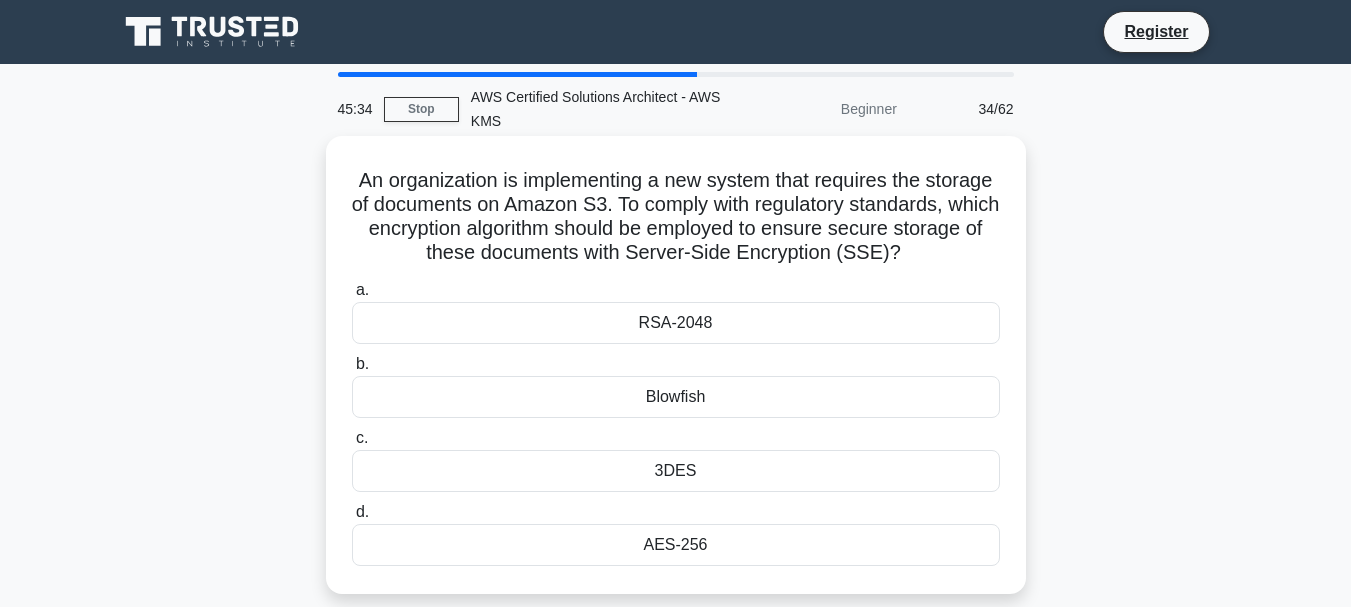click on "Blowfish" at bounding box center (676, 397) 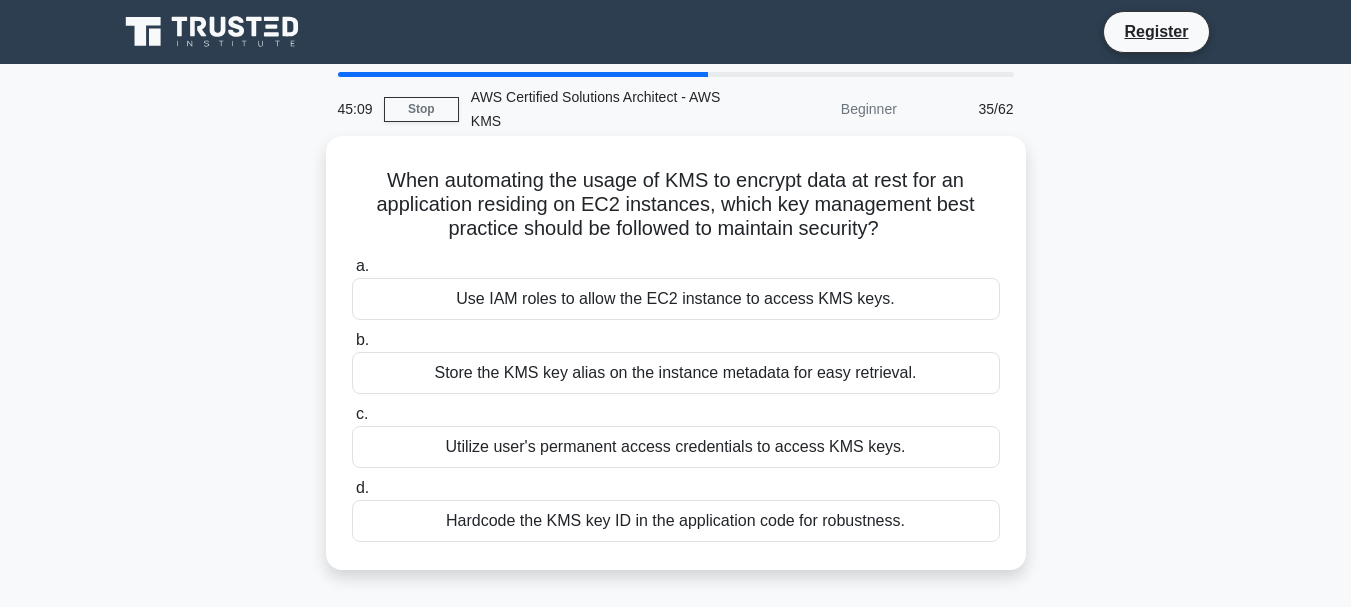 click on "Use IAM roles to allow the EC2 instance to access KMS keys." at bounding box center [676, 299] 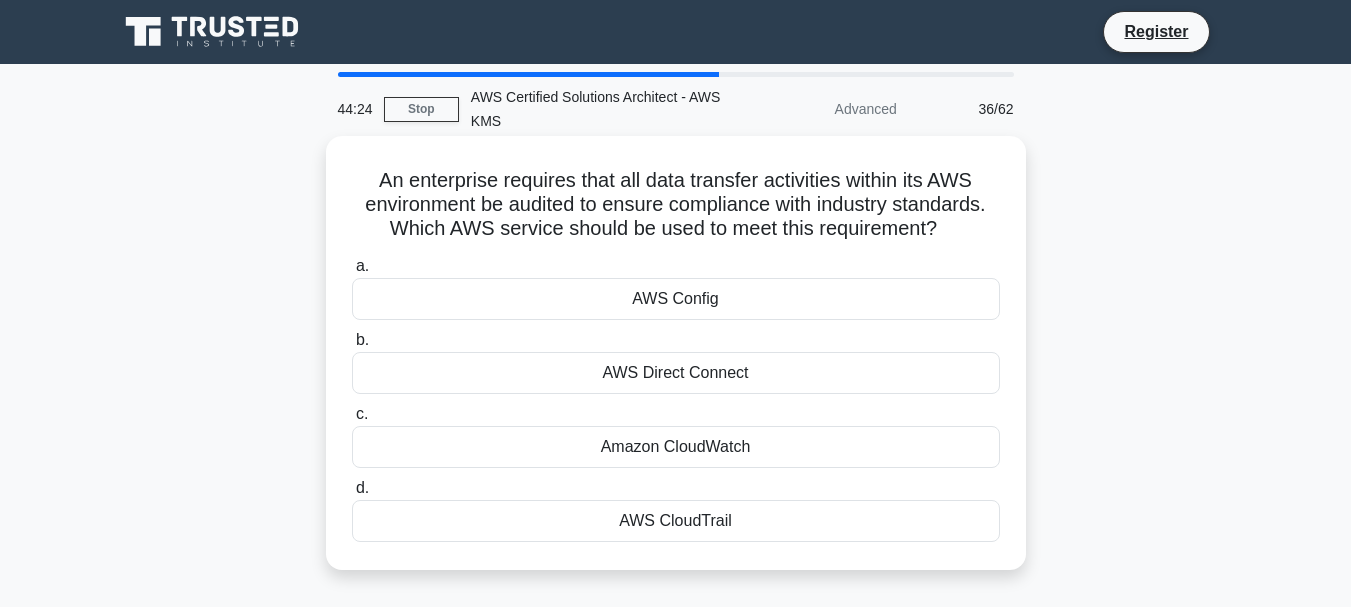 click on "AWS CloudTrail" at bounding box center [676, 521] 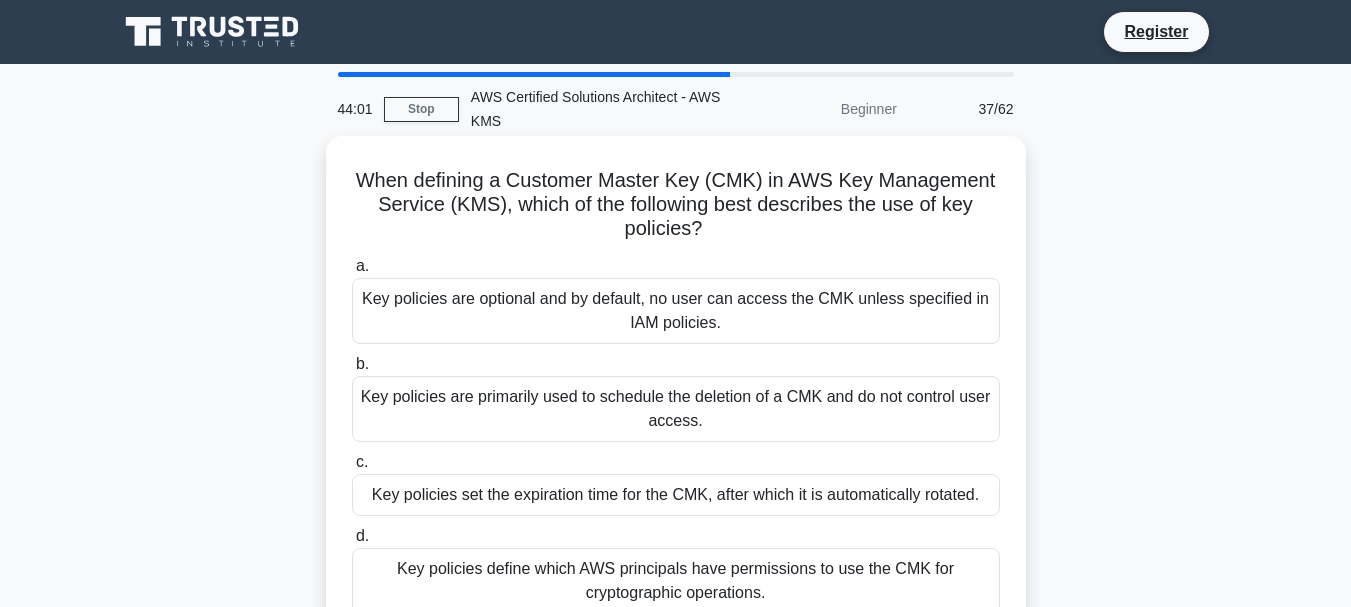click on "Key policies are optional and by default, no user can access the CMK unless specified in IAM policies." at bounding box center [676, 311] 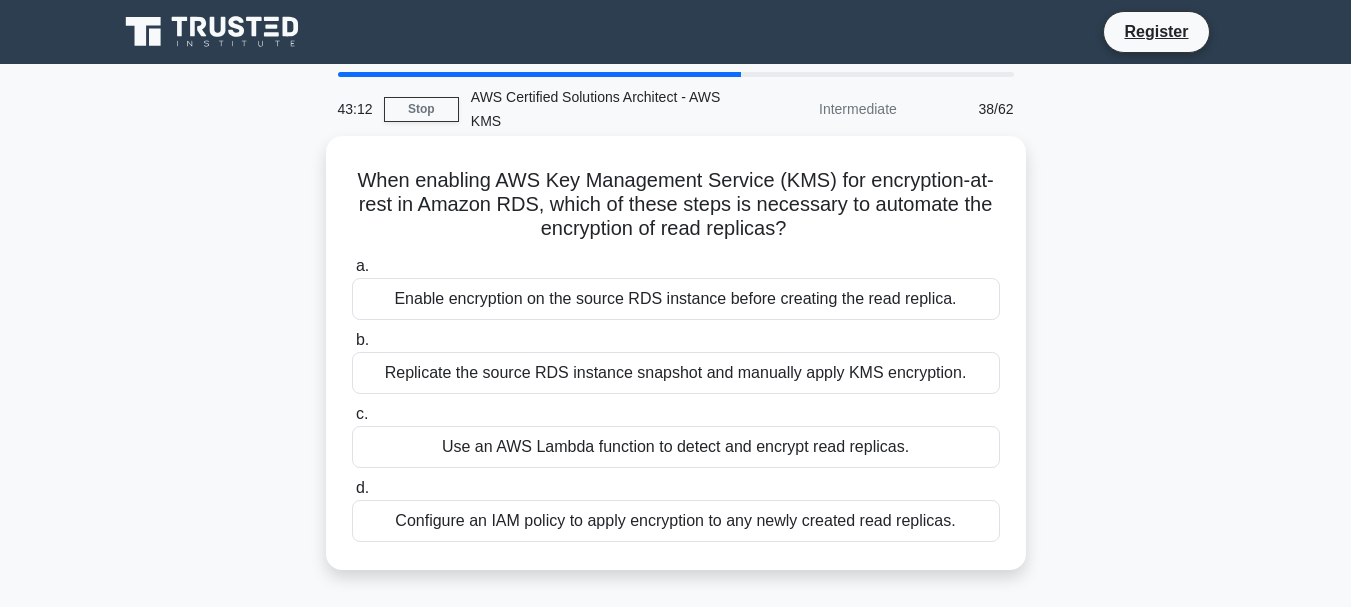 click on "Enable encryption on the source RDS instance before creating the read replica." at bounding box center (676, 299) 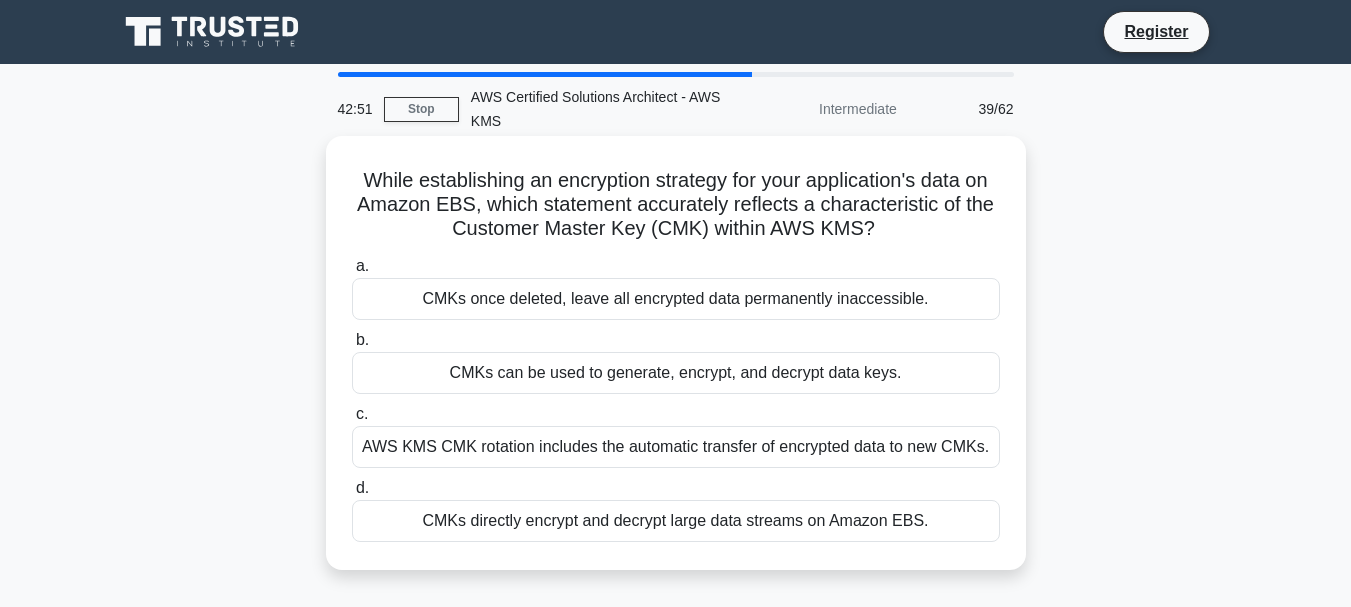 click on "CMKs can be used to generate, encrypt, and decrypt data keys." at bounding box center (676, 373) 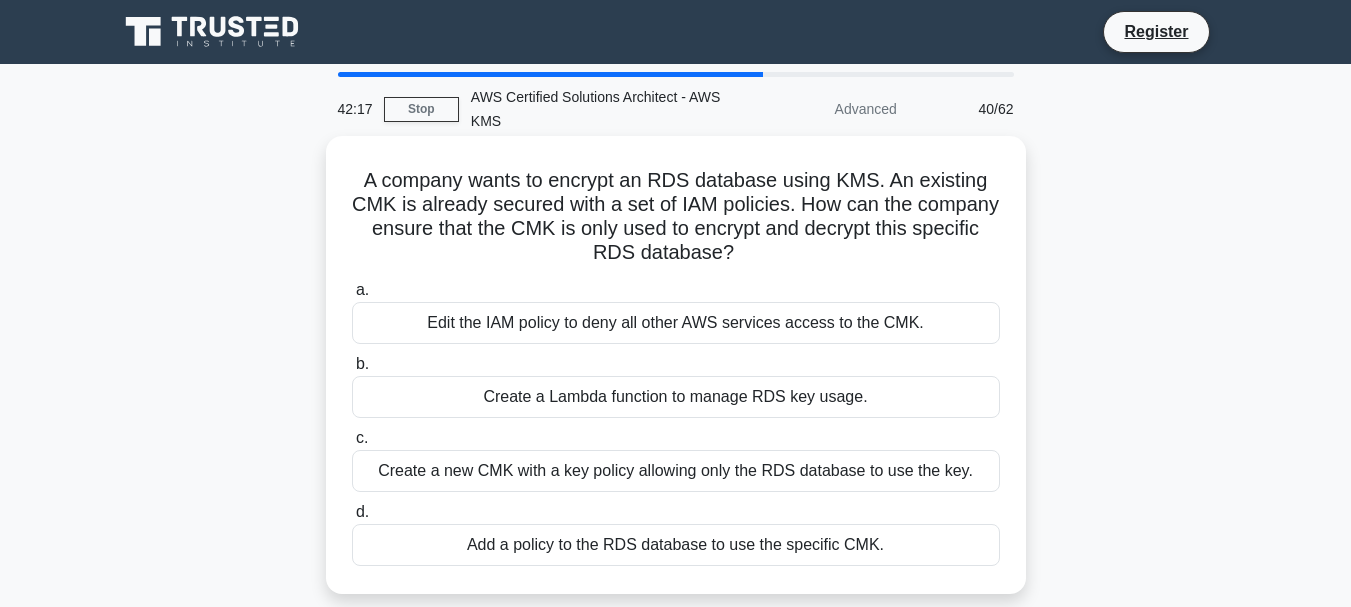 click on "Edit the IAM policy to deny all other AWS services access to the CMK." at bounding box center (676, 323) 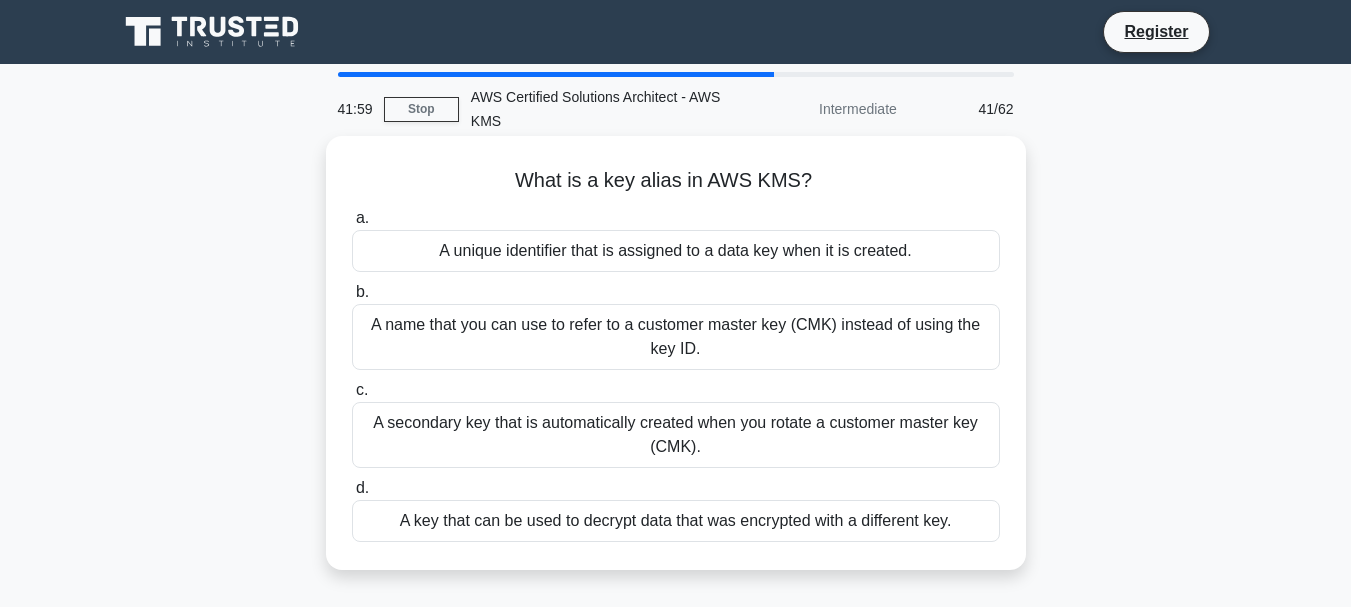 click on "A name that you can use to refer to a customer master key (CMK) instead of using the key ID." at bounding box center [676, 337] 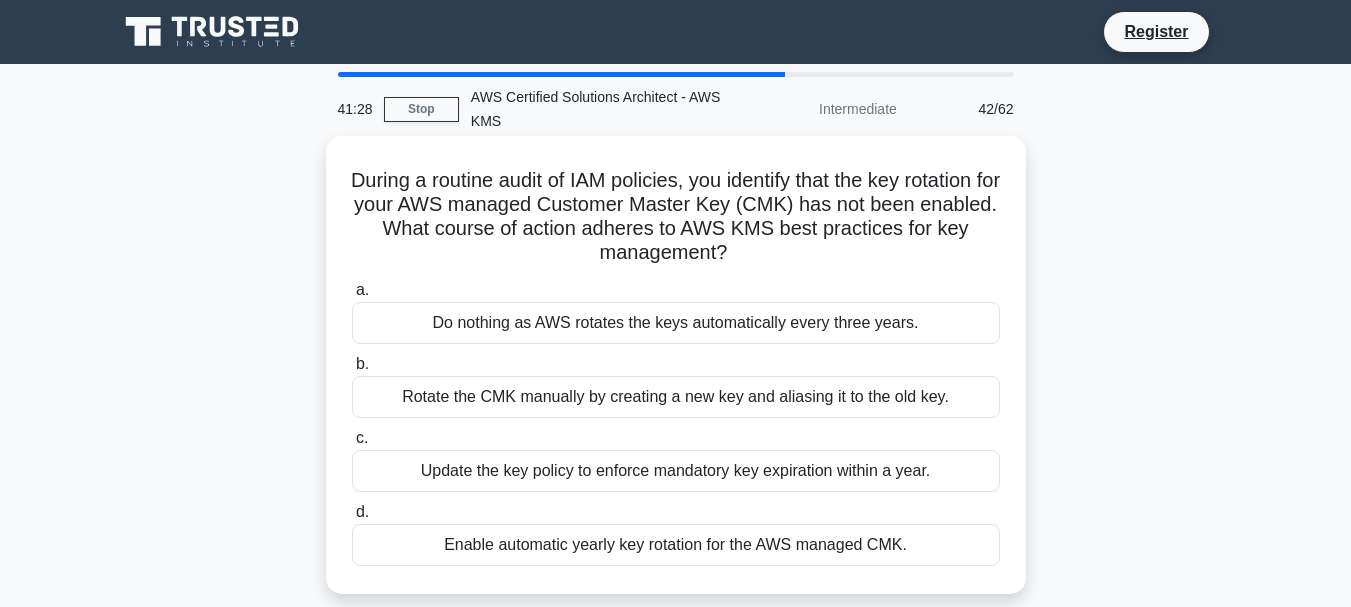 click on "Update the key policy to enforce mandatory key expiration within a year." at bounding box center (676, 471) 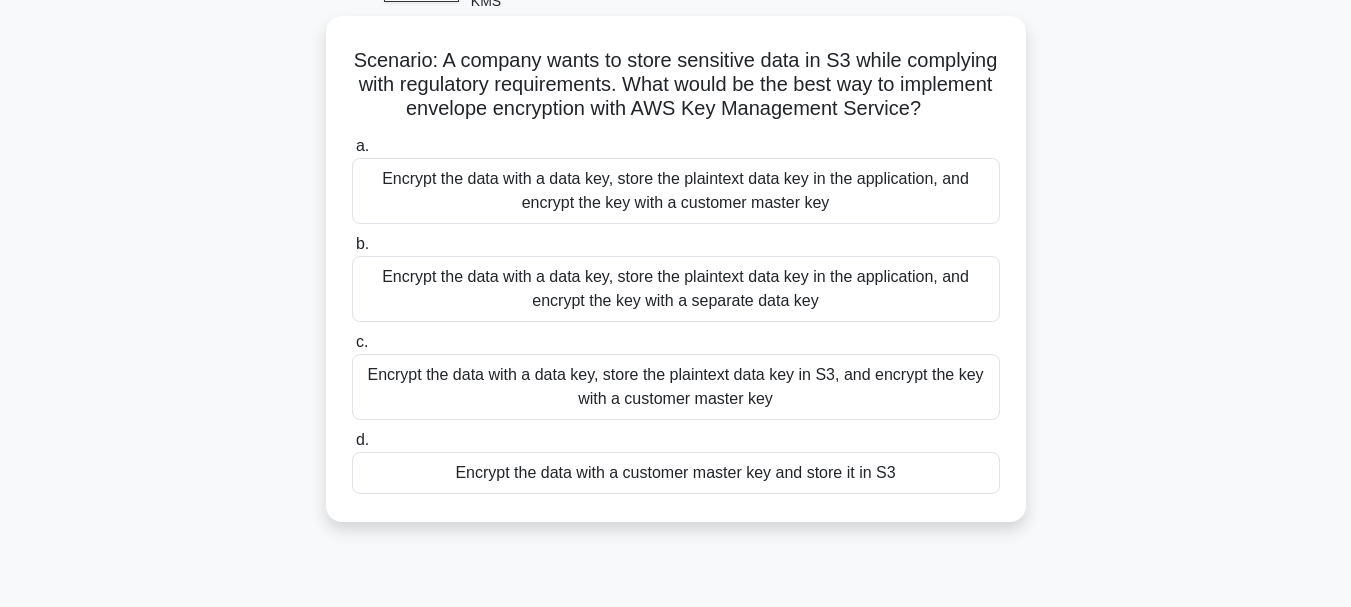 scroll, scrollTop: 160, scrollLeft: 0, axis: vertical 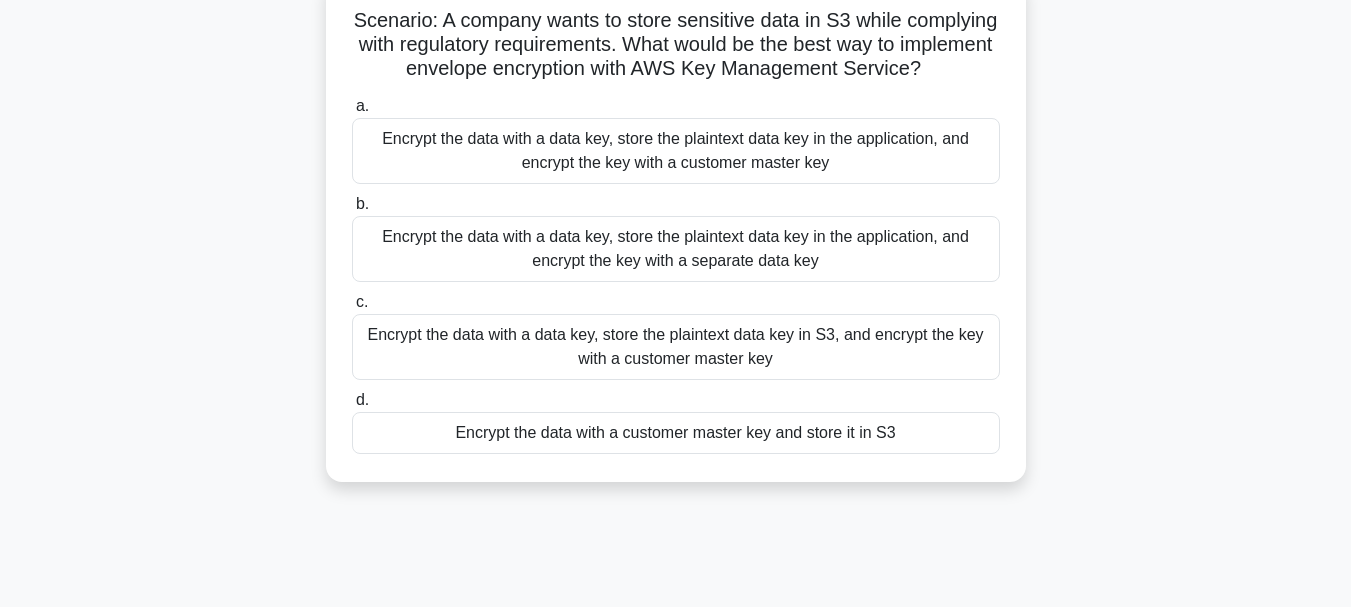 click on "Encrypt the data with a data key, store the plaintext data key in S3, and encrypt the key with a customer master key" at bounding box center [676, 347] 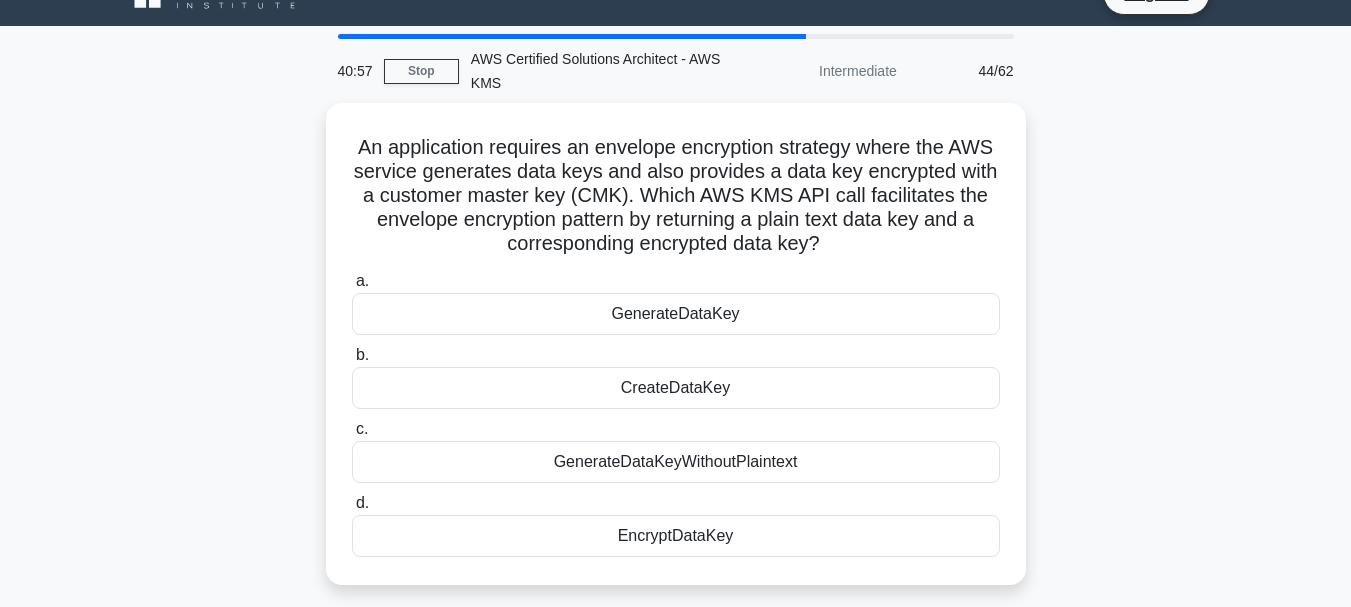 scroll, scrollTop: 0, scrollLeft: 0, axis: both 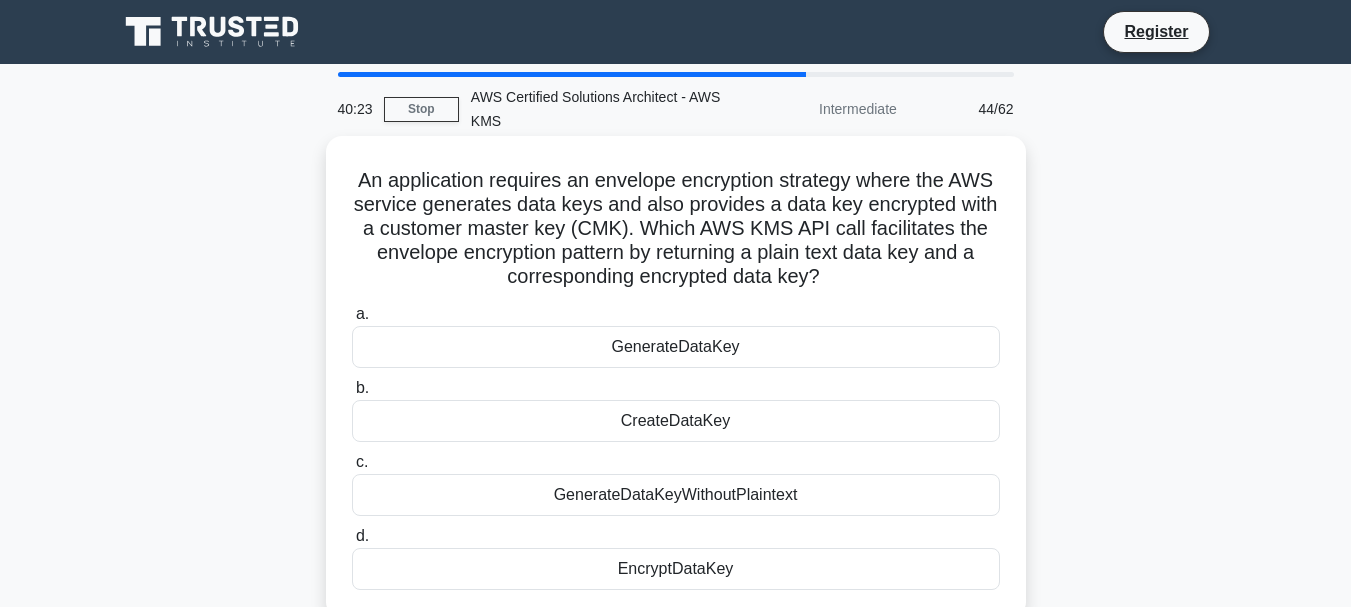 click on "GenerateDataKeyWithoutPlaintext" at bounding box center [676, 495] 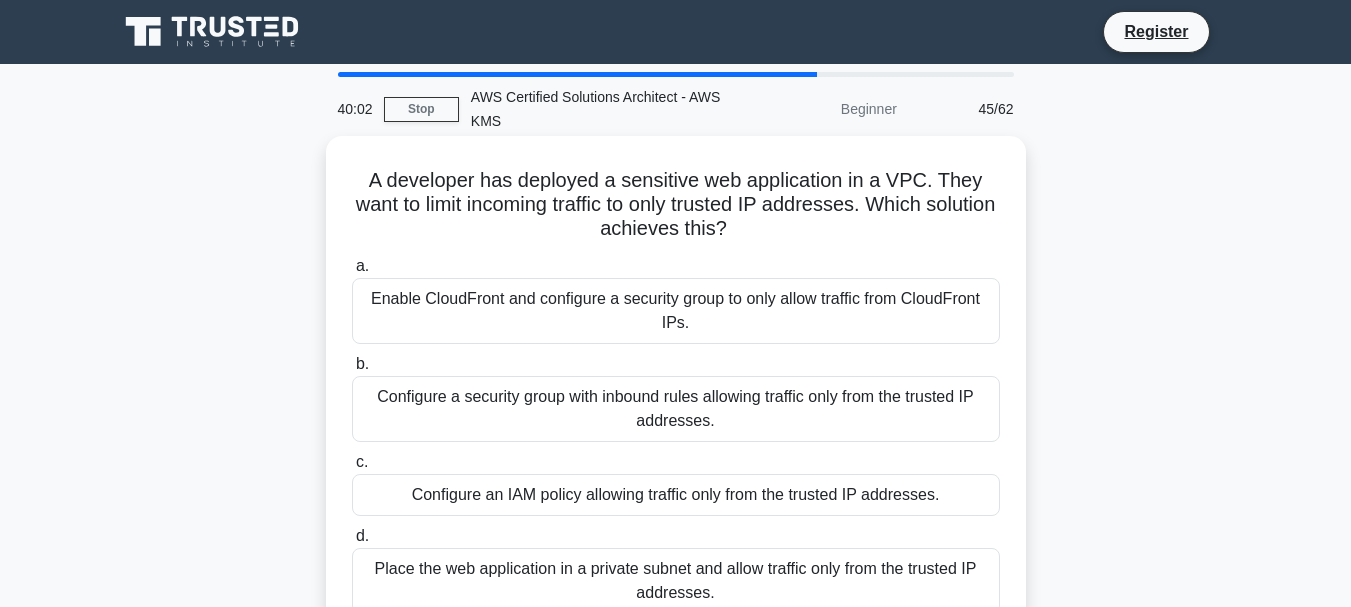 click on "Configure a security group with inbound rules allowing traffic only from the trusted IP addresses." at bounding box center (676, 409) 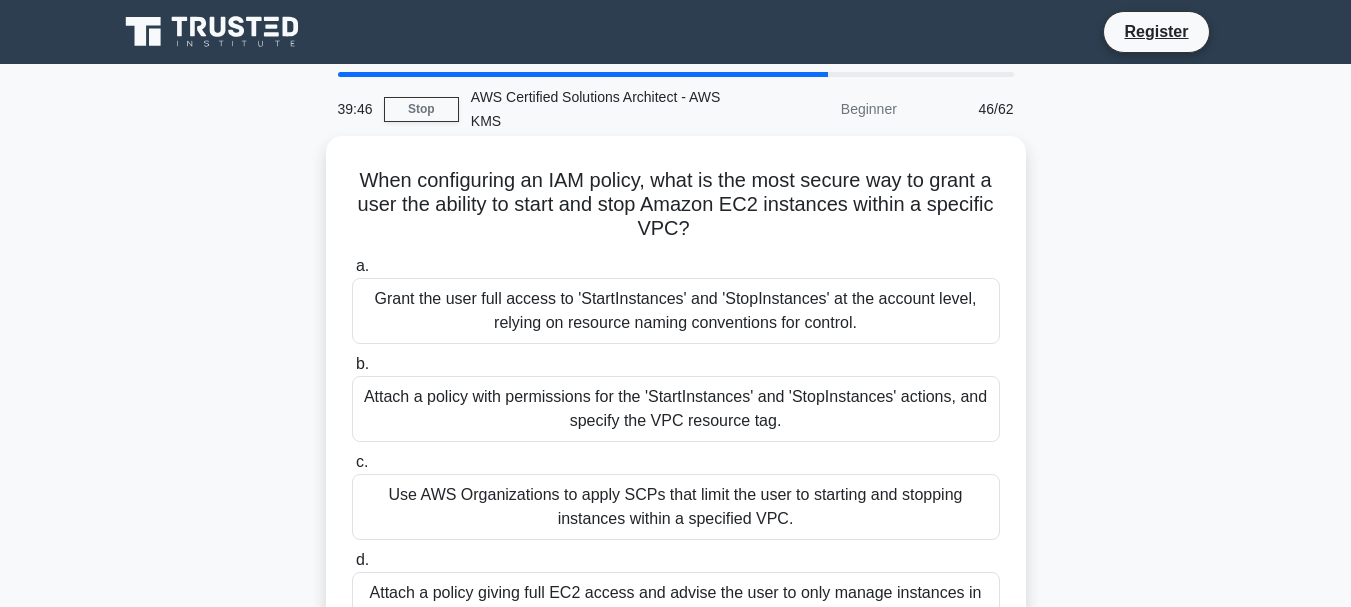 click on "Grant the user full access to 'StartInstances' and 'StopInstances' at the account level, relying on resource naming conventions for control." at bounding box center [676, 311] 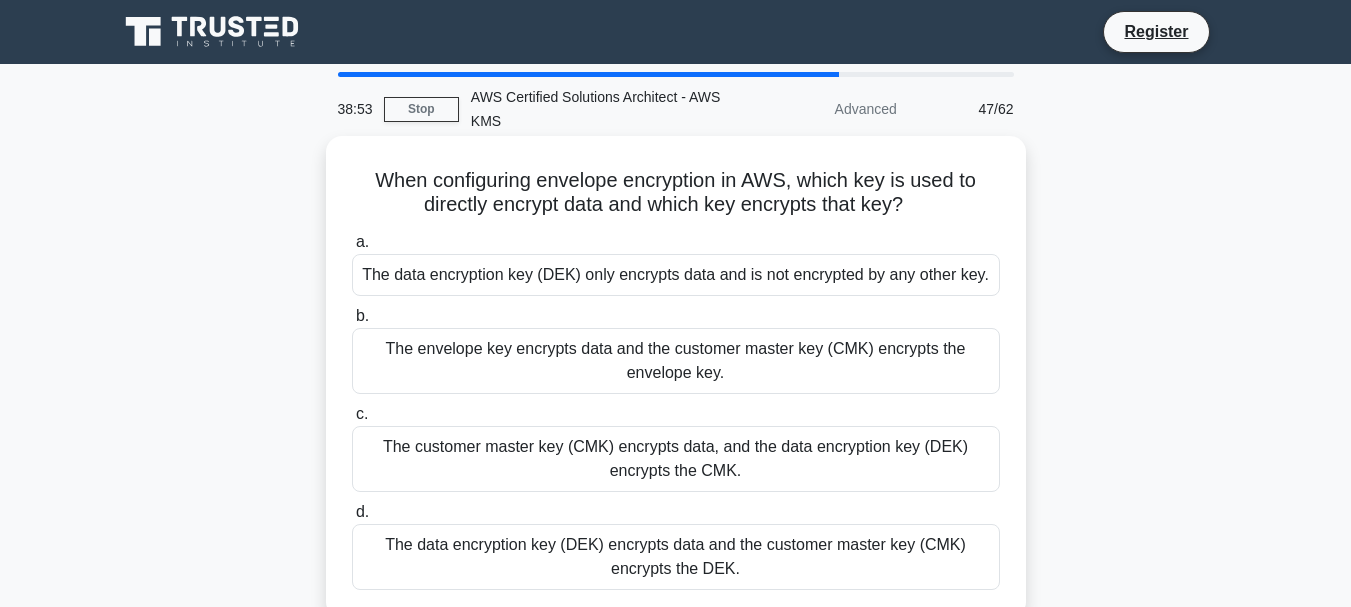click on "The customer master key (CMK) encrypts data, and the data encryption key (DEK) encrypts the CMK." at bounding box center [676, 459] 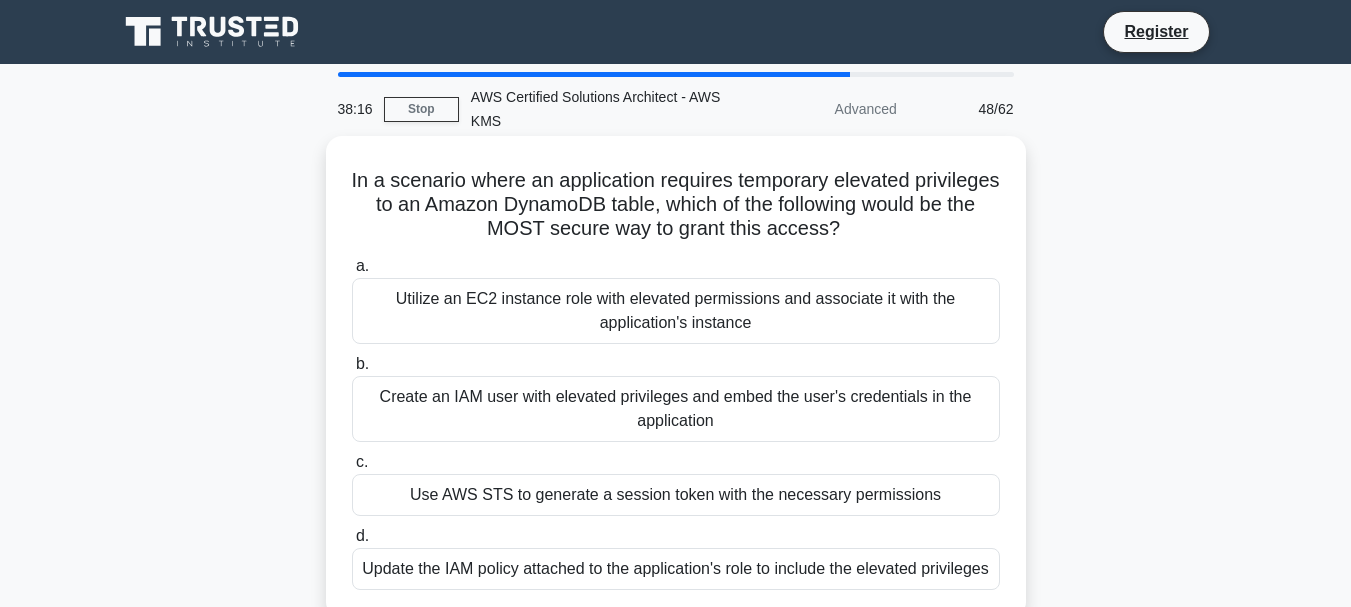 click on "Use AWS STS to generate a session token with the necessary permissions" at bounding box center [676, 495] 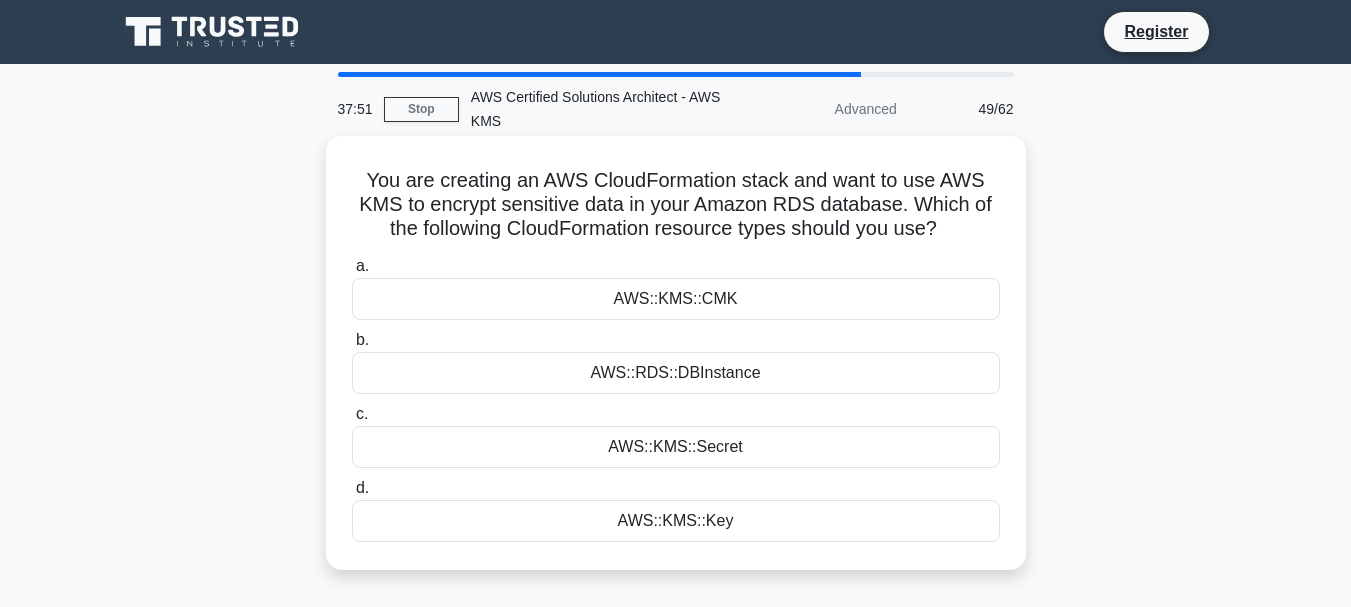 click on "AWS::KMS::CMK" at bounding box center (676, 299) 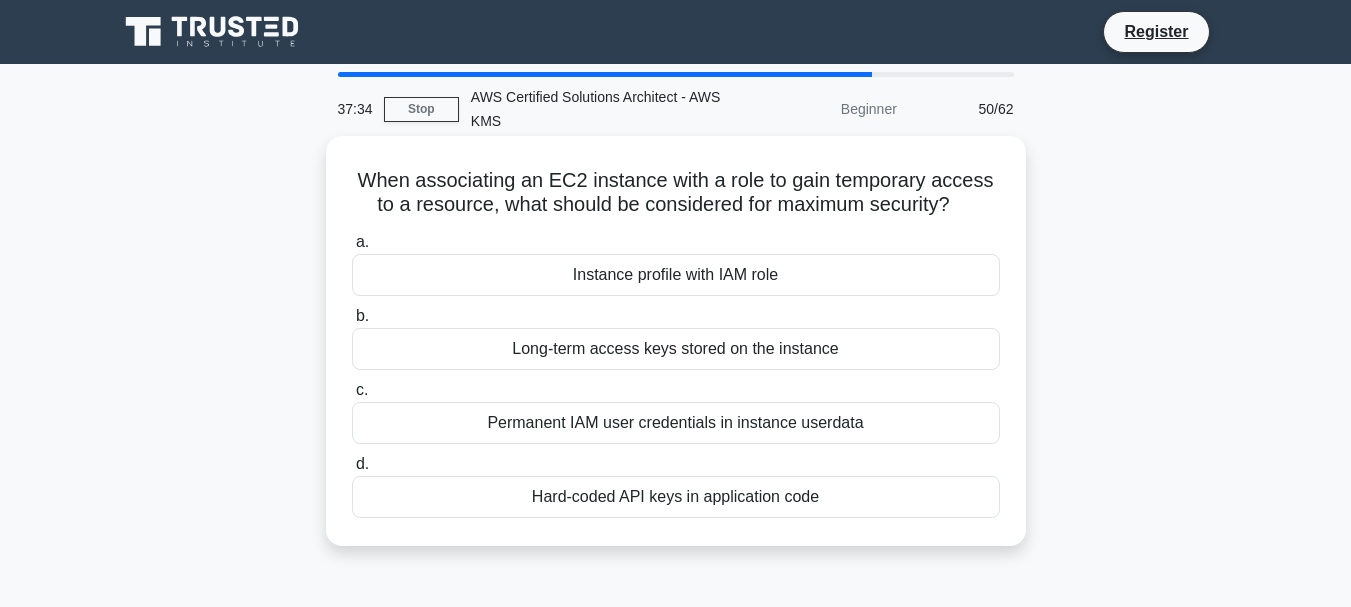 click on "Instance profile with IAM role" at bounding box center (676, 275) 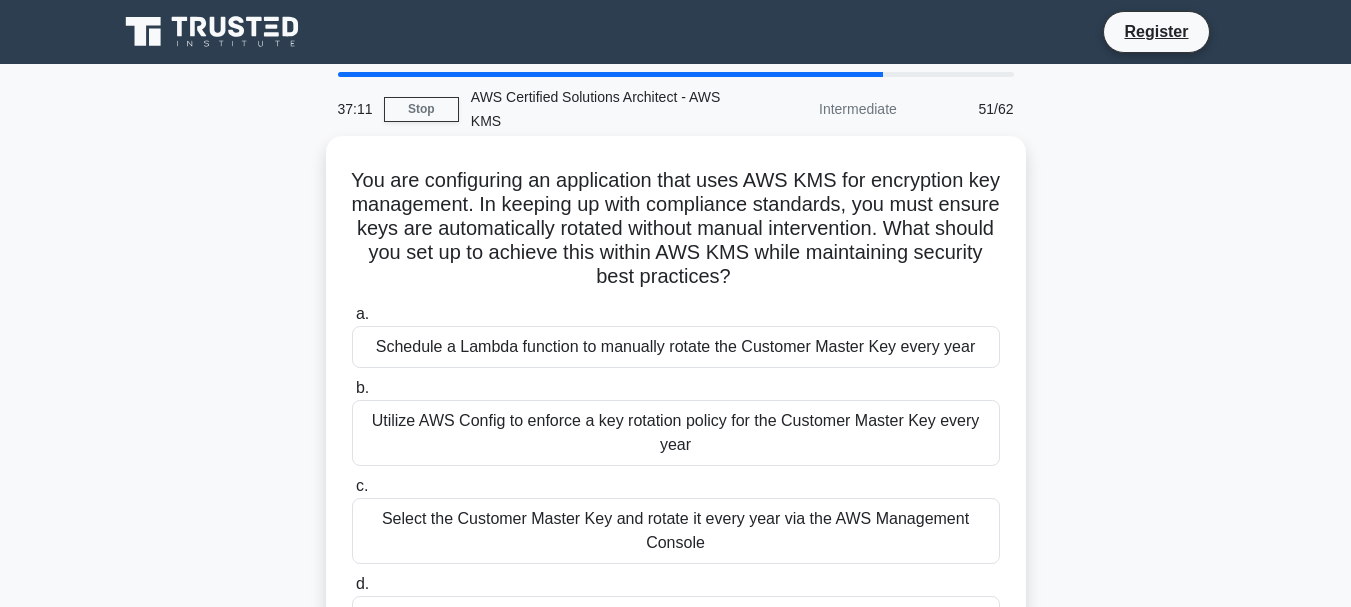 click on "Schedule a Lambda function to manually rotate the Customer Master Key every year" at bounding box center (676, 347) 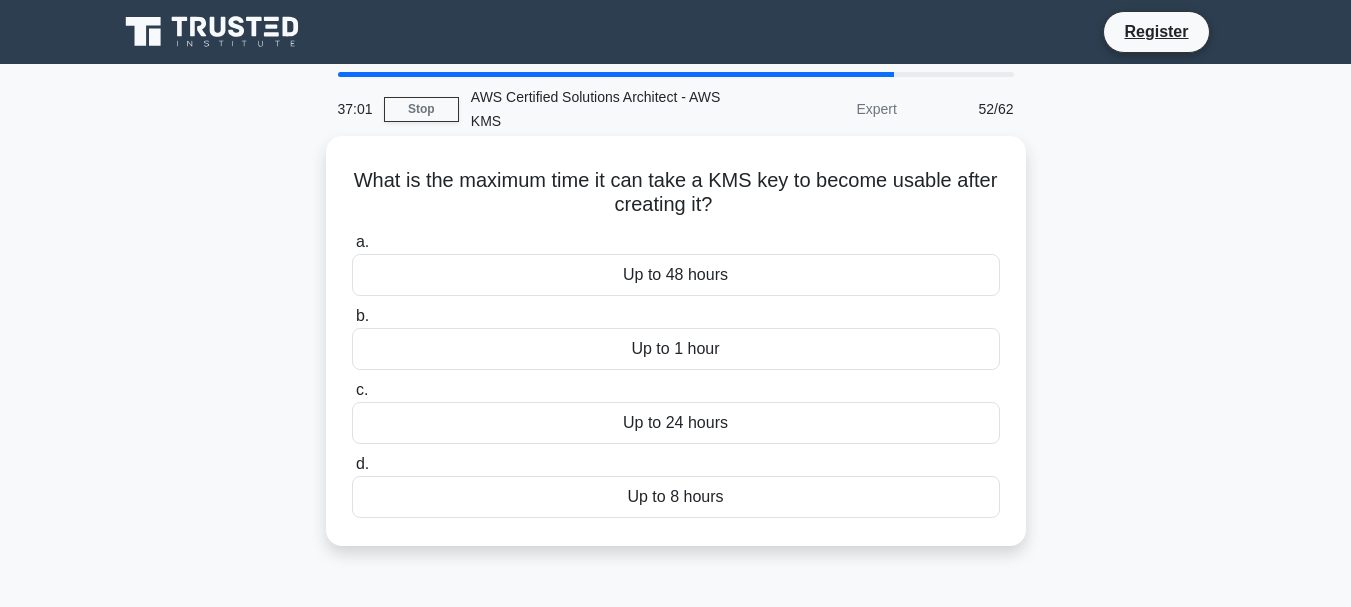 click on "Up to 1 hour" at bounding box center [676, 349] 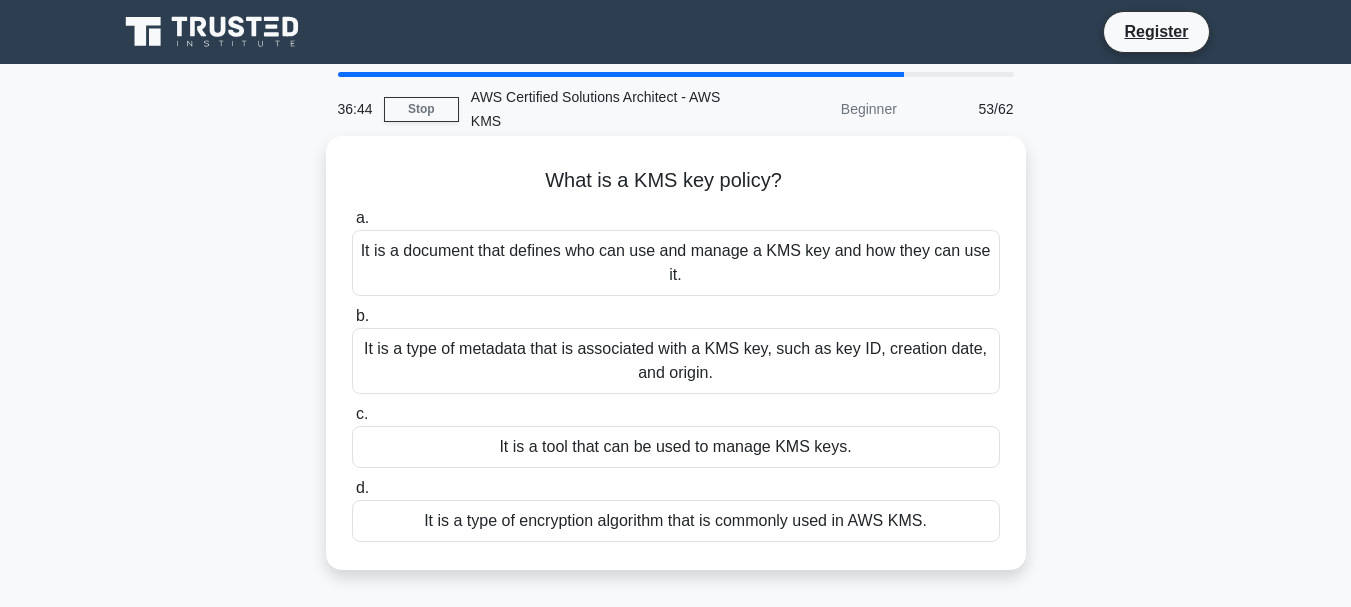 click on "It is a type of metadata that is associated with a KMS key, such as key ID, creation date, and origin." at bounding box center [676, 361] 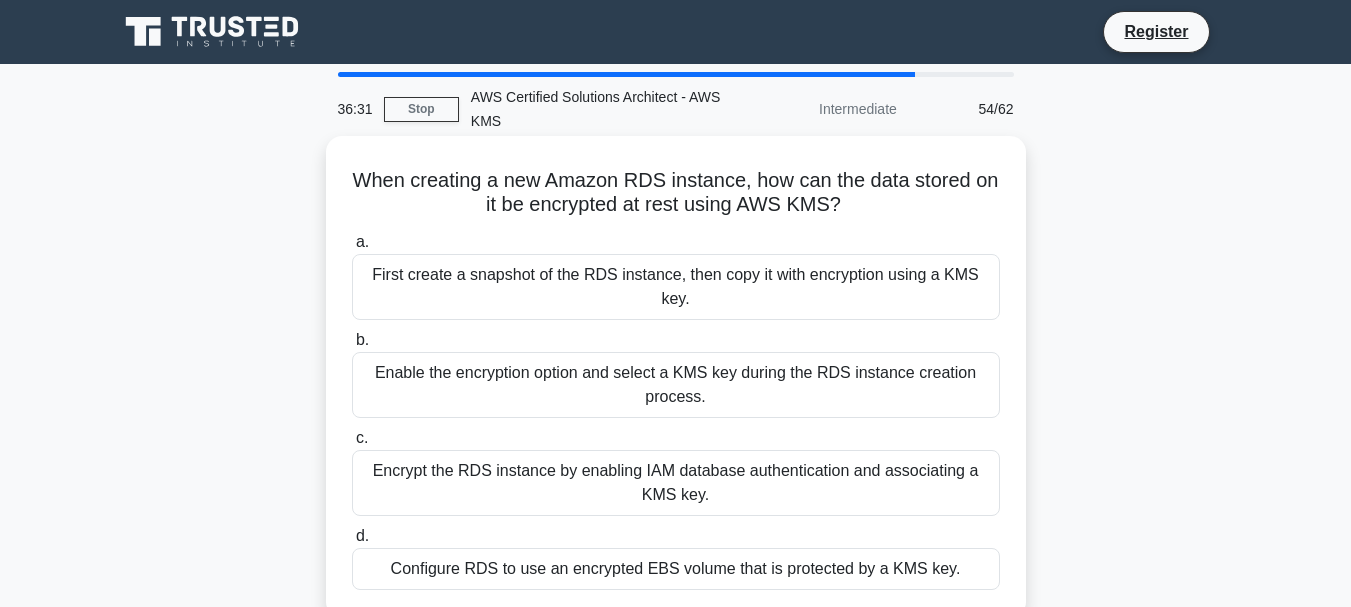 drag, startPoint x: 730, startPoint y: 454, endPoint x: 708, endPoint y: 458, distance: 22.36068 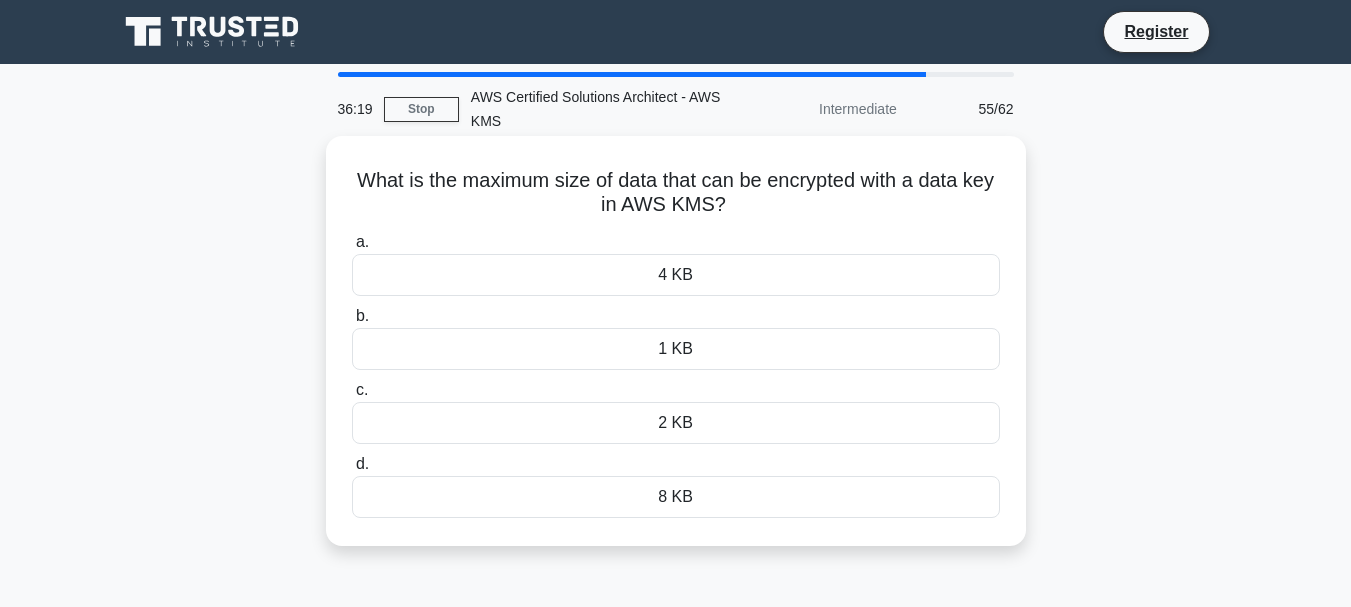 click on "2 KB" at bounding box center (676, 423) 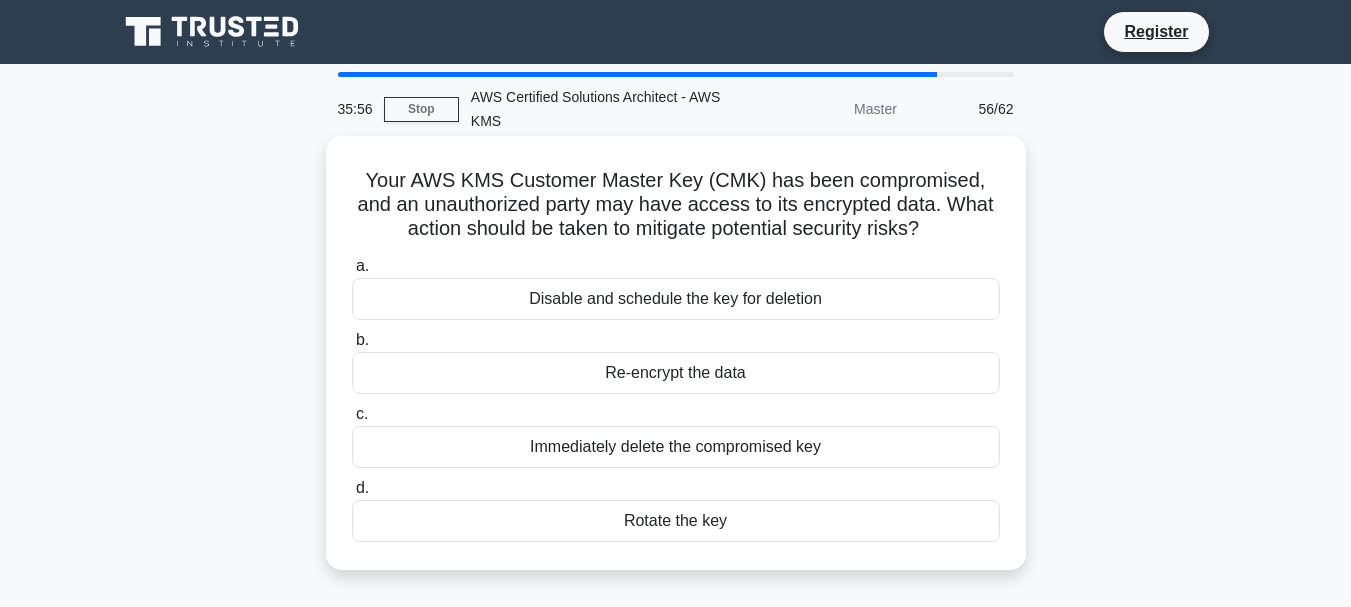 click on "Rotate the key" at bounding box center [676, 521] 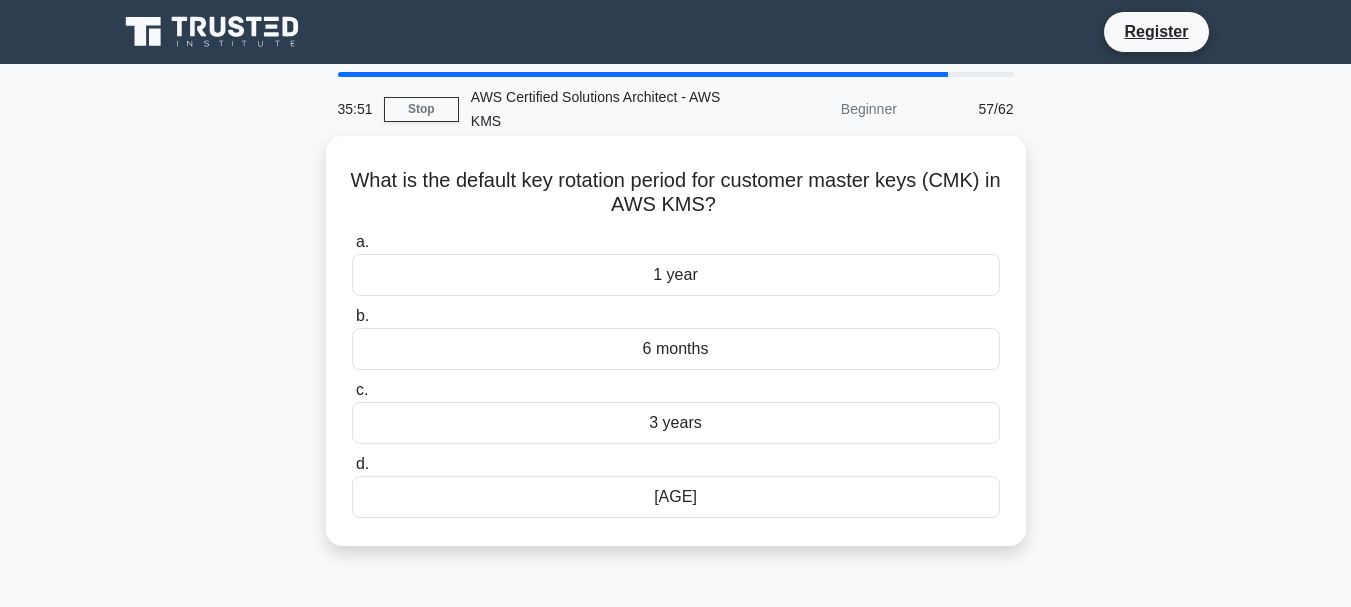 click on "1 year" at bounding box center (676, 275) 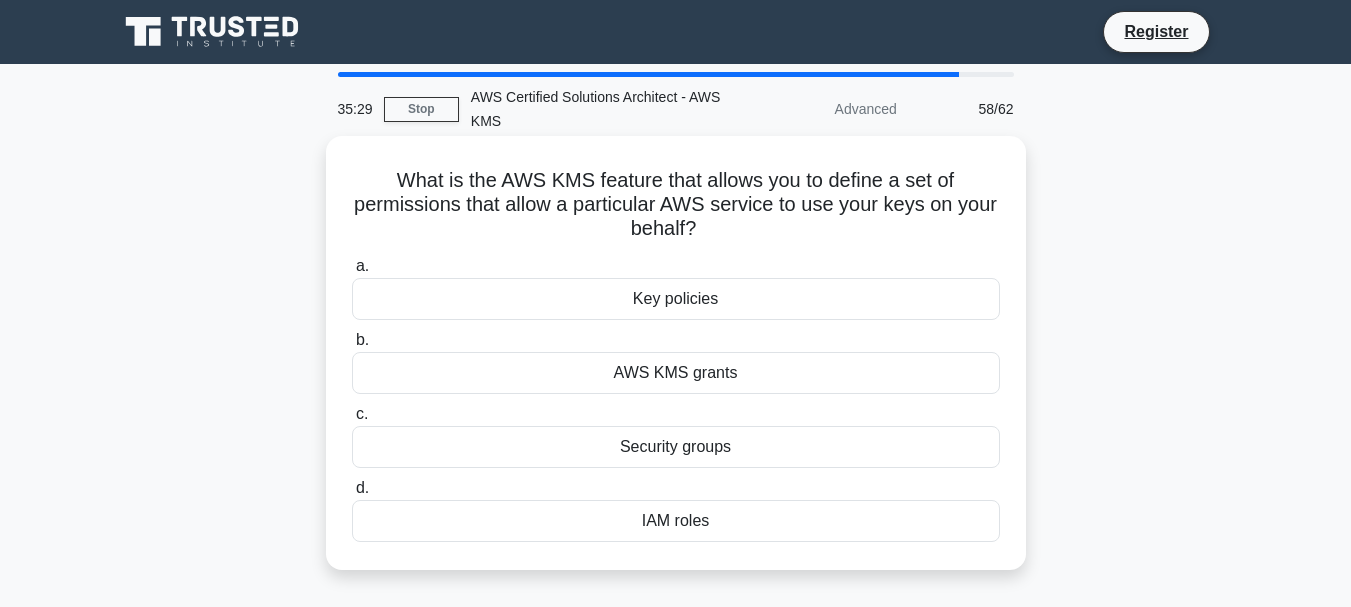 click on "Key policies" at bounding box center (676, 299) 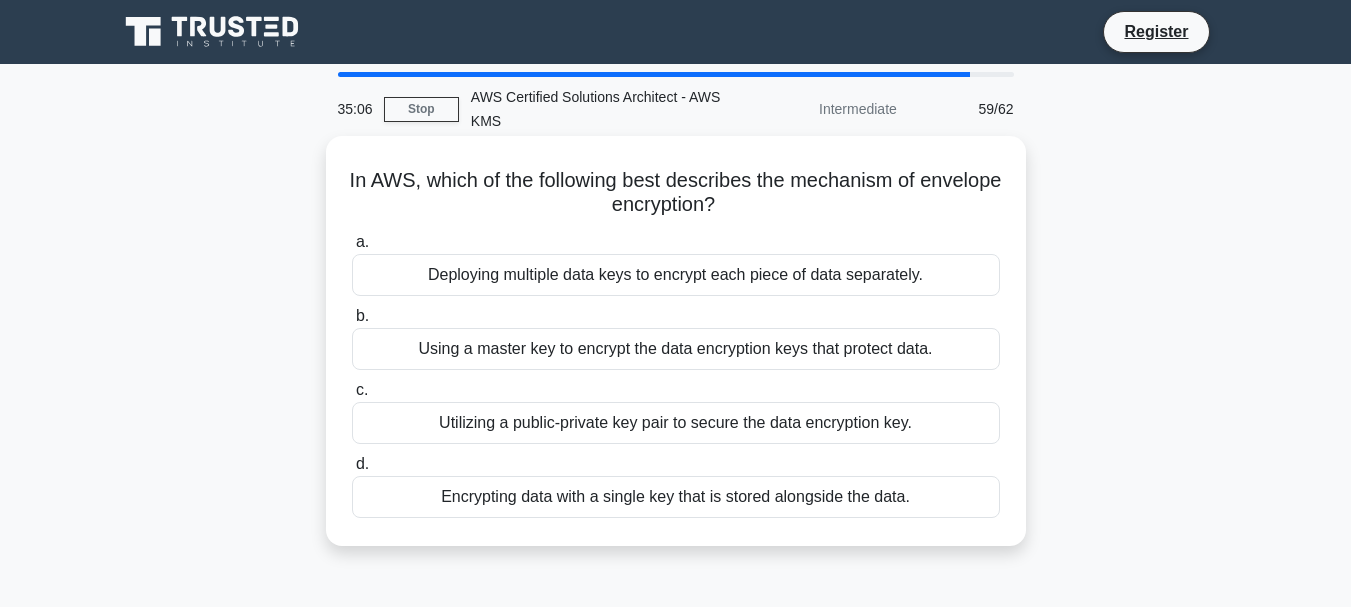 drag, startPoint x: 700, startPoint y: 359, endPoint x: 678, endPoint y: 357, distance: 22.090721 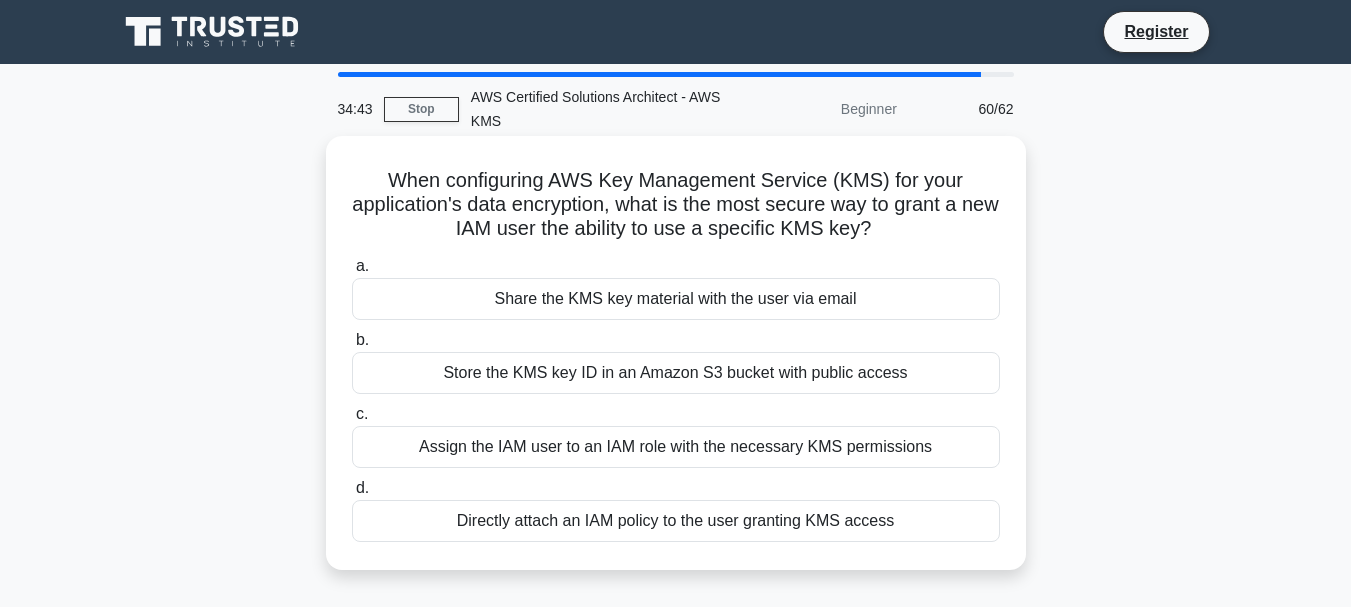 click on "Directly attach an IAM policy to the user granting KMS access" at bounding box center [676, 521] 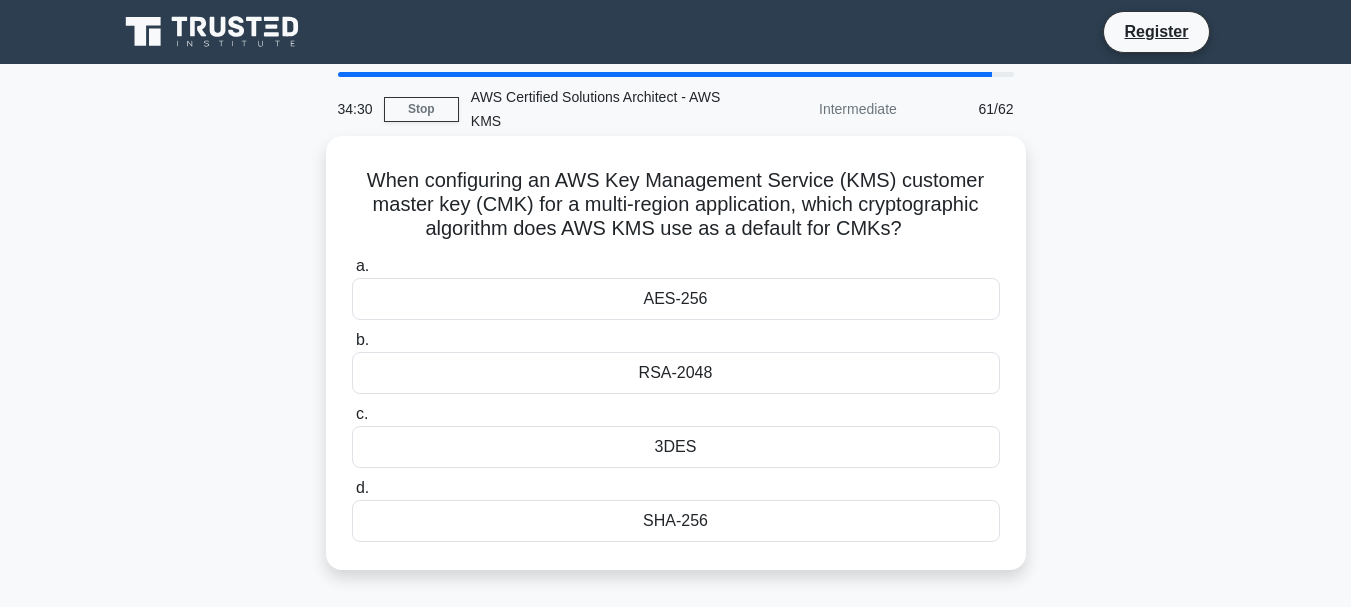 click on "RSA-2048" at bounding box center (676, 373) 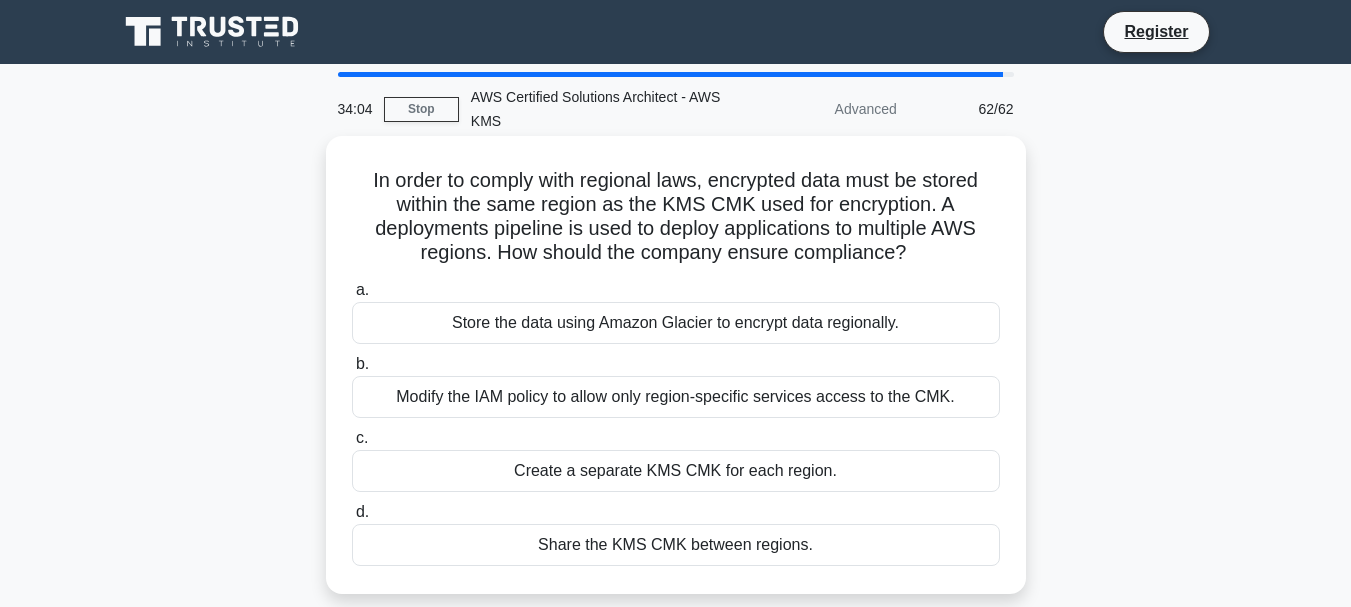 click on "Store the data using Amazon Glacier to encrypt data regionally." at bounding box center (676, 323) 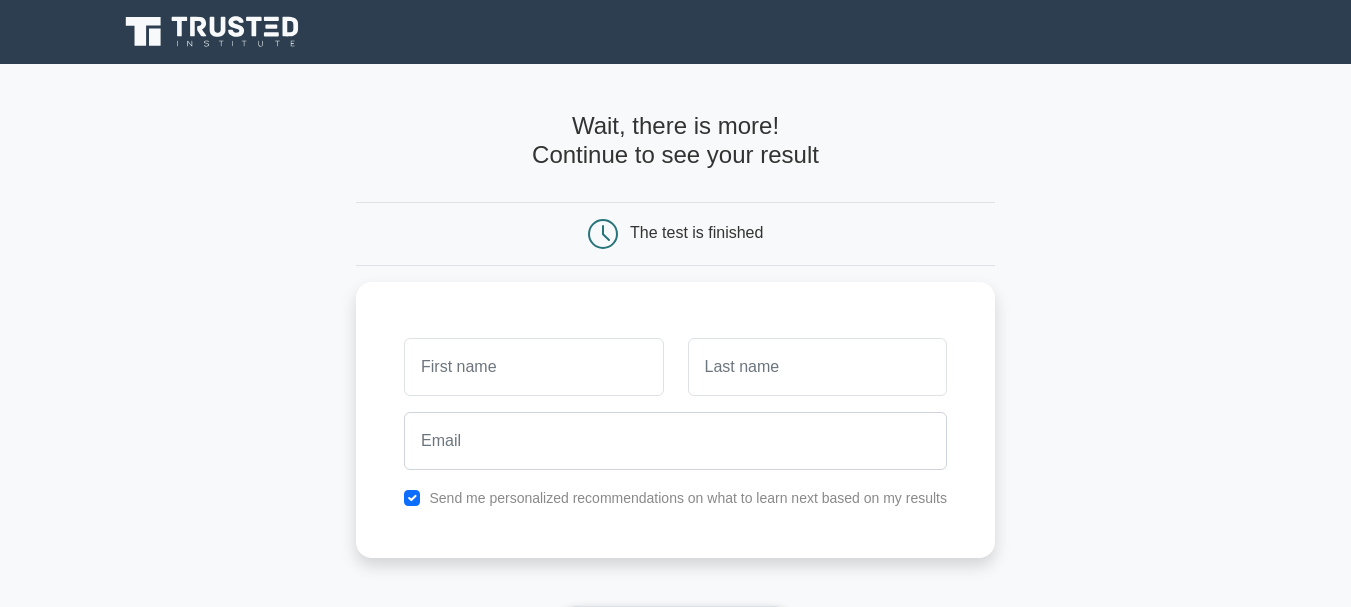 scroll, scrollTop: 0, scrollLeft: 0, axis: both 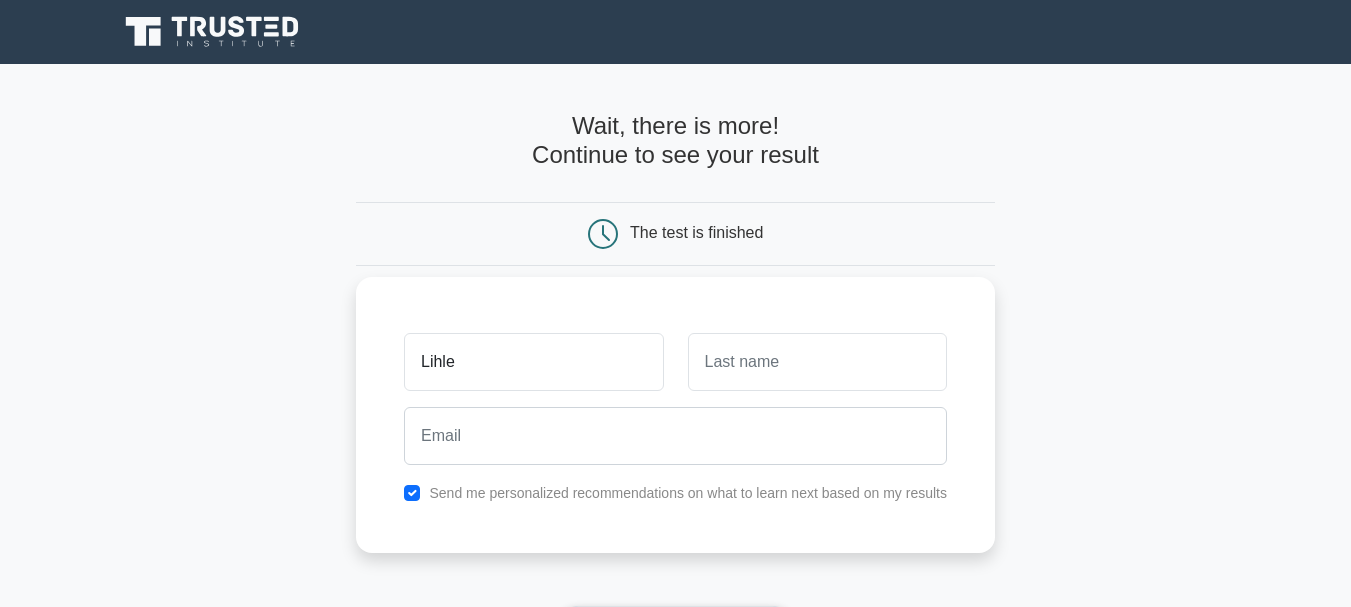 type on "Lihle" 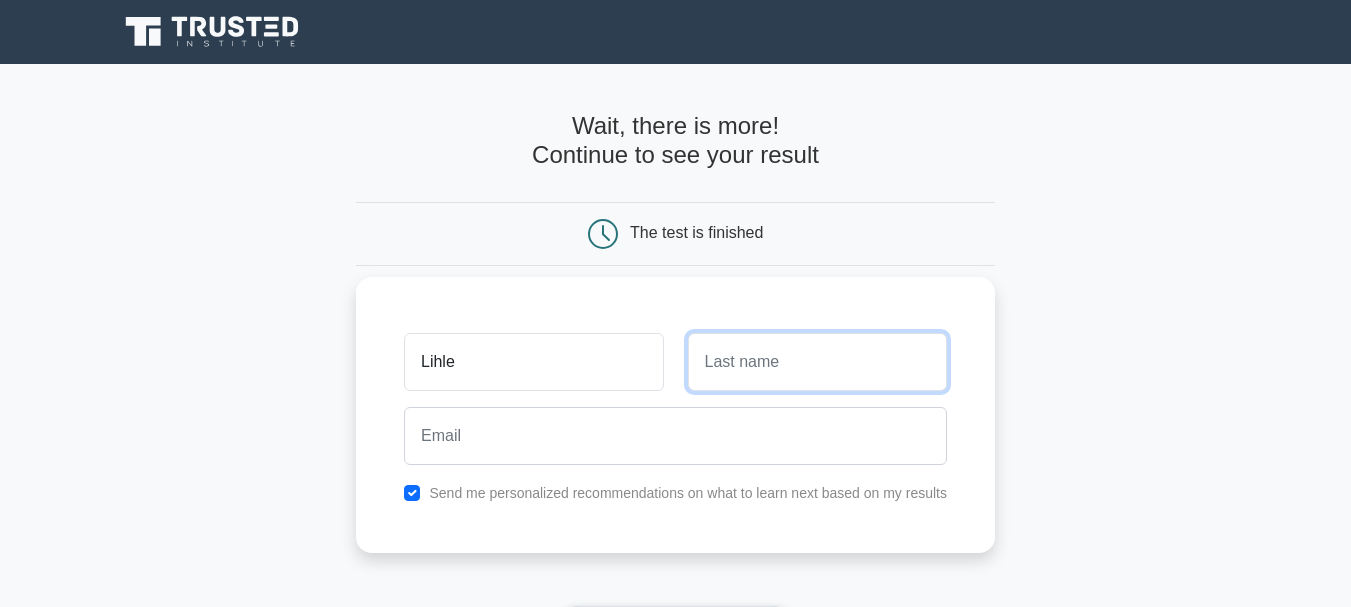 click at bounding box center [817, 362] 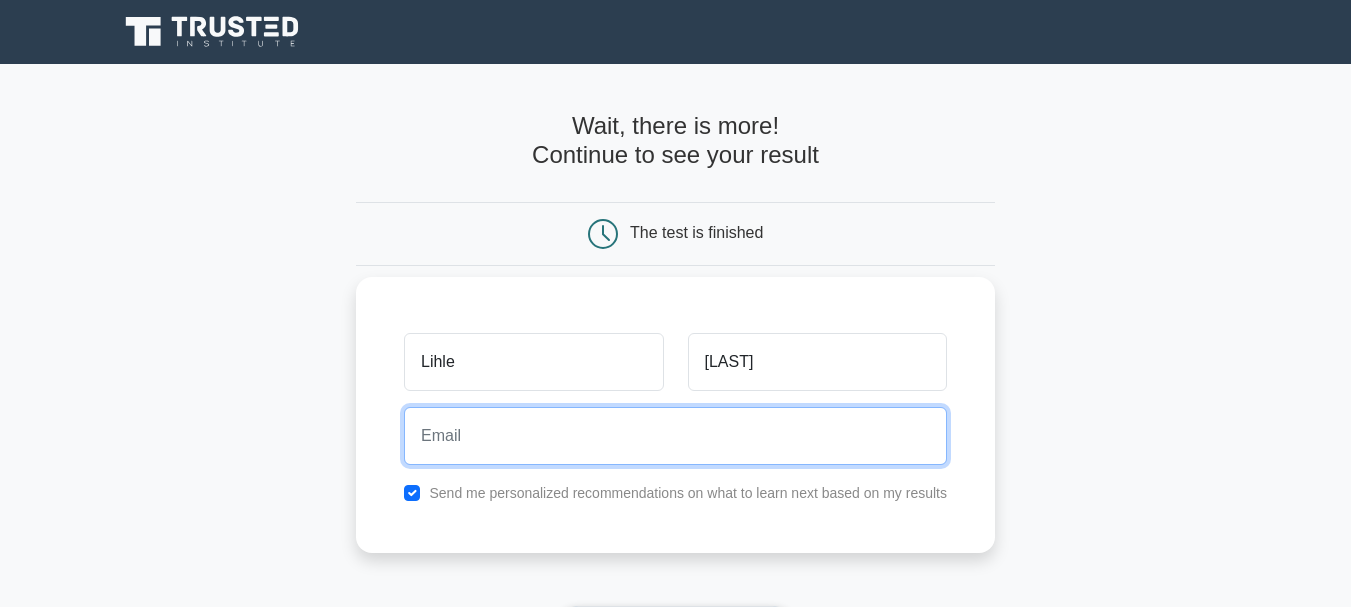 click at bounding box center (675, 436) 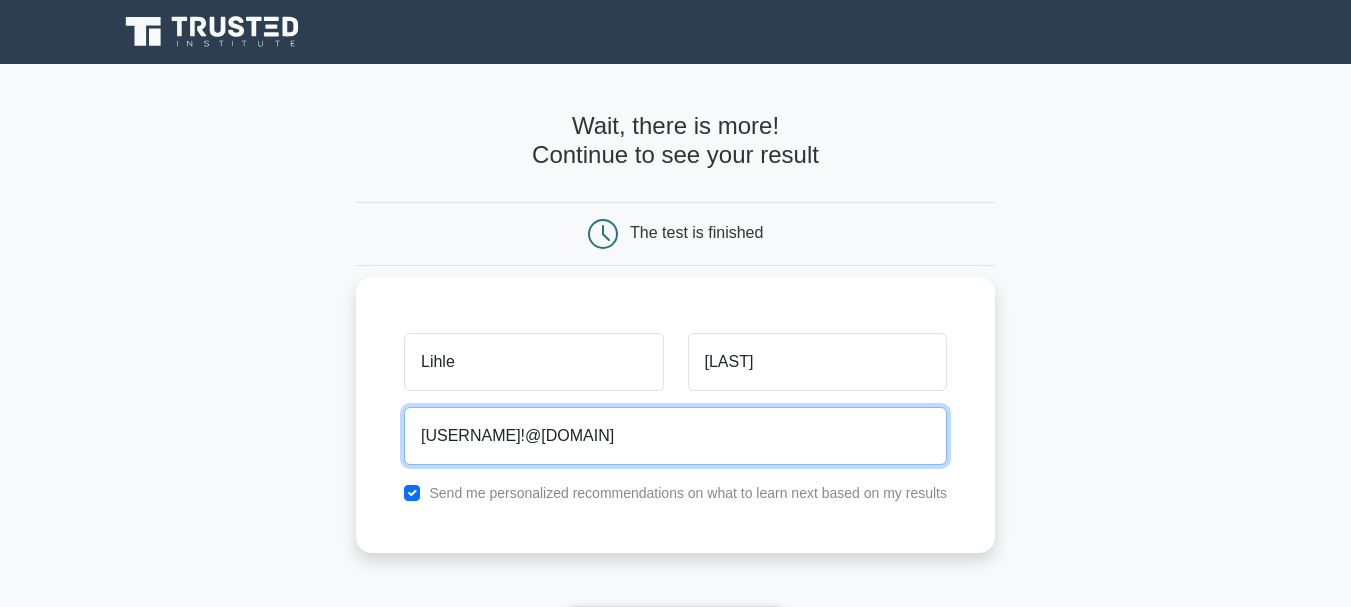 click on "[USERNAME]!@[DOMAIN]" at bounding box center (675, 436) 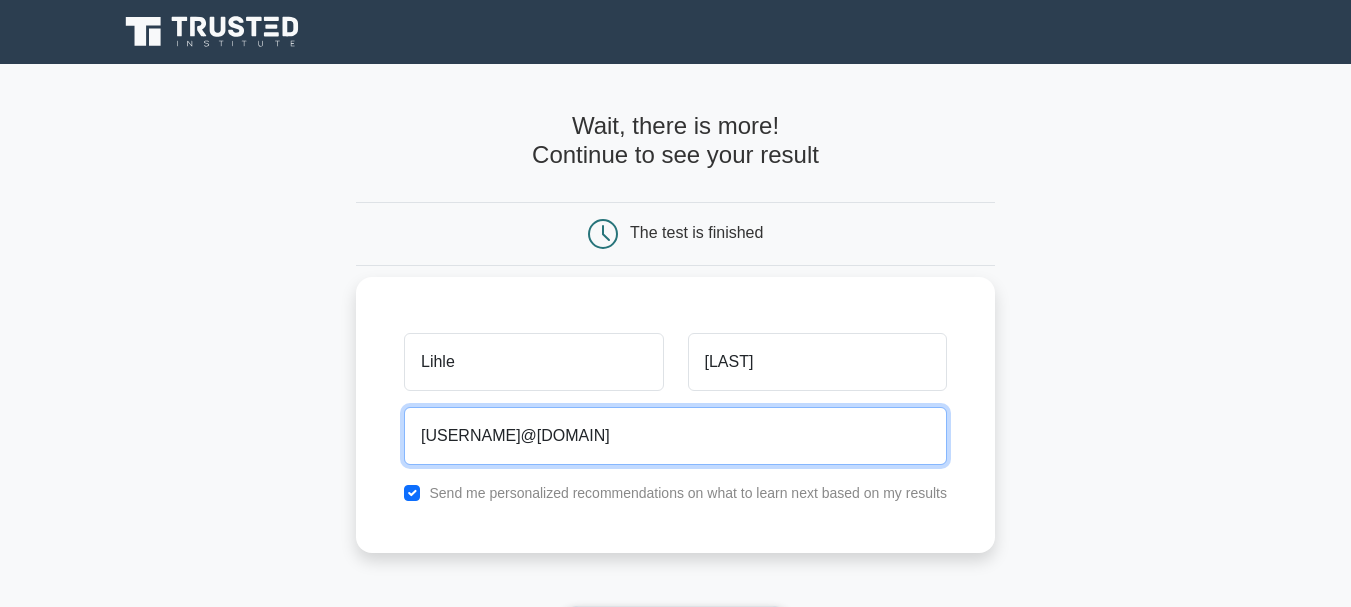 type on "[USERNAME]@[DOMAIN]" 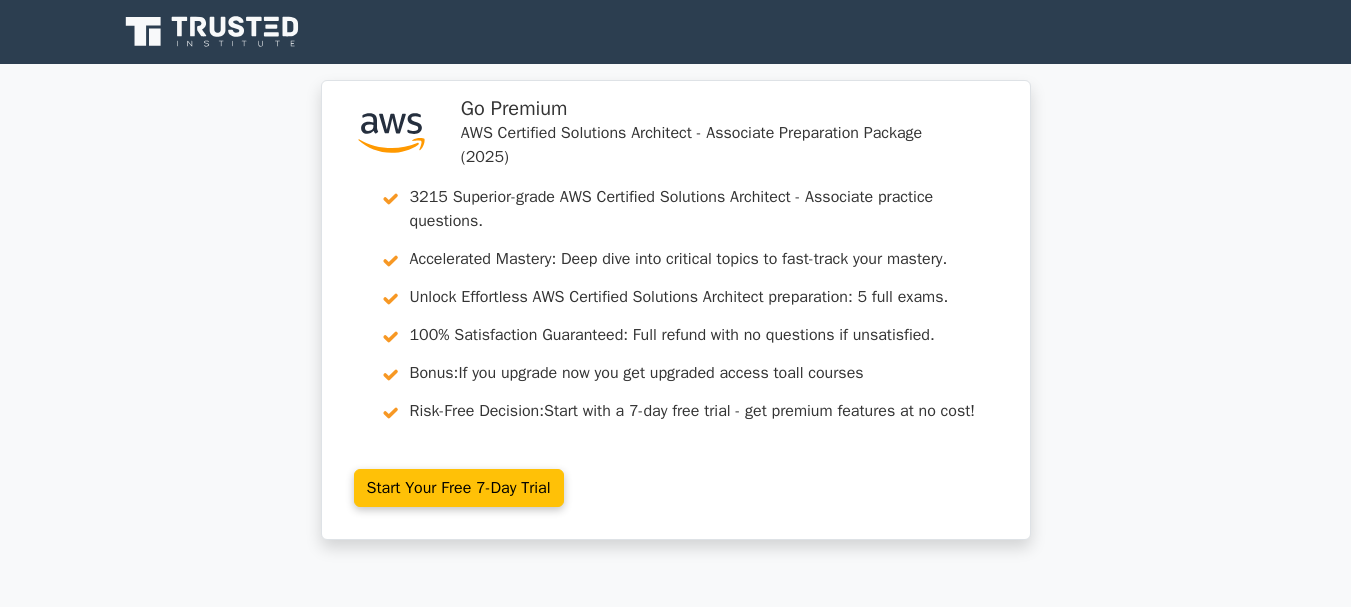scroll, scrollTop: 0, scrollLeft: 0, axis: both 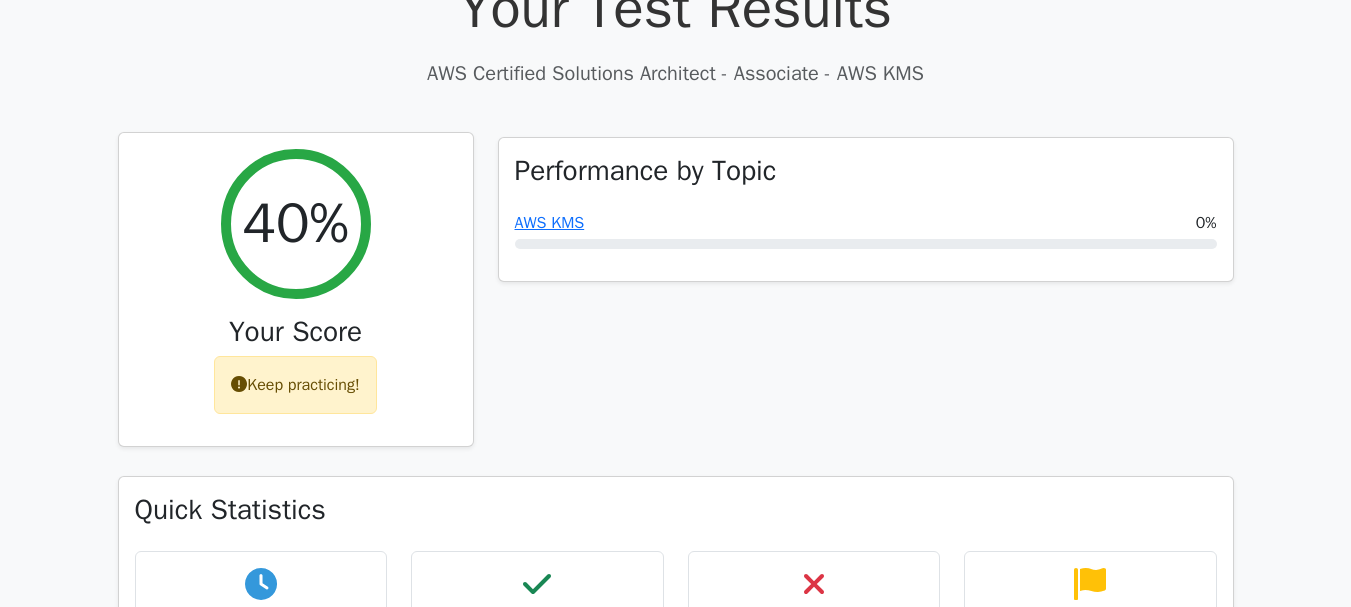 click on "Keep practicing!" at bounding box center (295, 385) 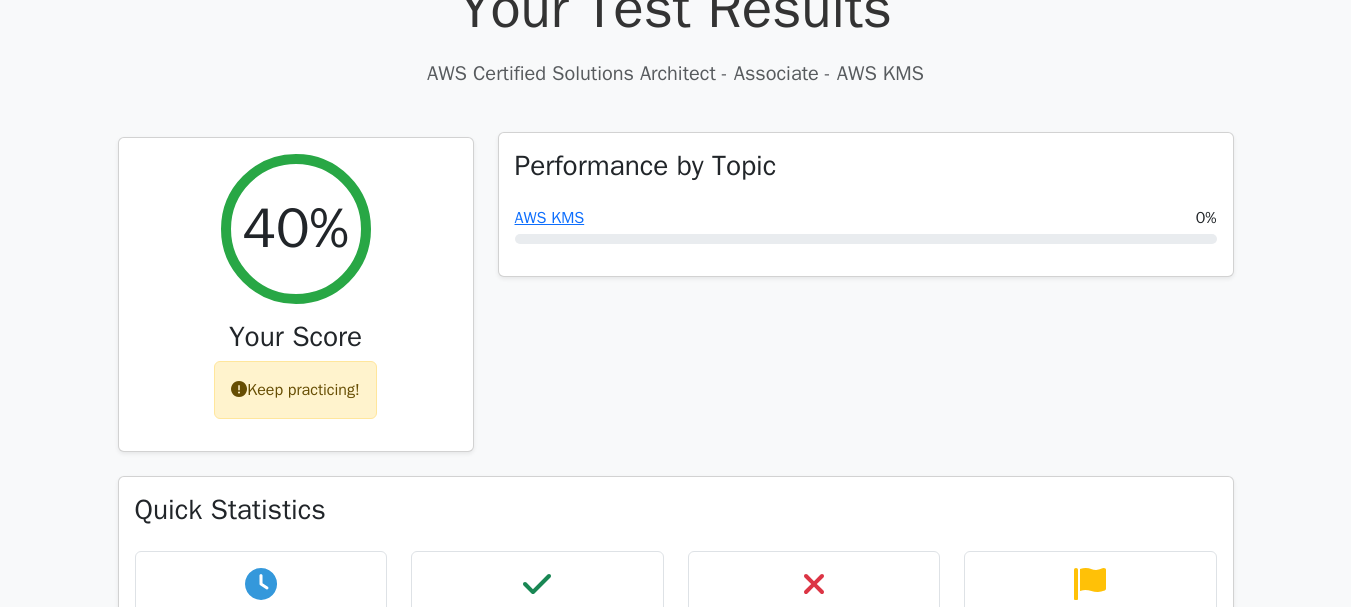 click on "Performance by Topic
AWS KMS
0%" at bounding box center (866, 205) 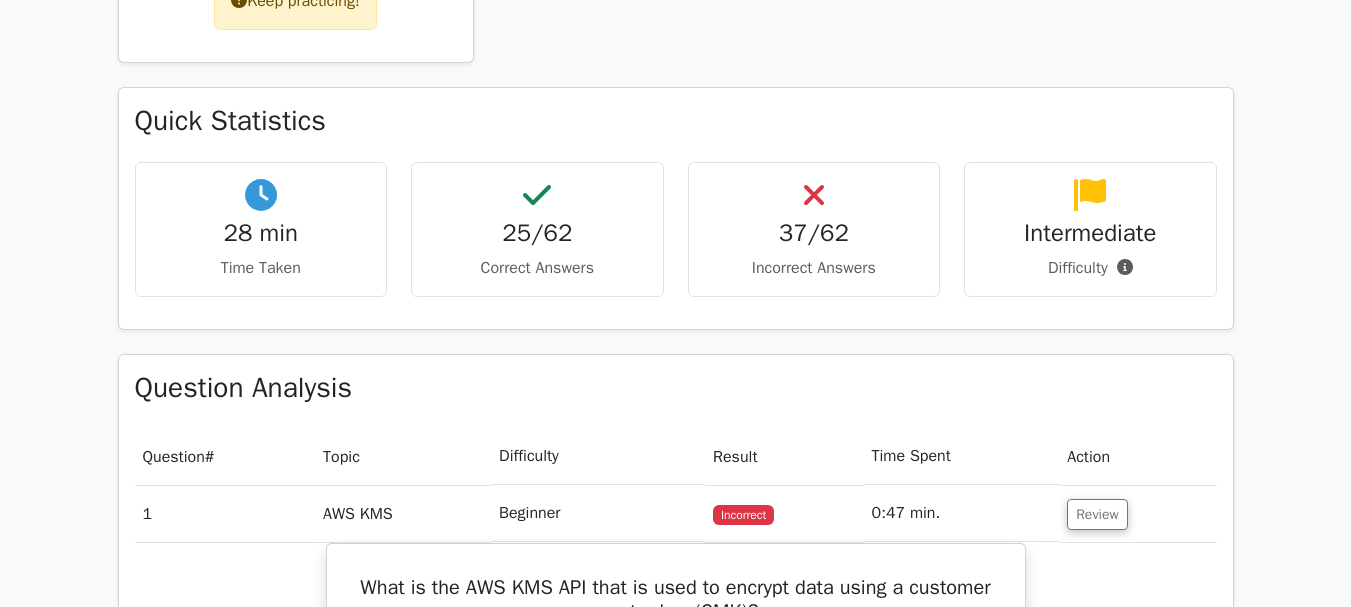 scroll, scrollTop: 1038, scrollLeft: 0, axis: vertical 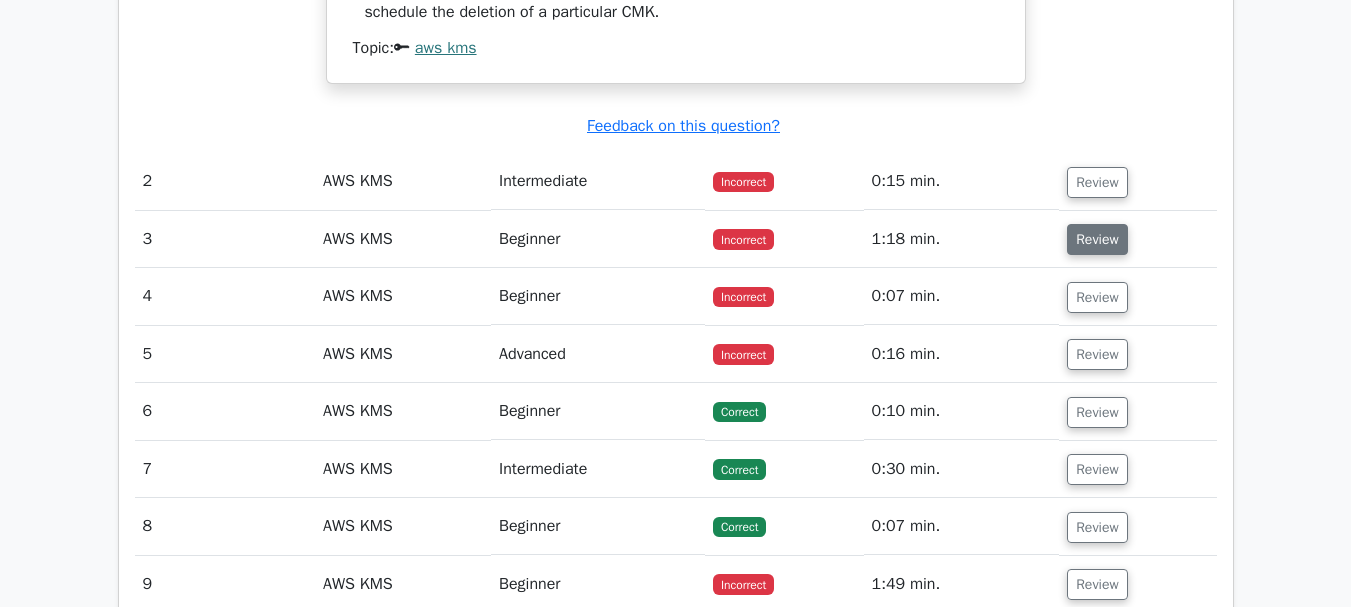 click on "Review" at bounding box center [1097, 239] 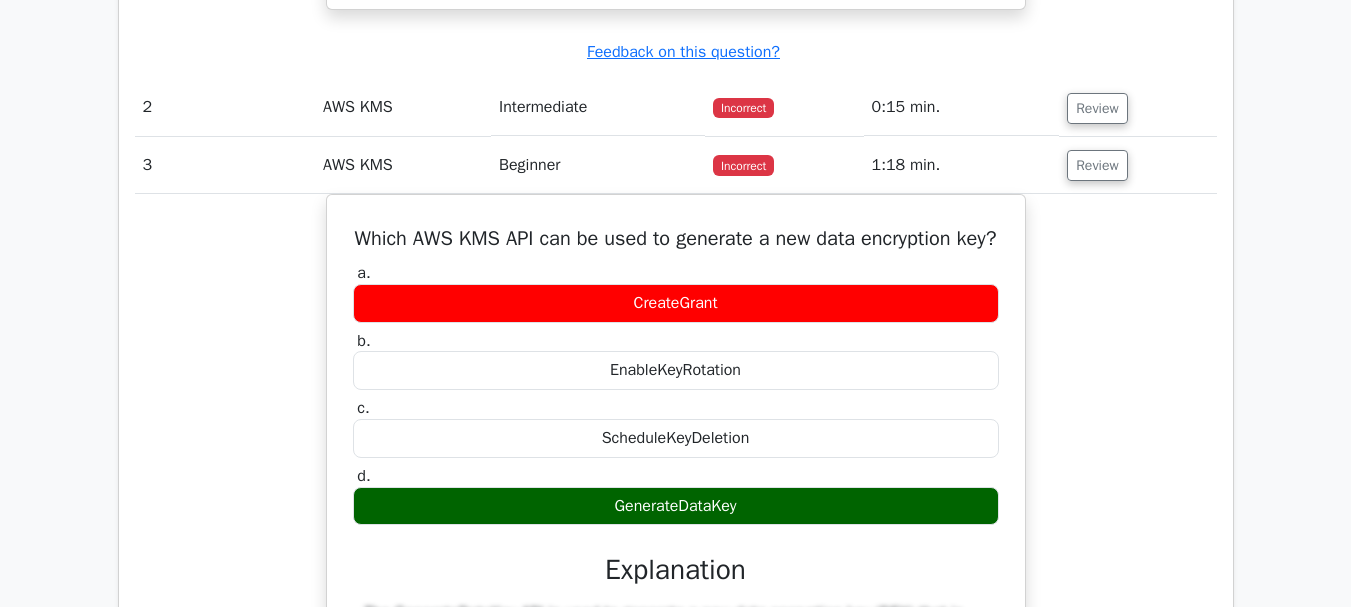 scroll, scrollTop: 2192, scrollLeft: 0, axis: vertical 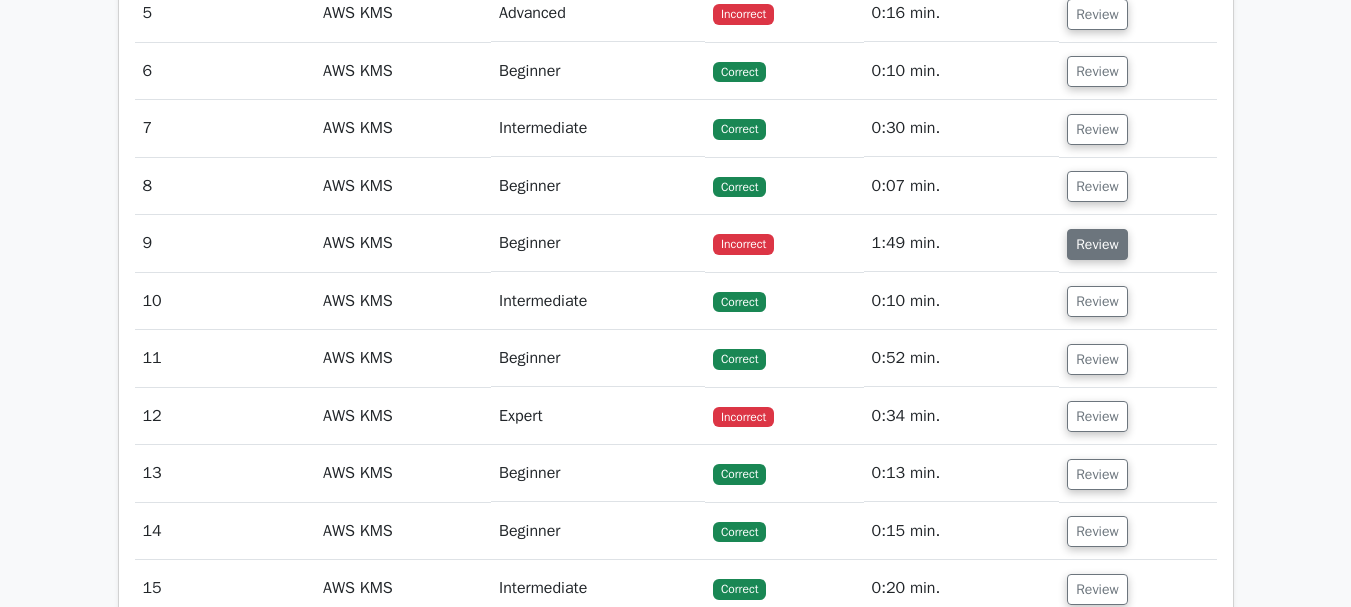 click on "Review" at bounding box center [1097, 244] 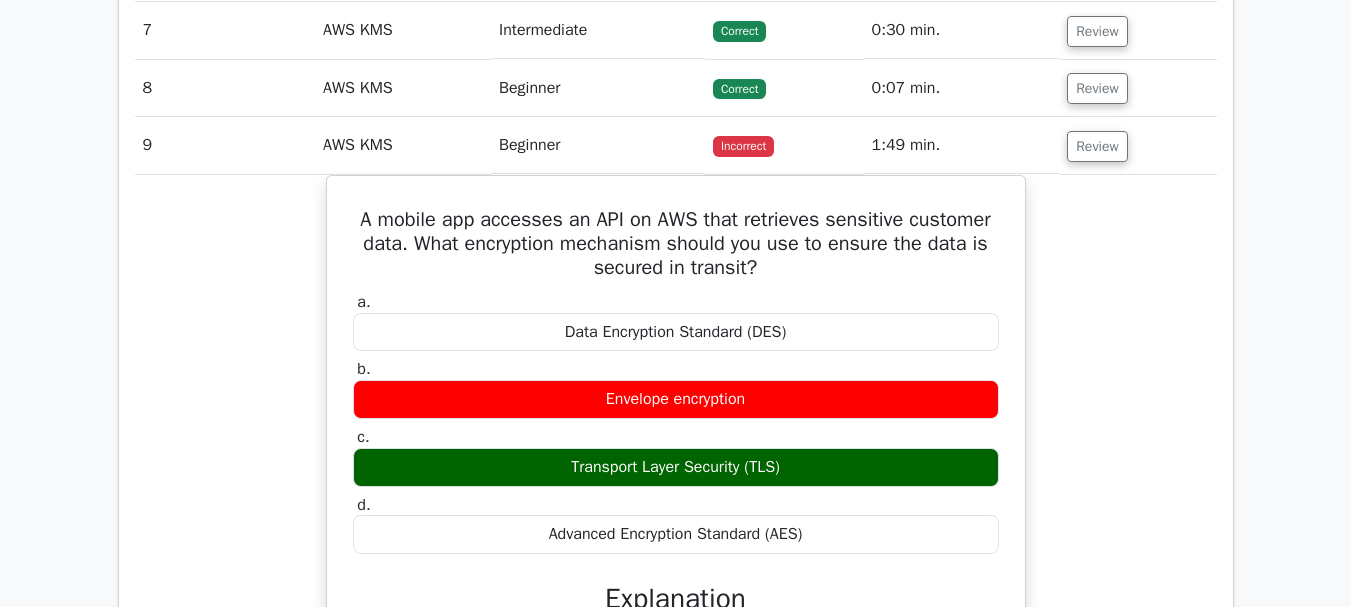 scroll, scrollTop: 3340, scrollLeft: 0, axis: vertical 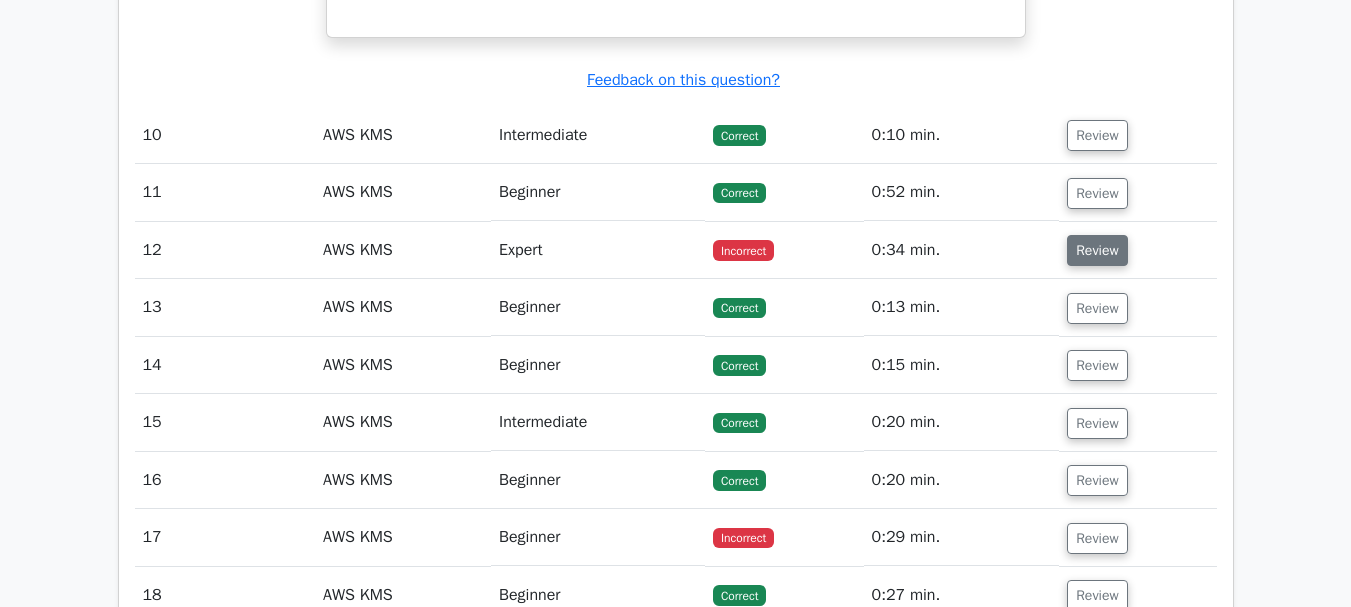 click on "Review" at bounding box center [1097, 250] 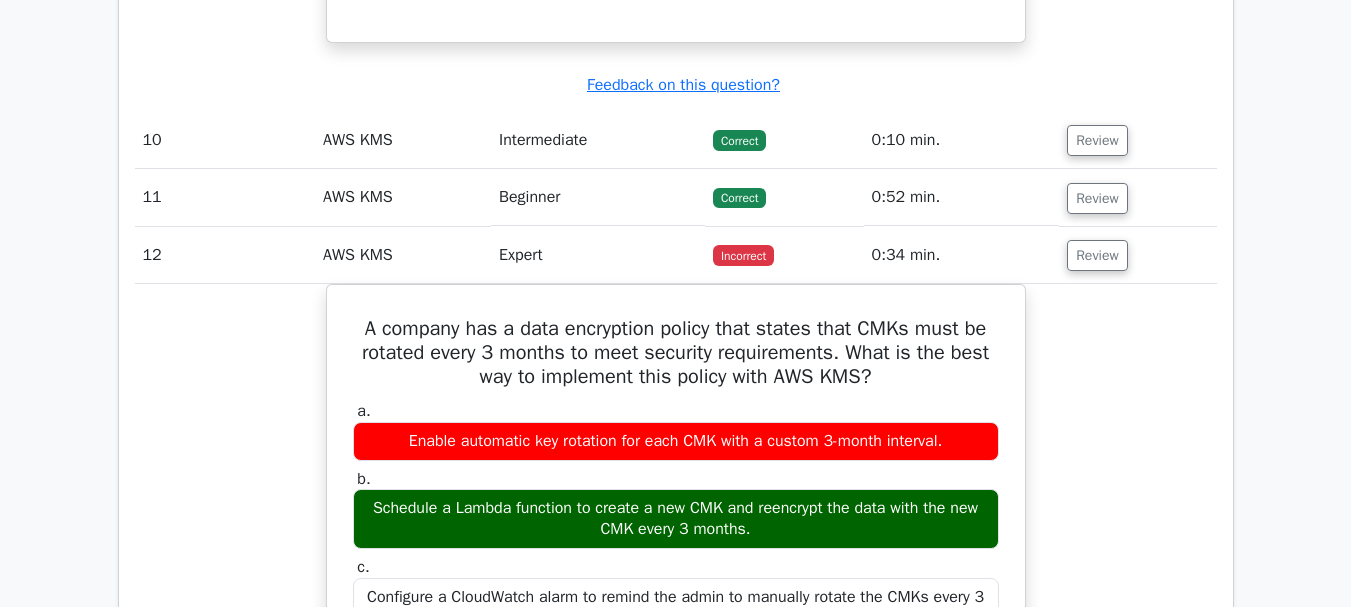 scroll, scrollTop: 4300, scrollLeft: 0, axis: vertical 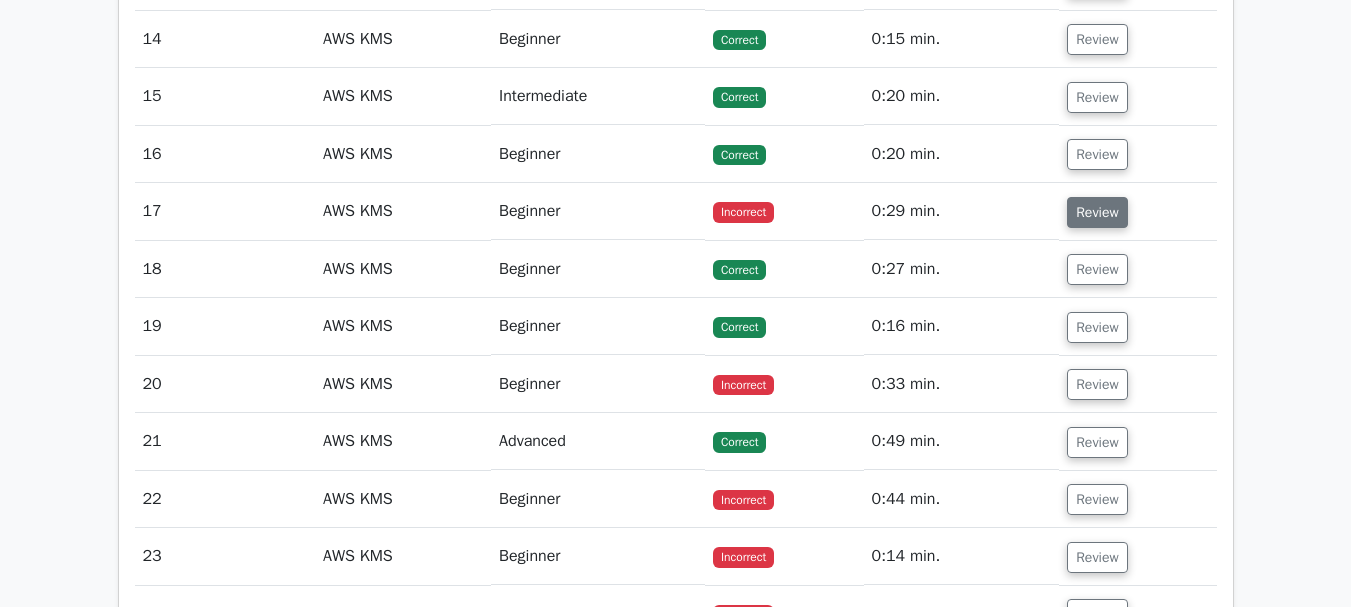 click on "Review" at bounding box center [1097, 212] 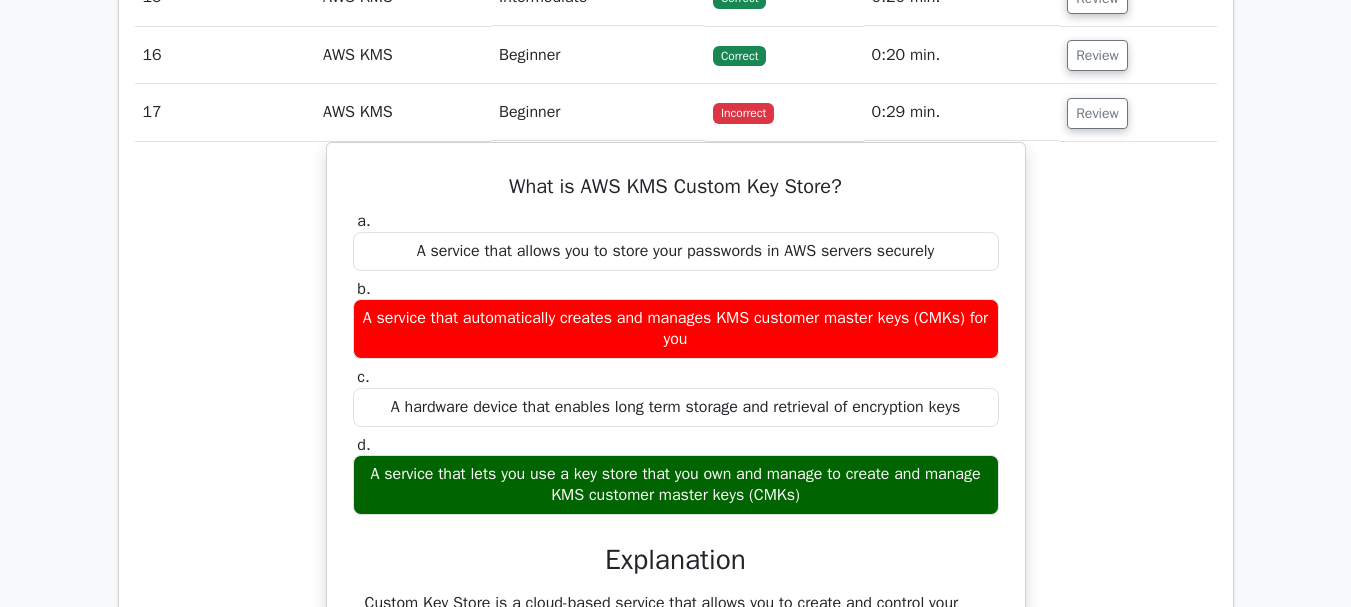 scroll, scrollTop: 5539, scrollLeft: 0, axis: vertical 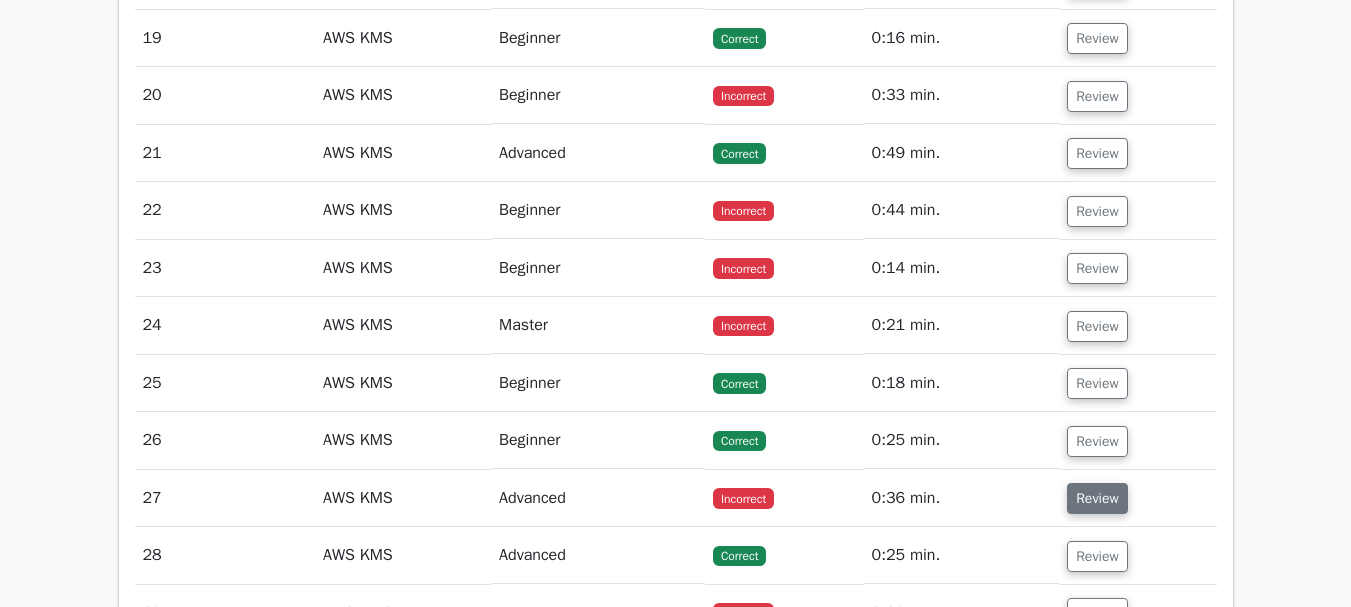 click on "Review" at bounding box center [1097, 498] 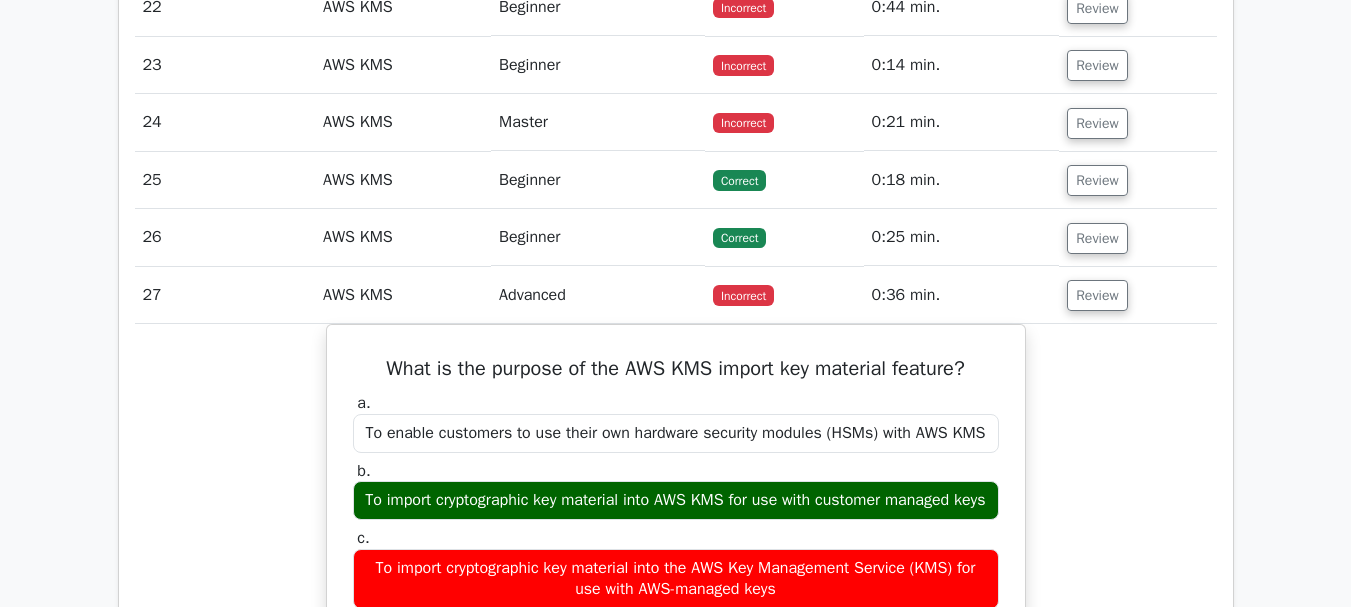 scroll, scrollTop: 6674, scrollLeft: 0, axis: vertical 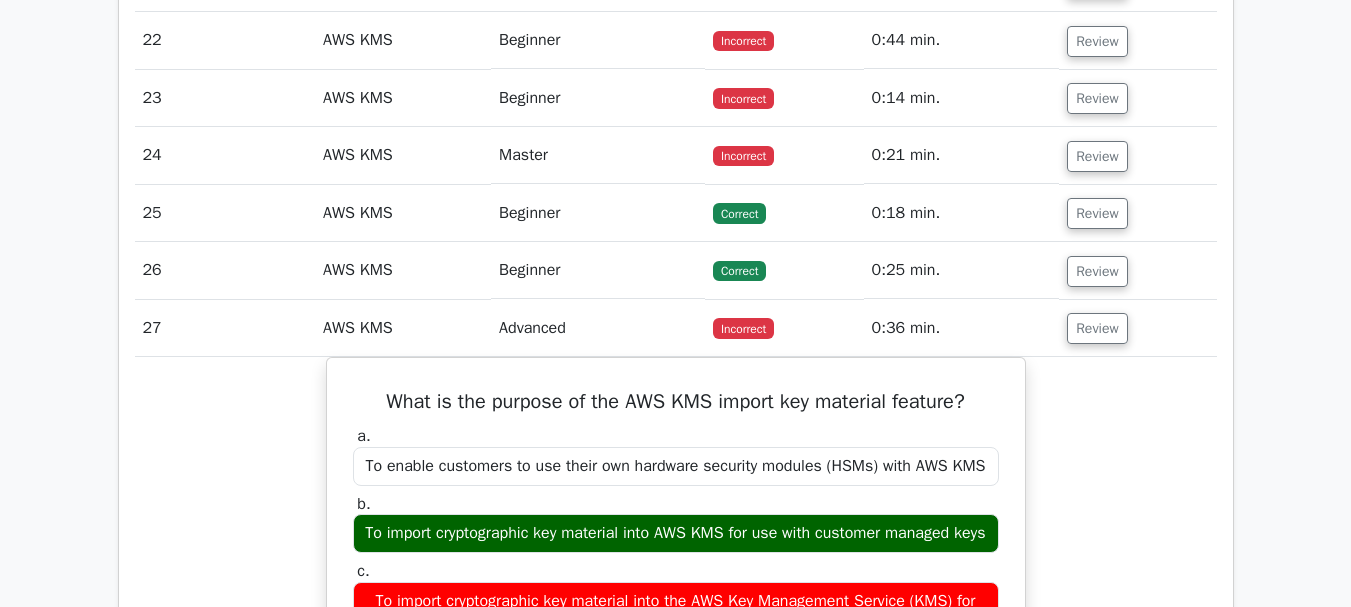 click on "Incorrect" at bounding box center [743, 156] 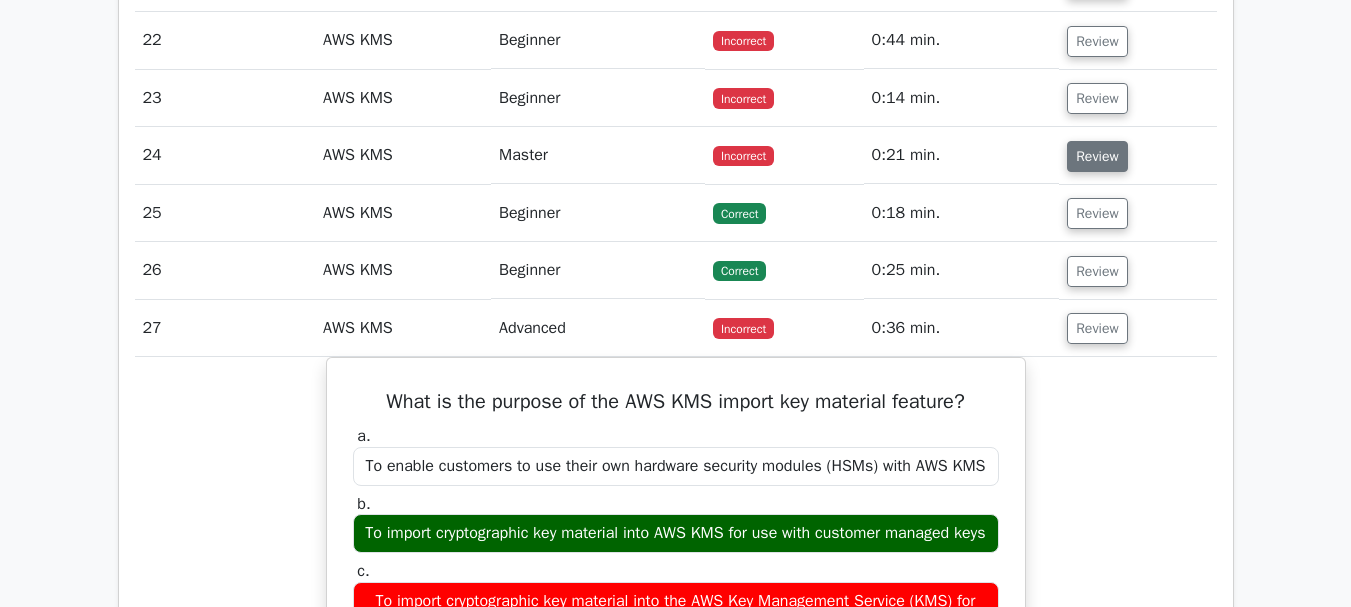 click on "Review" at bounding box center [1097, 156] 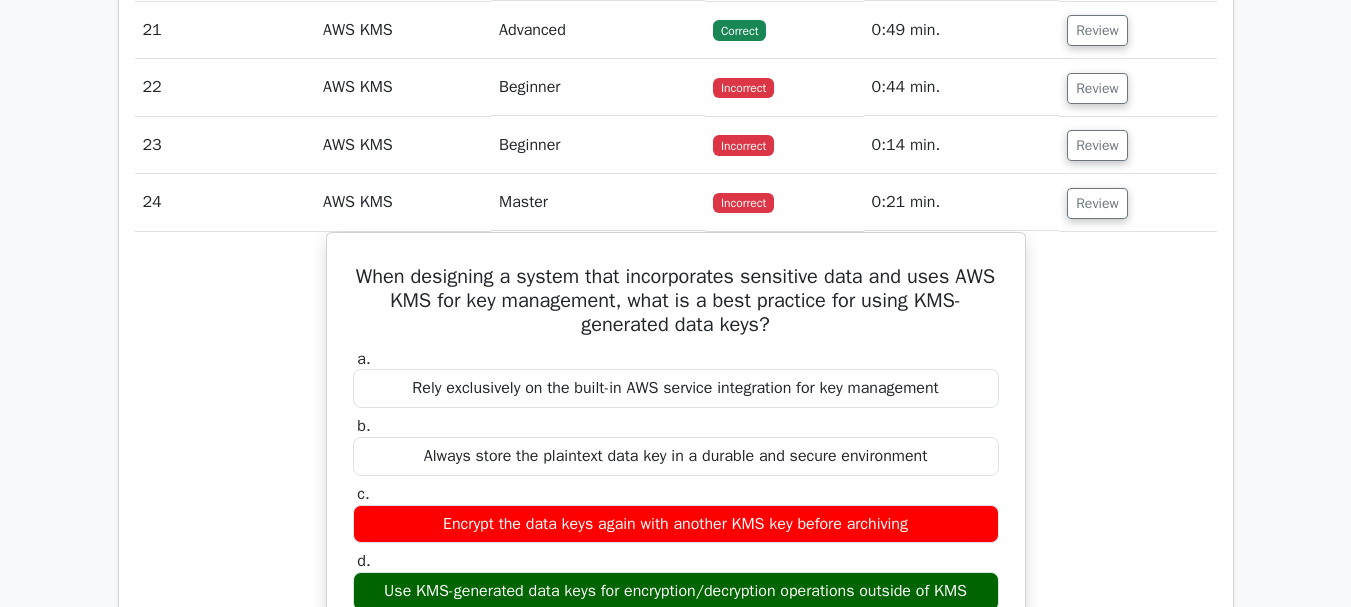 scroll, scrollTop: 6477, scrollLeft: 0, axis: vertical 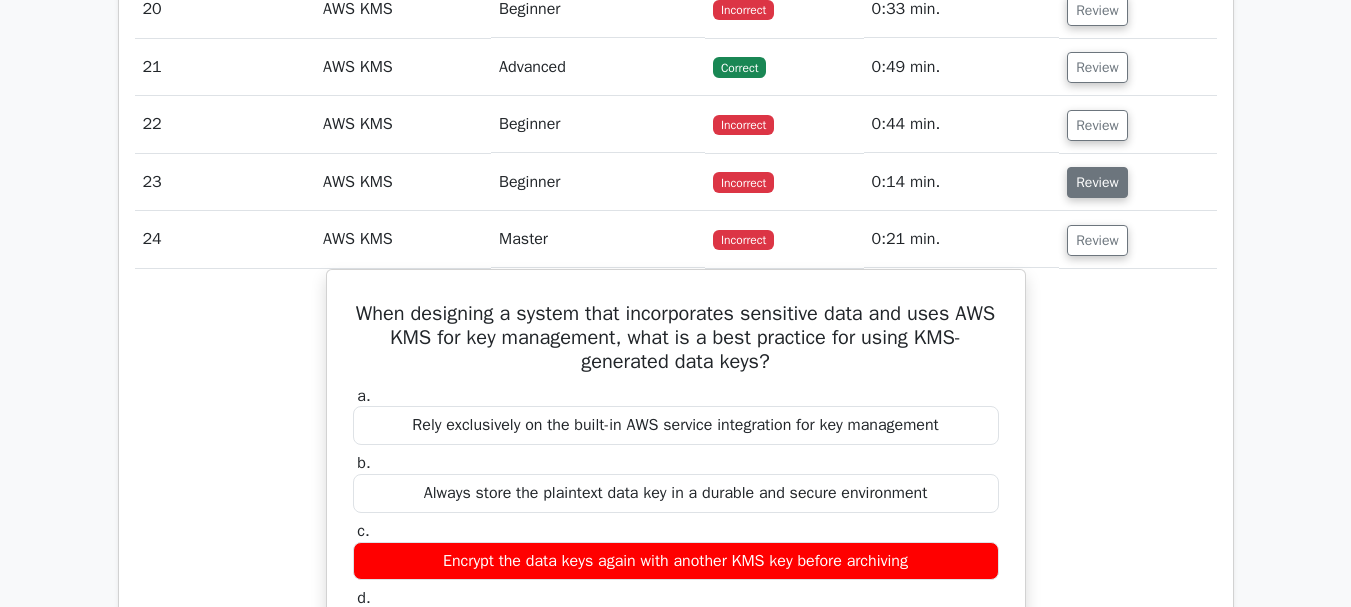 click on "Review" at bounding box center [1097, 182] 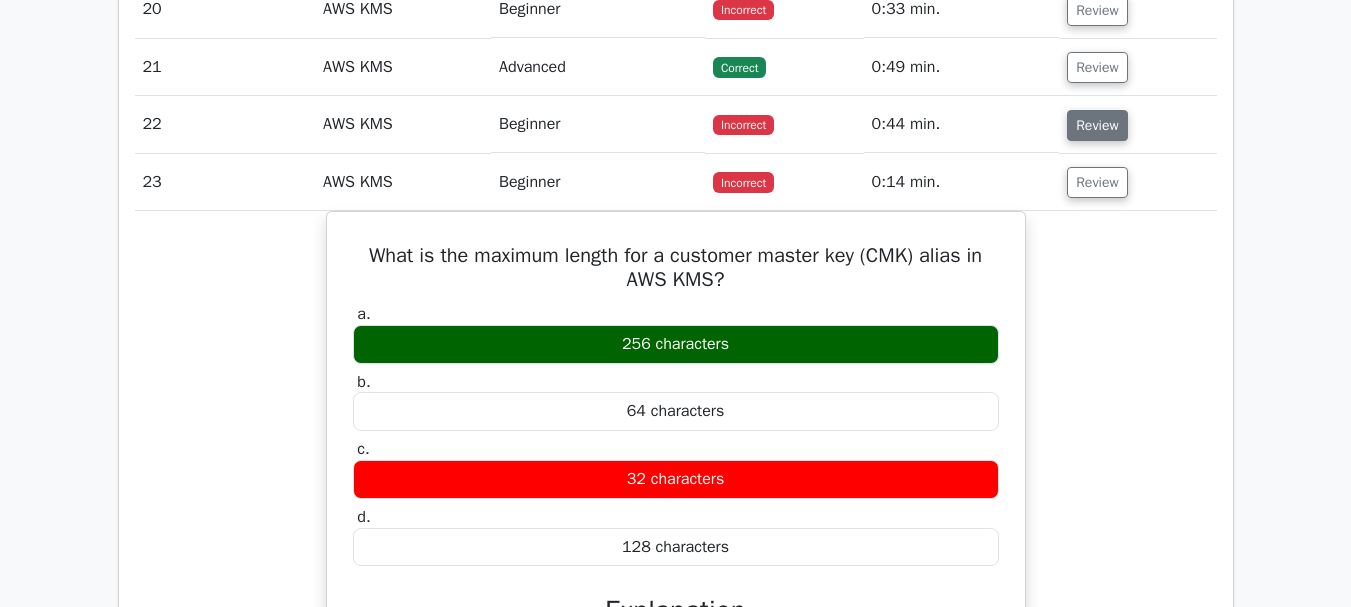 click on "Review" at bounding box center (1097, 125) 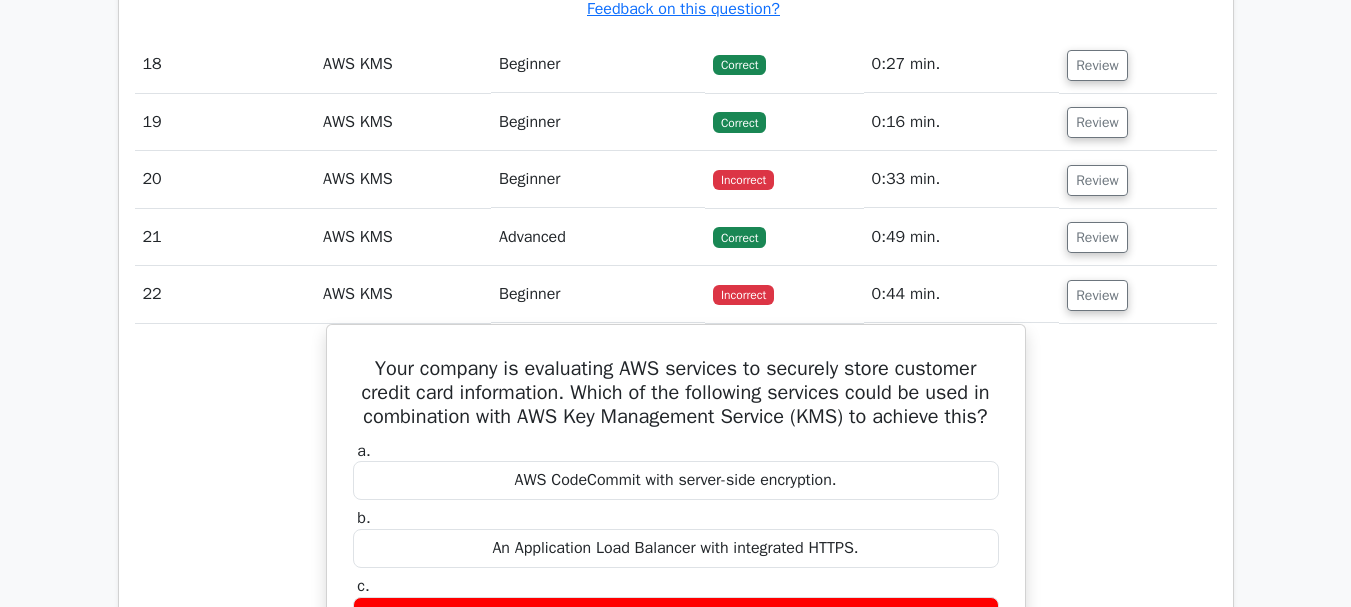 scroll, scrollTop: 6218, scrollLeft: 0, axis: vertical 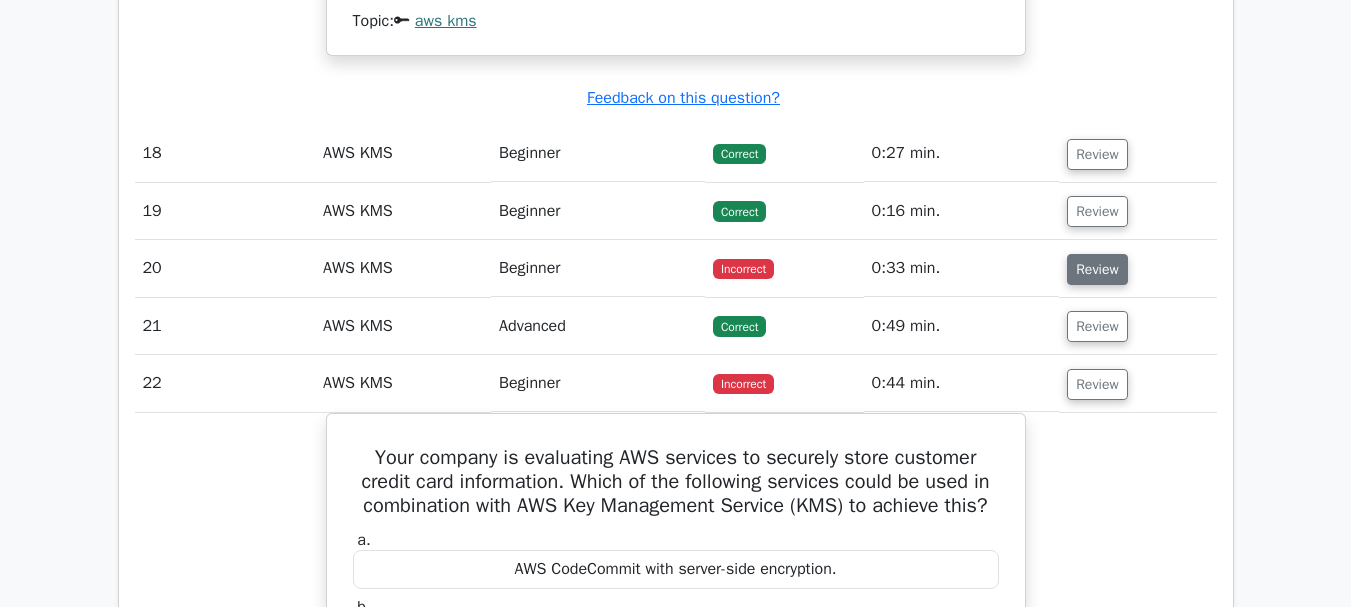 click on "Review" at bounding box center [1097, 269] 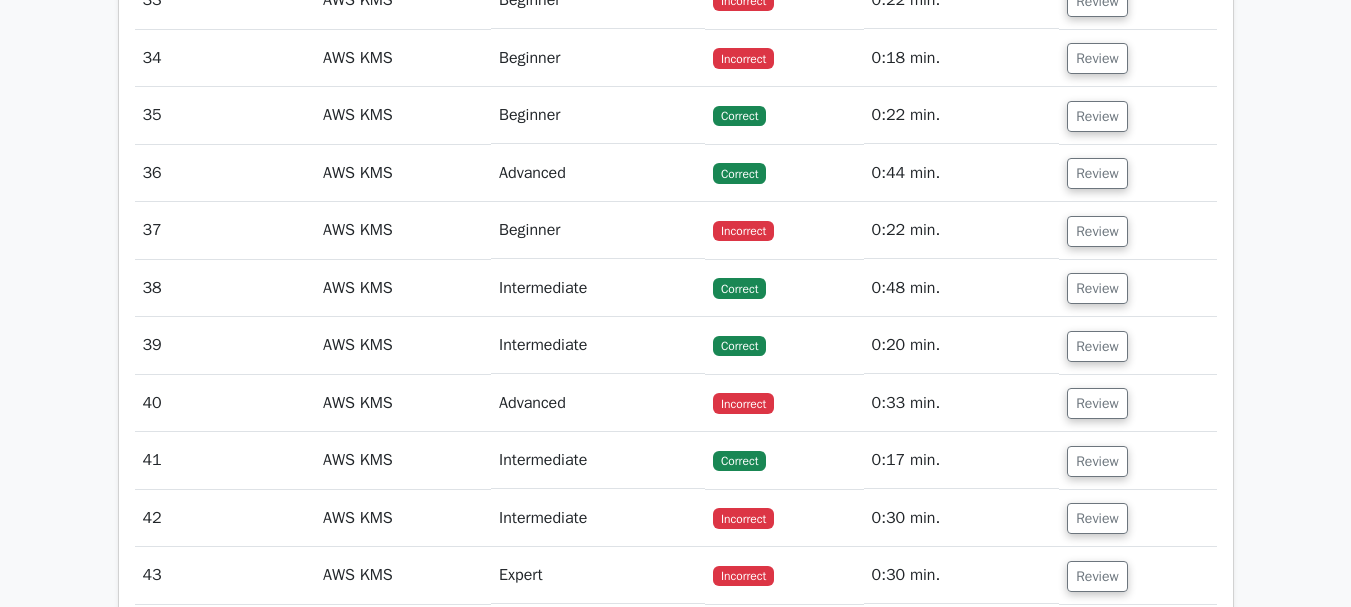 scroll, scrollTop: 11382, scrollLeft: 0, axis: vertical 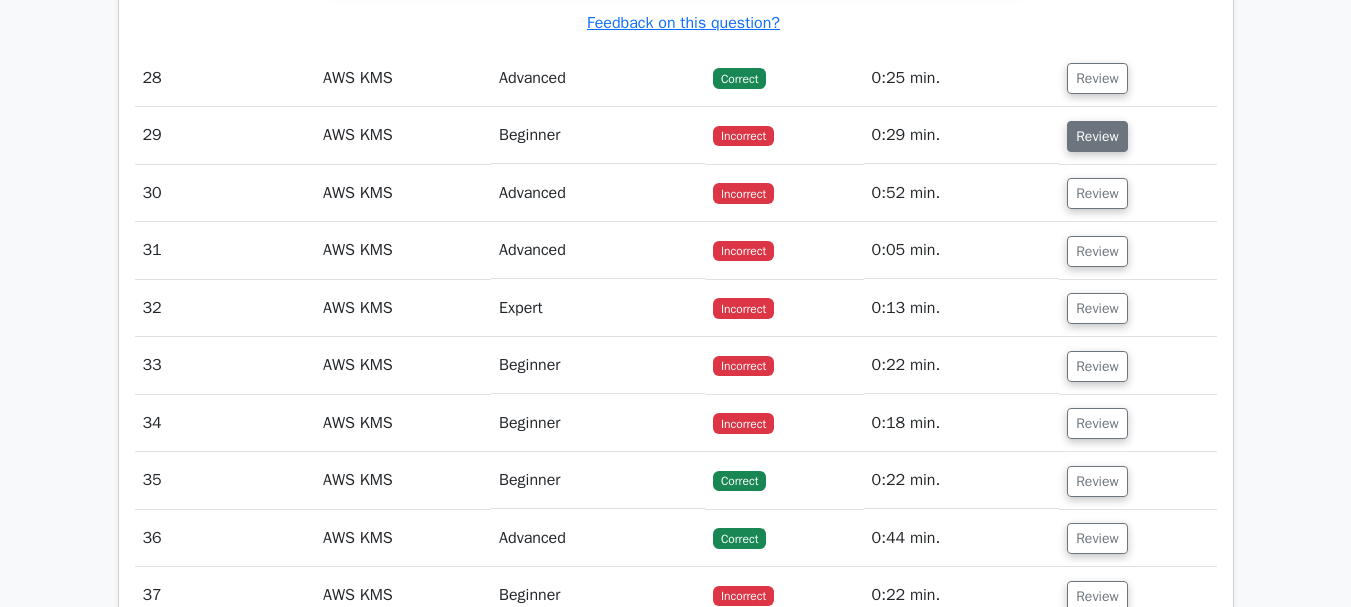 click on "Review" at bounding box center (1097, 136) 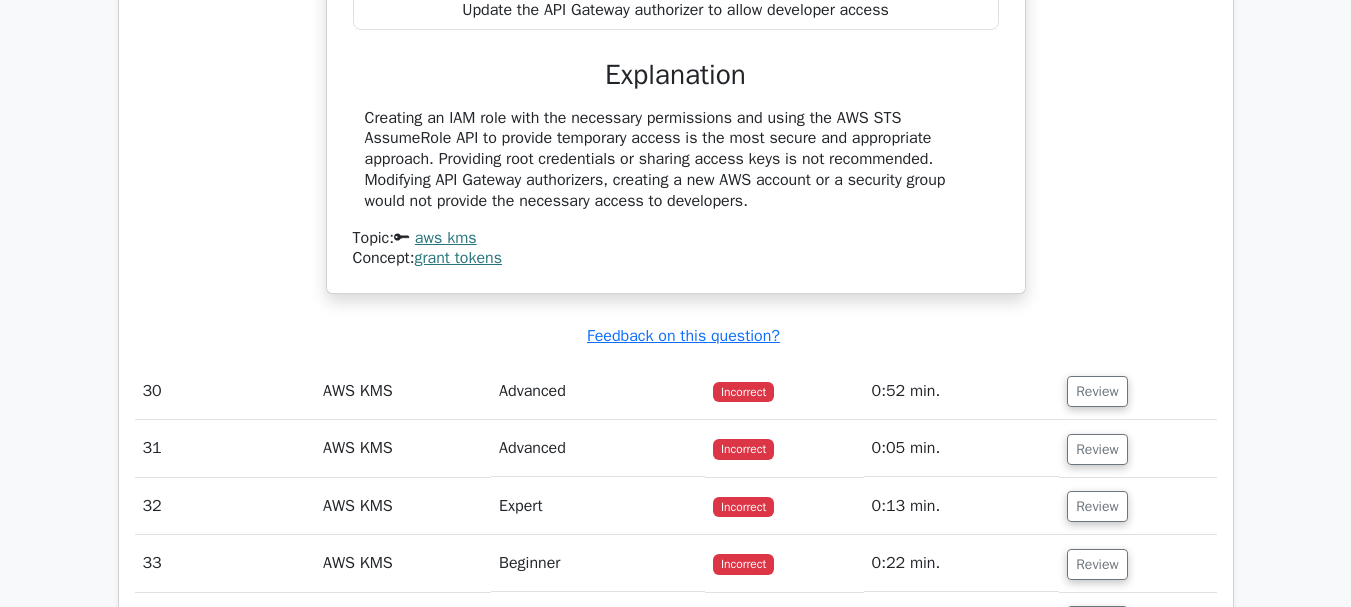 scroll, scrollTop: 11584, scrollLeft: 0, axis: vertical 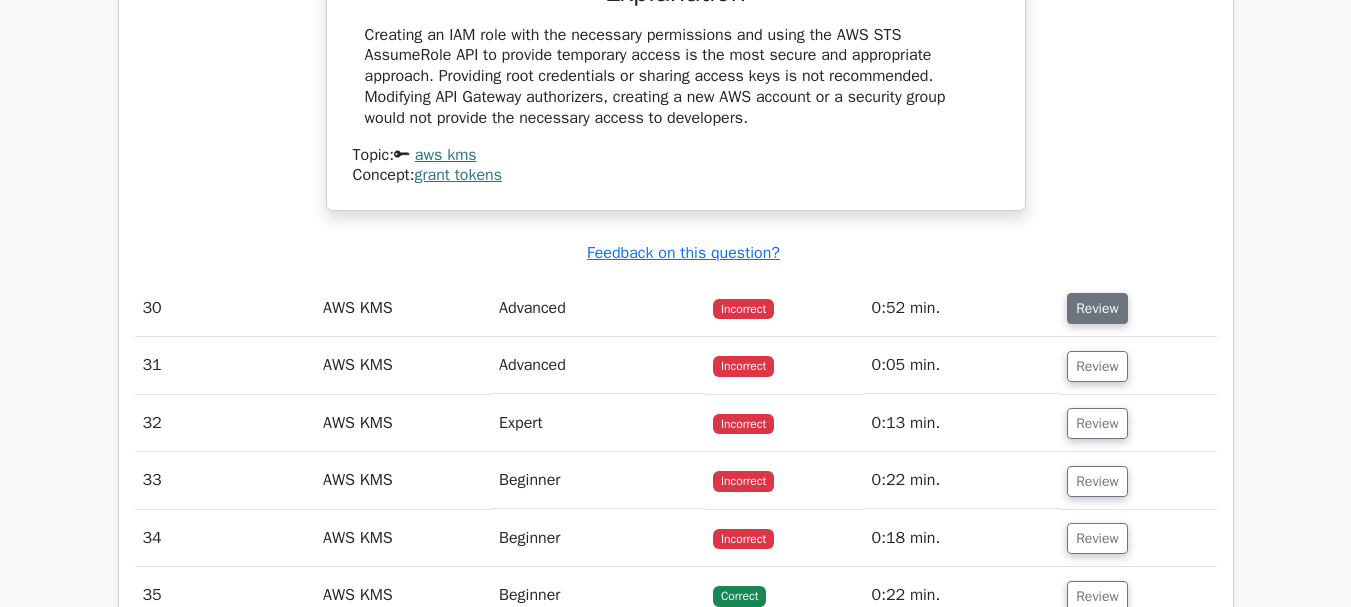 click on "Review" at bounding box center [1097, 308] 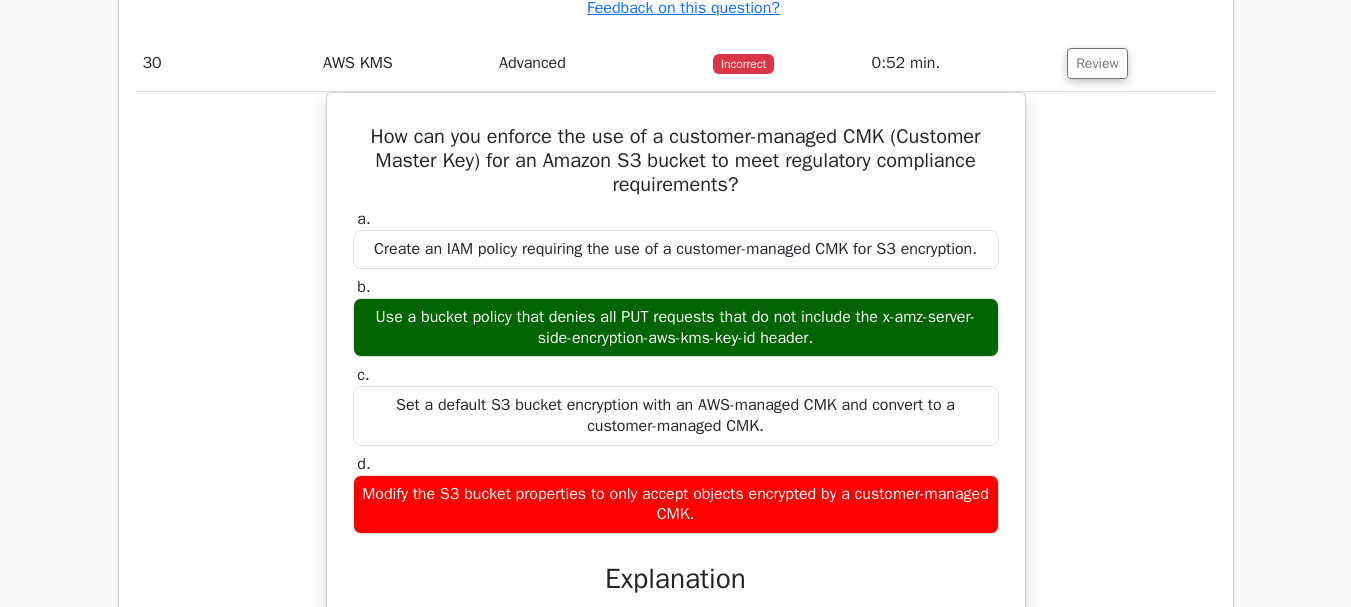 scroll, scrollTop: 11946, scrollLeft: 0, axis: vertical 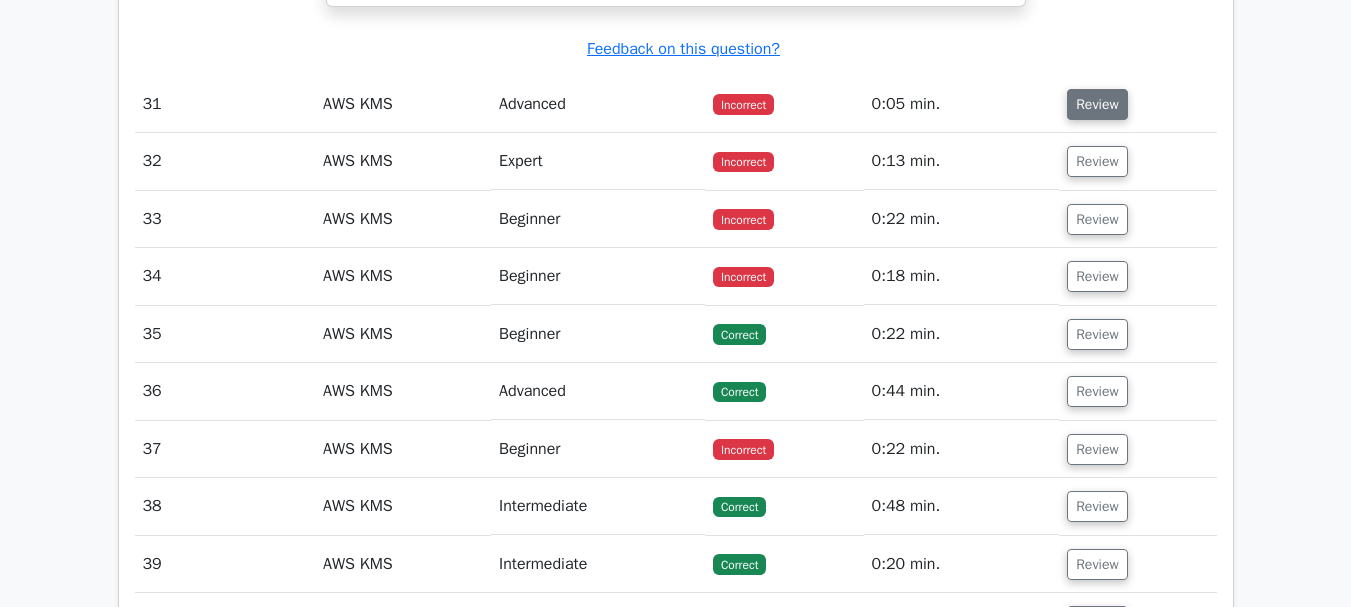 click on "Review" at bounding box center [1097, 104] 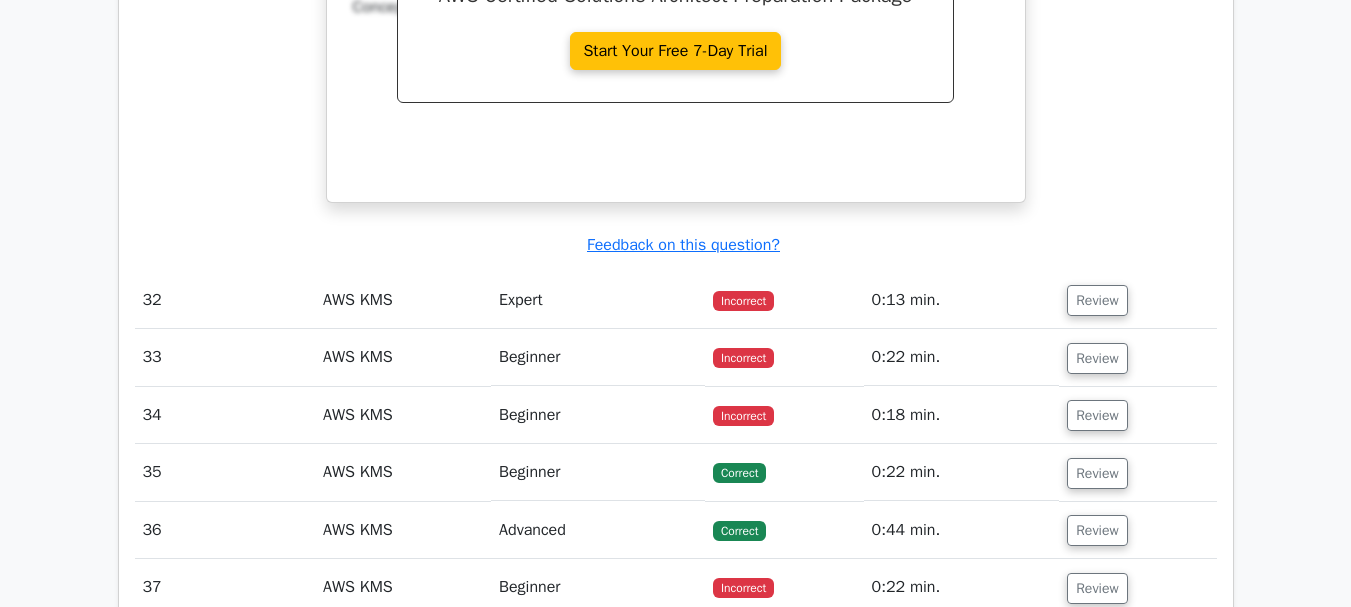 scroll, scrollTop: 13593, scrollLeft: 0, axis: vertical 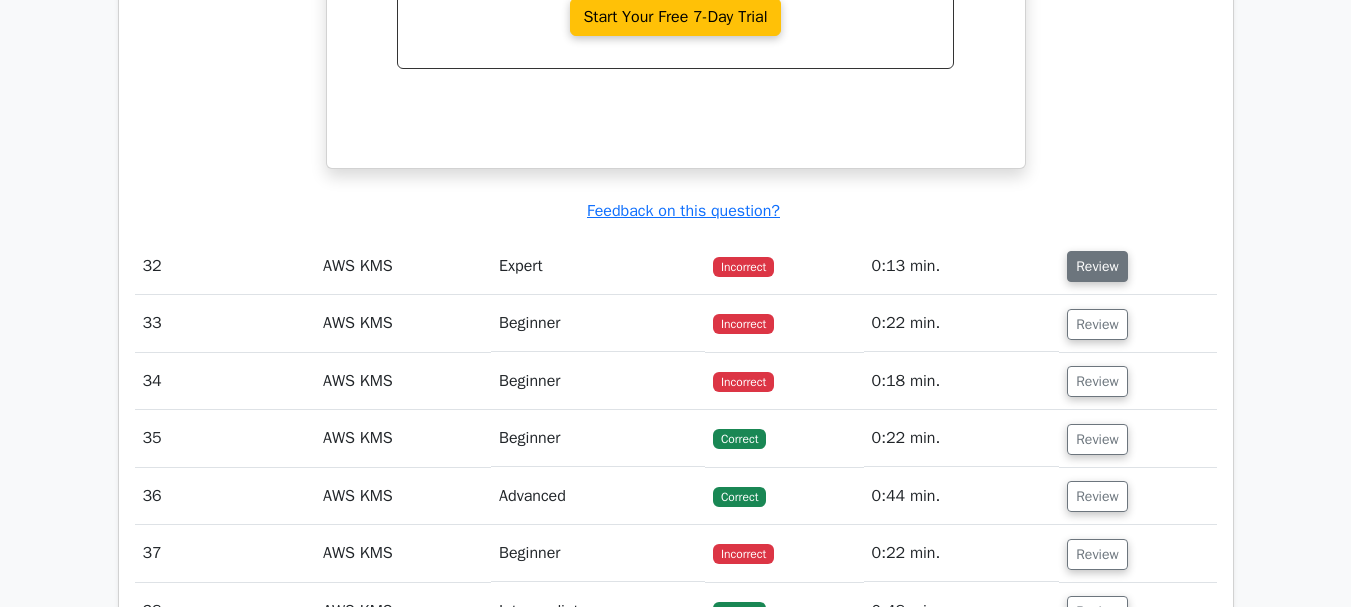 click on "Review" at bounding box center (1097, 266) 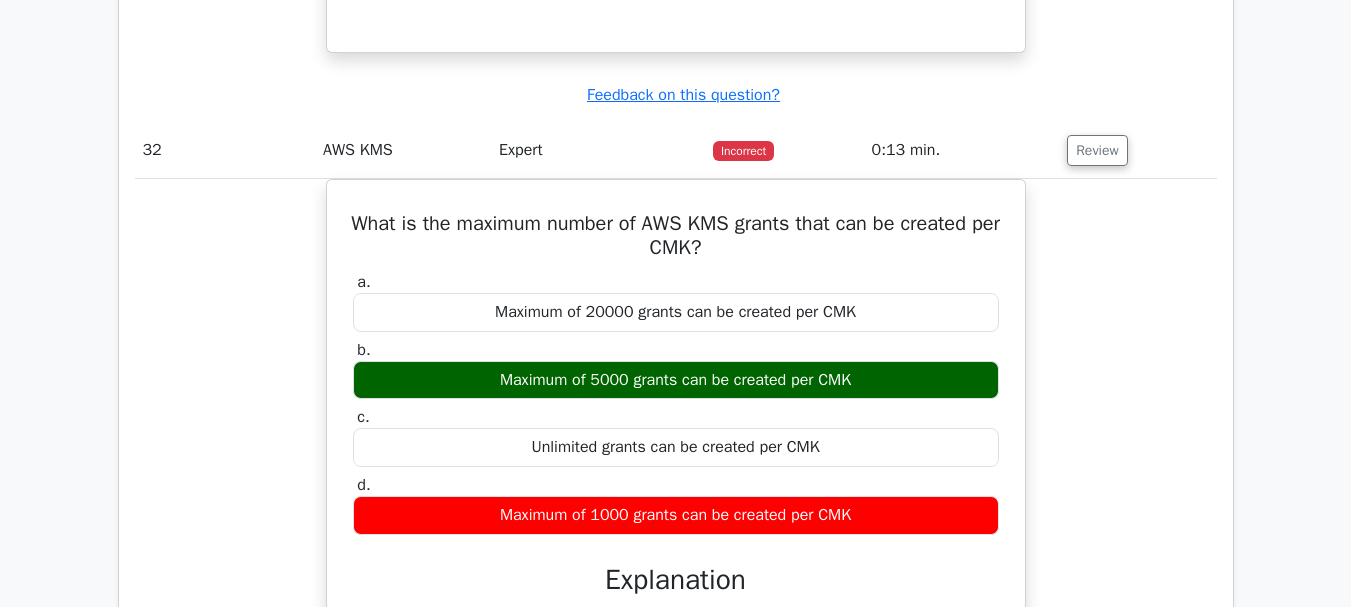 scroll, scrollTop: 13745, scrollLeft: 0, axis: vertical 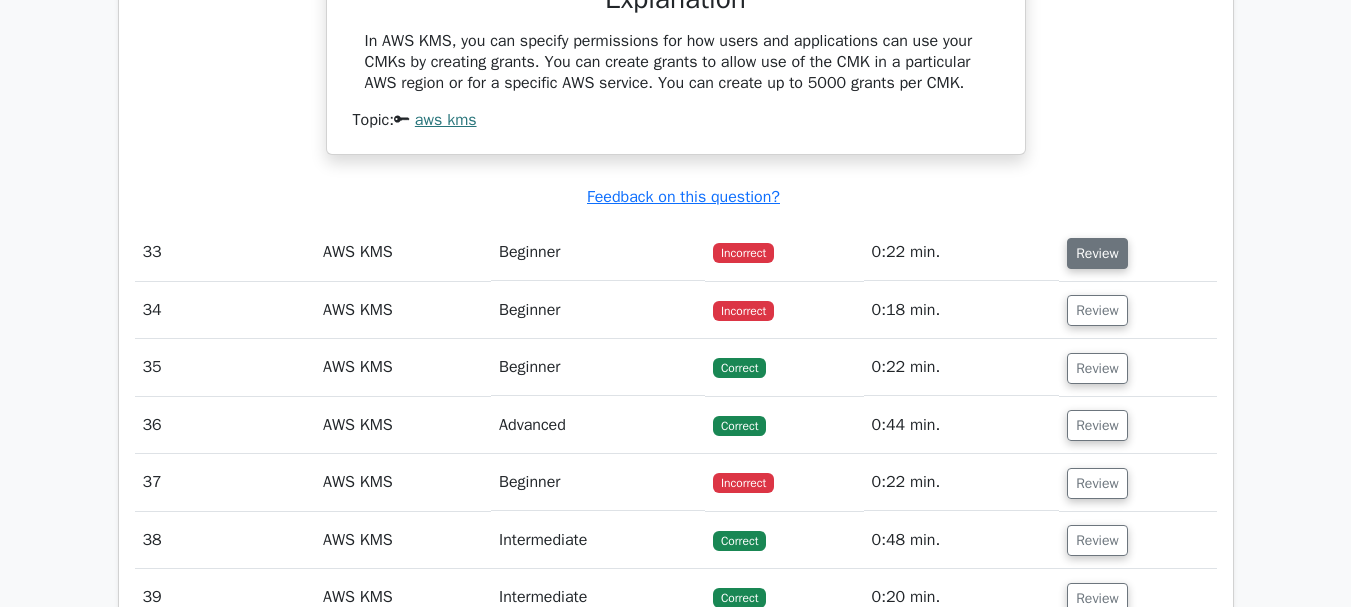 click on "Review" at bounding box center [1097, 253] 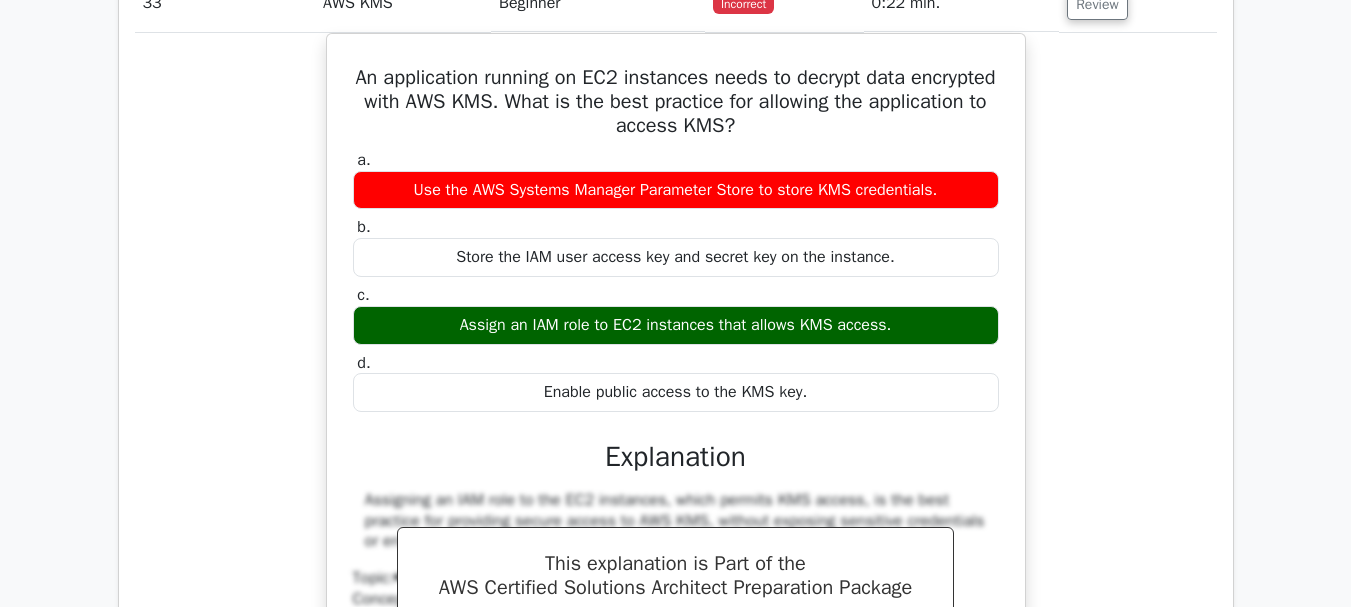 scroll, scrollTop: 14608, scrollLeft: 0, axis: vertical 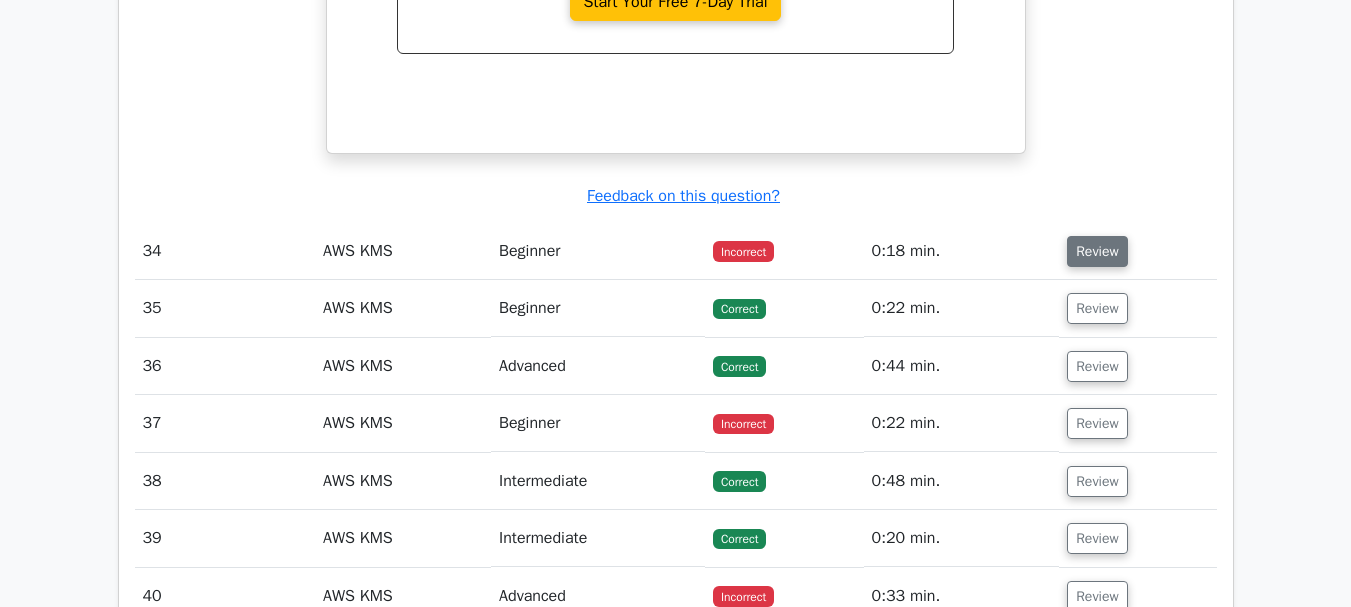 click on "Review" at bounding box center [1097, 251] 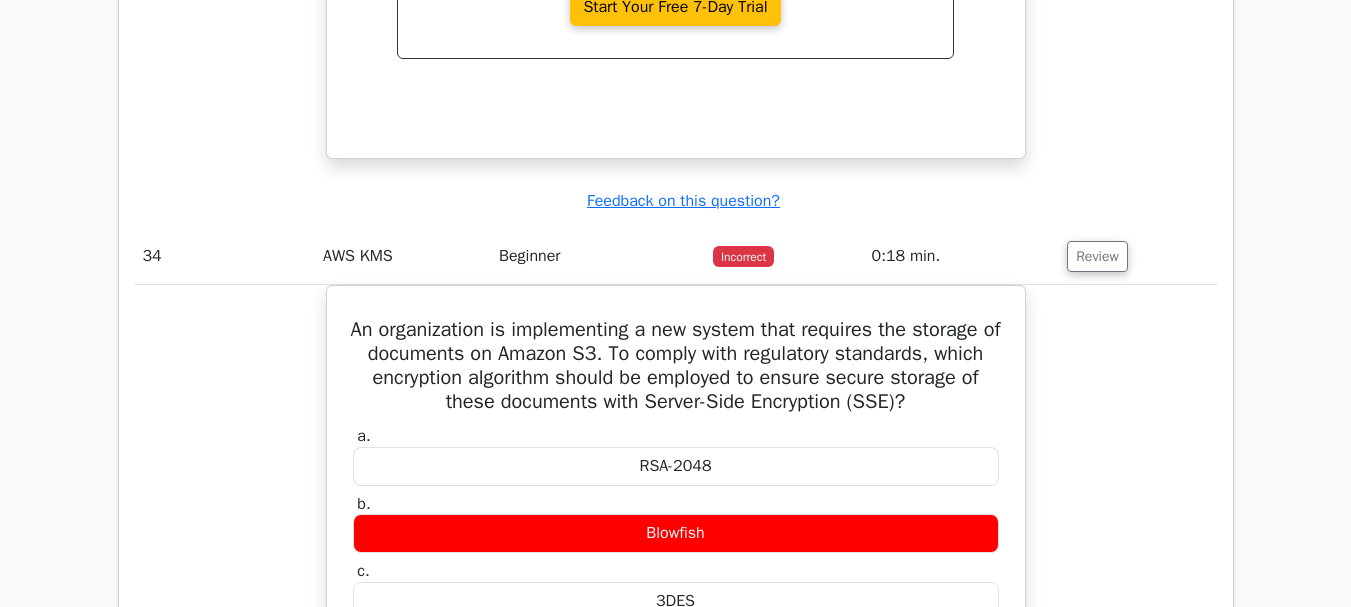 scroll, scrollTop: 14649, scrollLeft: 0, axis: vertical 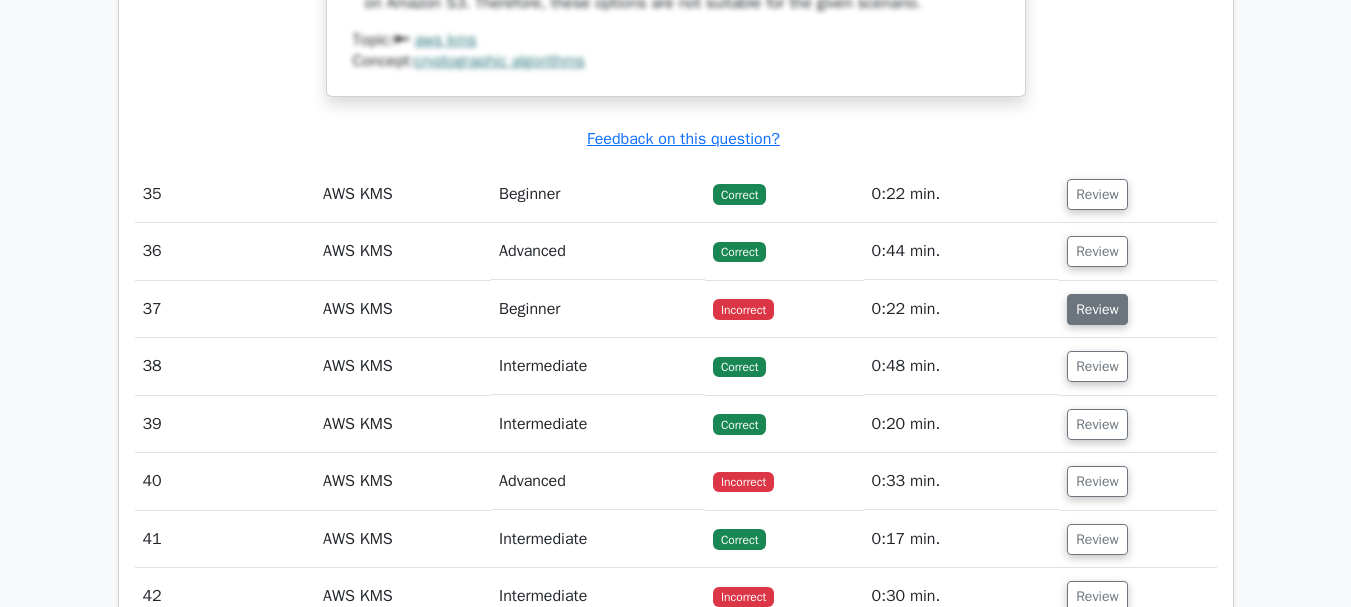 click on "Review" at bounding box center [1097, 309] 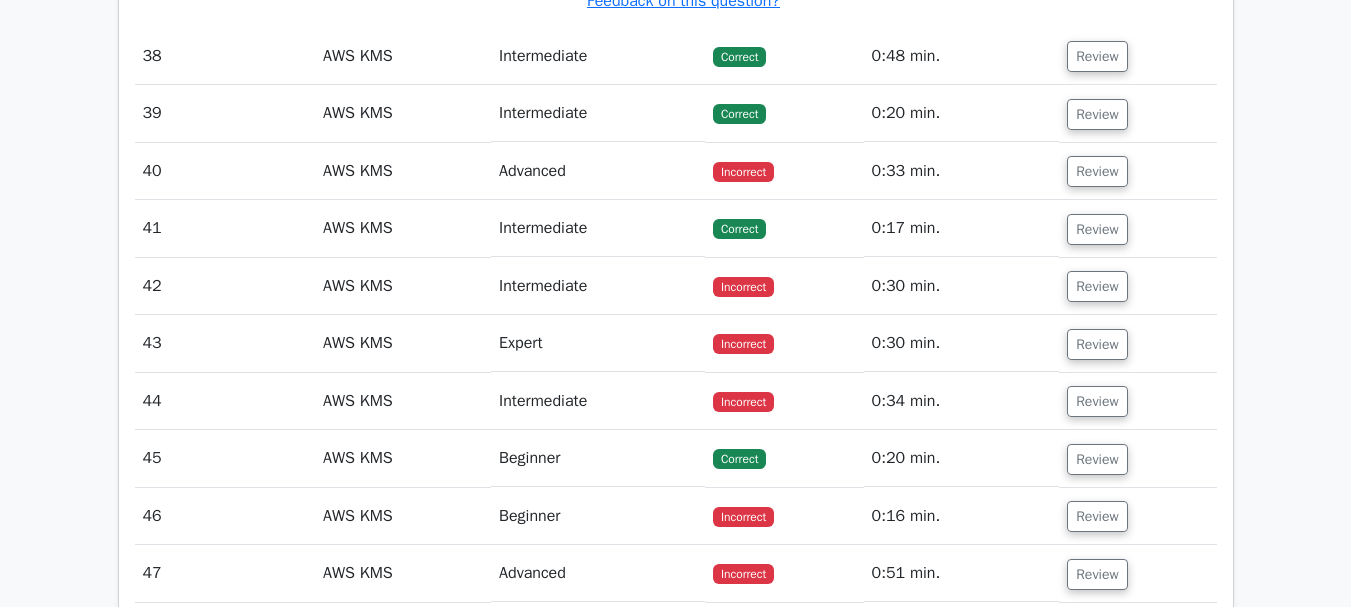 scroll, scrollTop: 17586, scrollLeft: 0, axis: vertical 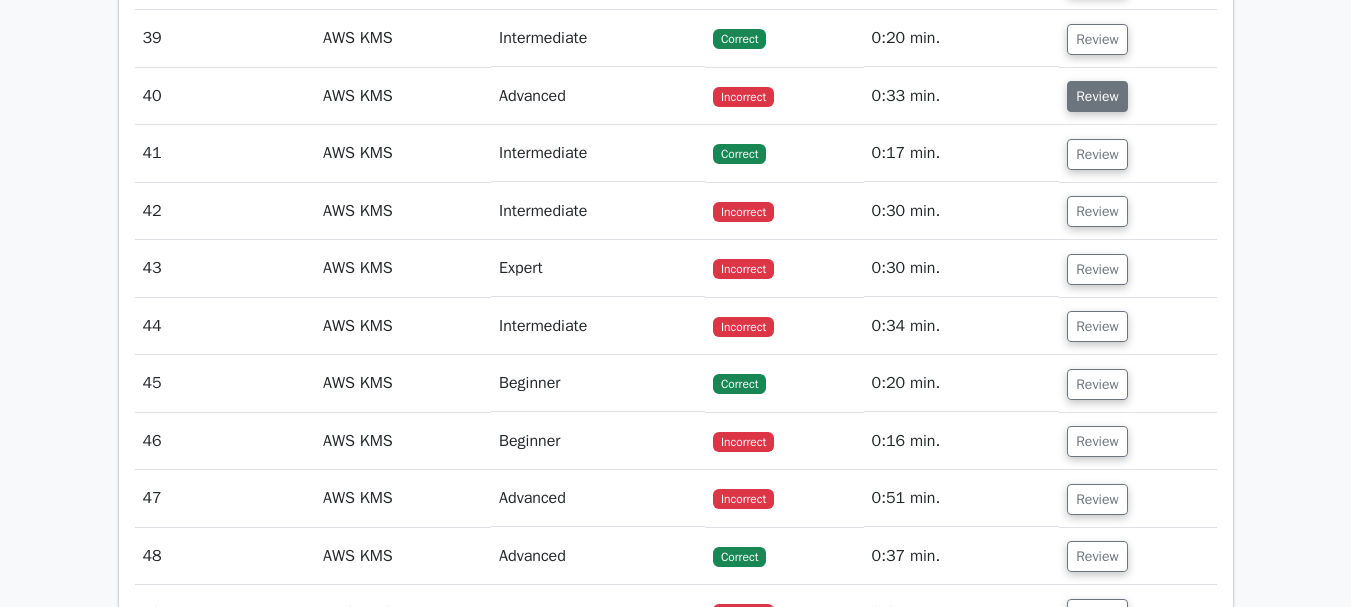 click on "Review" at bounding box center (1097, 96) 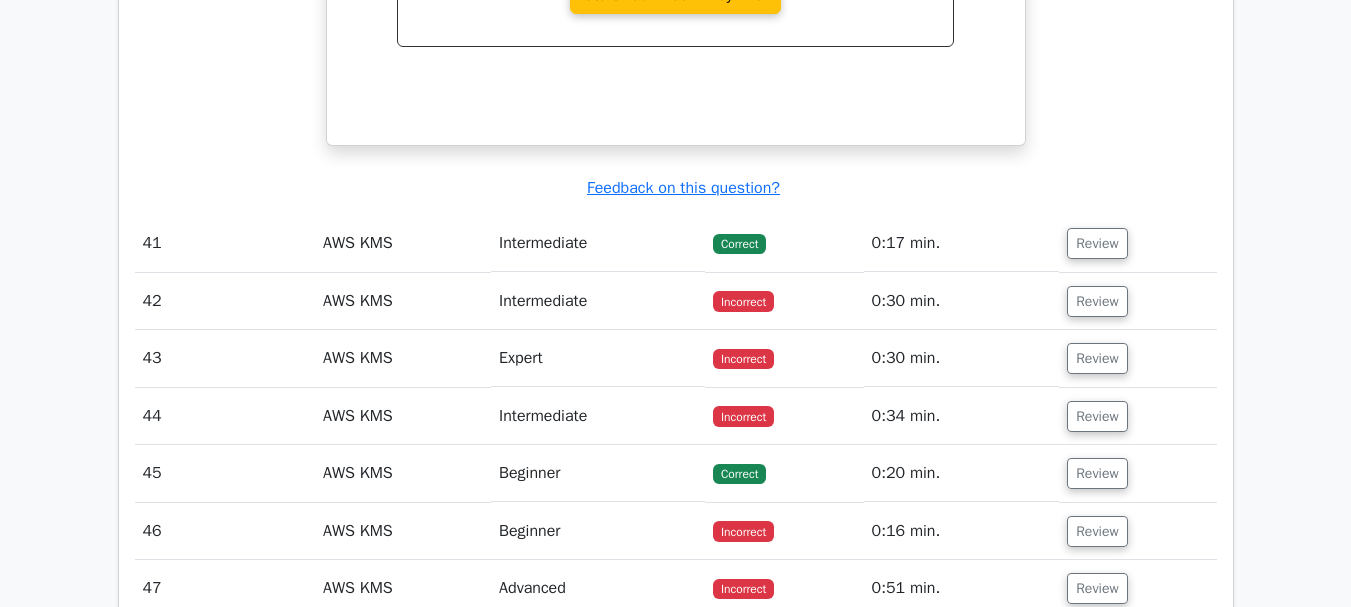 scroll, scrollTop: 18429, scrollLeft: 0, axis: vertical 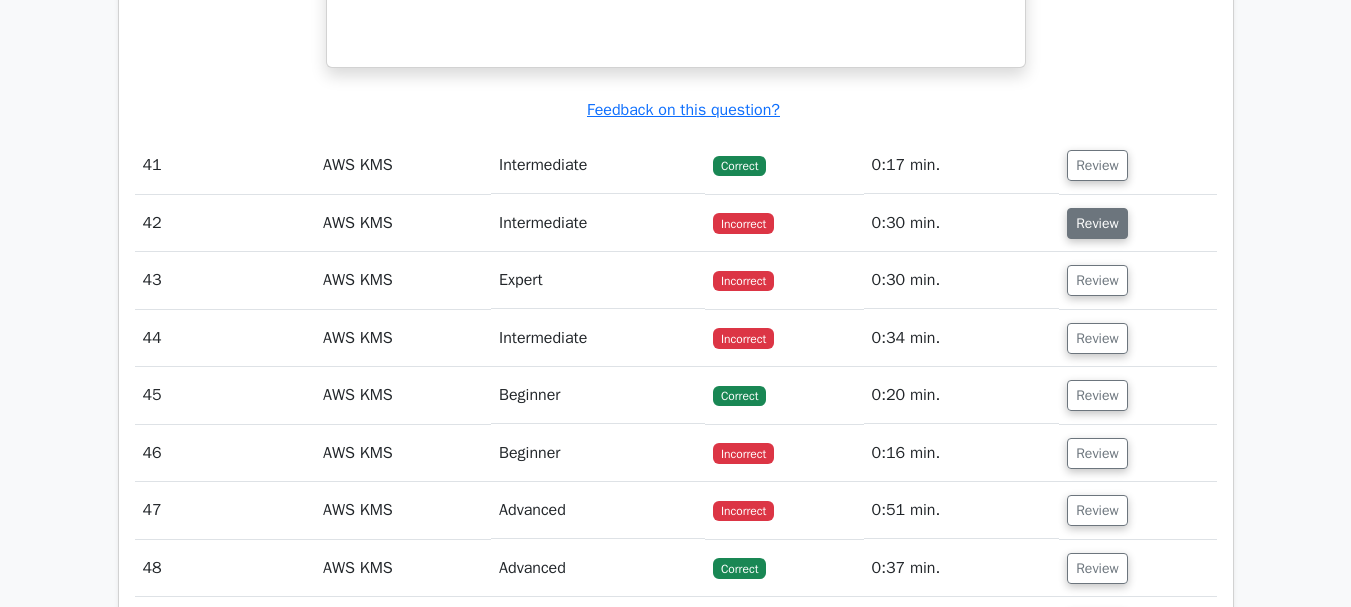 click on "Review" at bounding box center [1097, 223] 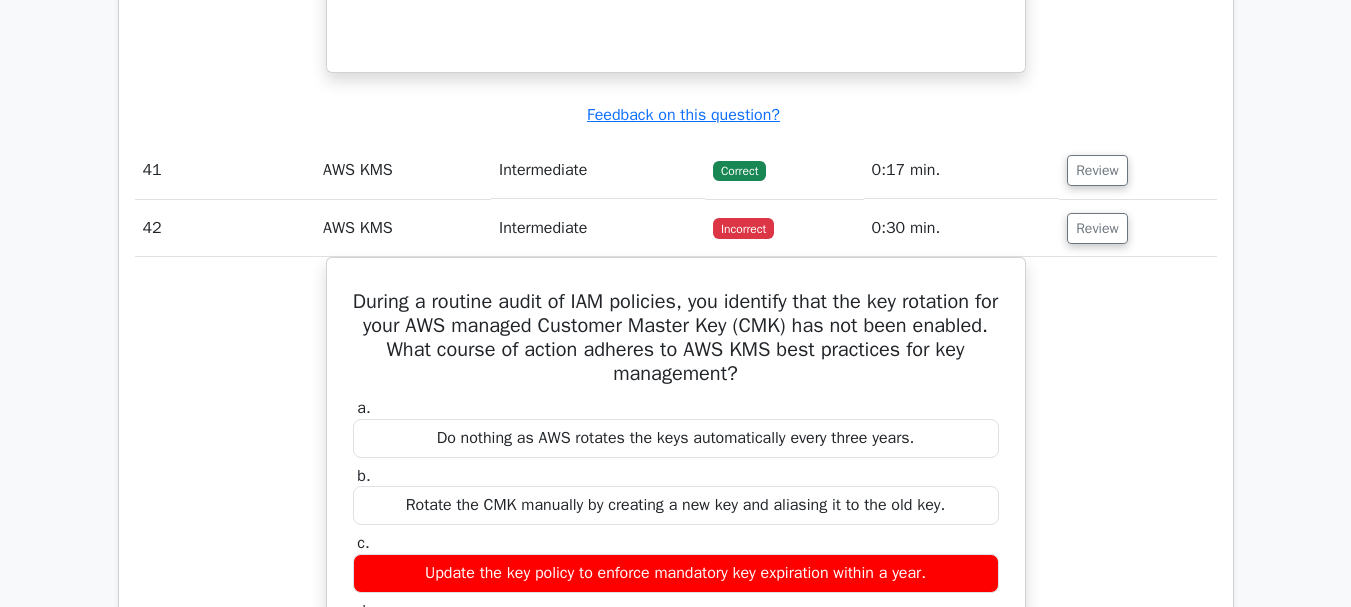 scroll, scrollTop: 18736, scrollLeft: 0, axis: vertical 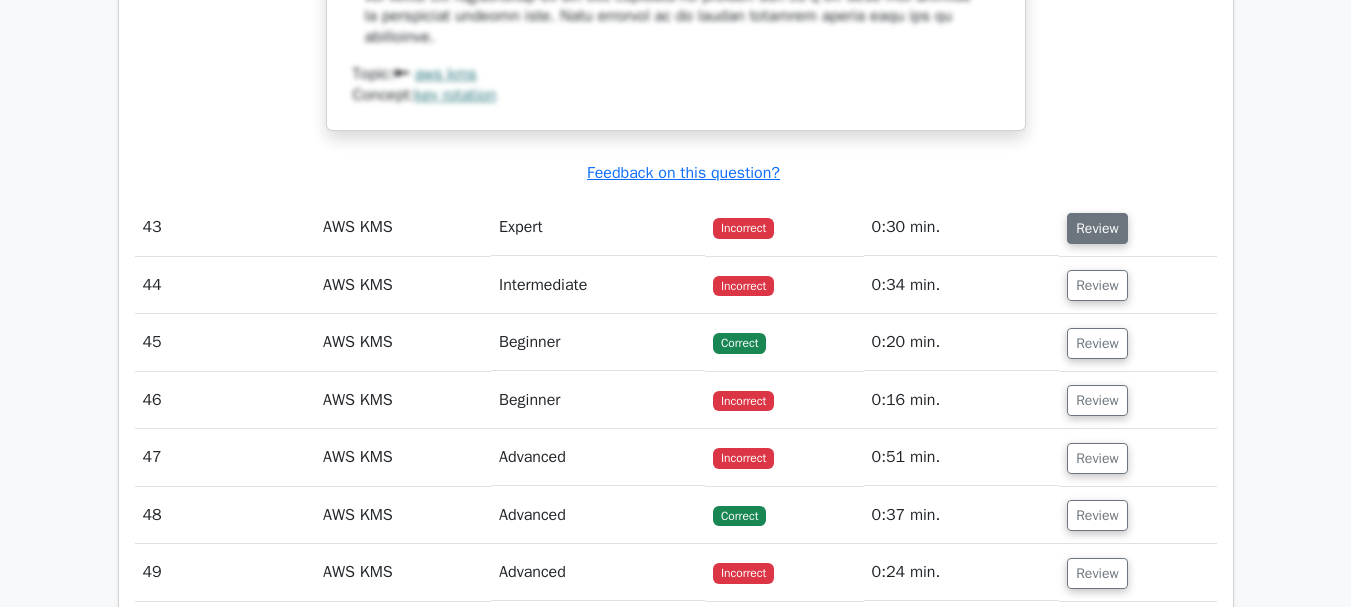 click on "Review" at bounding box center (1097, 228) 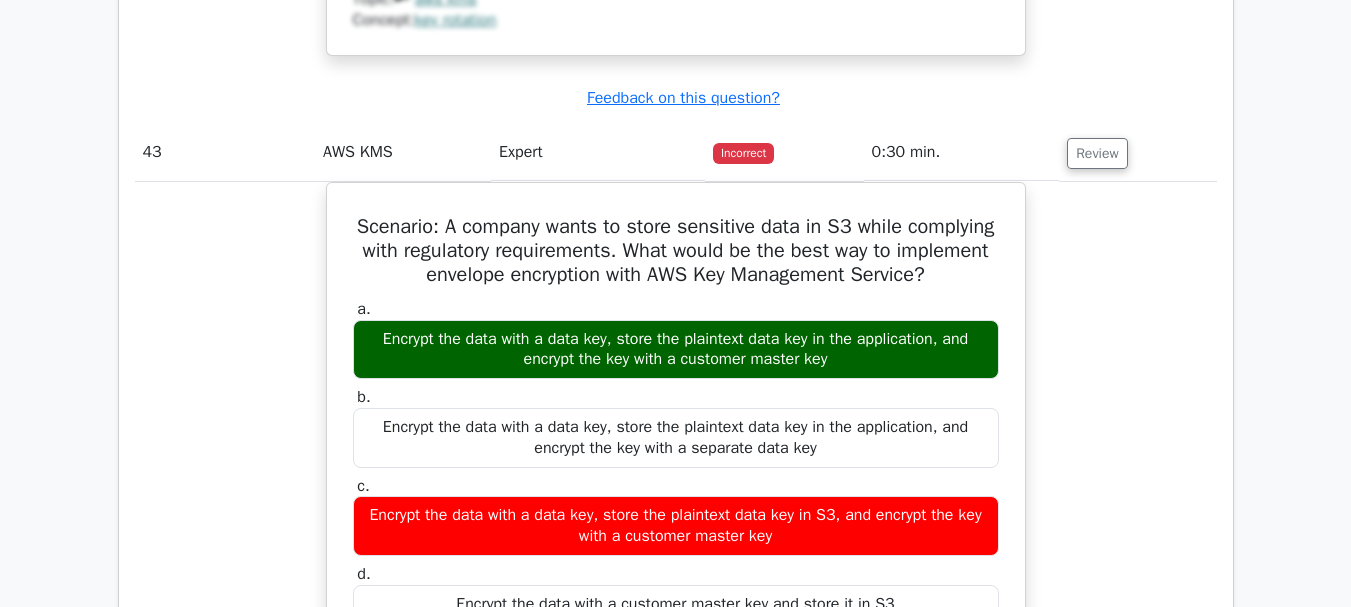 scroll, scrollTop: 19586, scrollLeft: 0, axis: vertical 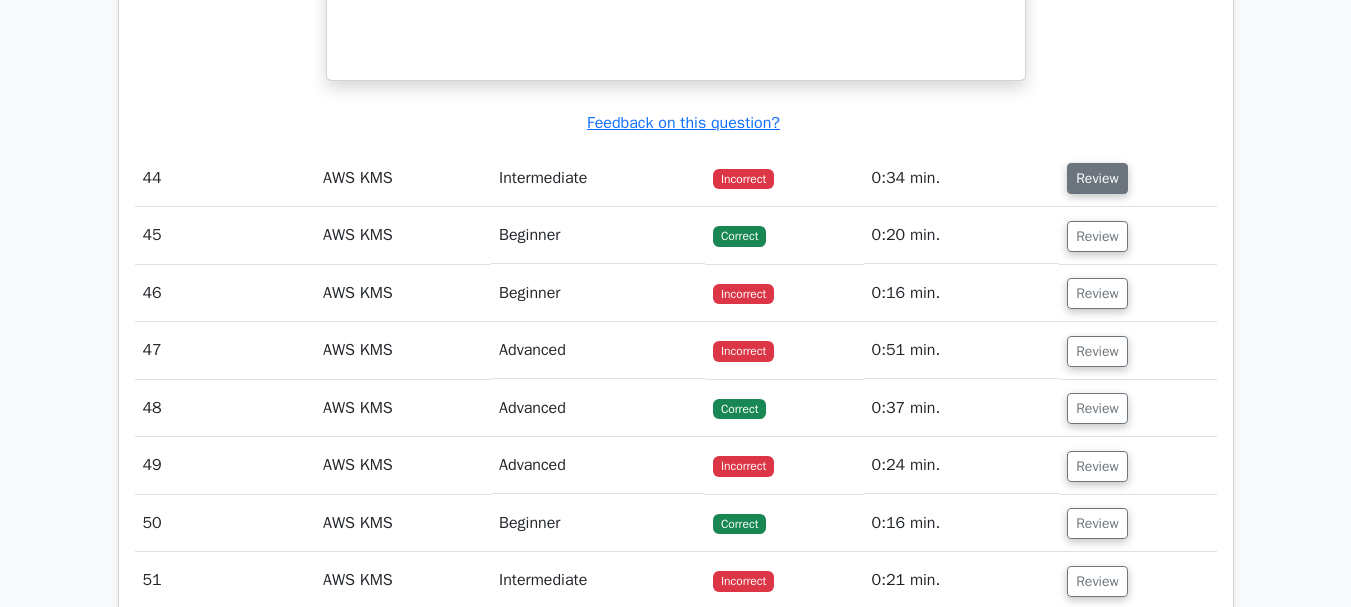 click on "Review" at bounding box center (1097, 178) 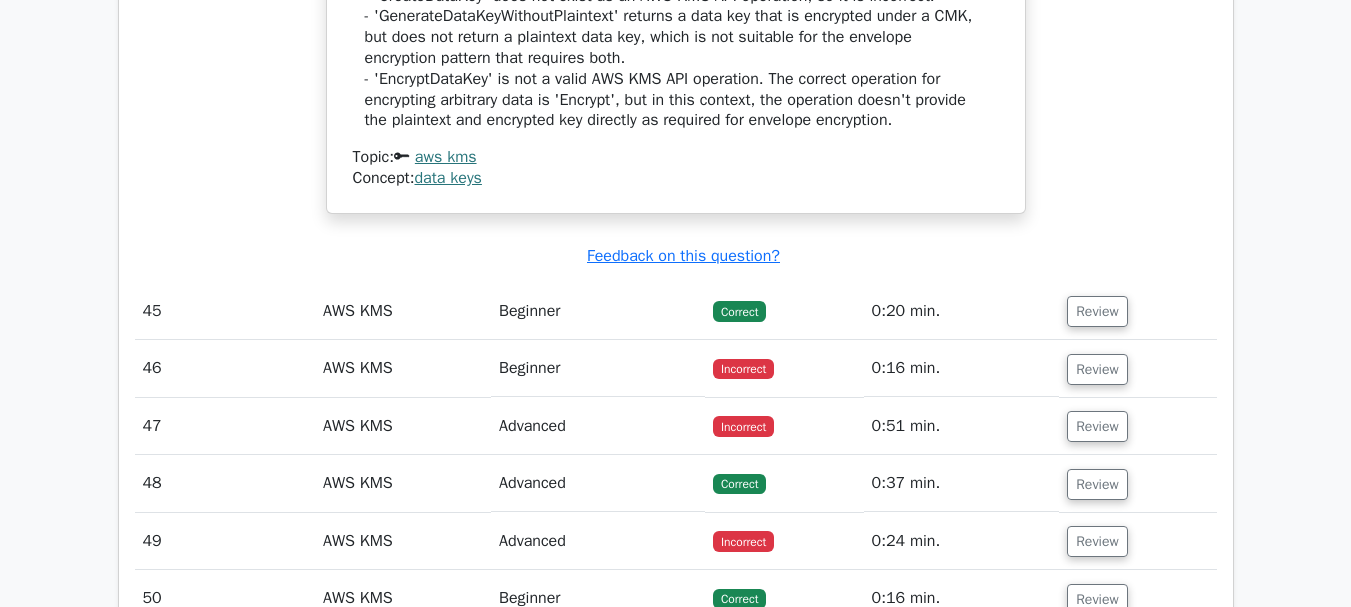 scroll, scrollTop: 21429, scrollLeft: 0, axis: vertical 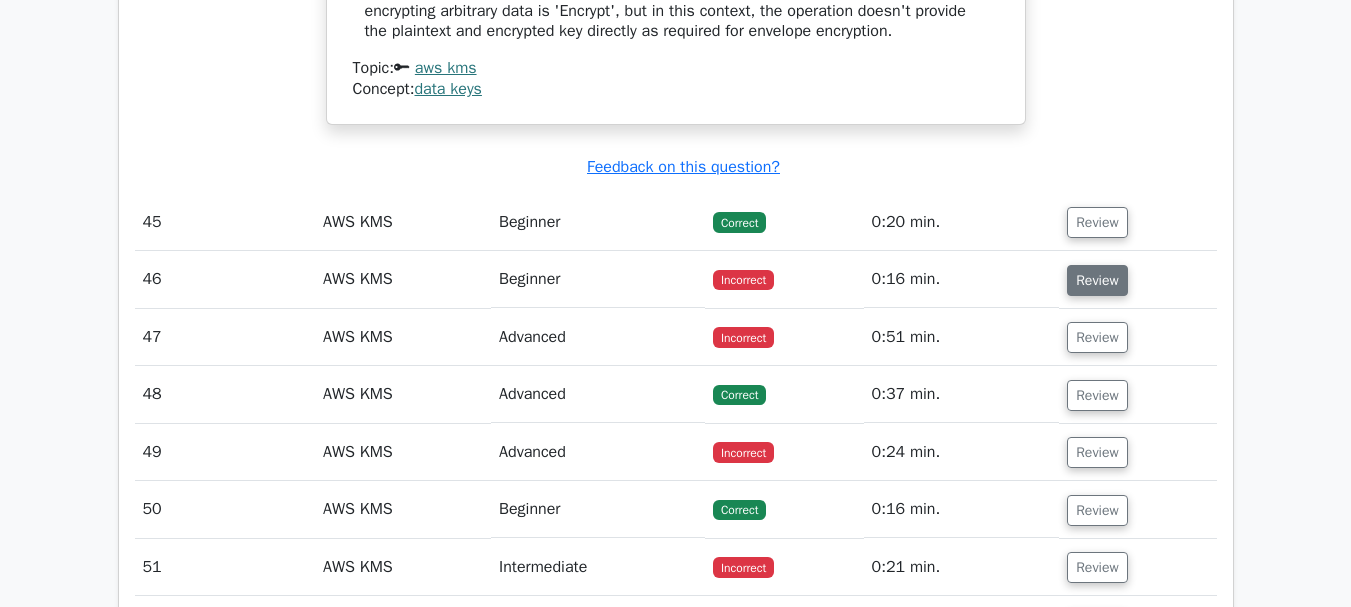 click on "Review" at bounding box center (1097, 280) 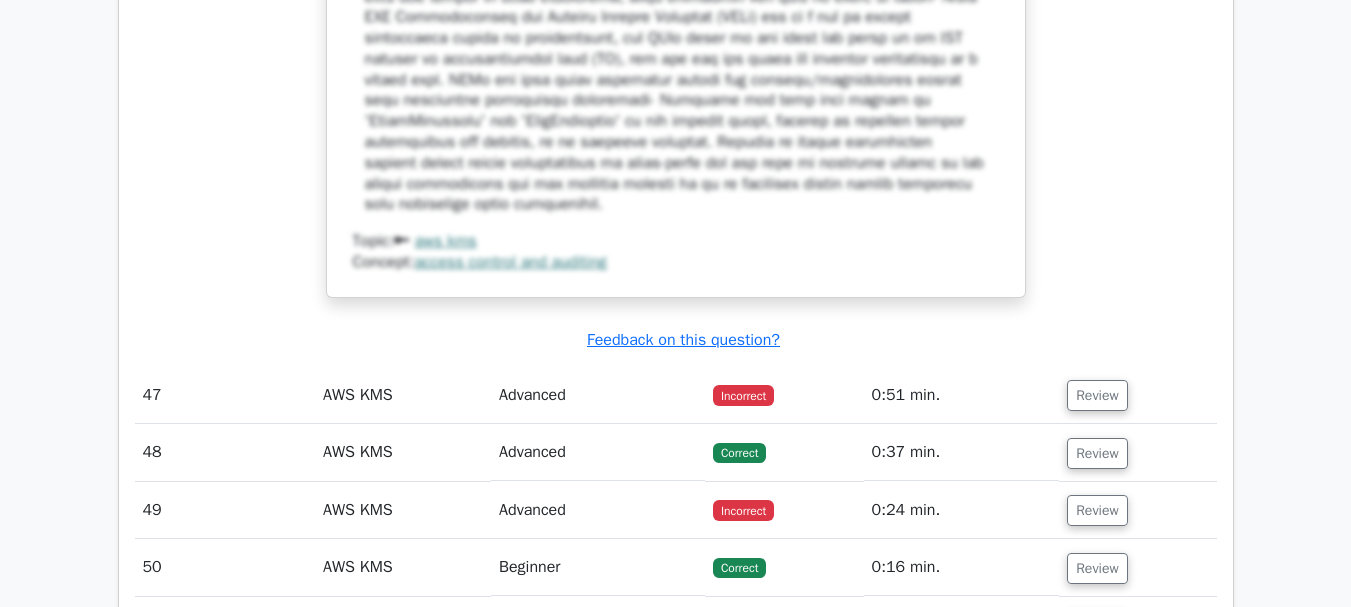 scroll, scrollTop: 22700, scrollLeft: 0, axis: vertical 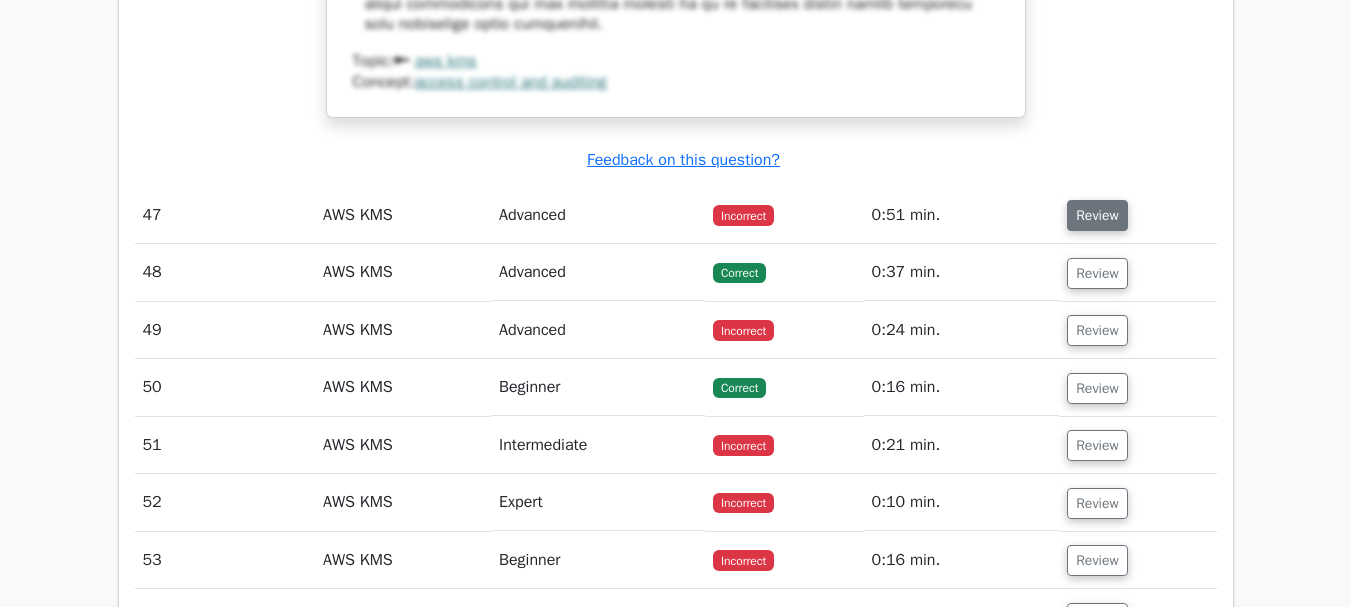 click on "Review" at bounding box center [1097, 215] 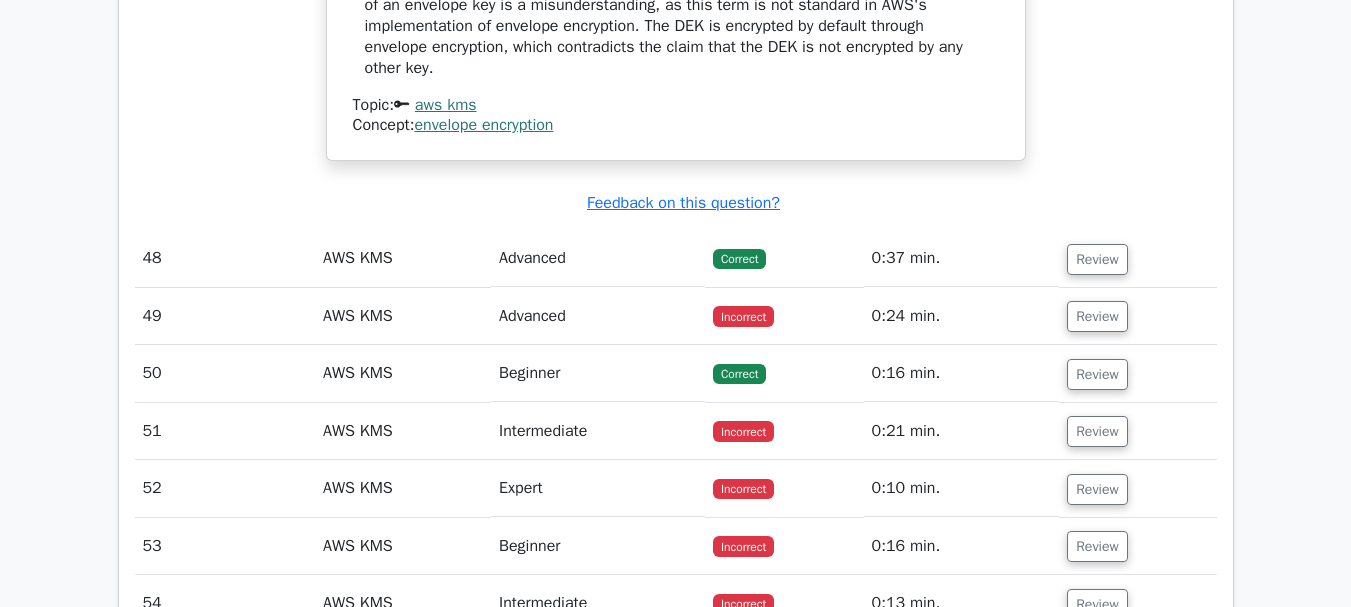 scroll, scrollTop: 23702, scrollLeft: 0, axis: vertical 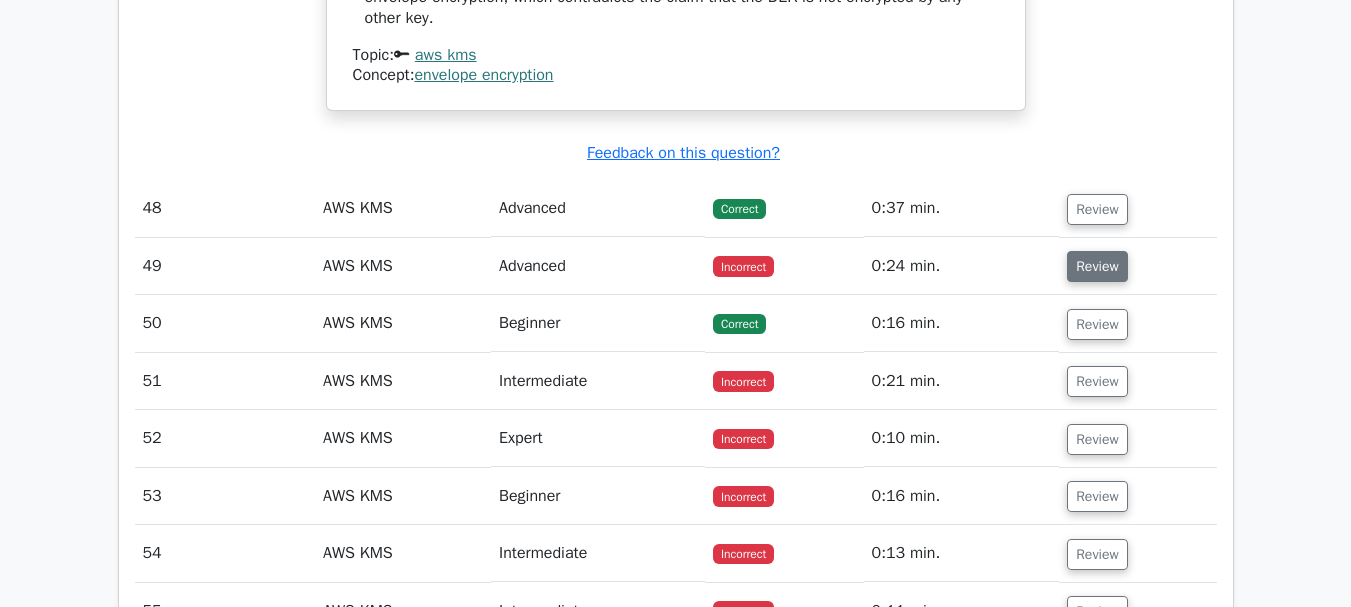 click on "Review" at bounding box center [1097, 266] 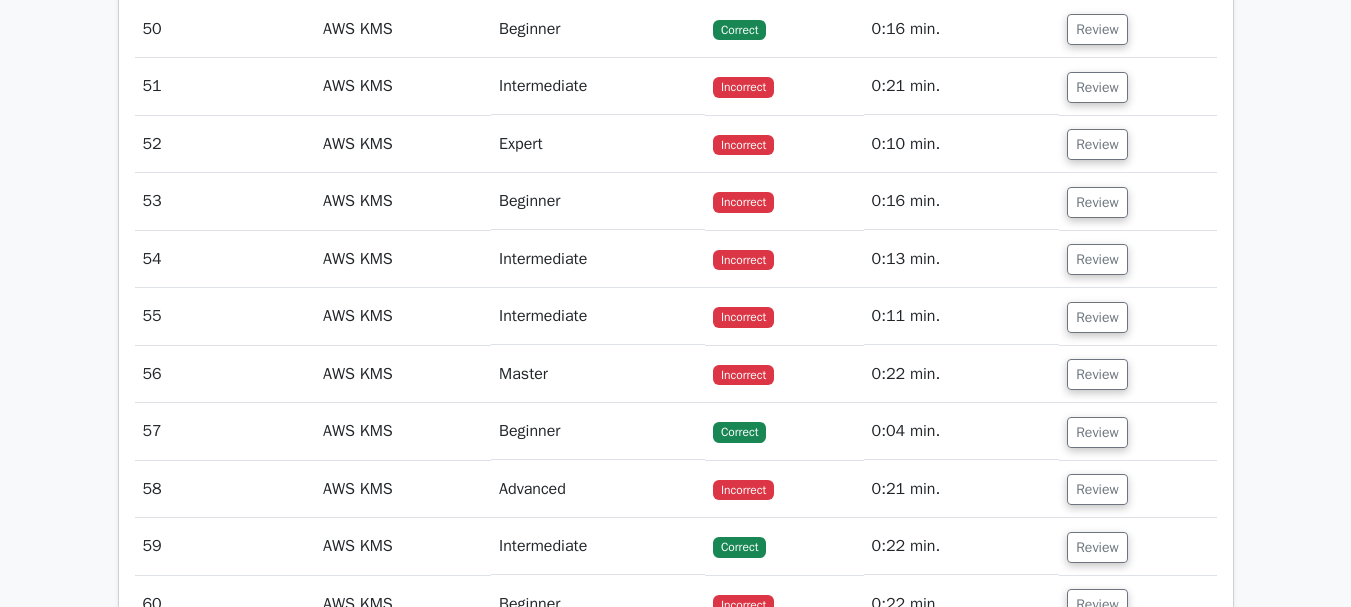 scroll, scrollTop: 24879, scrollLeft: 0, axis: vertical 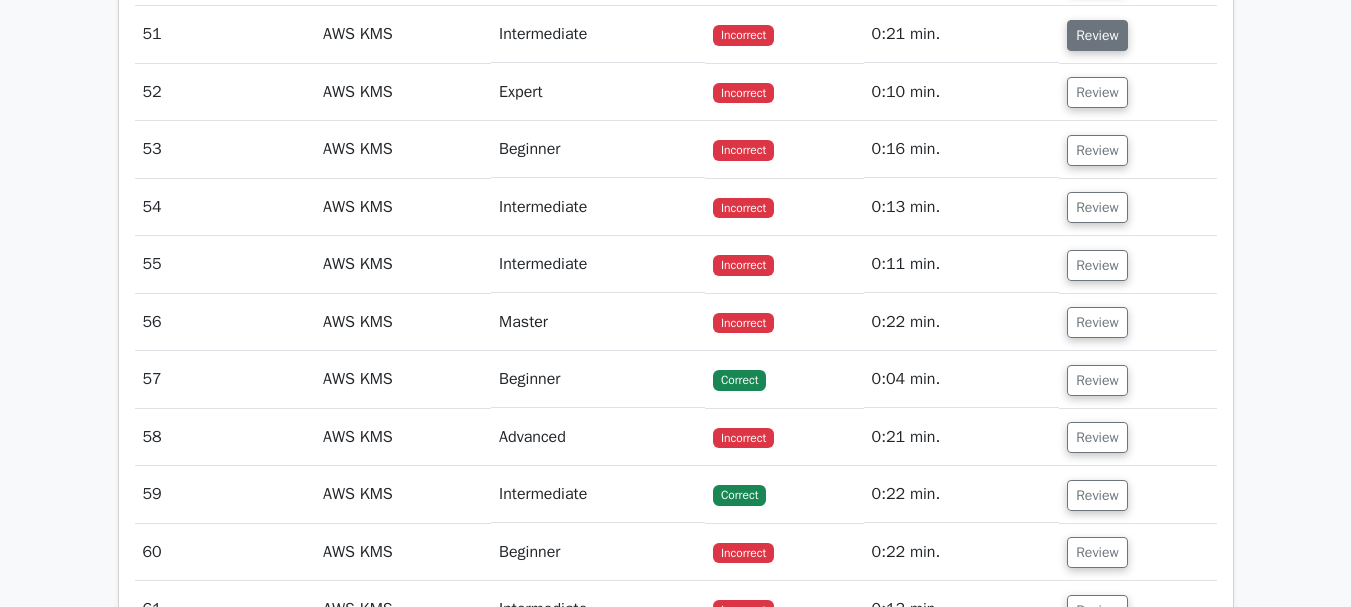 click on "Review" at bounding box center (1097, 35) 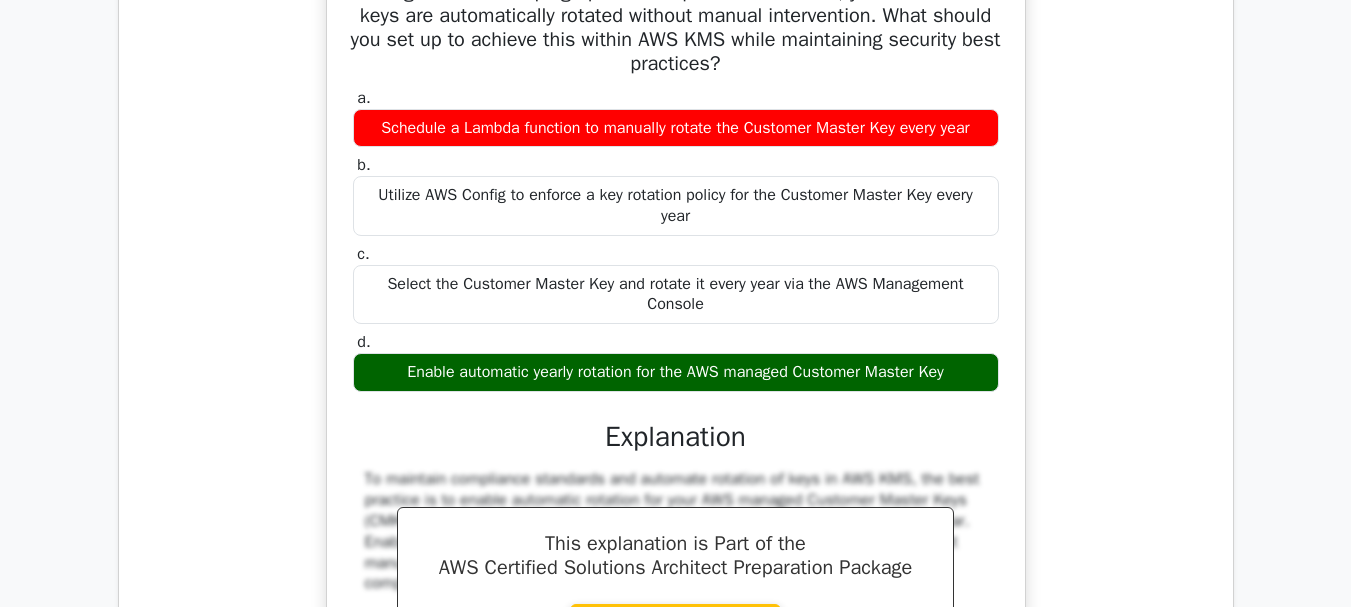 scroll, scrollTop: 25074, scrollLeft: 0, axis: vertical 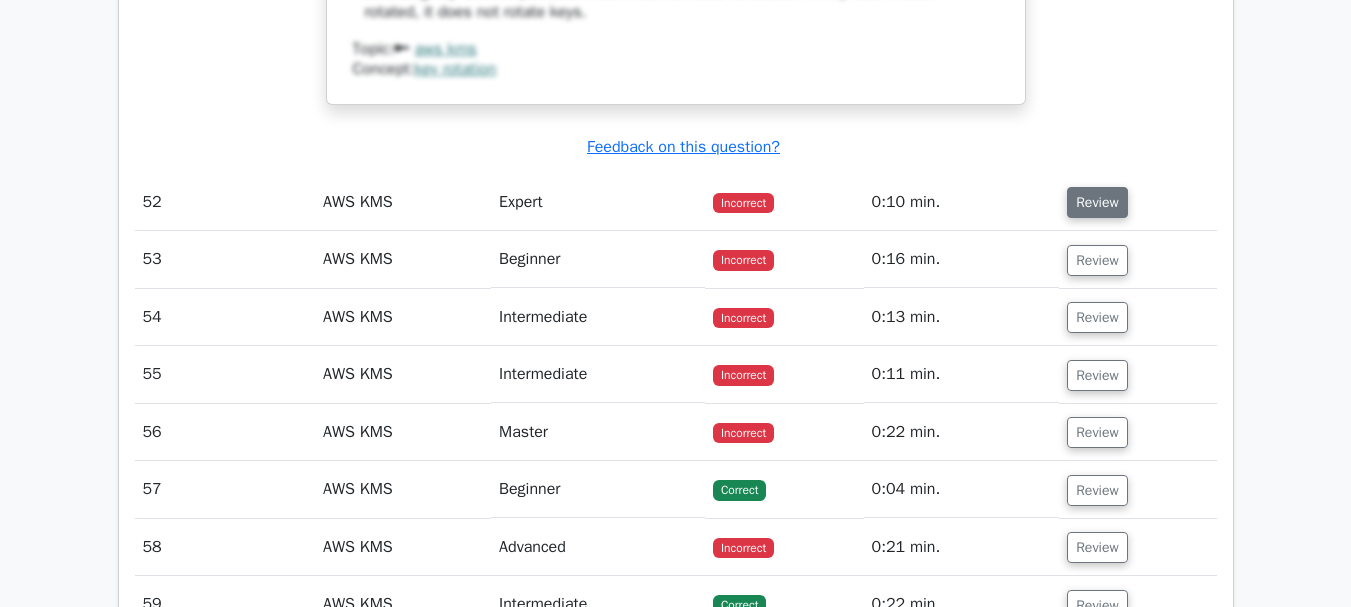 click on "Review" at bounding box center (1097, 202) 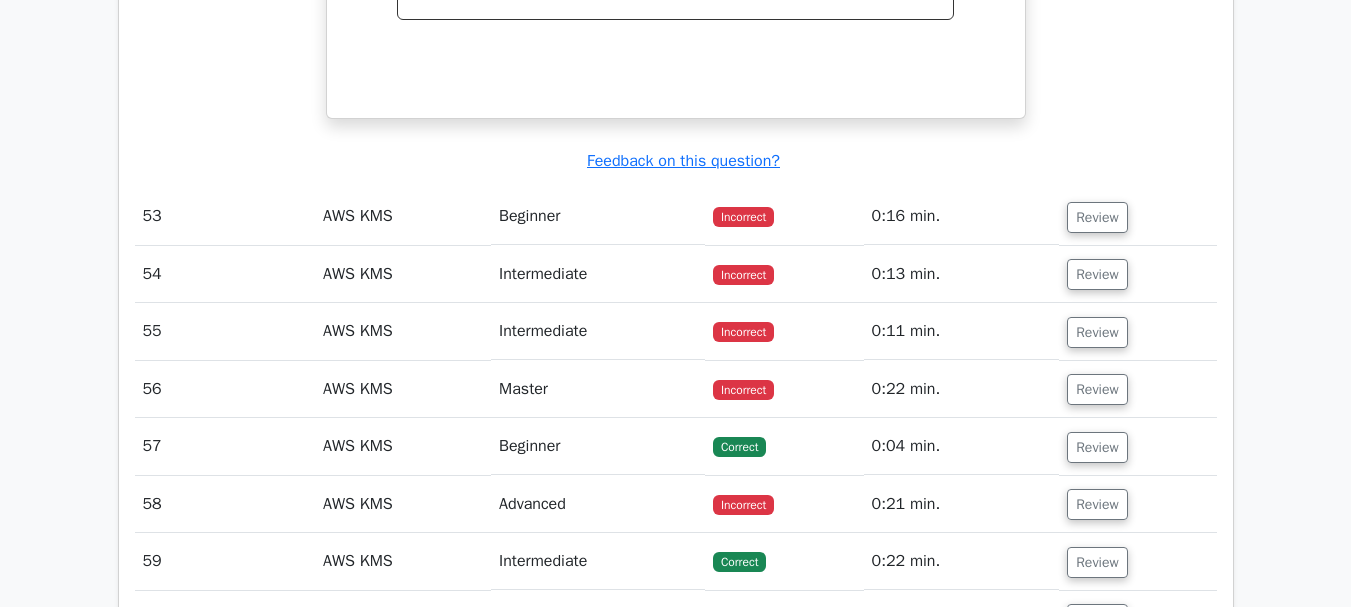 scroll, scrollTop: 26663, scrollLeft: 0, axis: vertical 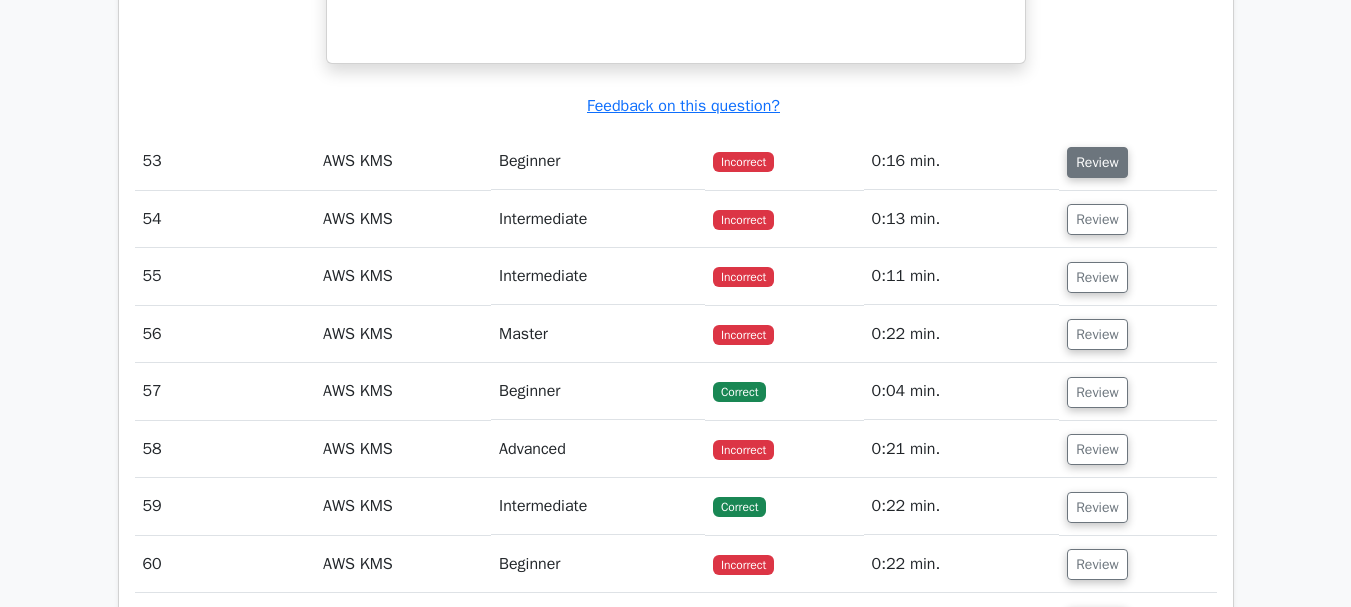click on "Review" at bounding box center (1097, 162) 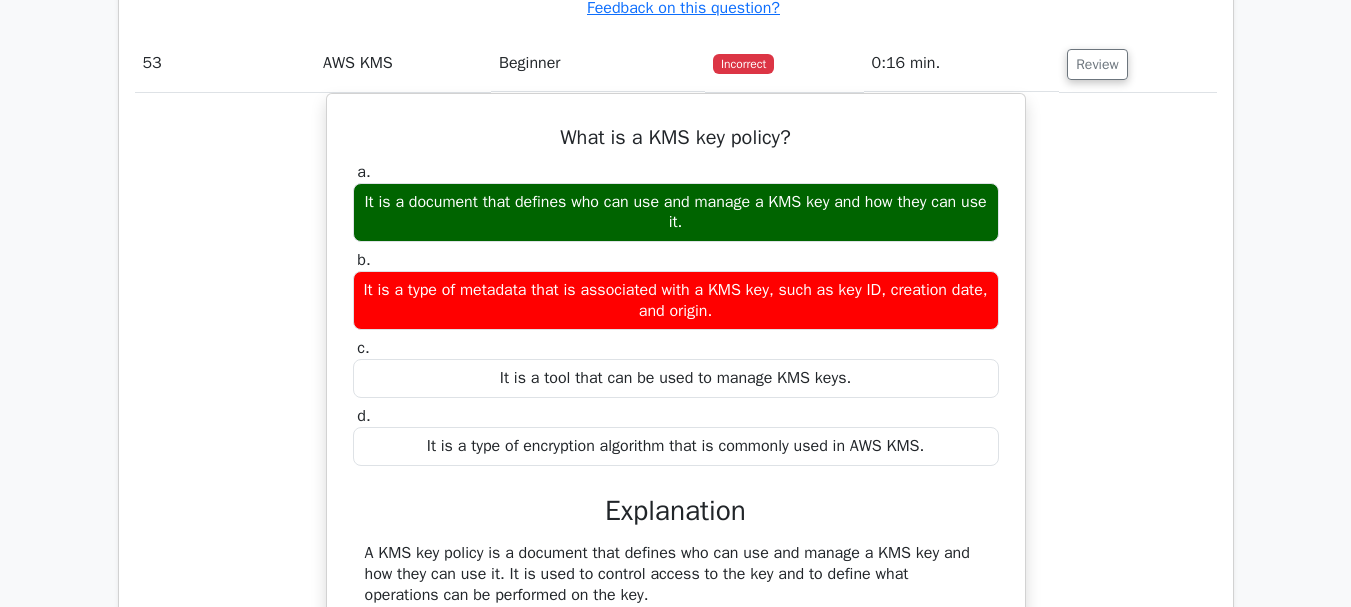 scroll, scrollTop: 26817, scrollLeft: 0, axis: vertical 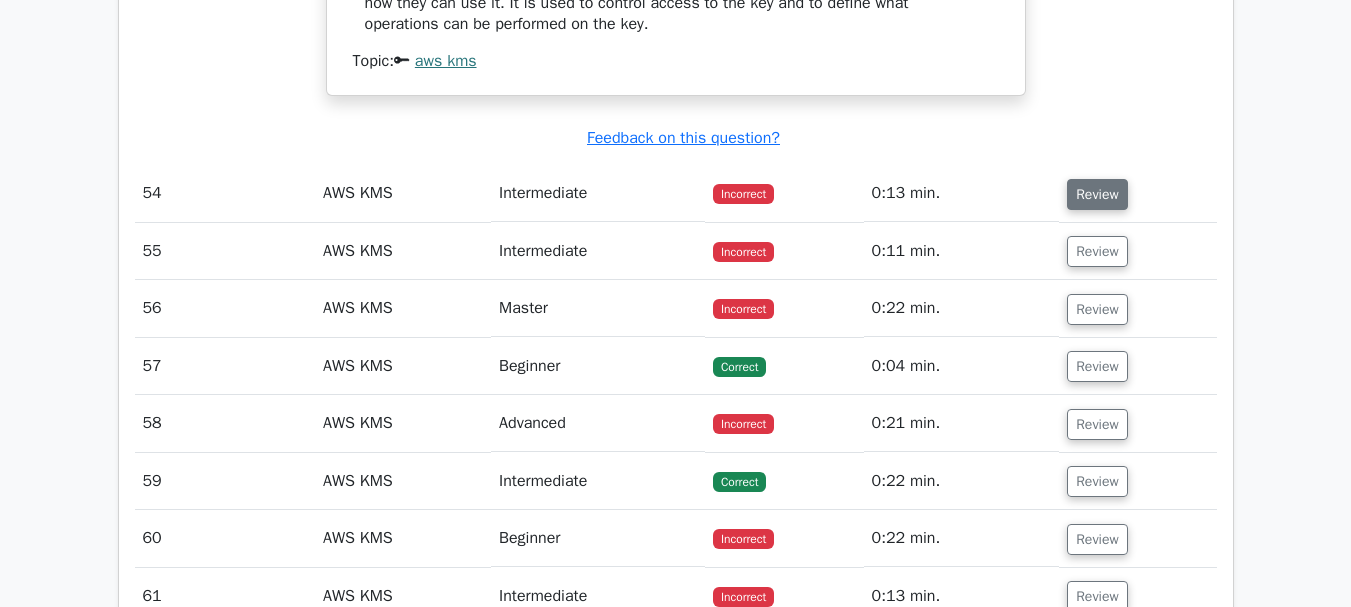 click on "Review" at bounding box center [1097, 194] 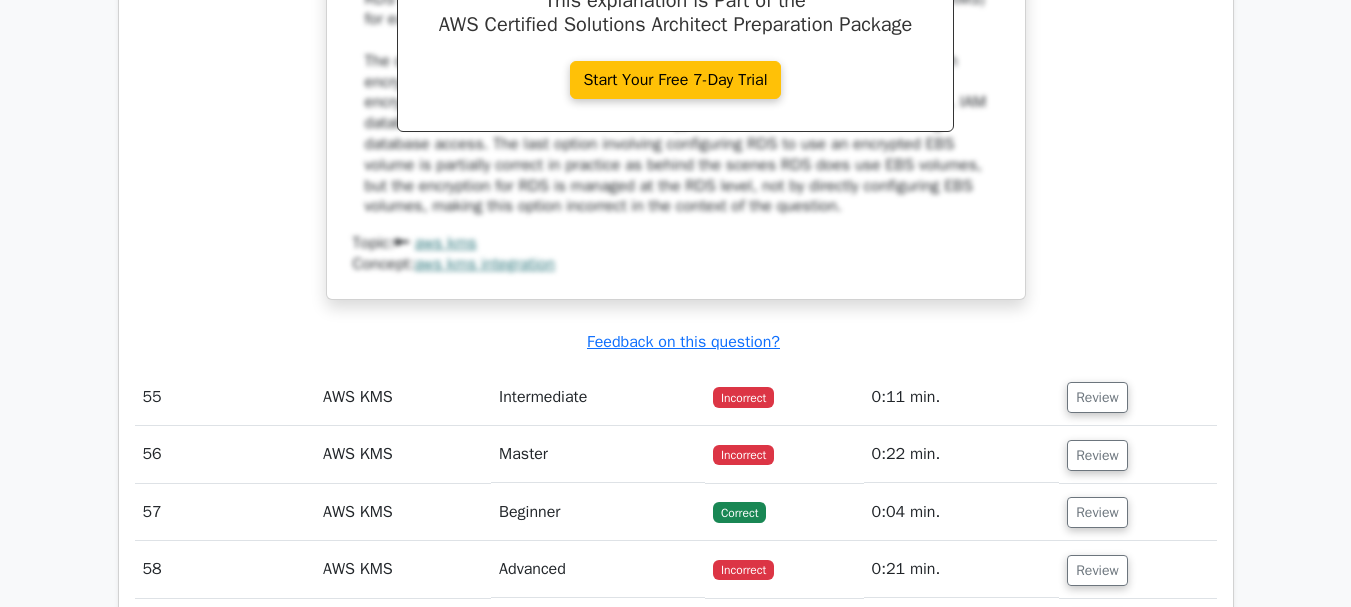 scroll, scrollTop: 28288, scrollLeft: 0, axis: vertical 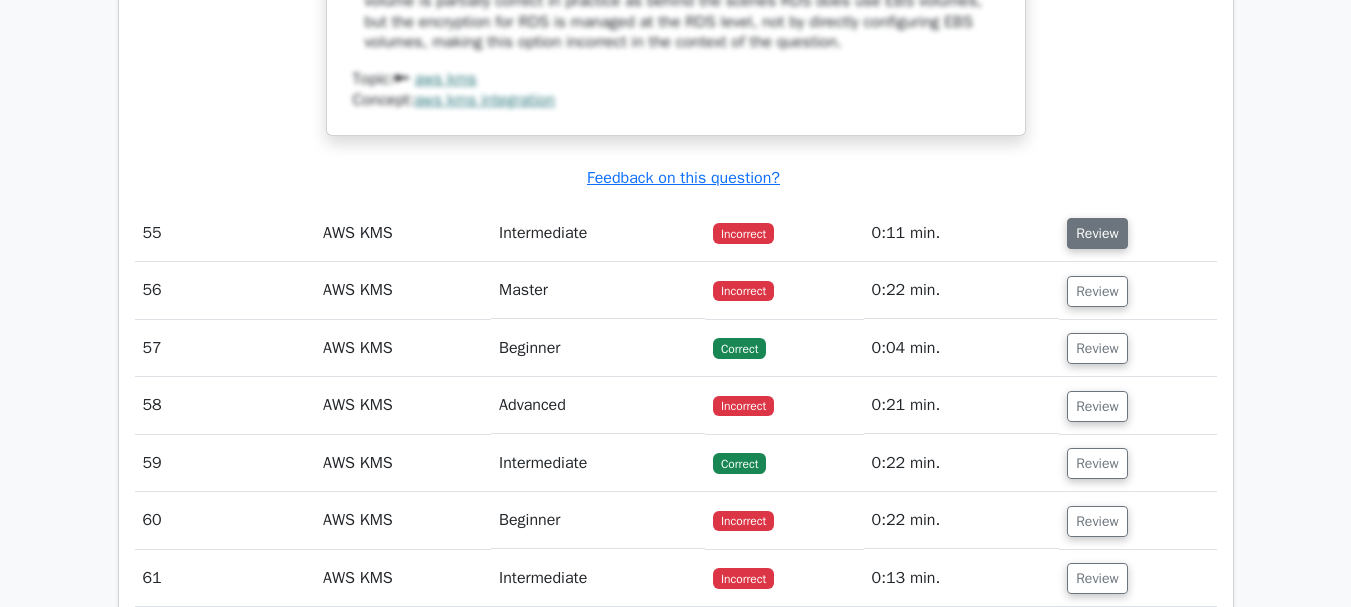 click on "Review" at bounding box center (1097, 233) 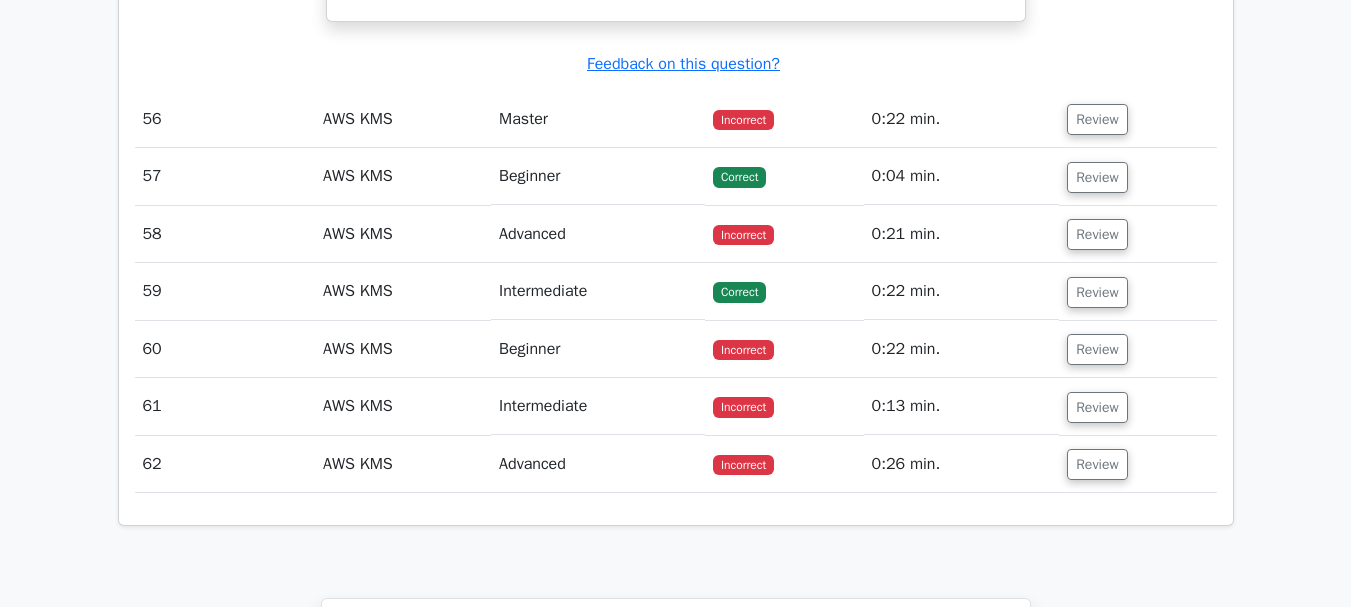 scroll, scrollTop: 29380, scrollLeft: 0, axis: vertical 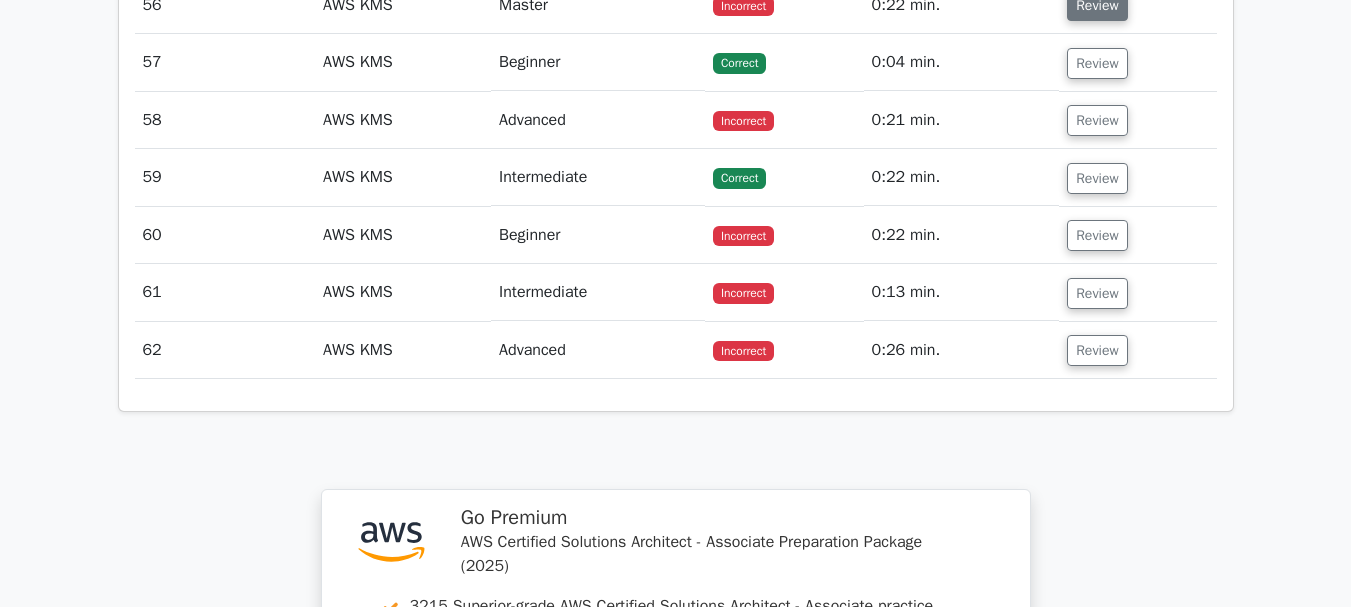 click on "Review" at bounding box center (1097, 5) 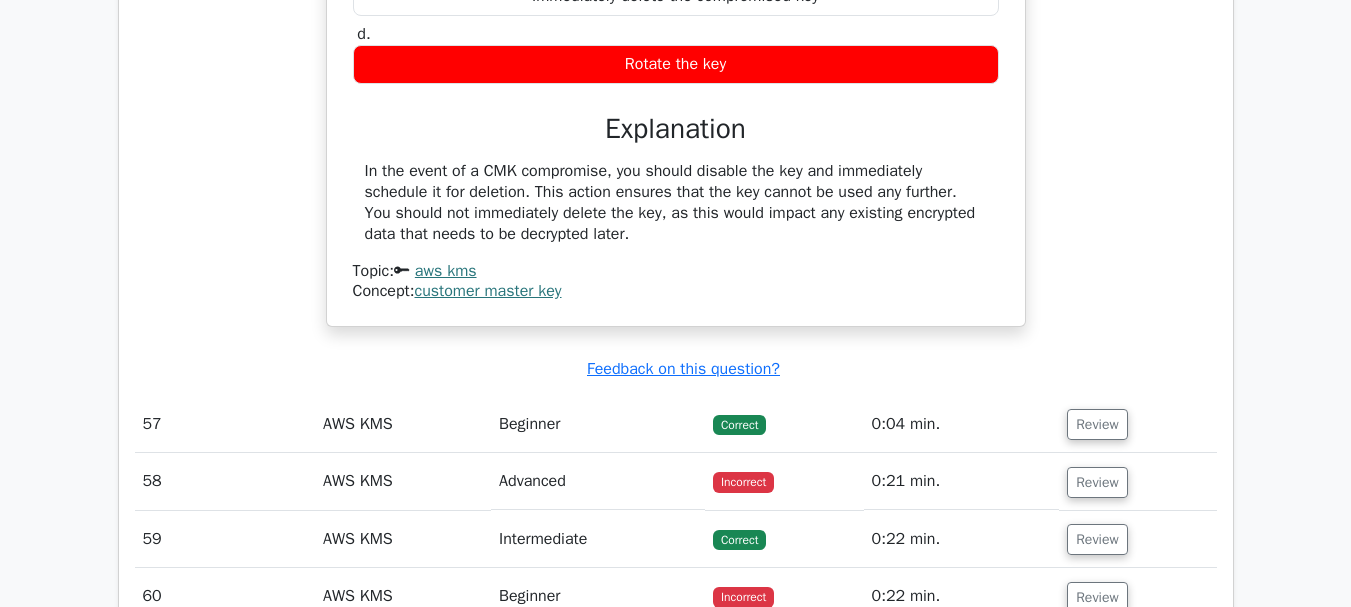 scroll, scrollTop: 29939, scrollLeft: 0, axis: vertical 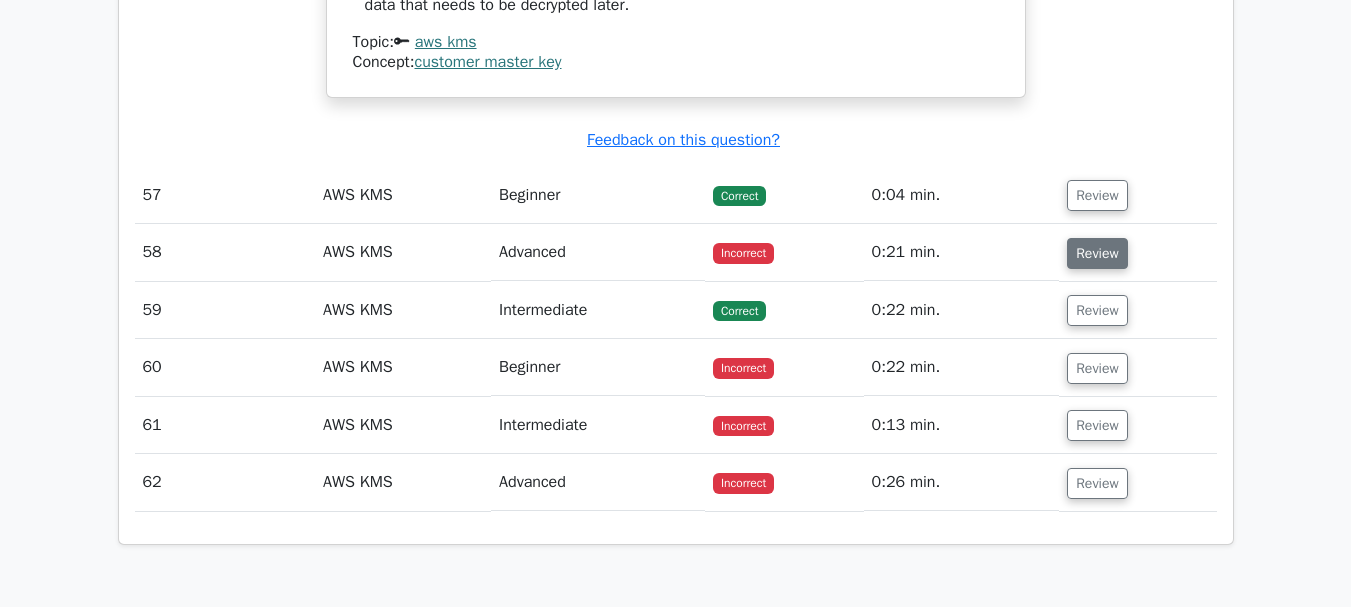 click on "Review" at bounding box center [1097, 253] 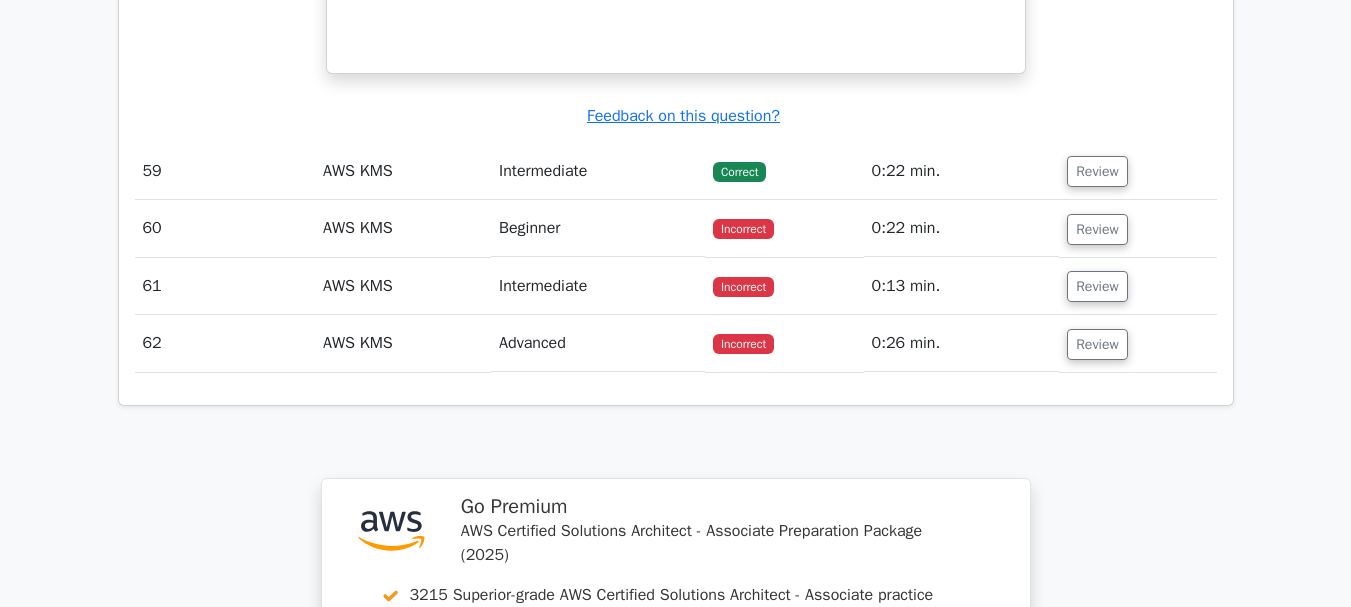 scroll, scrollTop: 31028, scrollLeft: 0, axis: vertical 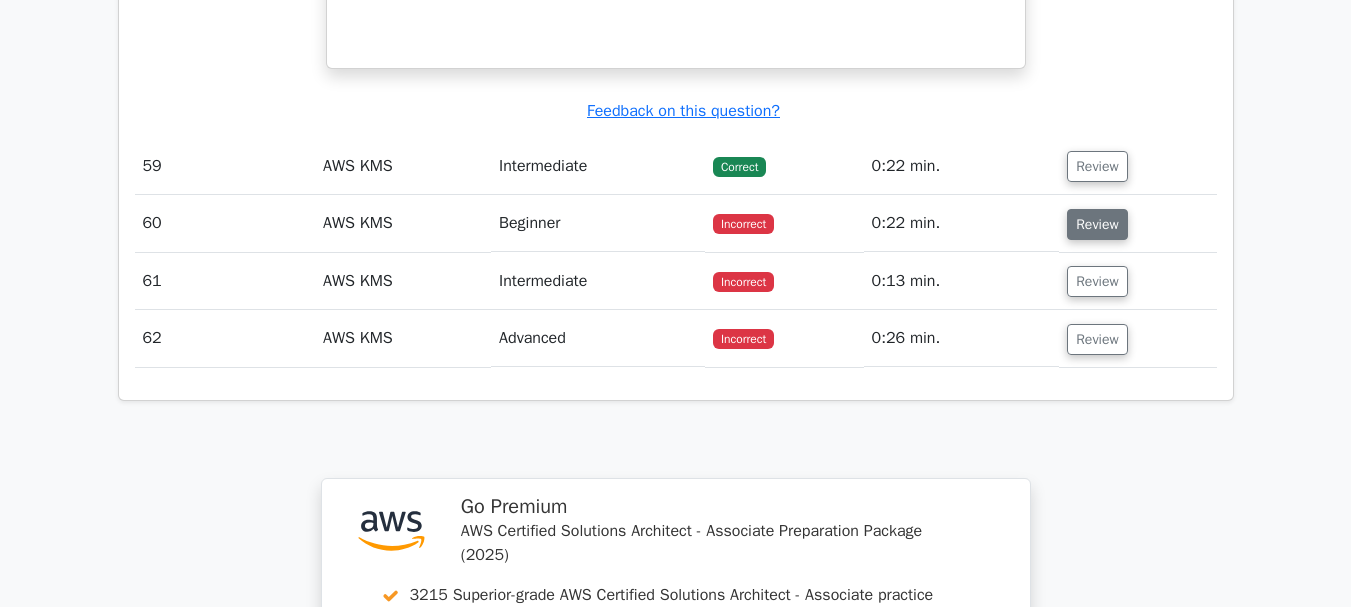 click on "Review" at bounding box center [1097, 224] 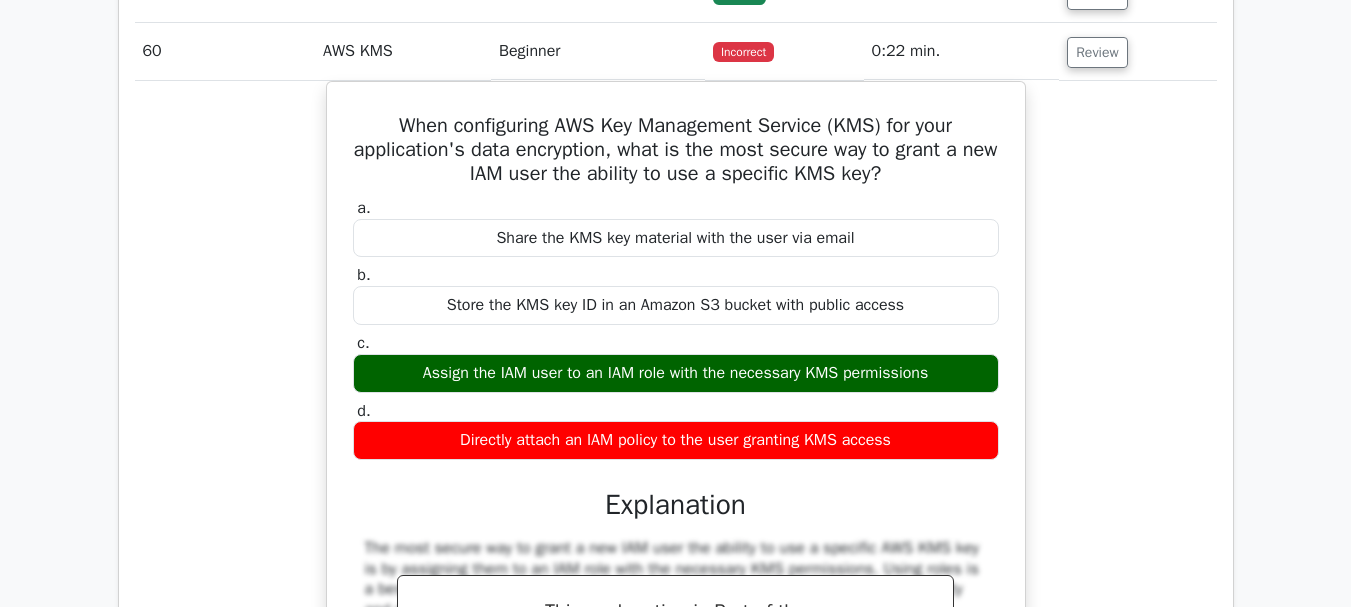 scroll, scrollTop: 31151, scrollLeft: 0, axis: vertical 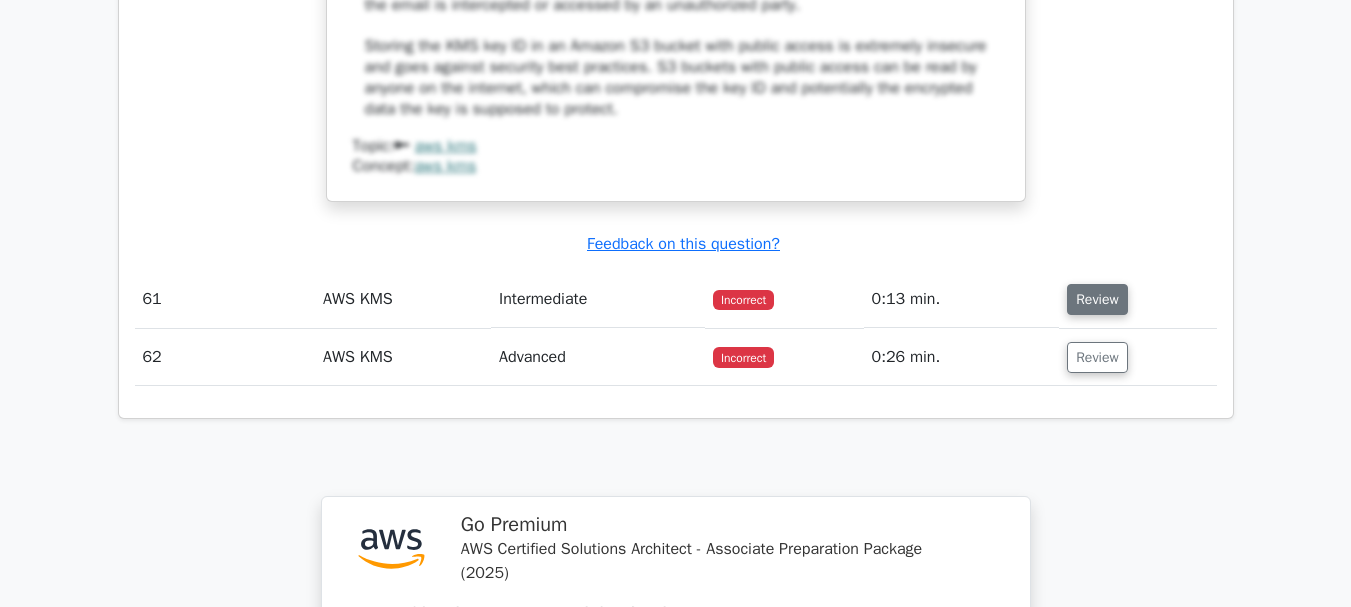 click on "Review" at bounding box center [1097, 299] 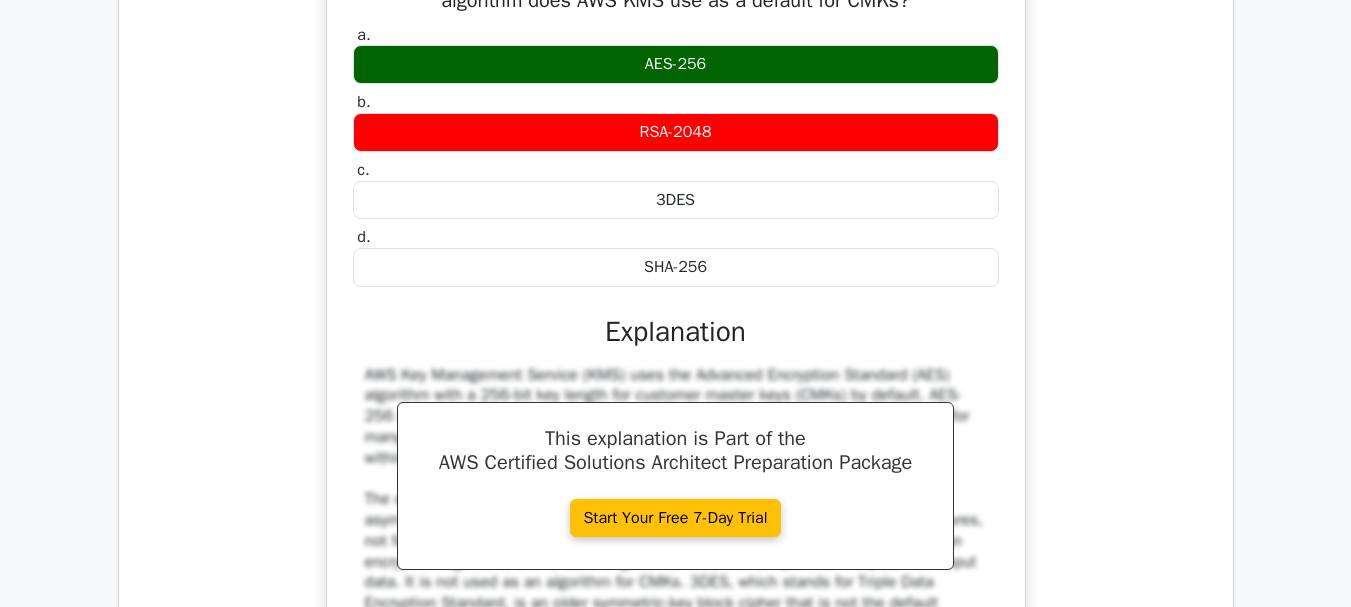 scroll, scrollTop: 32407, scrollLeft: 0, axis: vertical 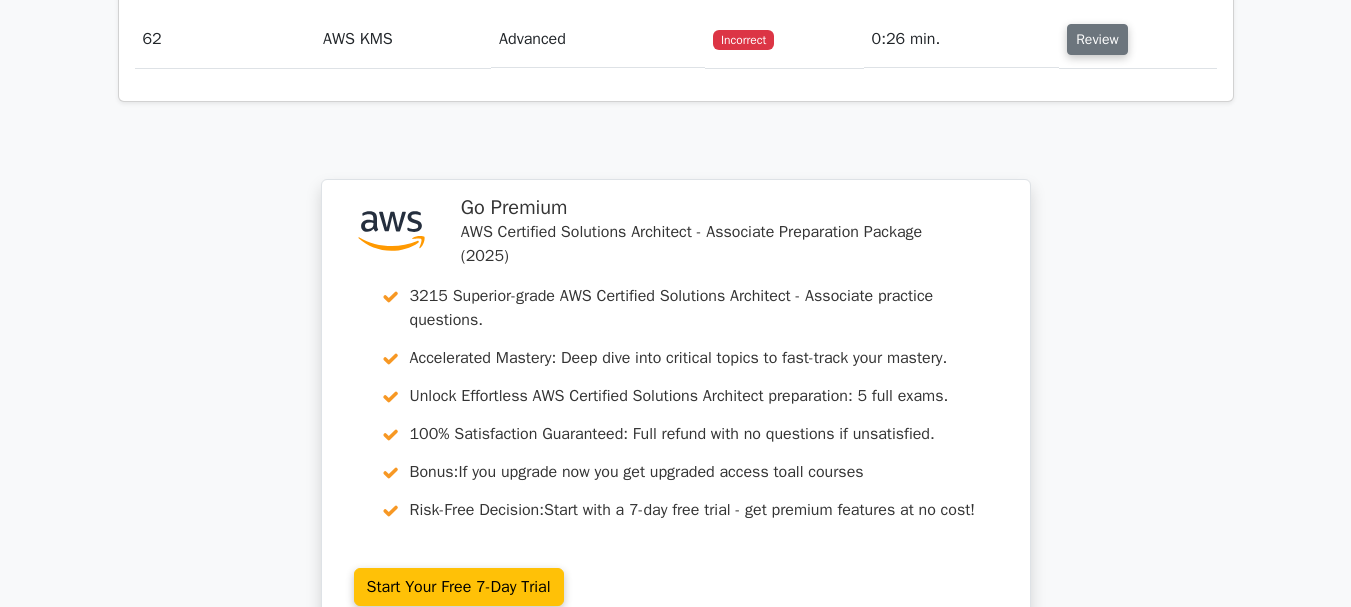 click on "Review" at bounding box center [1097, 39] 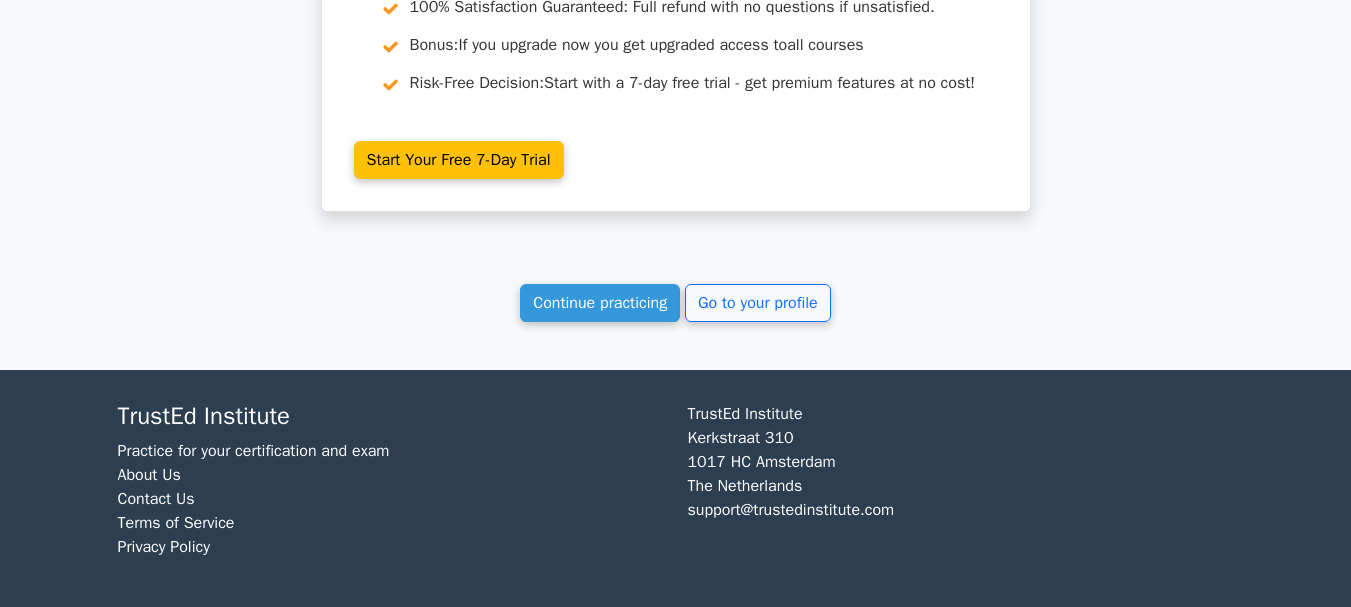 scroll, scrollTop: 34378, scrollLeft: 0, axis: vertical 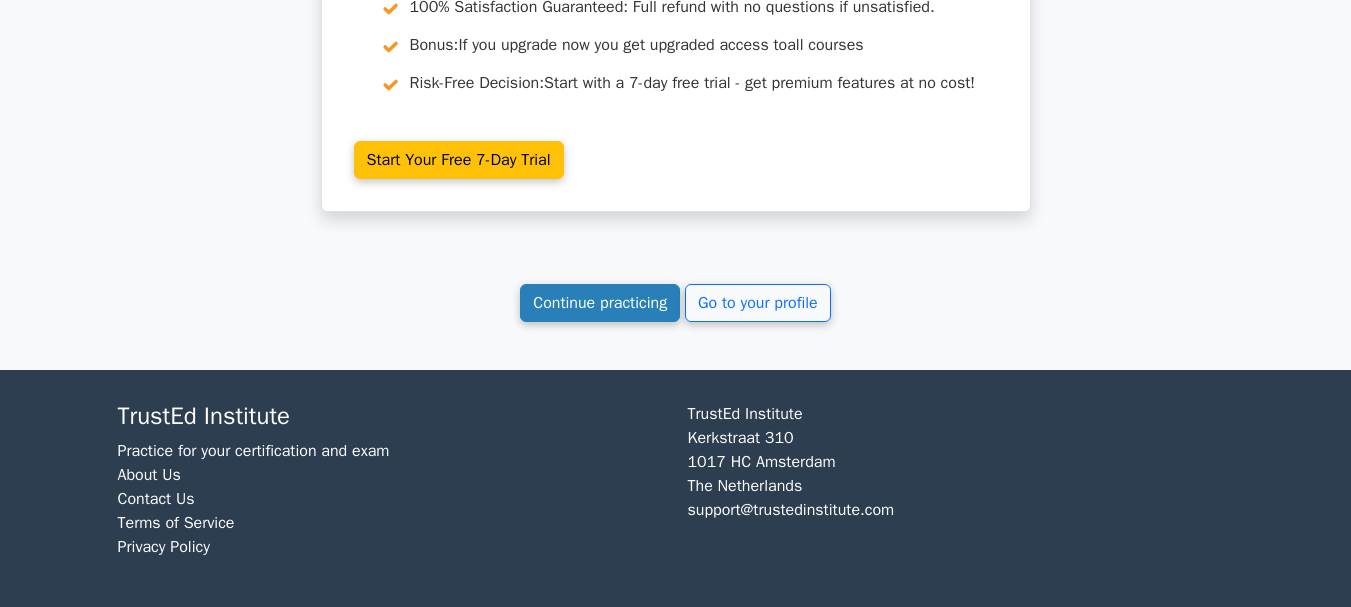 click on "Continue practicing" at bounding box center (600, 303) 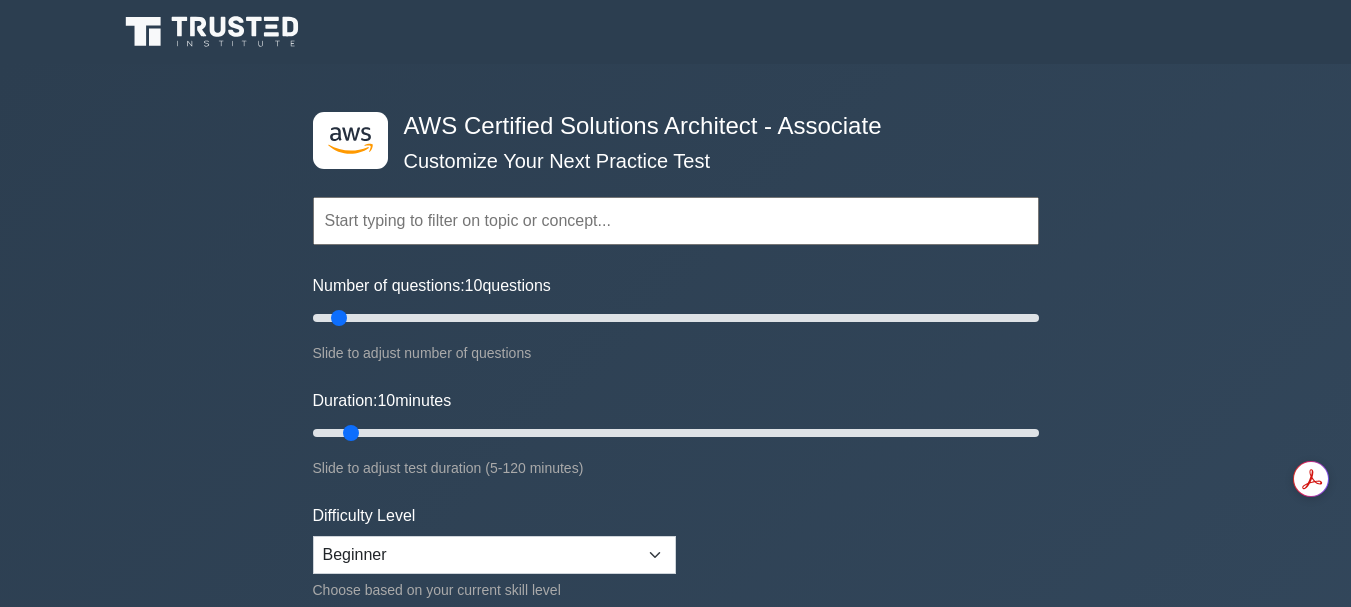 scroll, scrollTop: 0, scrollLeft: 0, axis: both 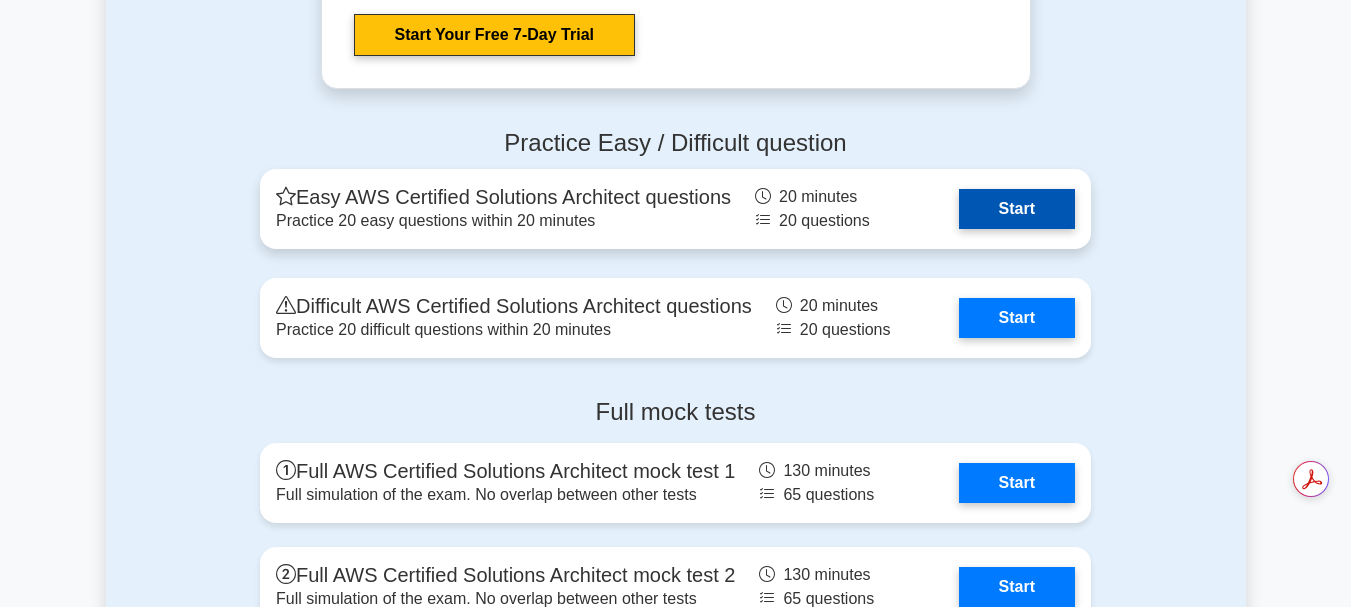 click on "Start" at bounding box center [1017, 209] 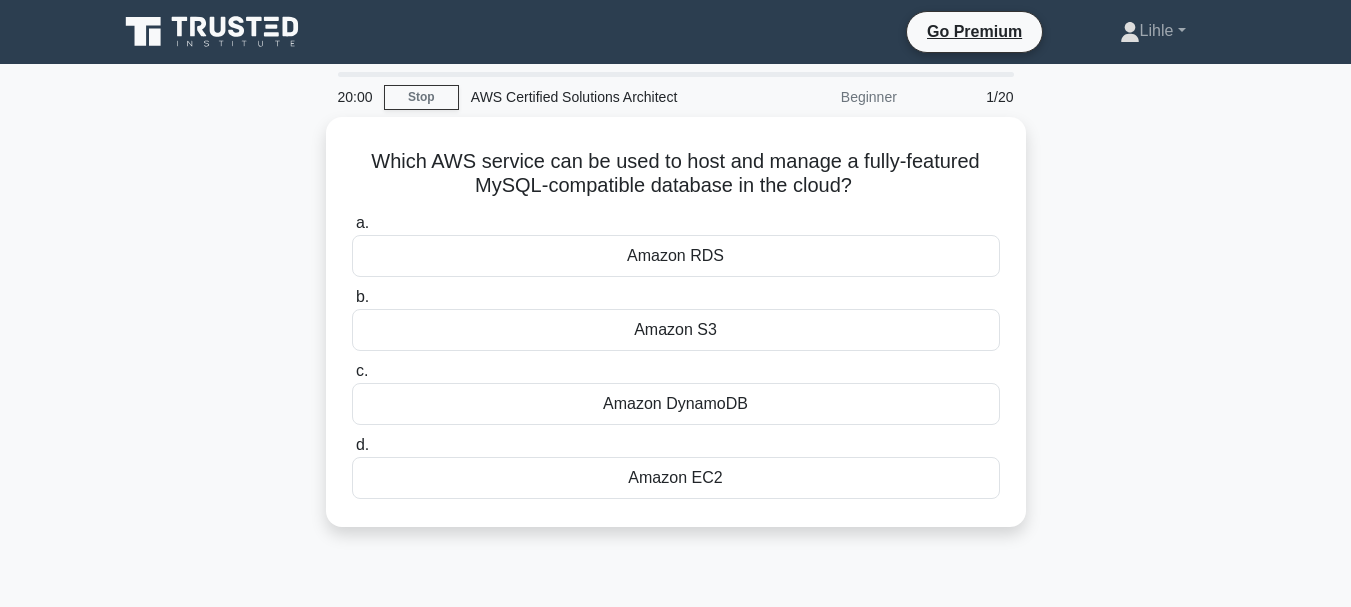 scroll, scrollTop: 0, scrollLeft: 0, axis: both 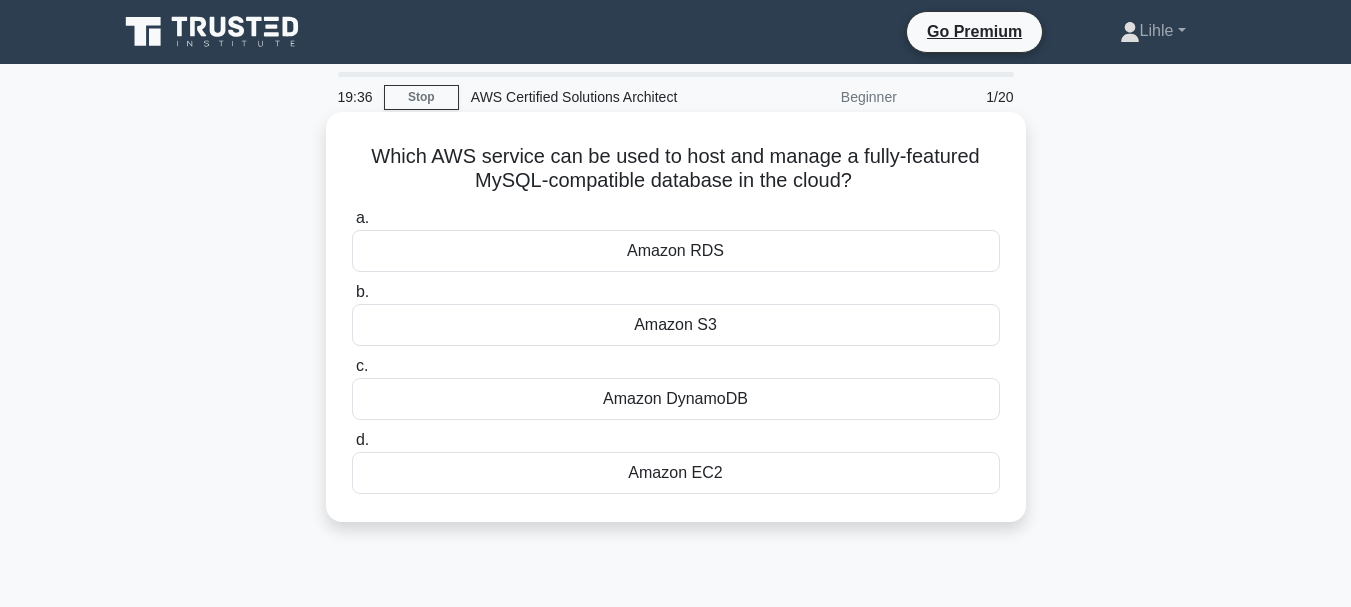 click on "Amazon DynamoDB" at bounding box center [676, 399] 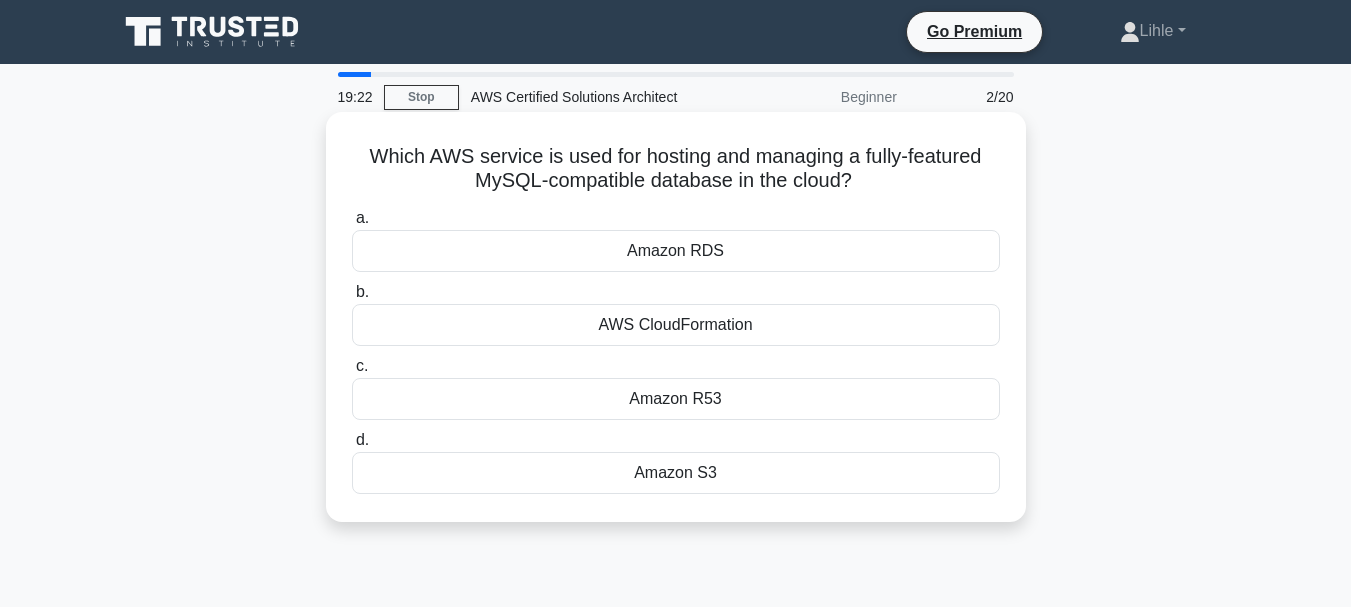 click on "Amazon RDS" at bounding box center [676, 251] 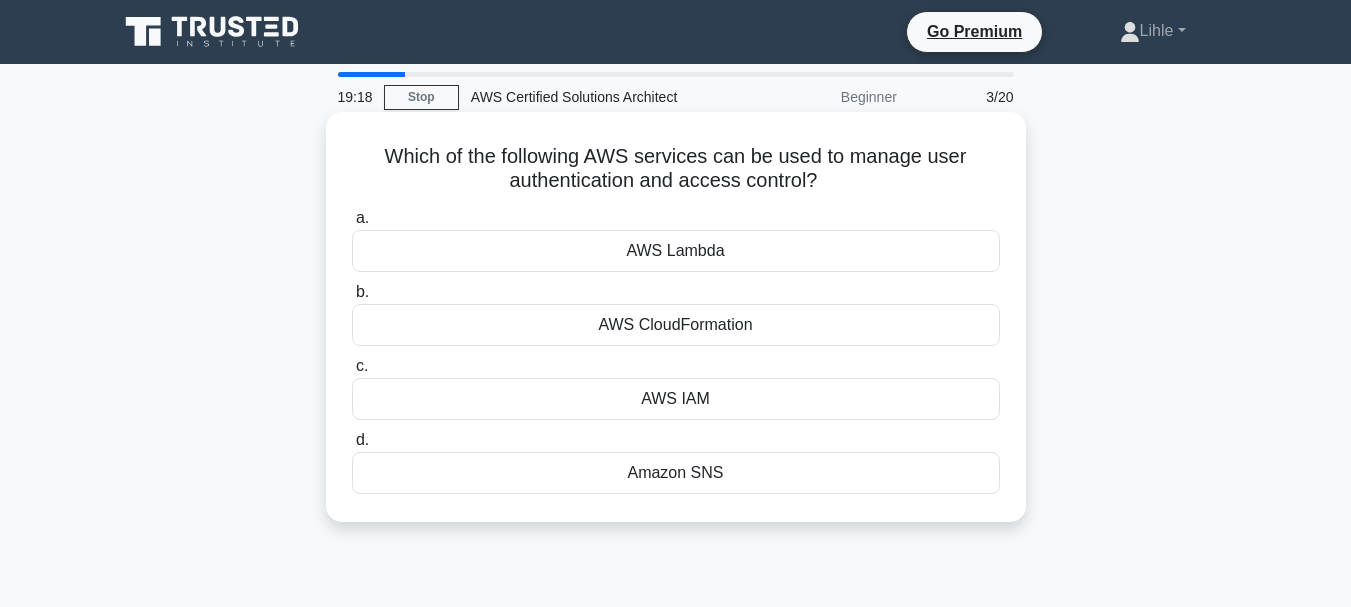 click on "AWS IAM" at bounding box center [676, 399] 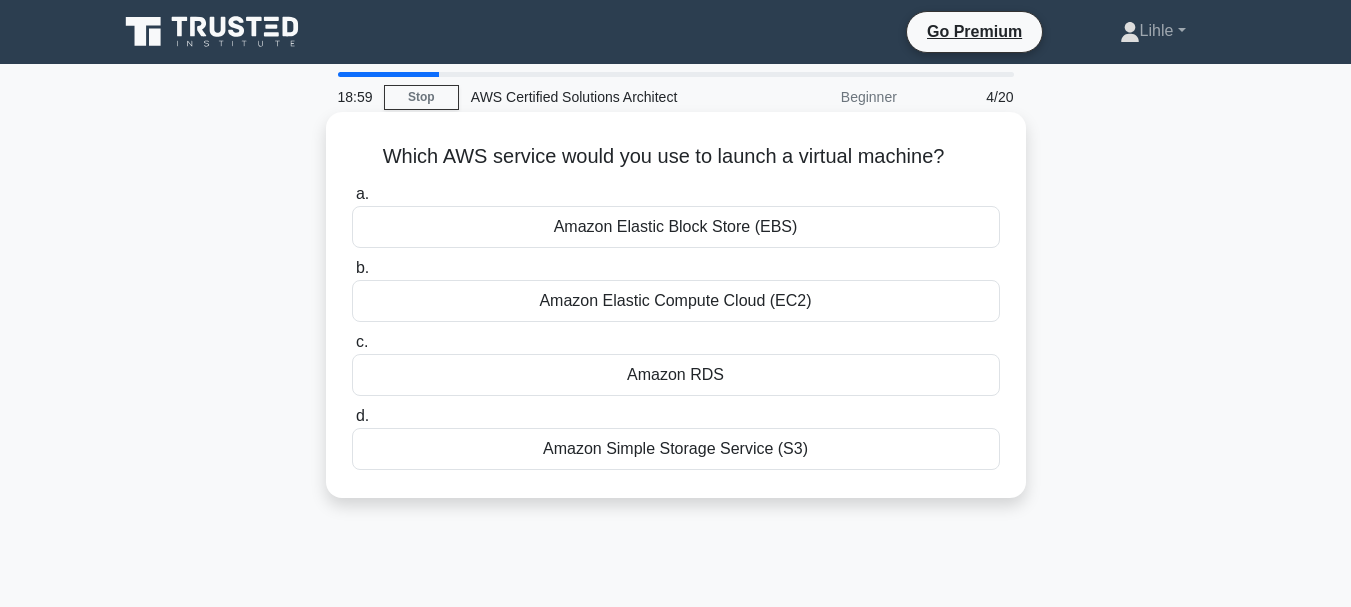 click on "Amazon Elastic Compute Cloud (EC2)" at bounding box center [676, 301] 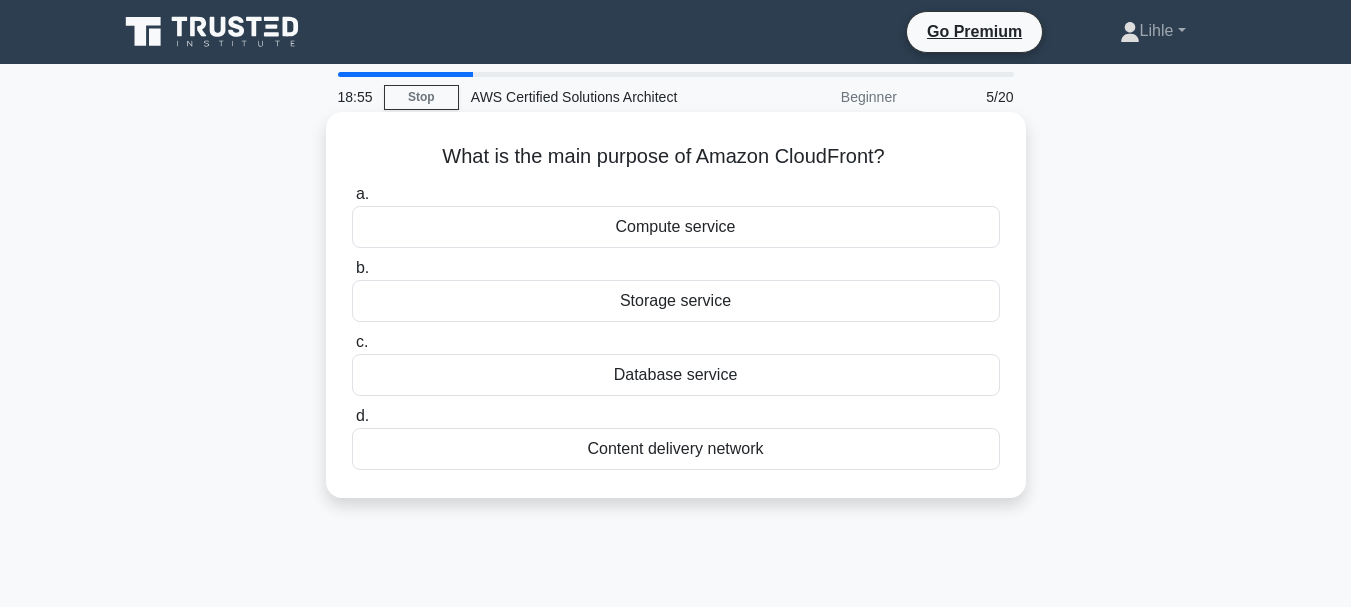 click on "Content delivery network" at bounding box center [676, 449] 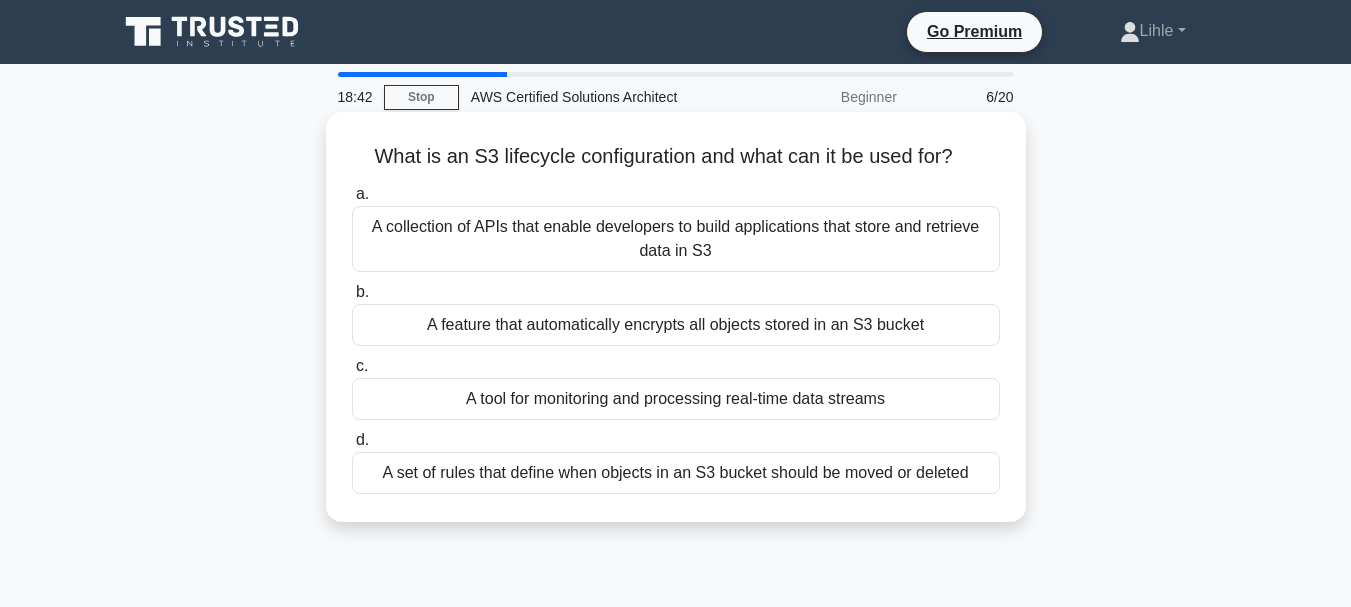 click on "A set of rules that define when objects in an S3 bucket should be moved or deleted" at bounding box center [676, 473] 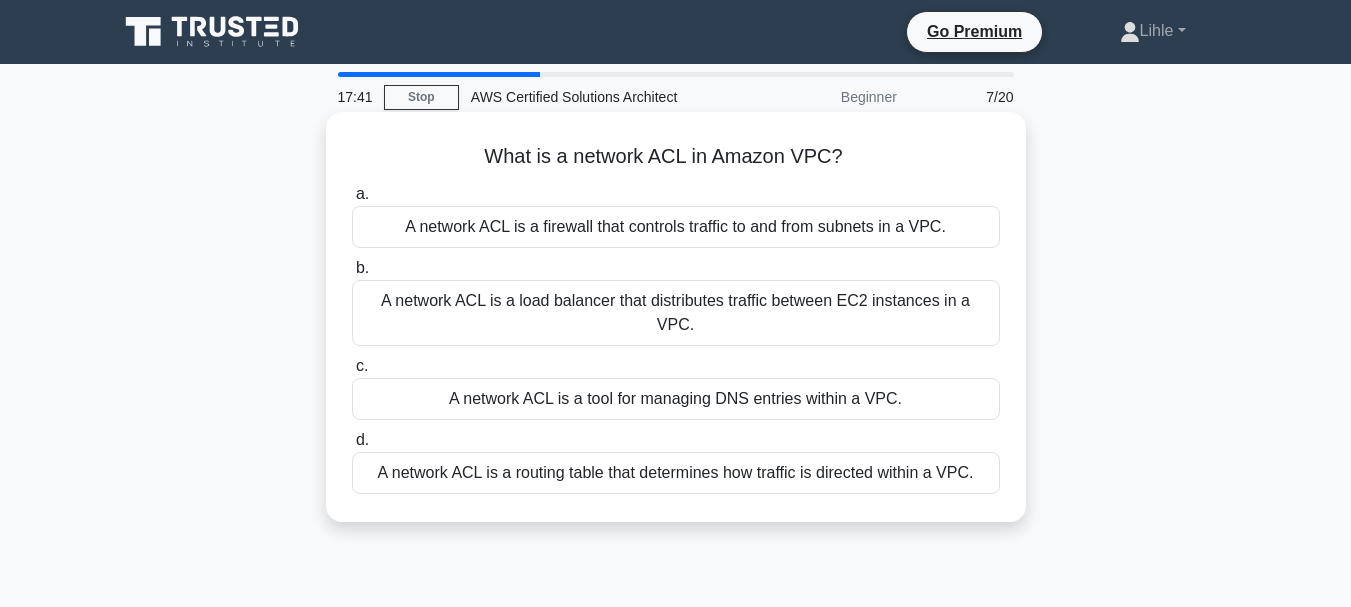 click on "A network ACL is a routing table that determines how traffic is directed within a VPC." at bounding box center (676, 473) 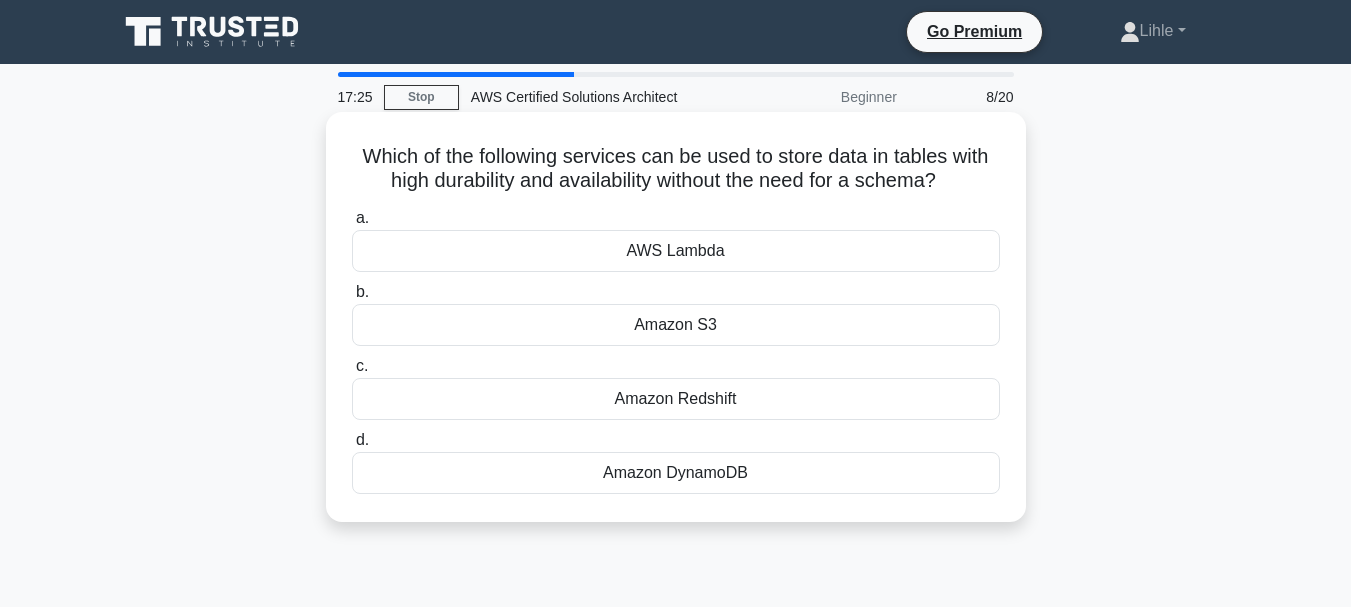 click on "Amazon DynamoDB" at bounding box center [676, 473] 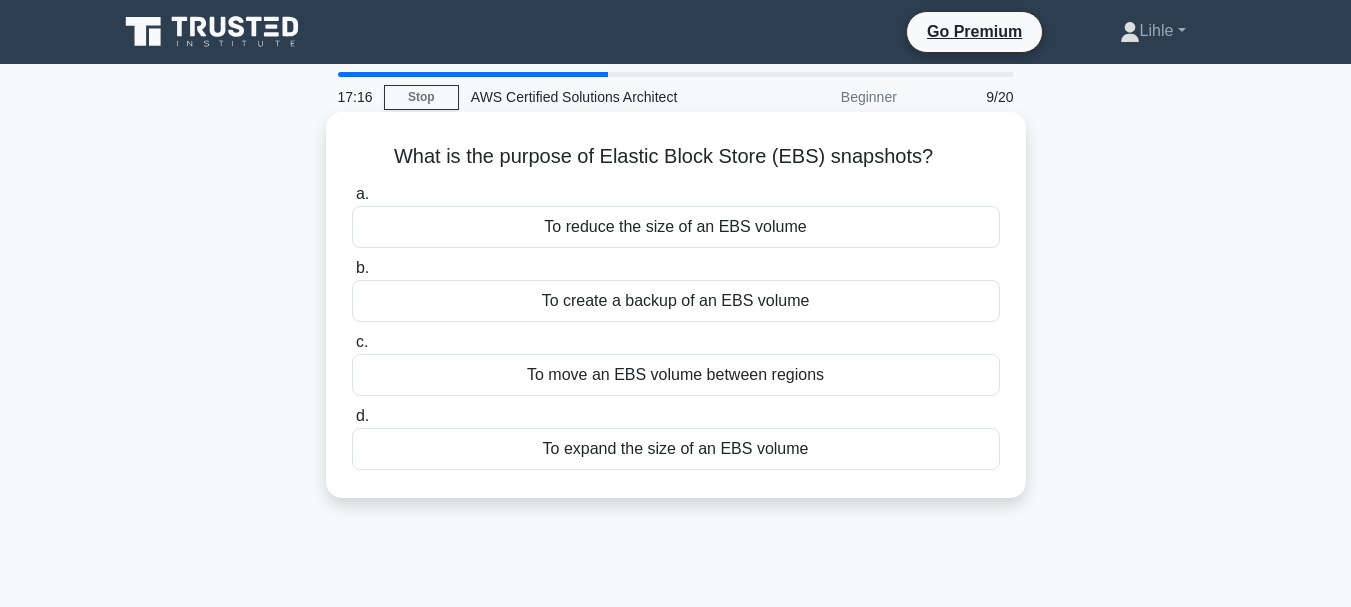 click on "To create a backup of an EBS volume" at bounding box center [676, 301] 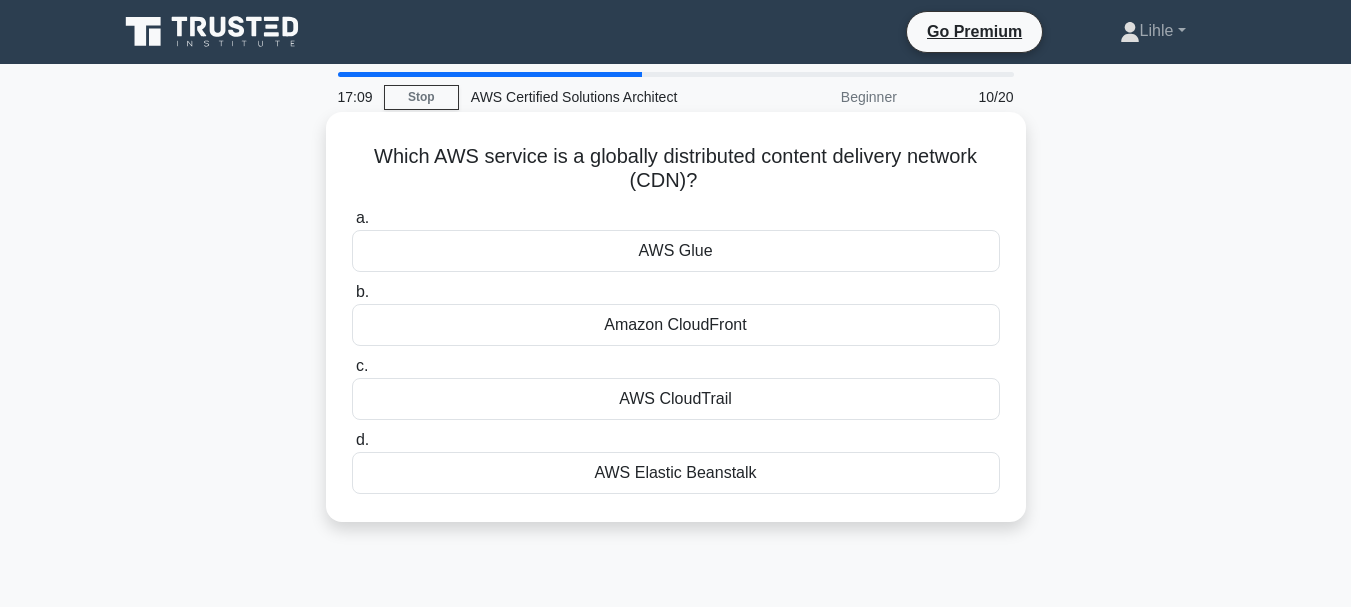 click on "Amazon CloudFront" at bounding box center [676, 325] 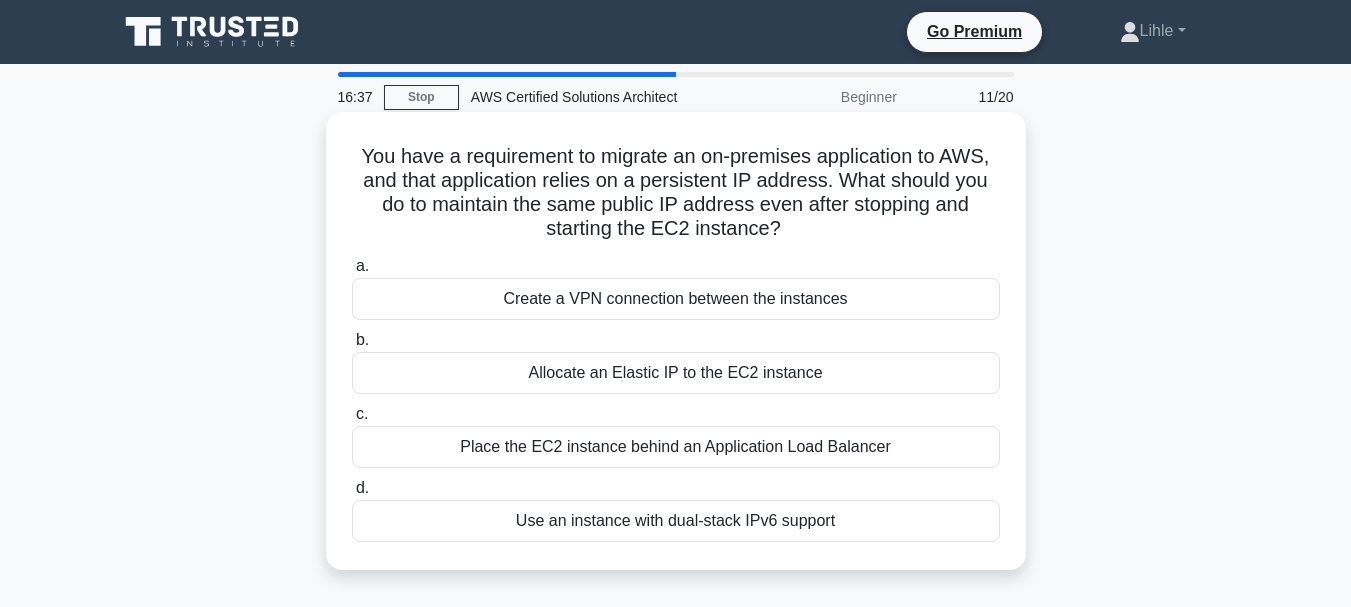 click on "Create a VPN connection between the instances" at bounding box center [676, 299] 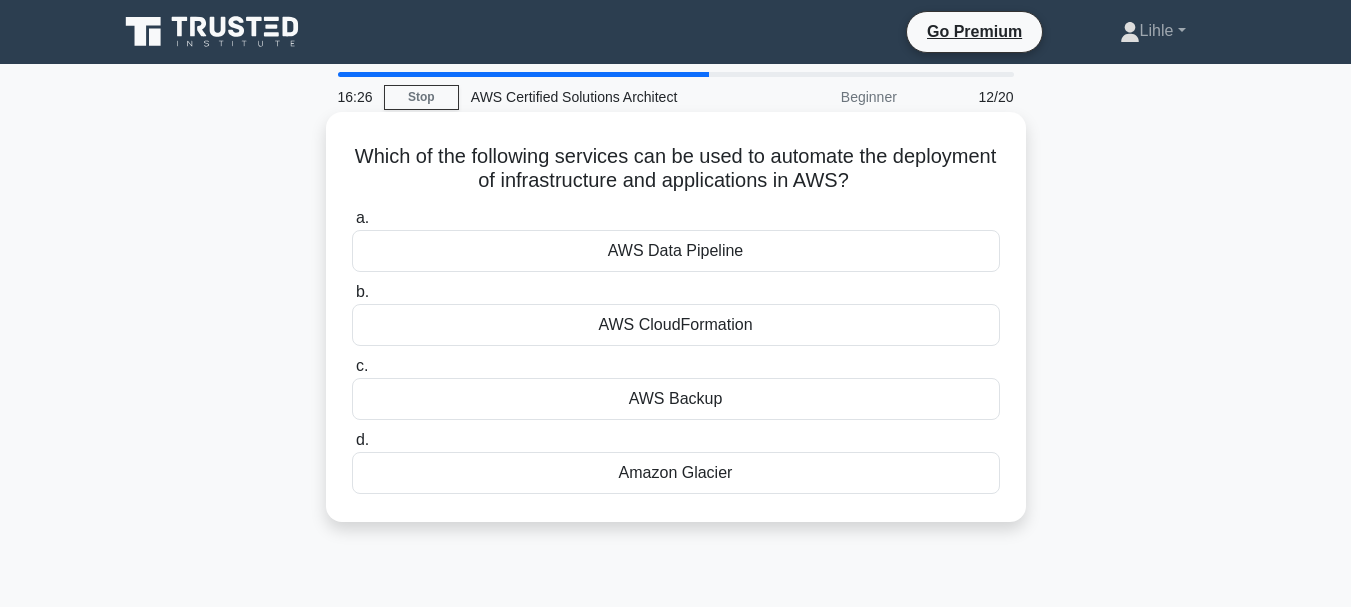 click on "AWS CloudFormation" at bounding box center (676, 325) 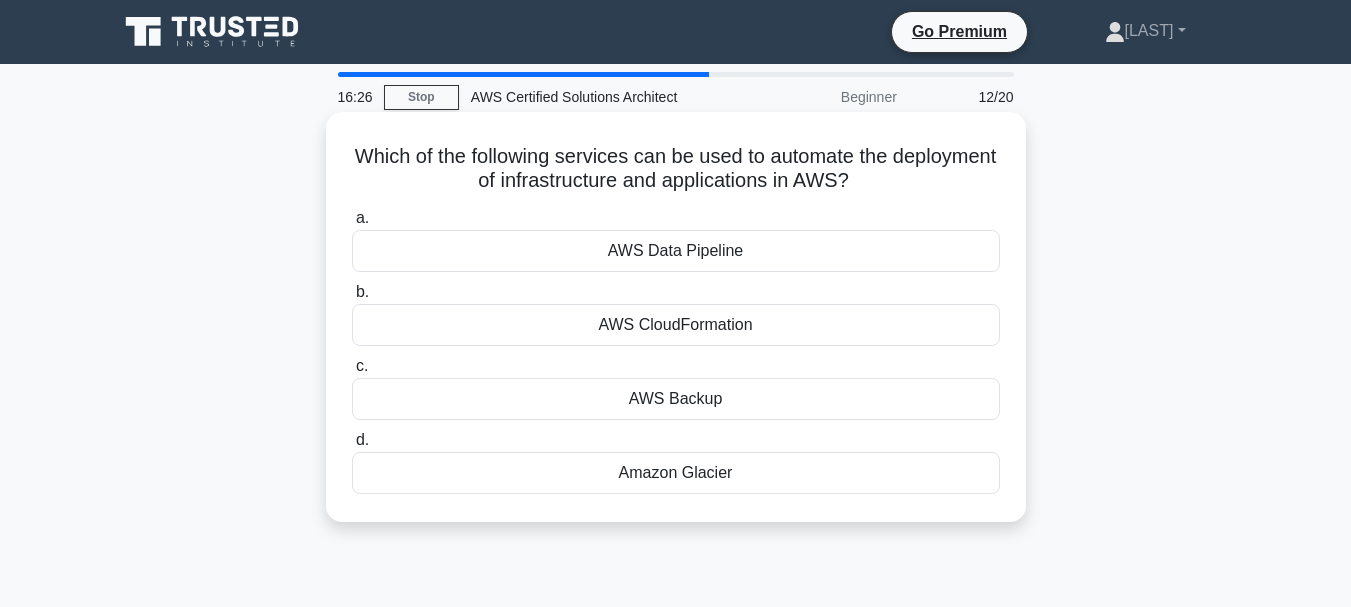 click on "b.
AWS CloudFormation" 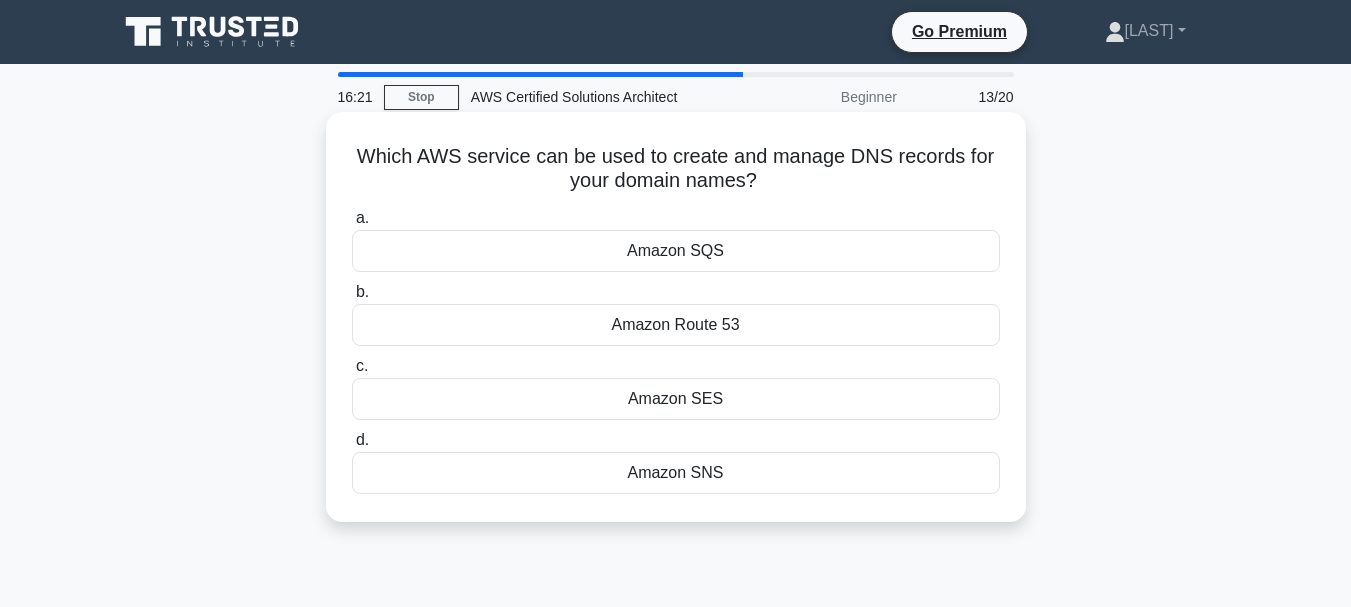 click on "Amazon Route 53" 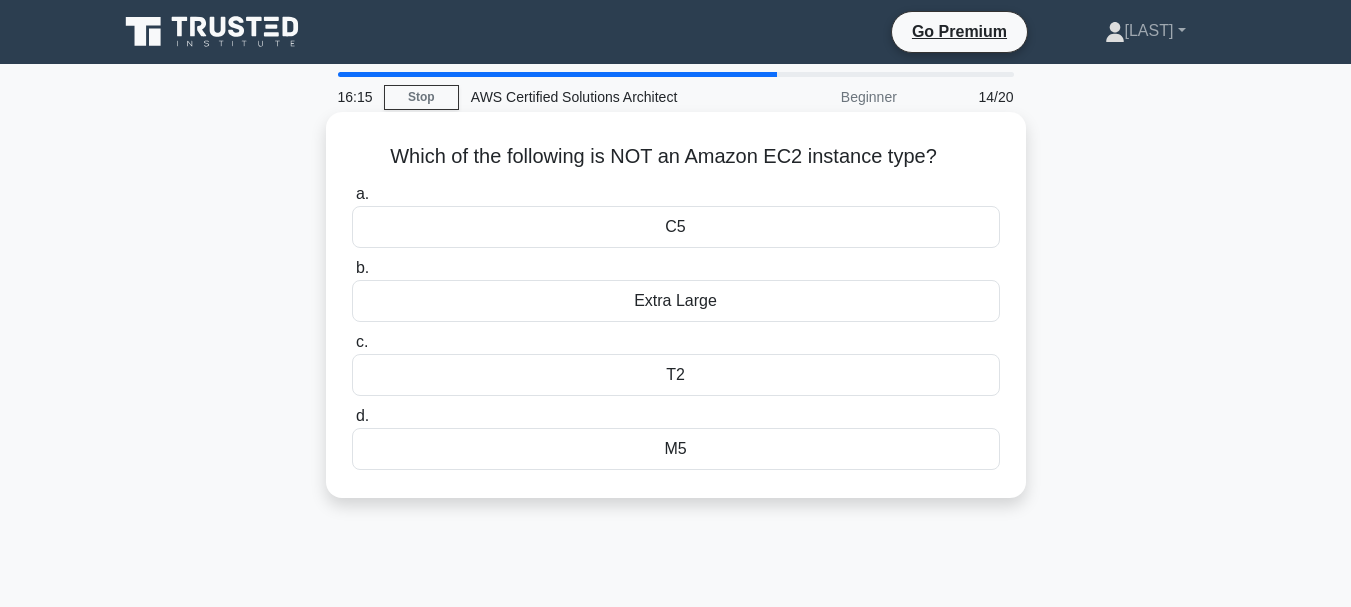 click on "Extra Large" 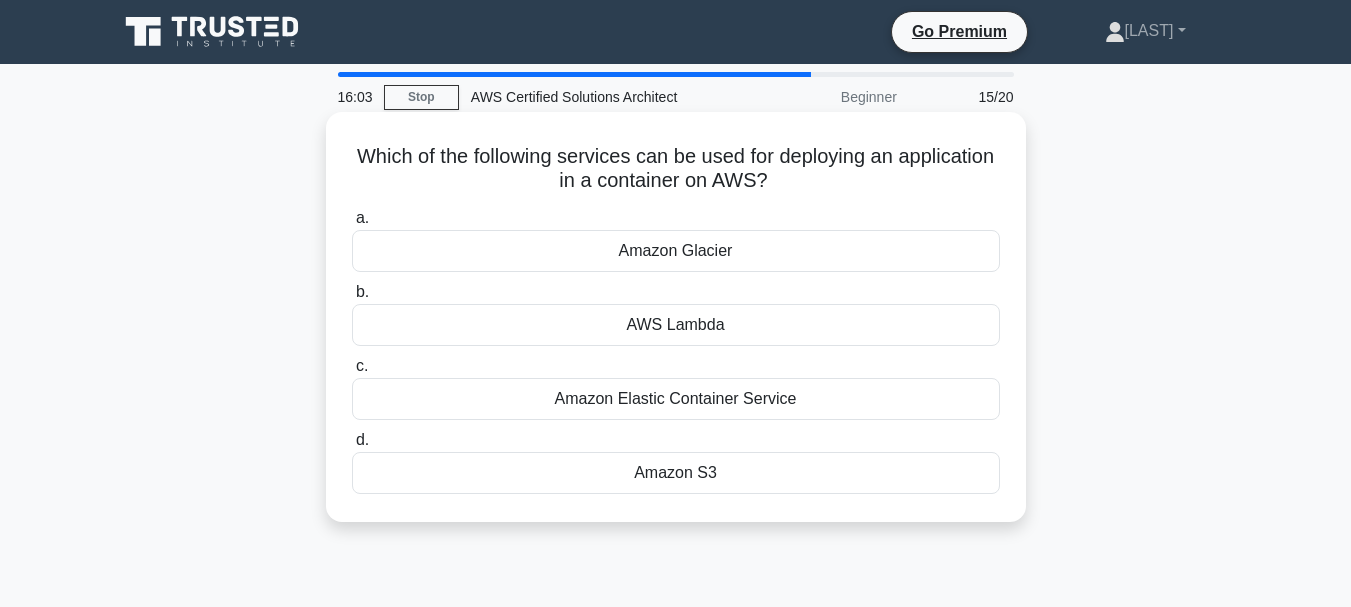 click on "Amazon Elastic Container Service" 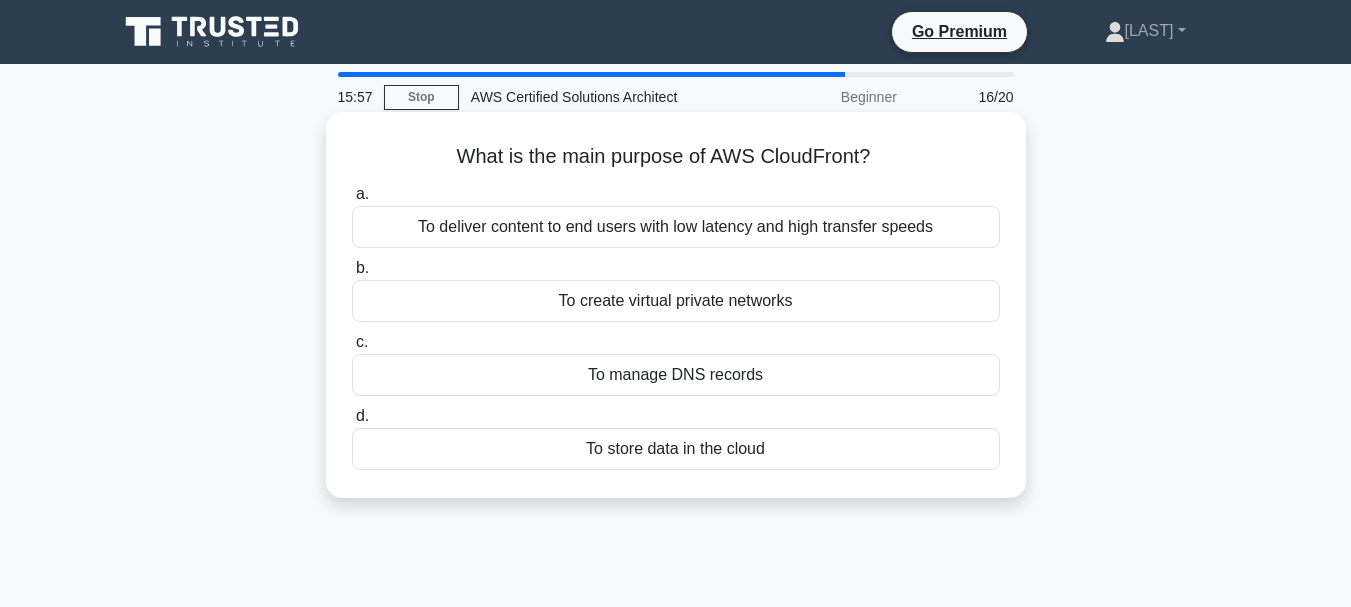 click on "To deliver content to end users with low latency and high transfer speeds" 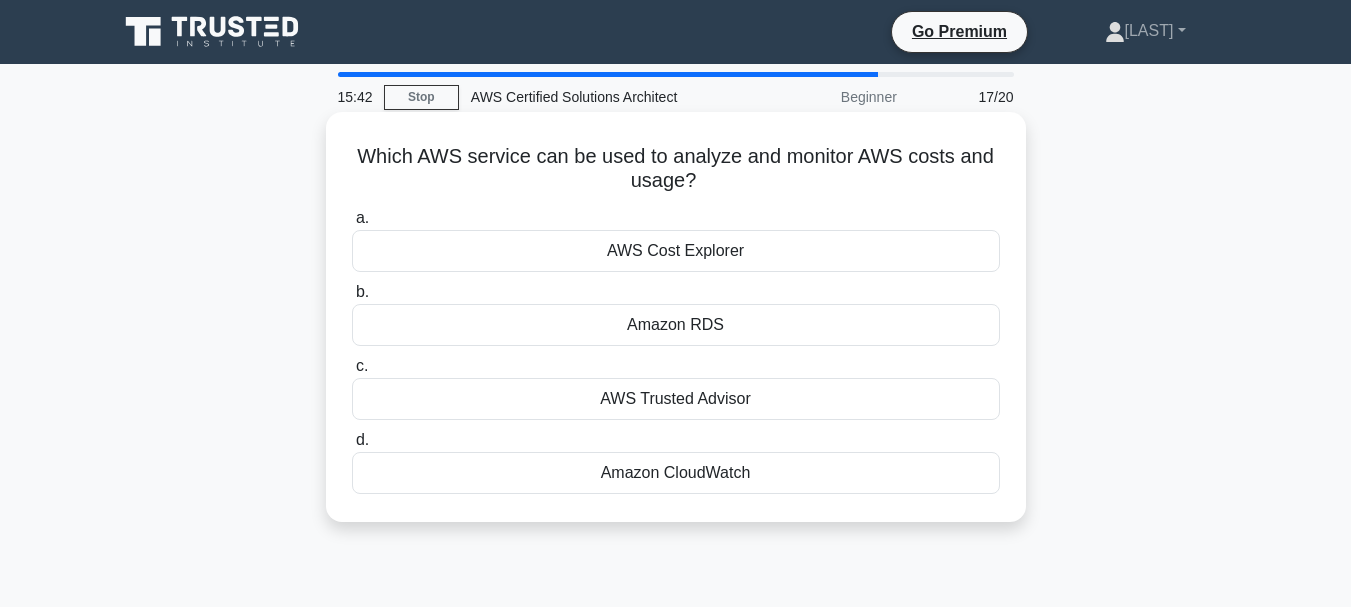 click on "Amazon CloudWatch" 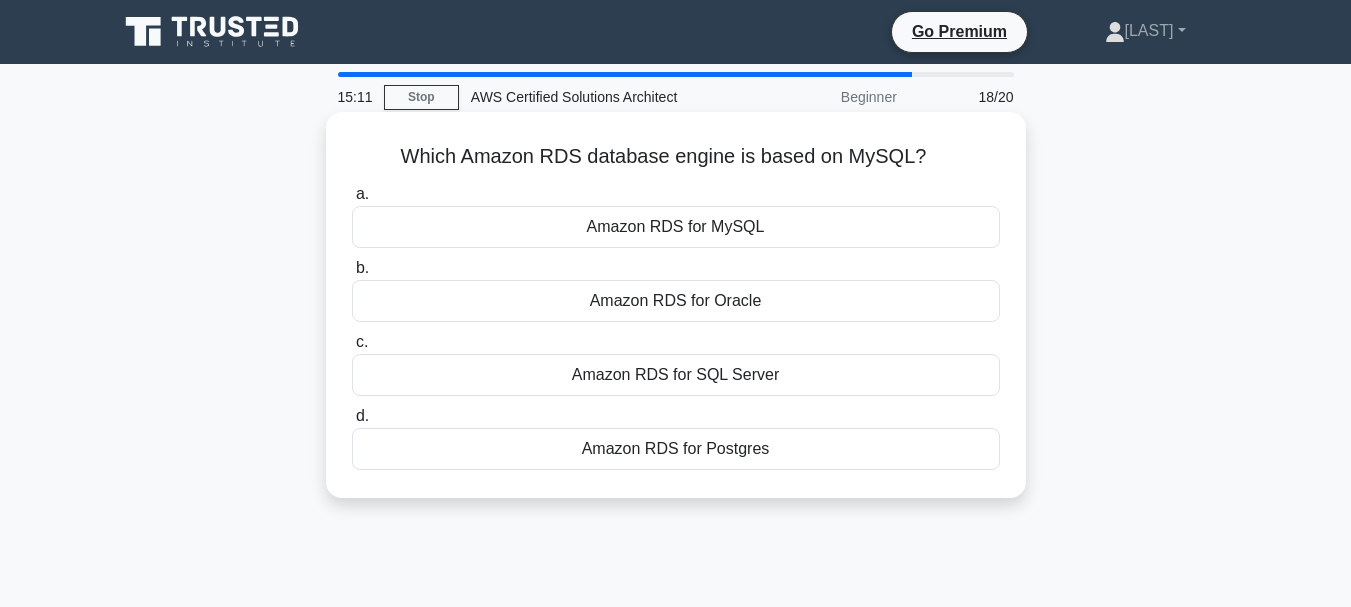 click on "Amazon RDS for MySQL" 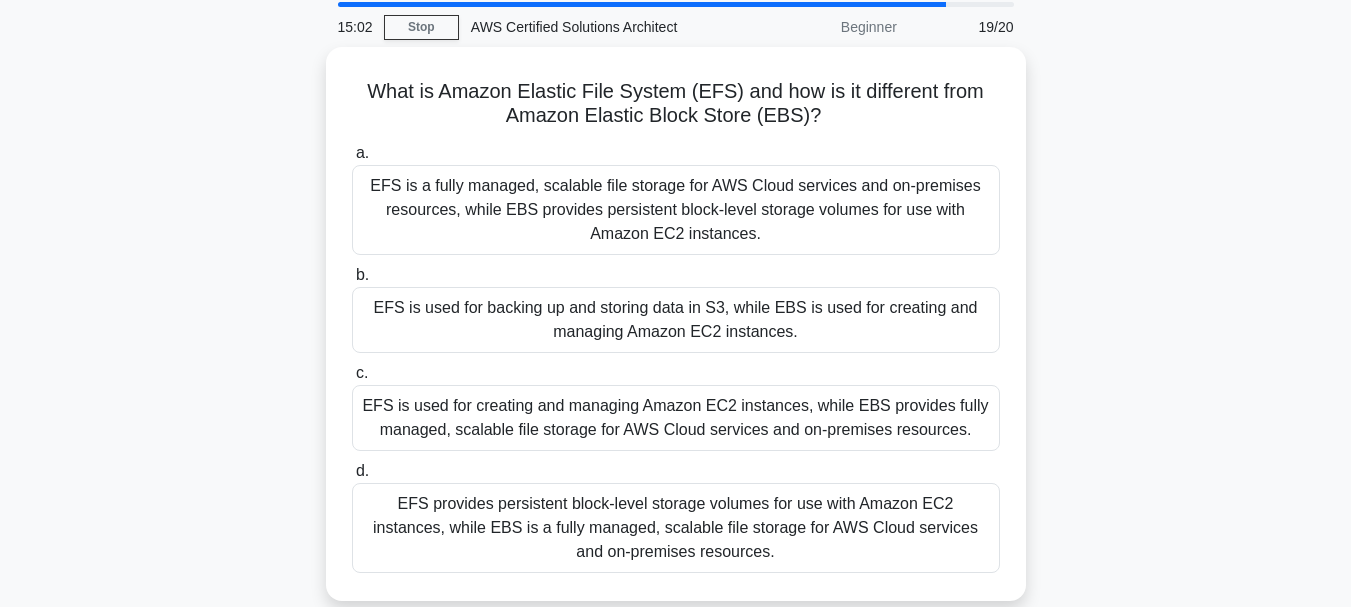 scroll, scrollTop: 72, scrollLeft: 0, axis: vertical 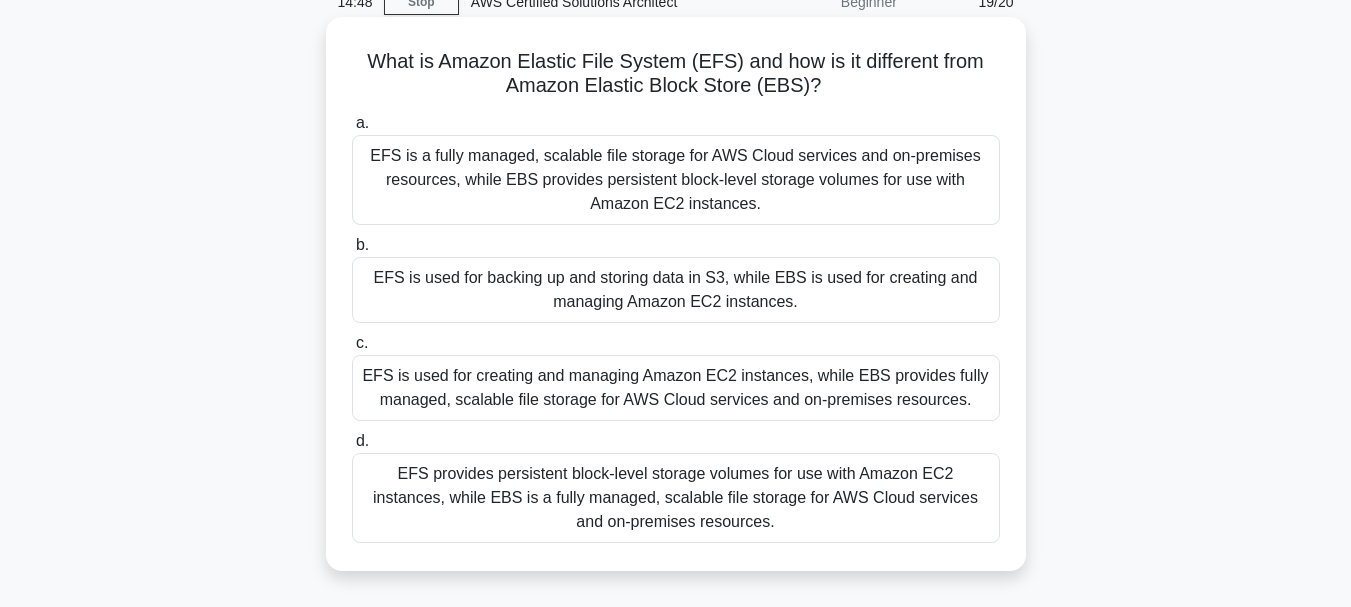 click on "EFS is a fully managed, scalable file storage for AWS Cloud services and on-premises resources, while EBS provides persistent block-level storage volumes for use with Amazon EC2 instances." 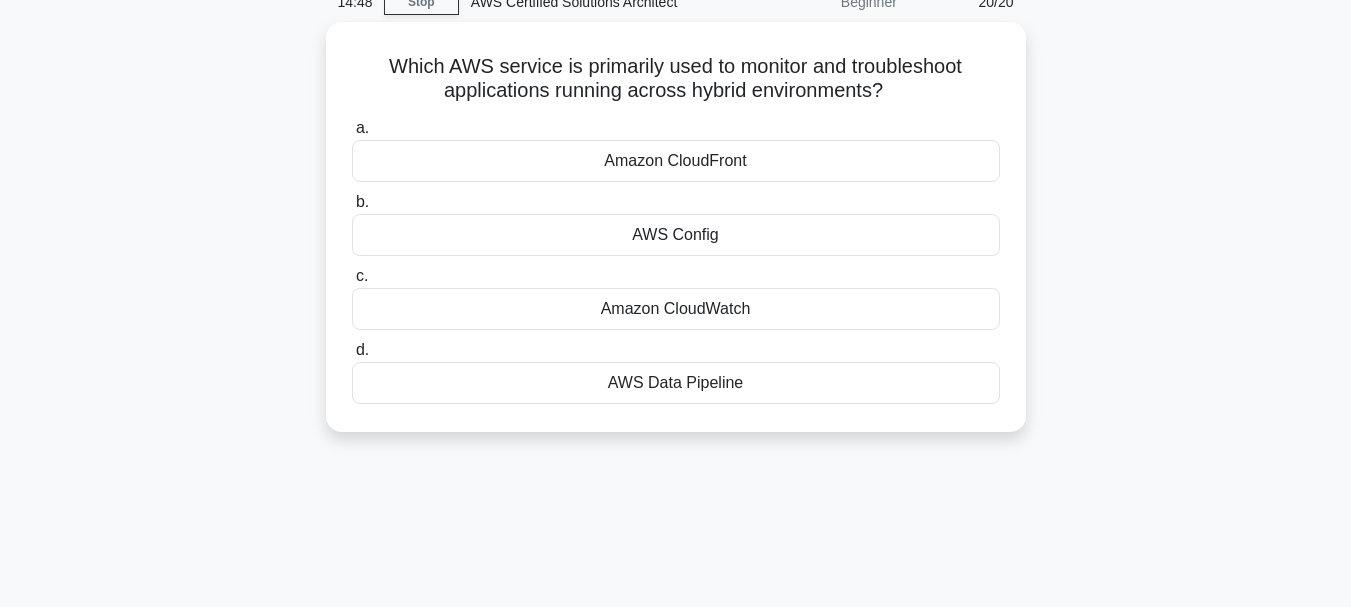 scroll, scrollTop: 0, scrollLeft: 0, axis: both 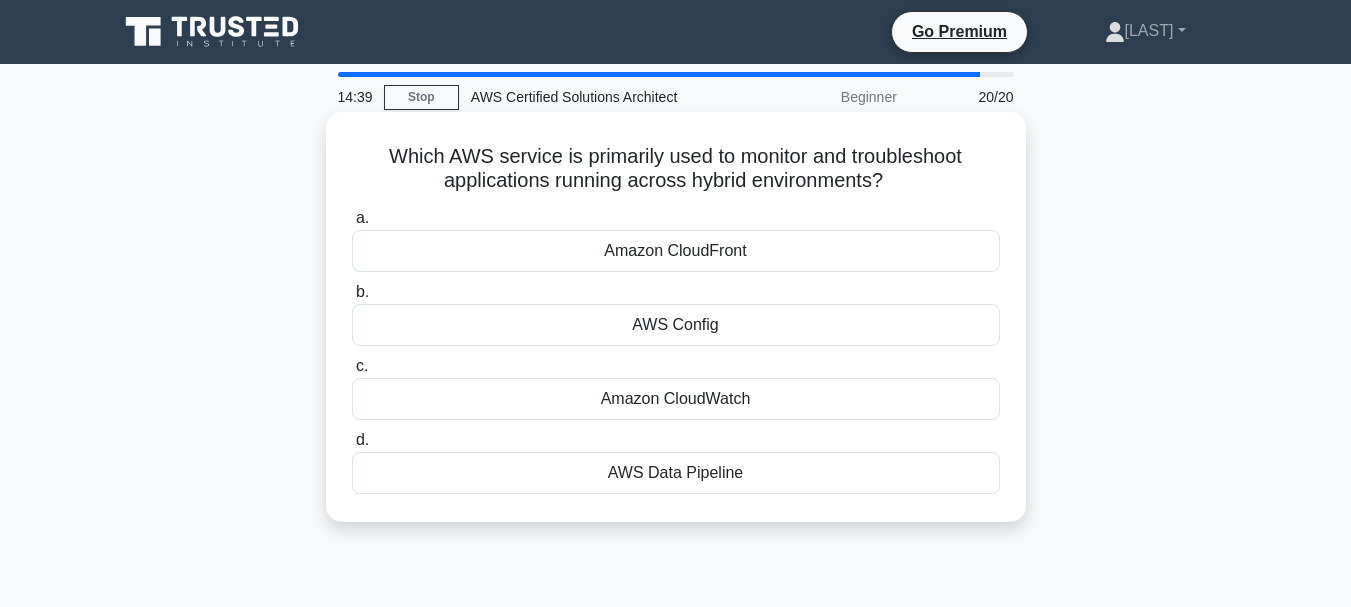 click on "AWS Config" 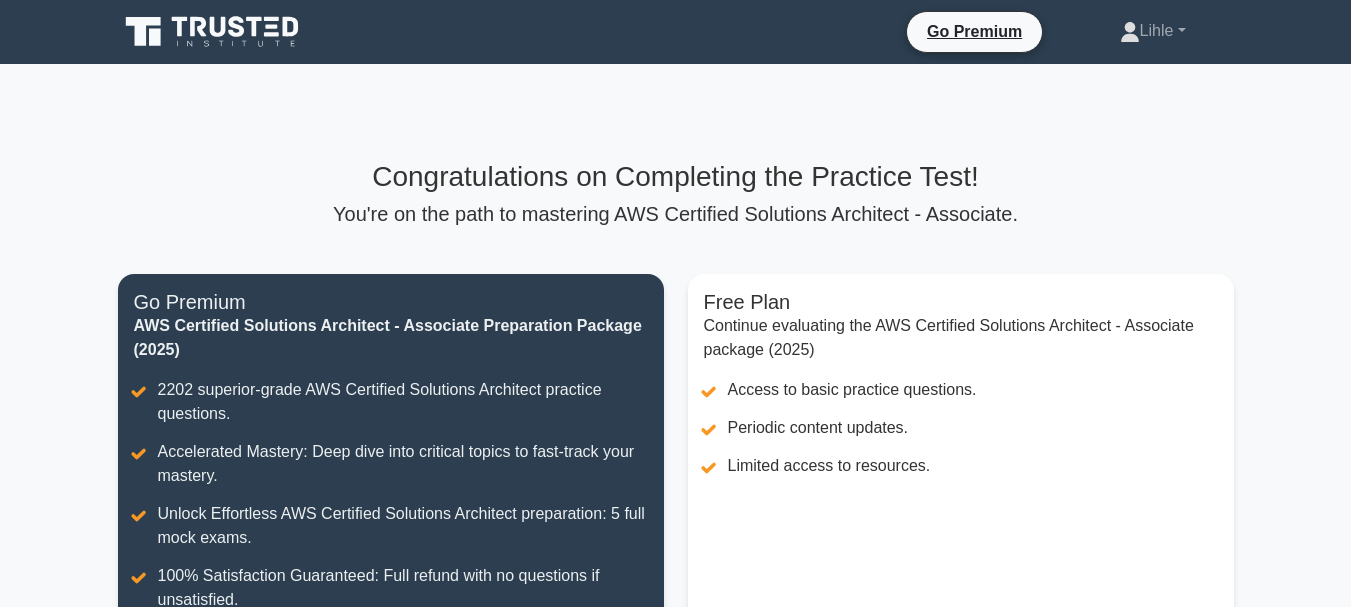scroll, scrollTop: 0, scrollLeft: 0, axis: both 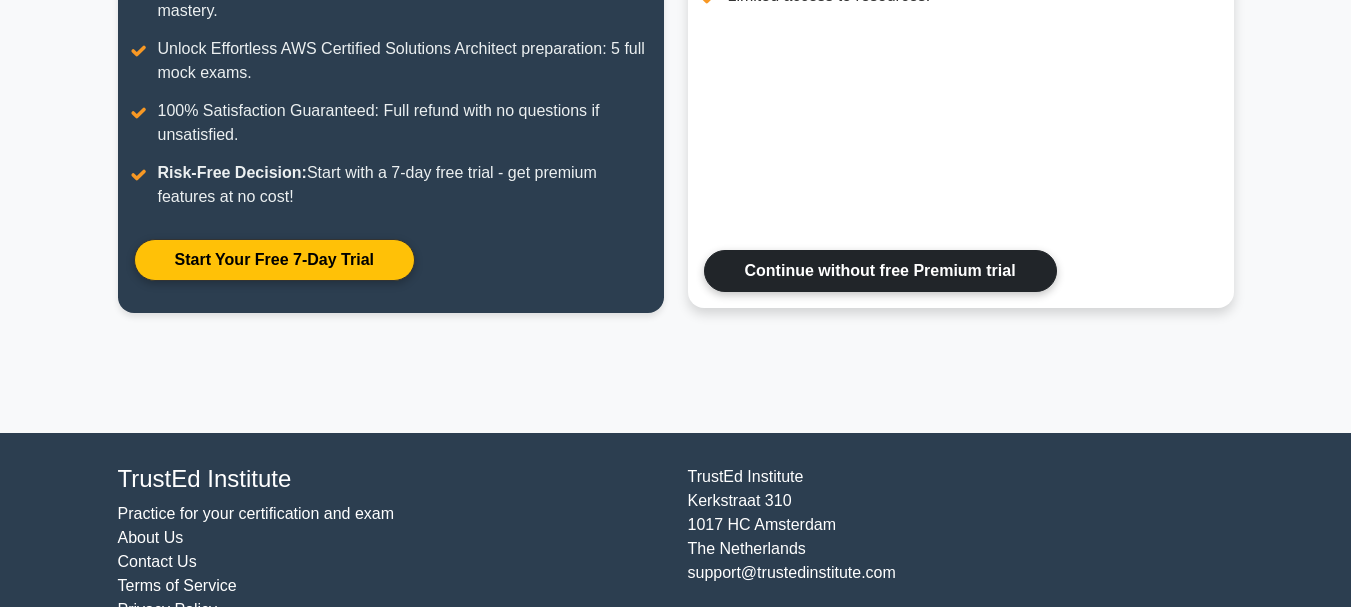 click on "Continue without free Premium trial" at bounding box center [880, 271] 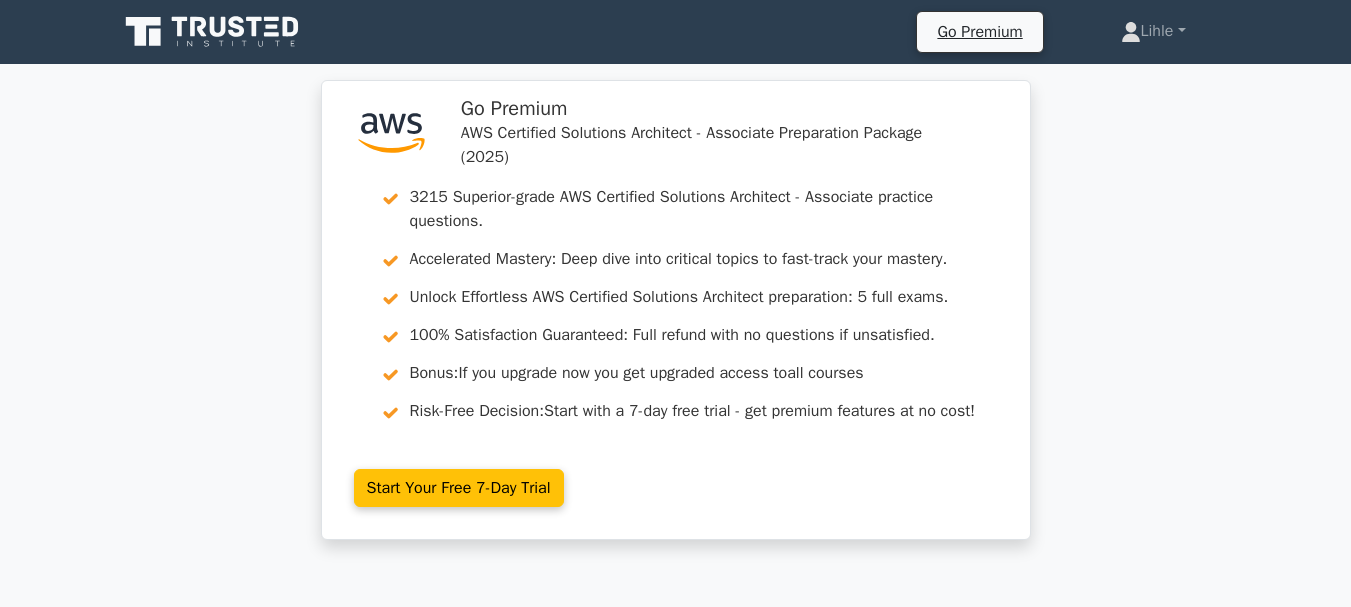 scroll, scrollTop: 0, scrollLeft: 0, axis: both 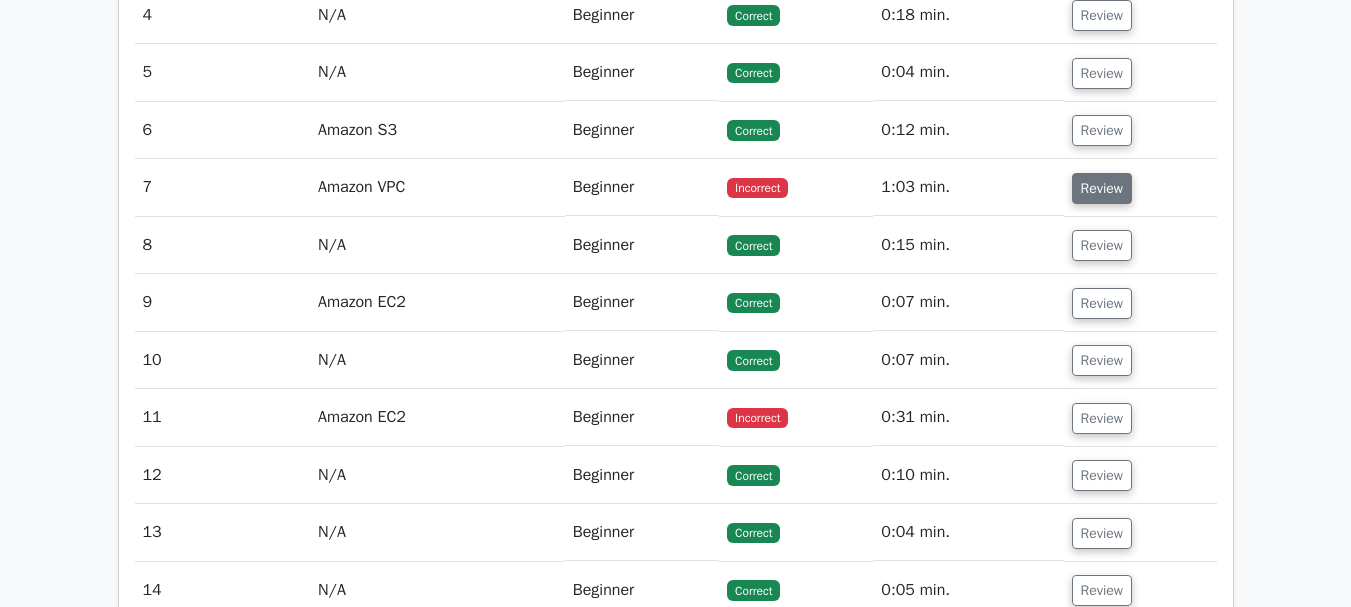 click on "Review" at bounding box center (1102, 188) 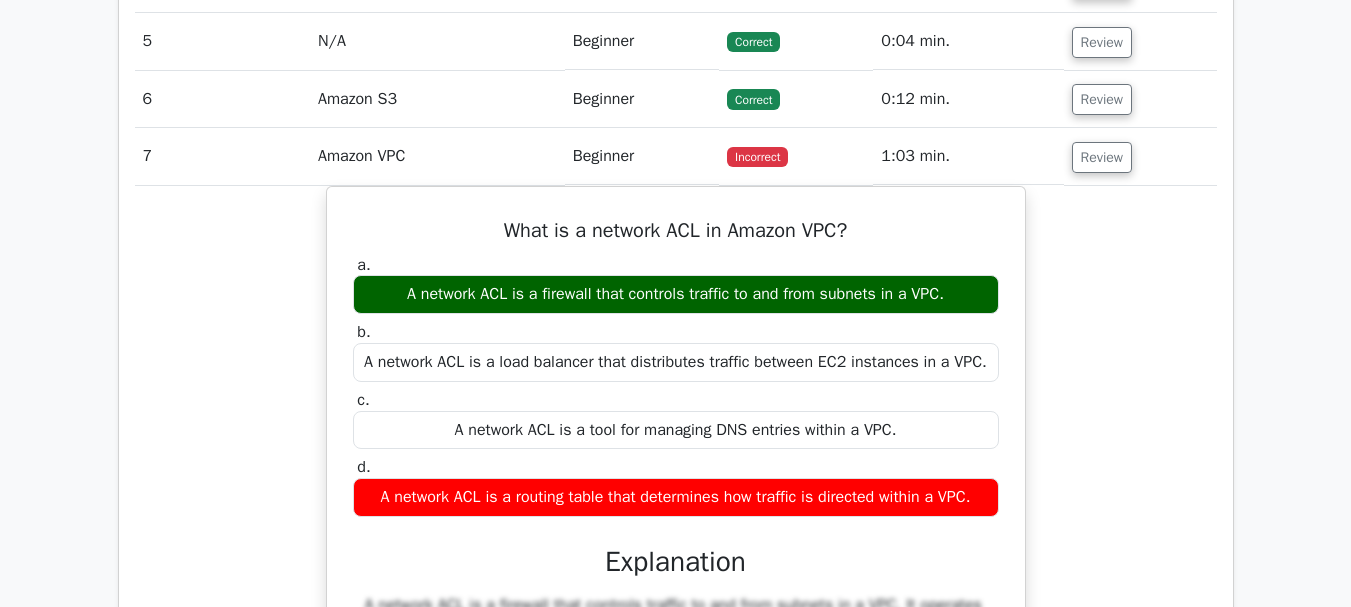 scroll, scrollTop: 2467, scrollLeft: 0, axis: vertical 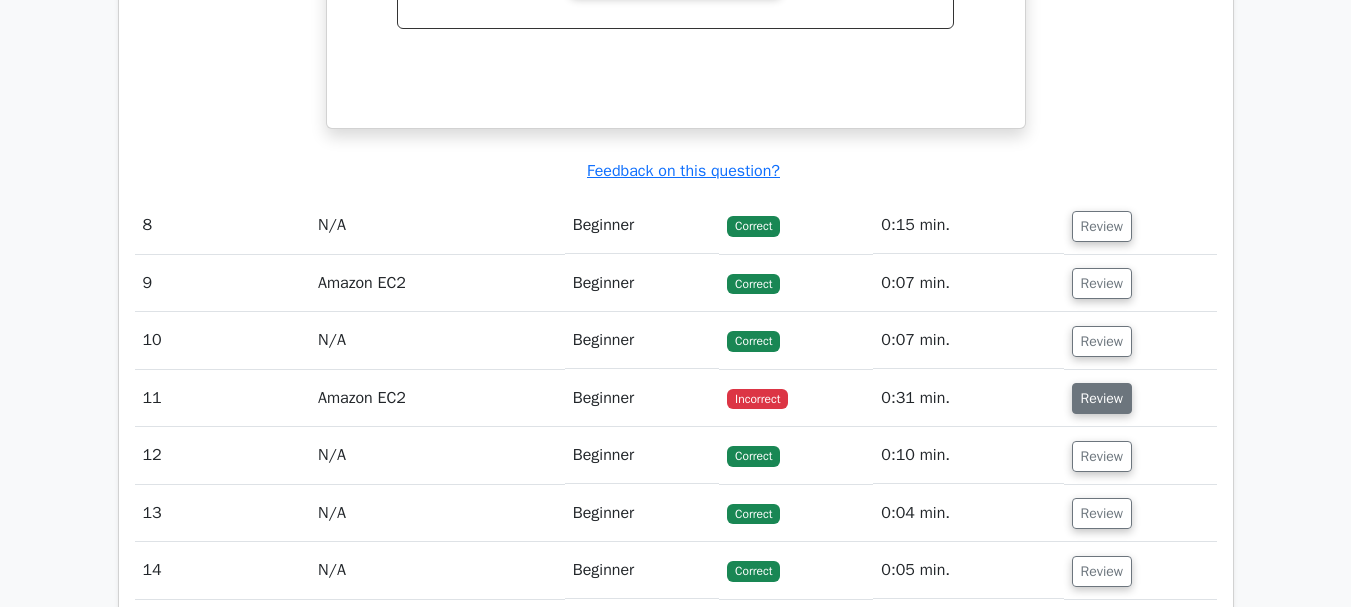 click on "Review" at bounding box center [1102, 398] 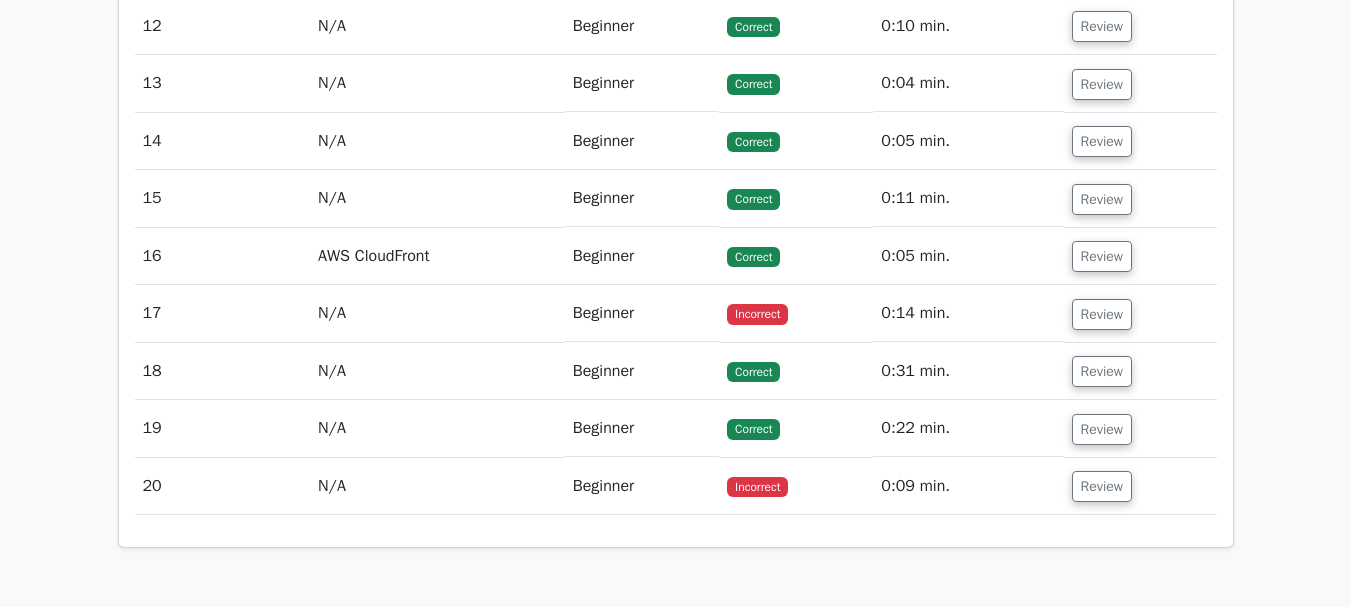scroll, scrollTop: 4384, scrollLeft: 0, axis: vertical 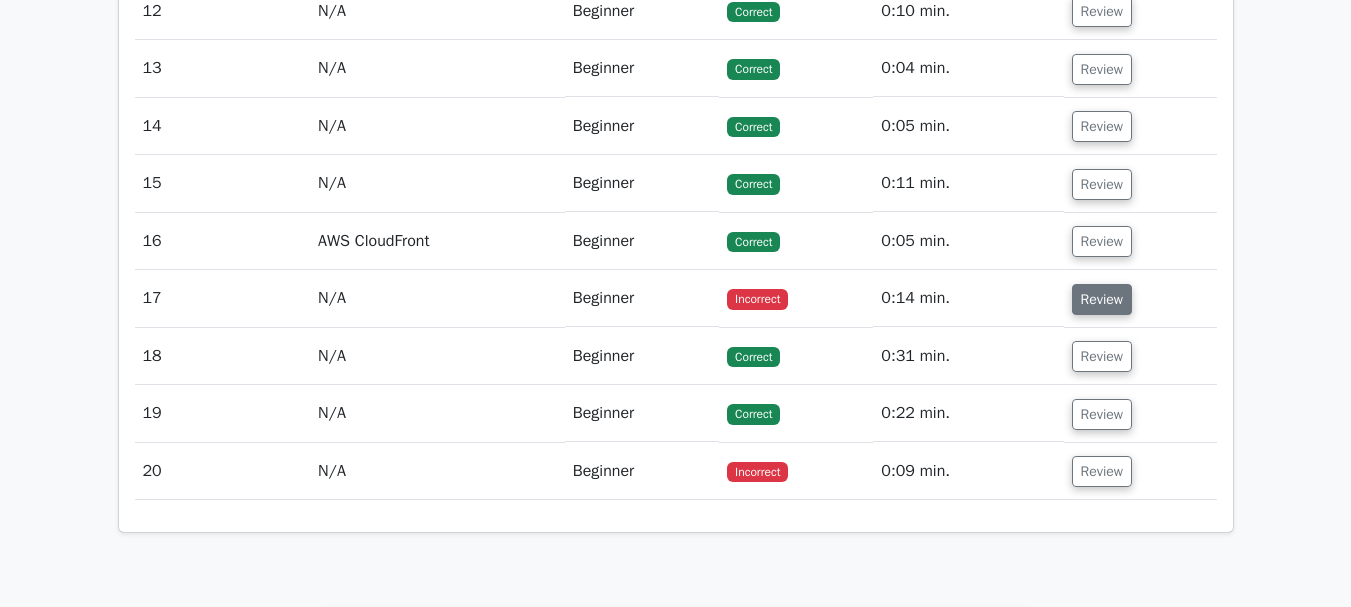 click on "Review" at bounding box center (1102, 299) 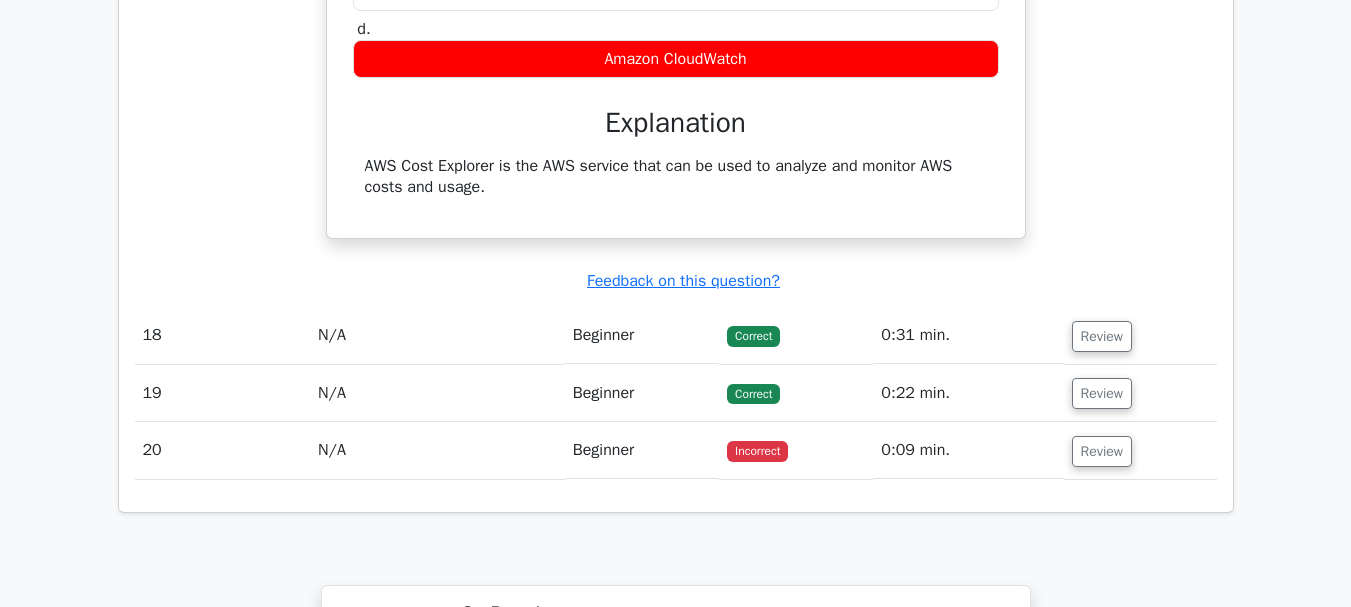 scroll, scrollTop: 5006, scrollLeft: 0, axis: vertical 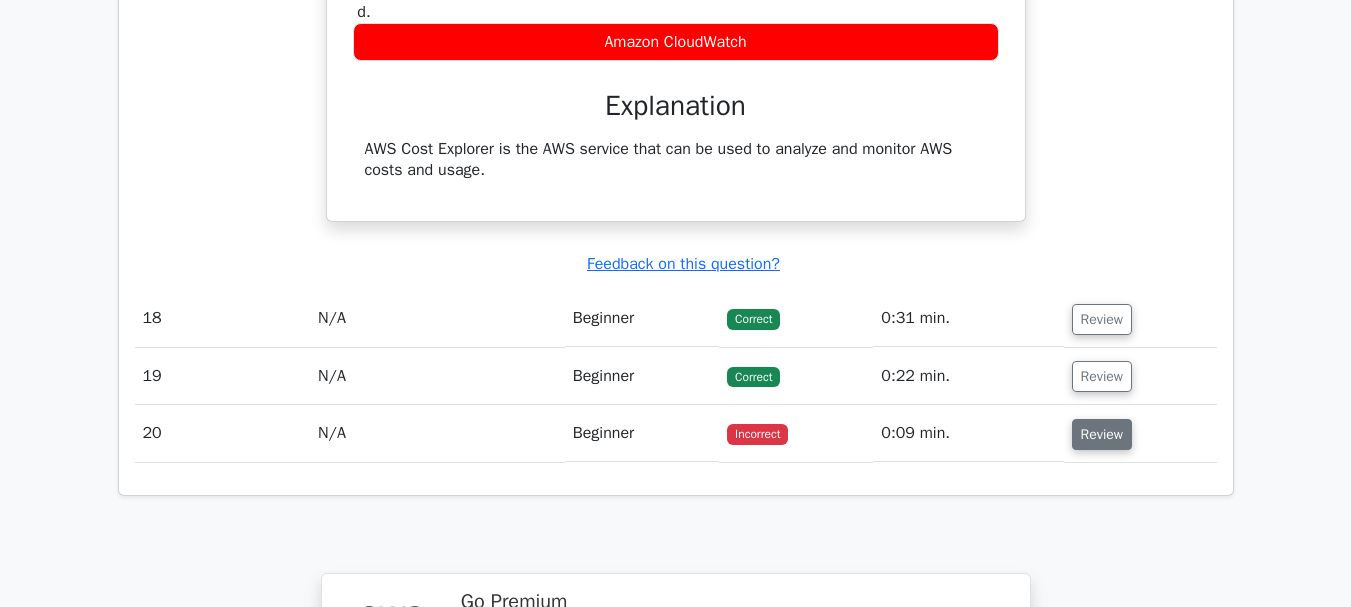 click on "Review" at bounding box center [1102, 434] 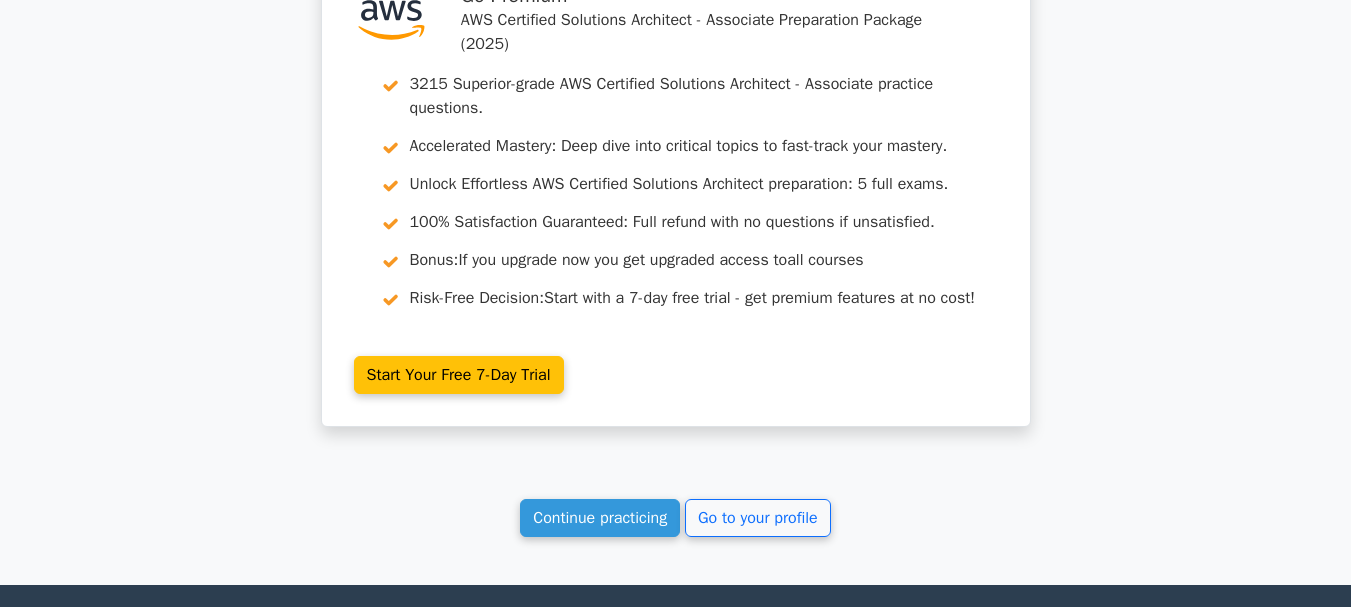 scroll, scrollTop: 6333, scrollLeft: 0, axis: vertical 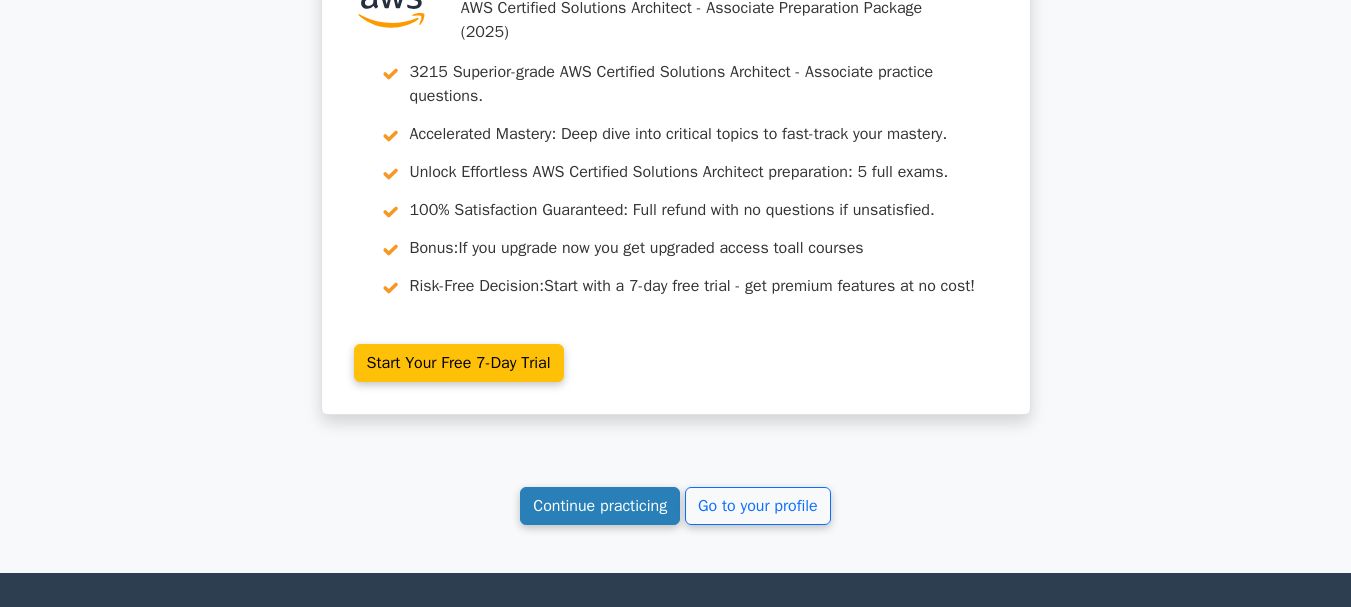 click on "Continue practicing" at bounding box center [600, 506] 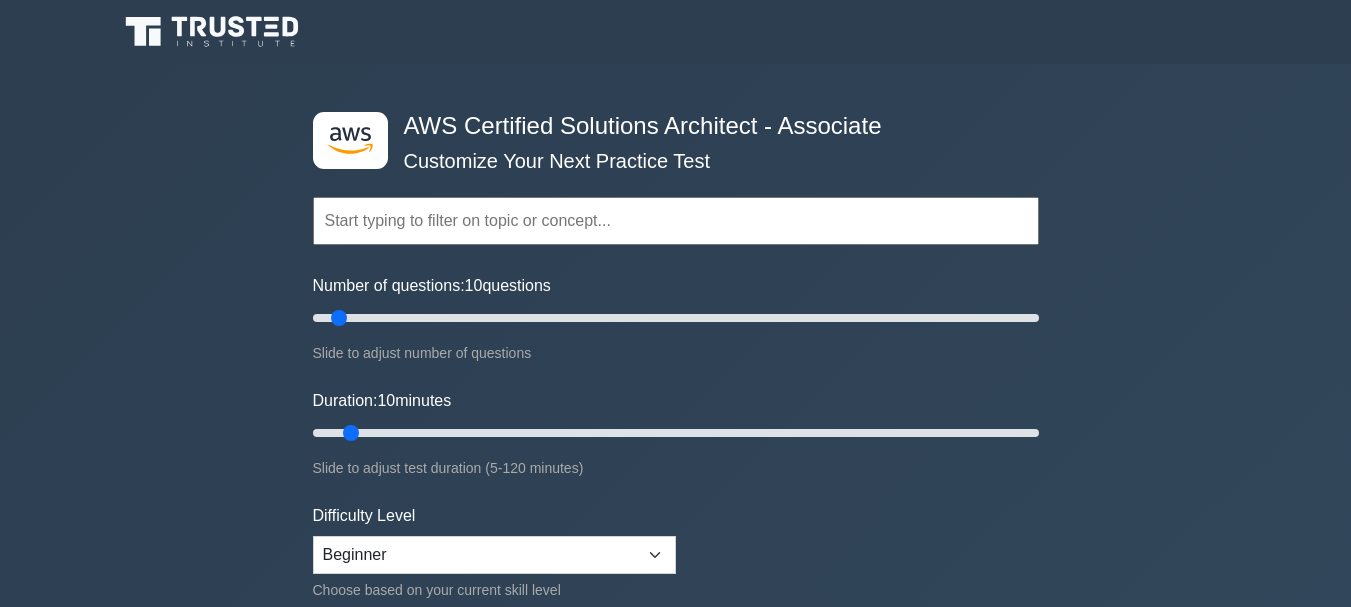 scroll, scrollTop: 0, scrollLeft: 0, axis: both 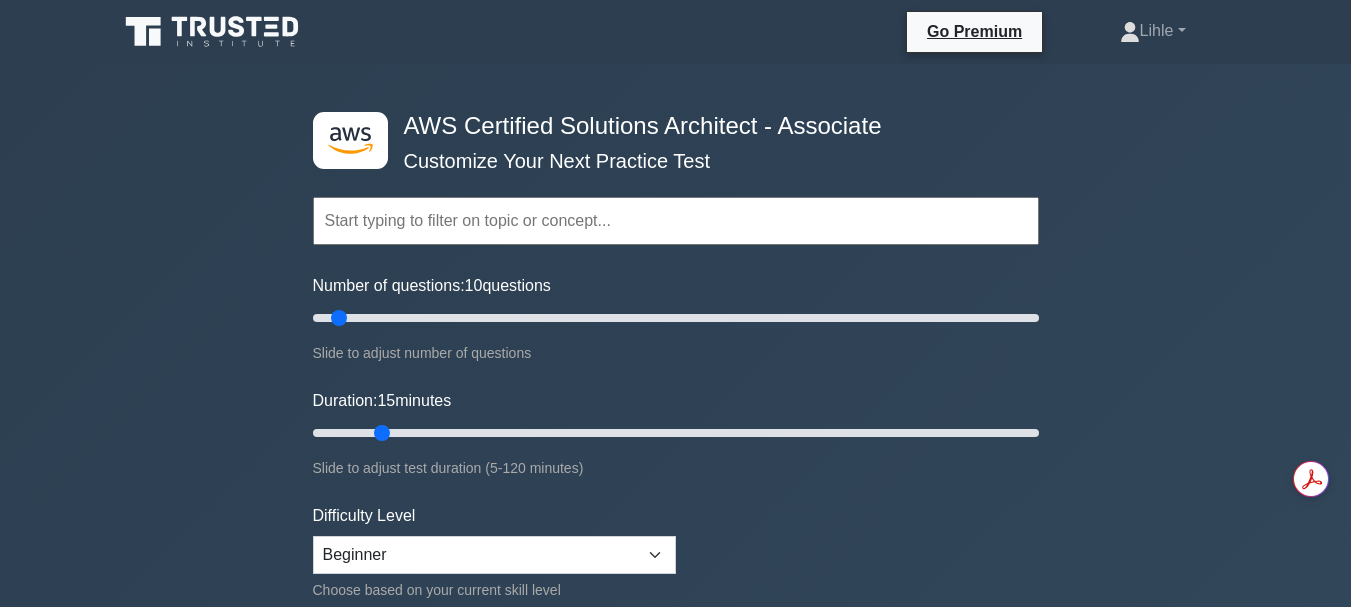type on "10" 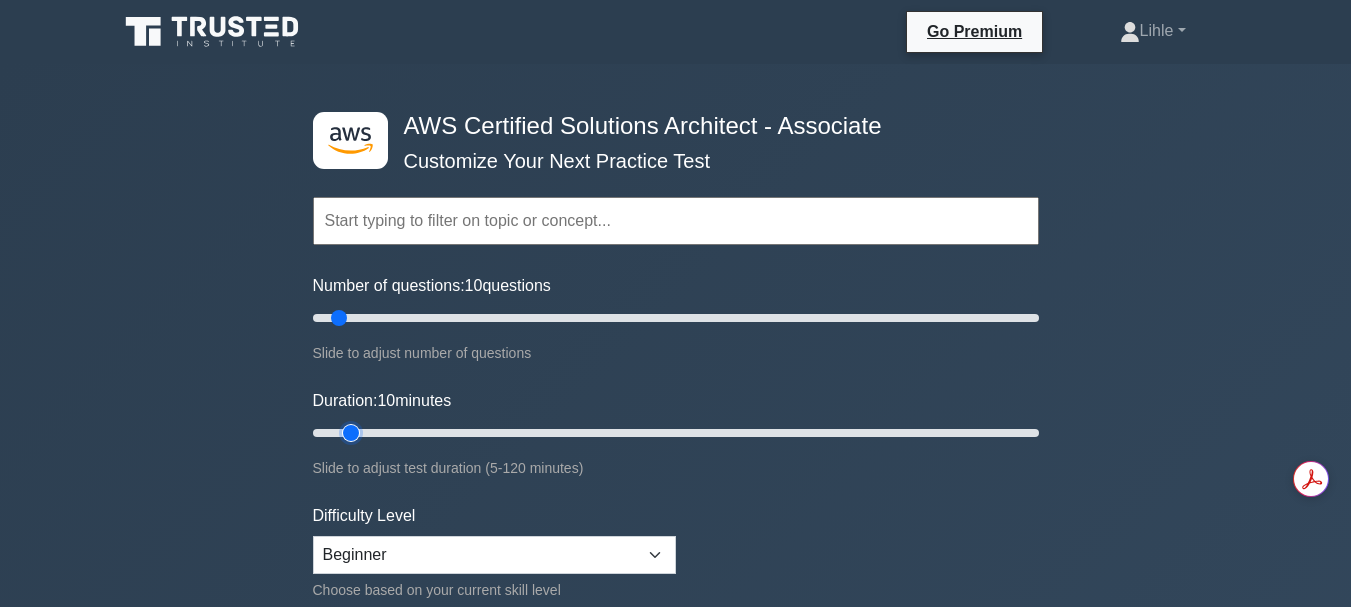 drag, startPoint x: 344, startPoint y: 431, endPoint x: 365, endPoint y: 432, distance: 21.023796 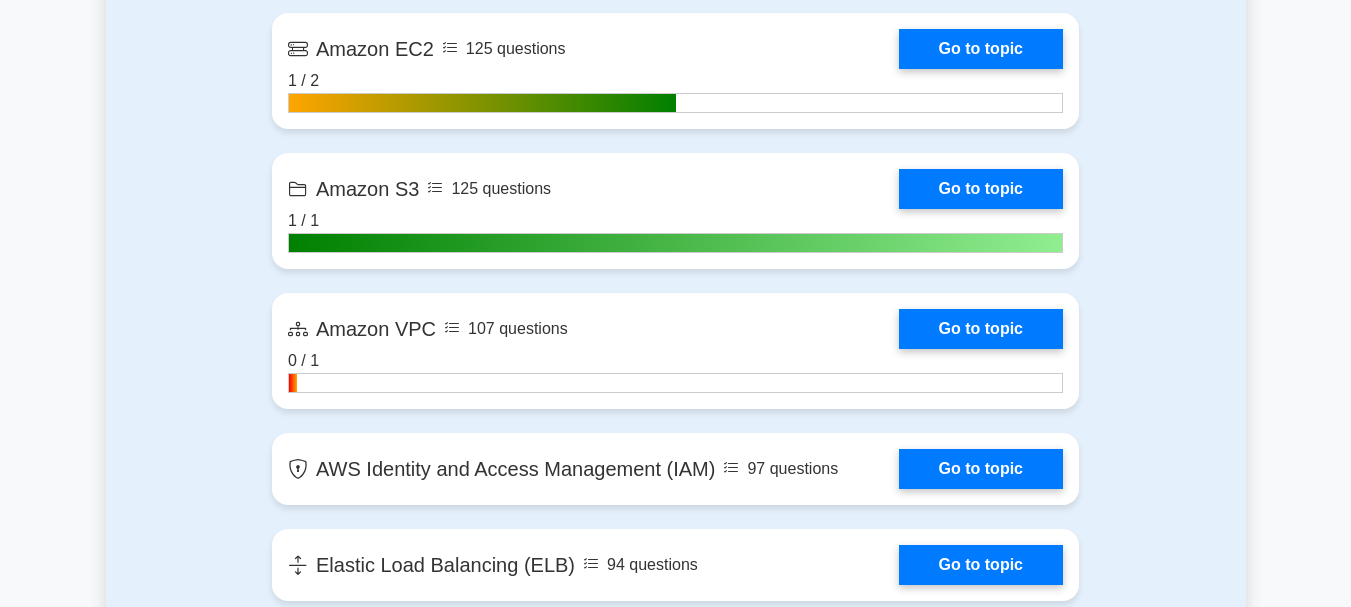 scroll, scrollTop: 1414, scrollLeft: 0, axis: vertical 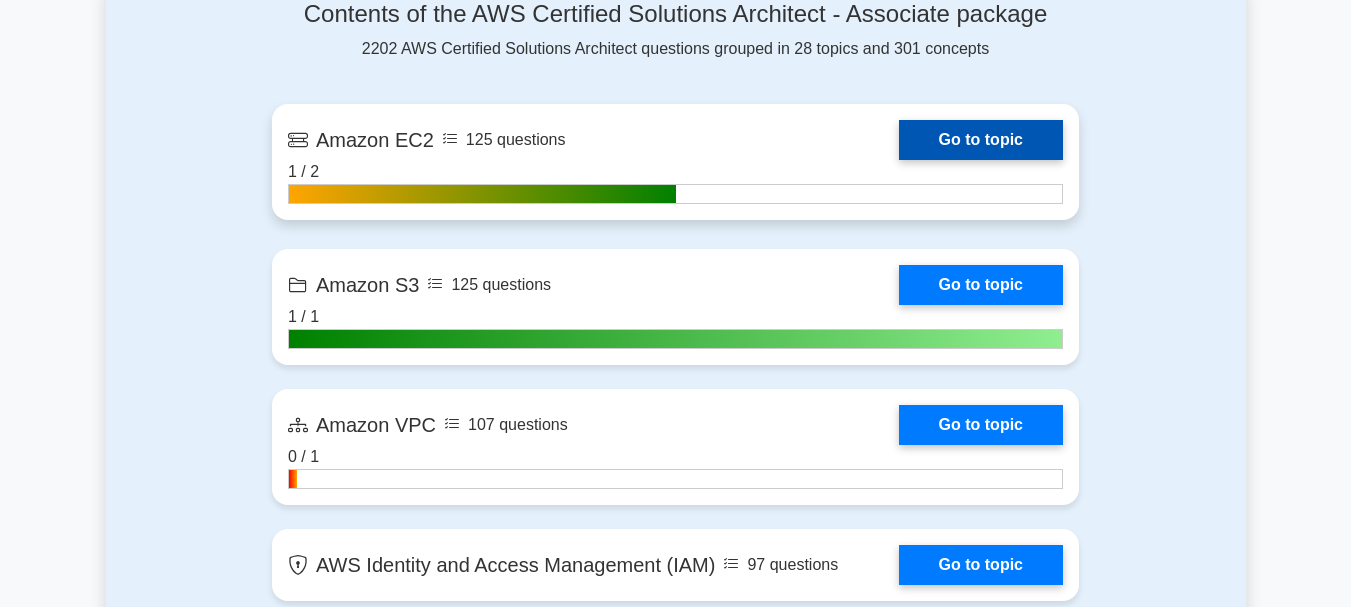 click on "Go to topic" at bounding box center [981, 140] 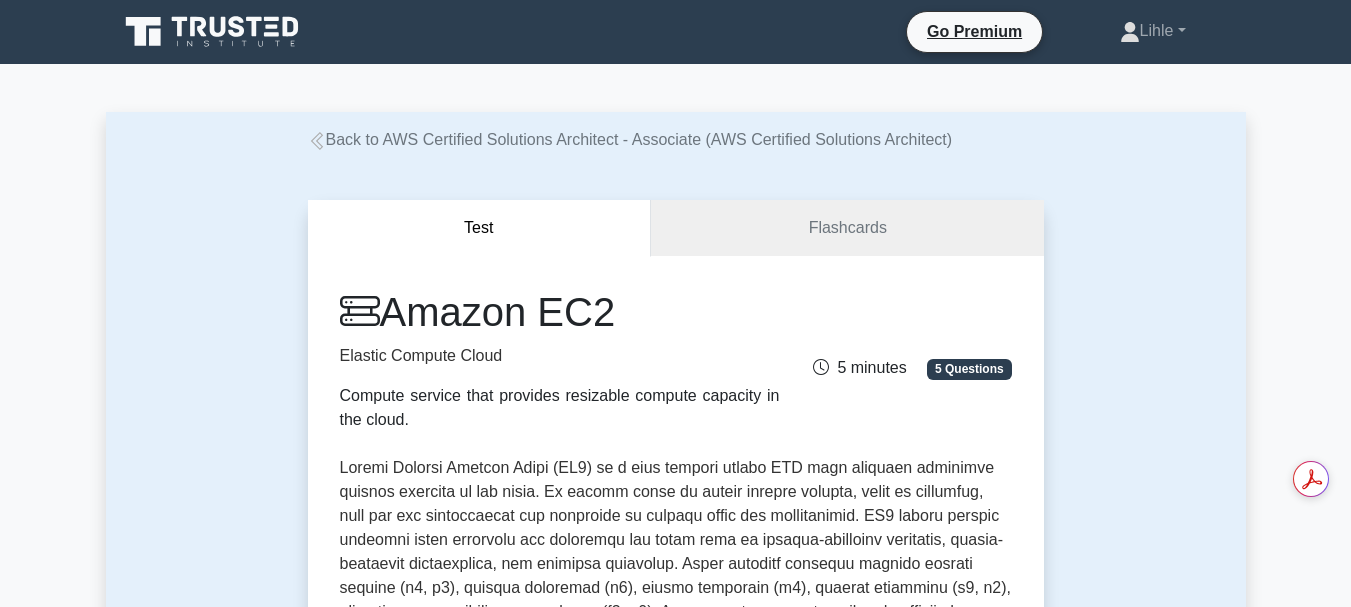 scroll, scrollTop: 0, scrollLeft: 0, axis: both 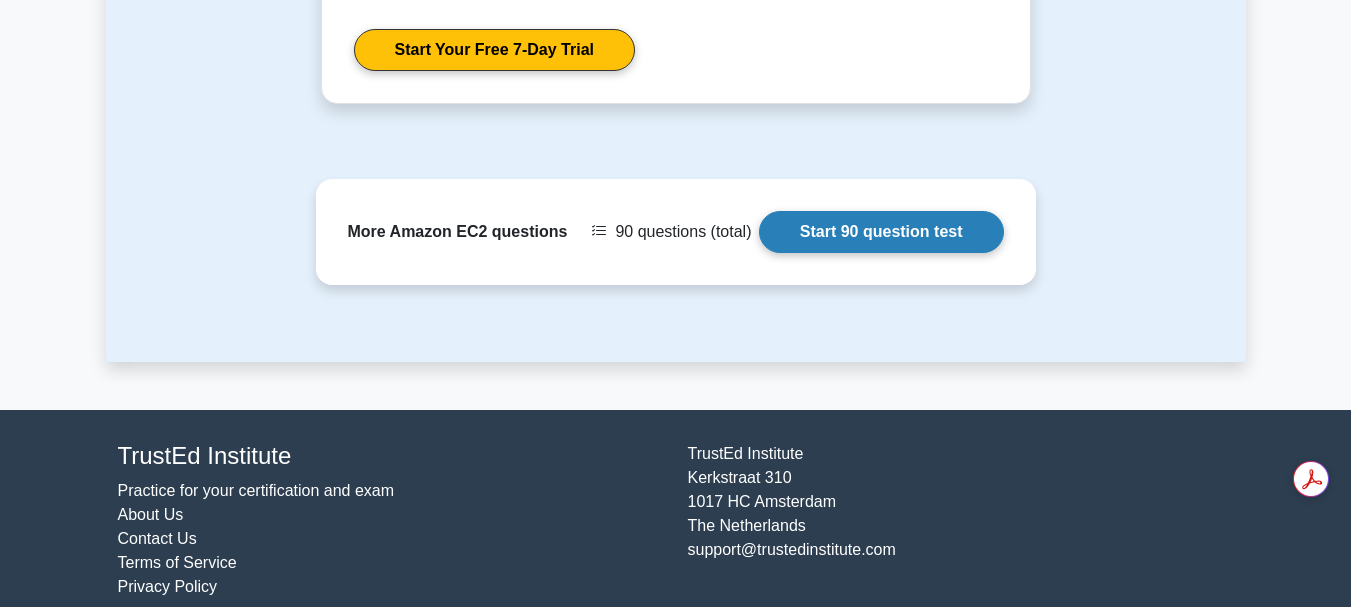 click on "Start 90 question test" at bounding box center (881, 232) 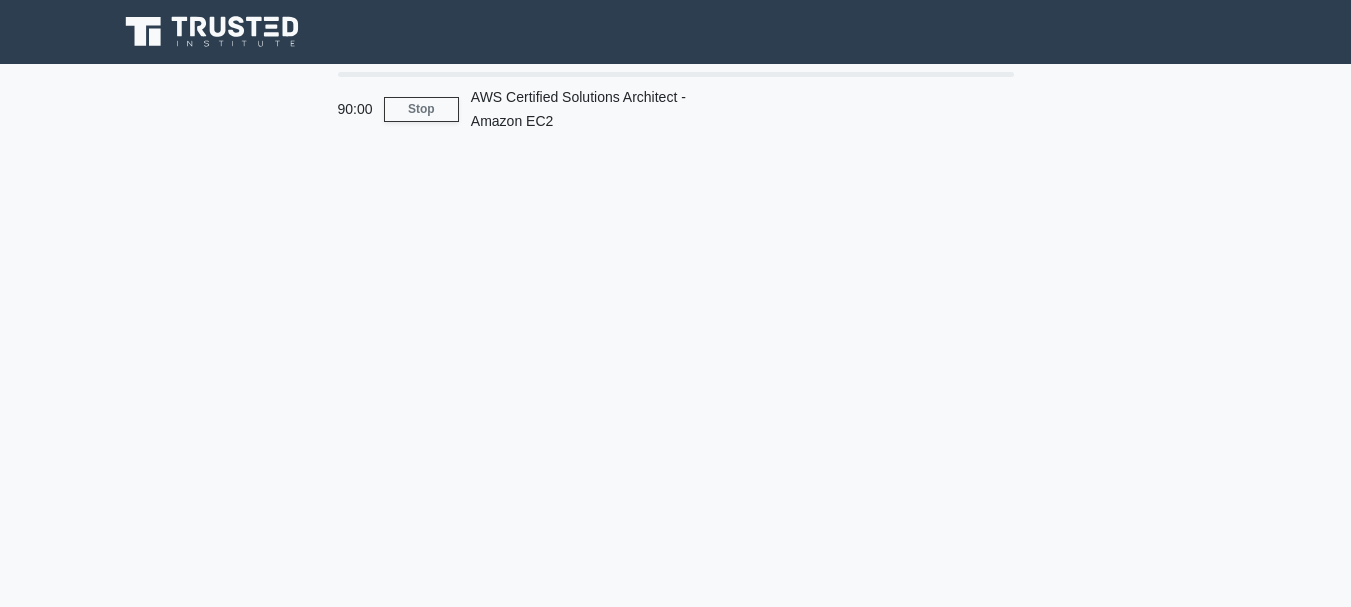 scroll, scrollTop: 0, scrollLeft: 0, axis: both 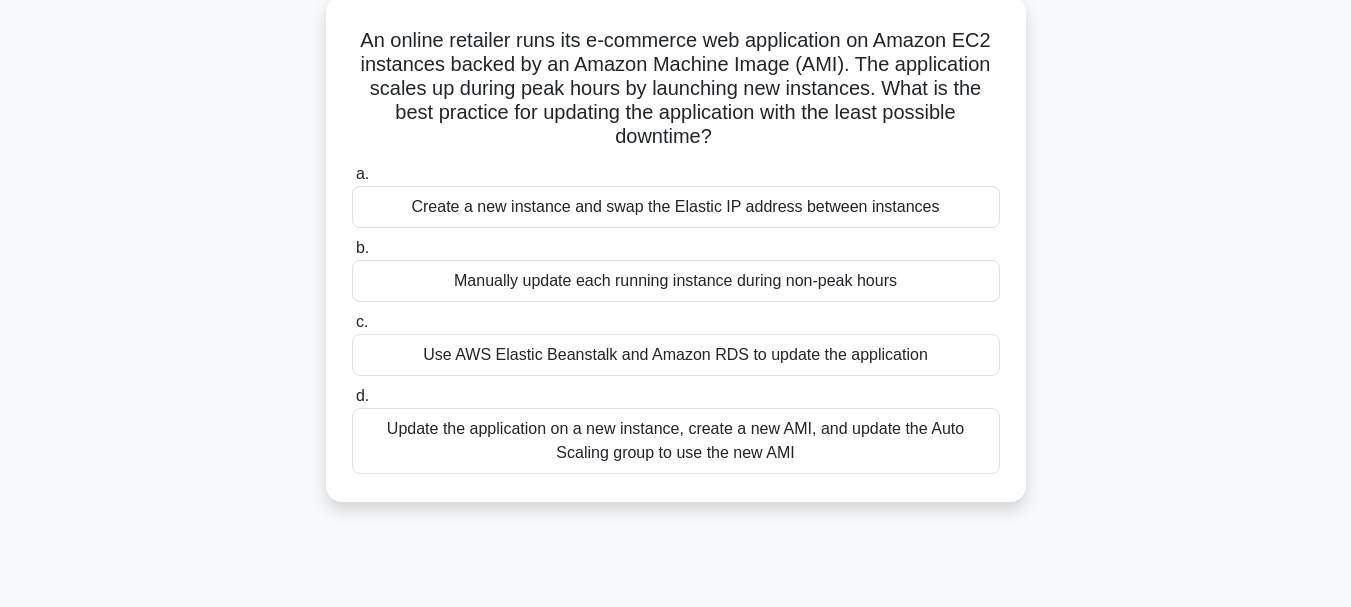 click on "Update the application on a new instance, create a new AMI, and update the Auto Scaling group to use the new AMI" at bounding box center [676, 441] 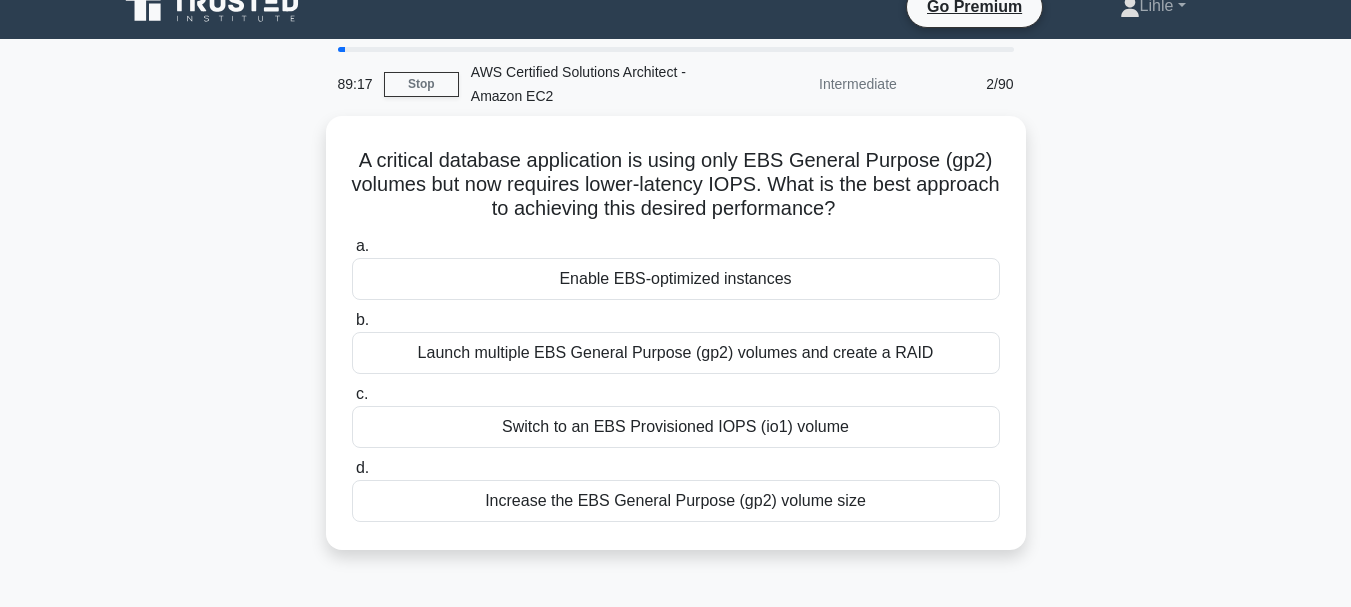 scroll, scrollTop: 0, scrollLeft: 0, axis: both 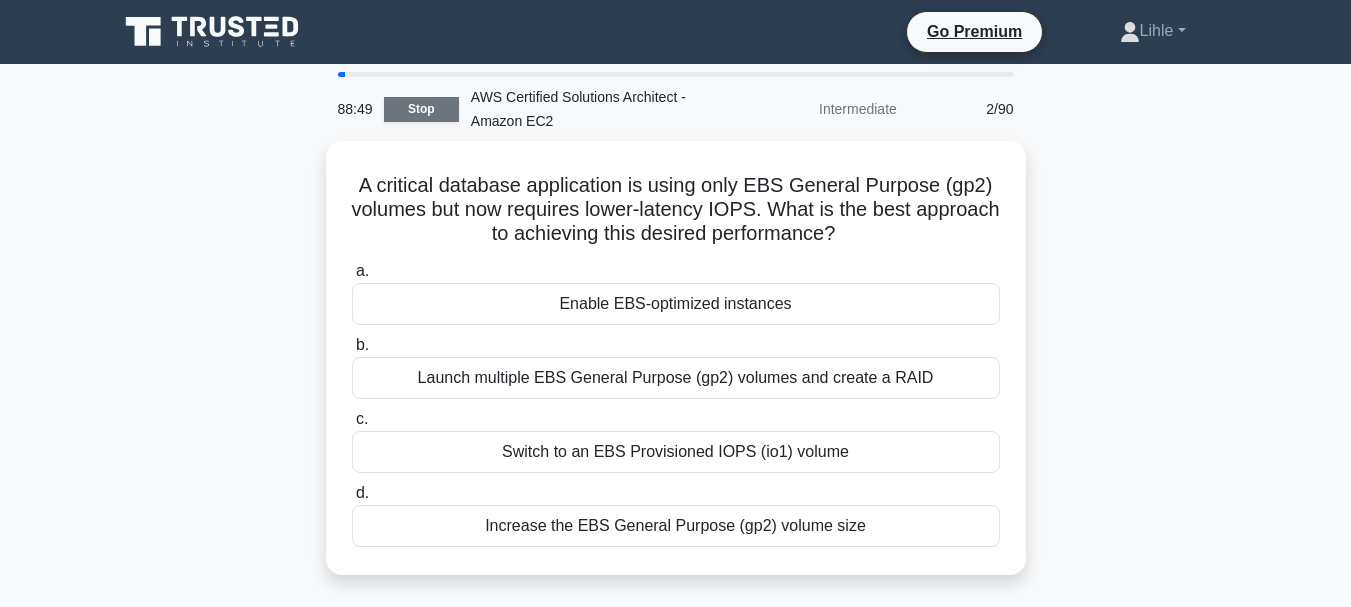 click on "Stop" at bounding box center (421, 109) 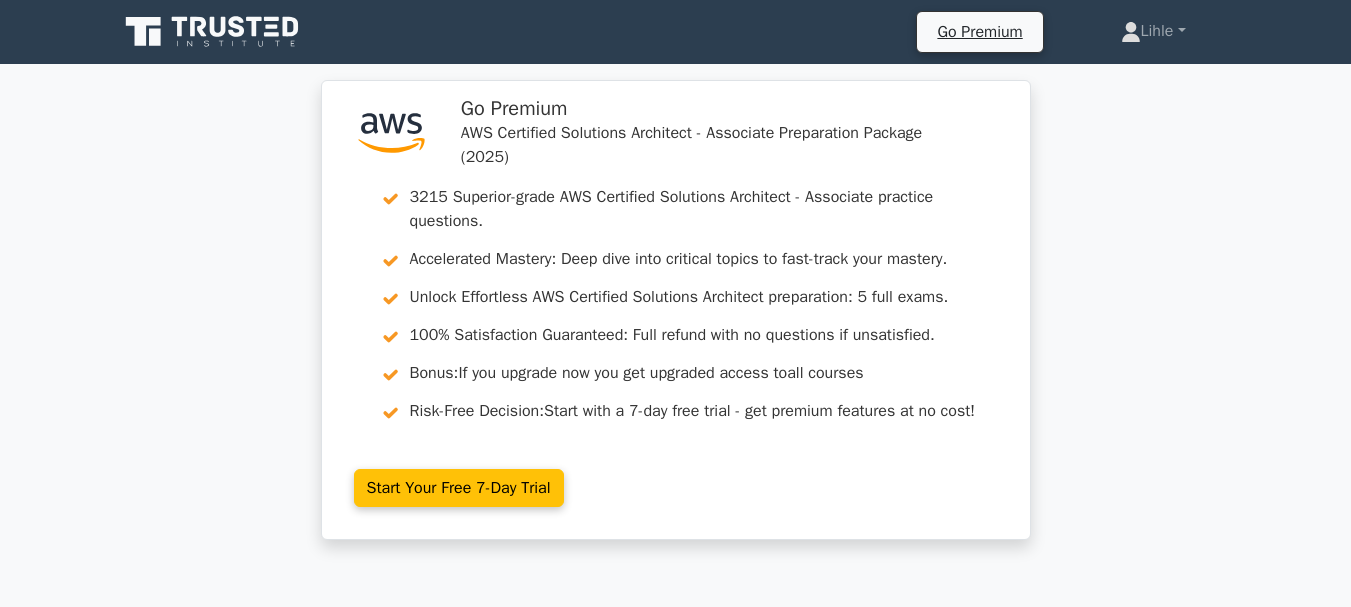 scroll, scrollTop: 0, scrollLeft: 0, axis: both 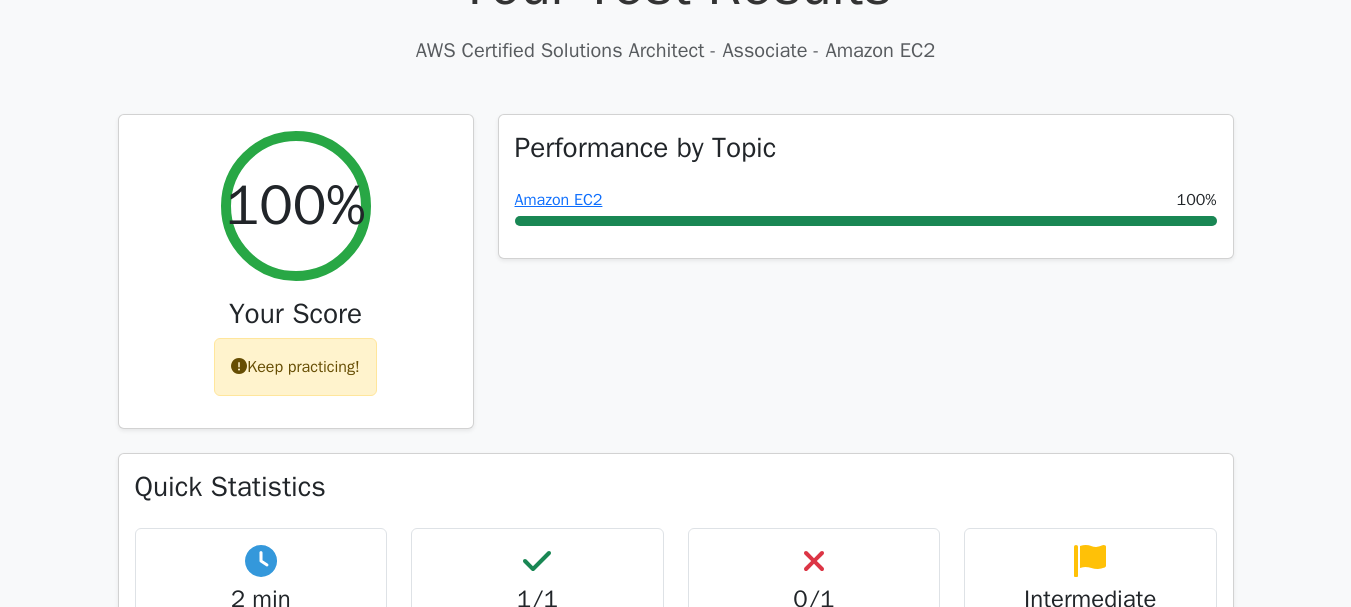 click on "Go Premium
Lihle" at bounding box center (675, 972) 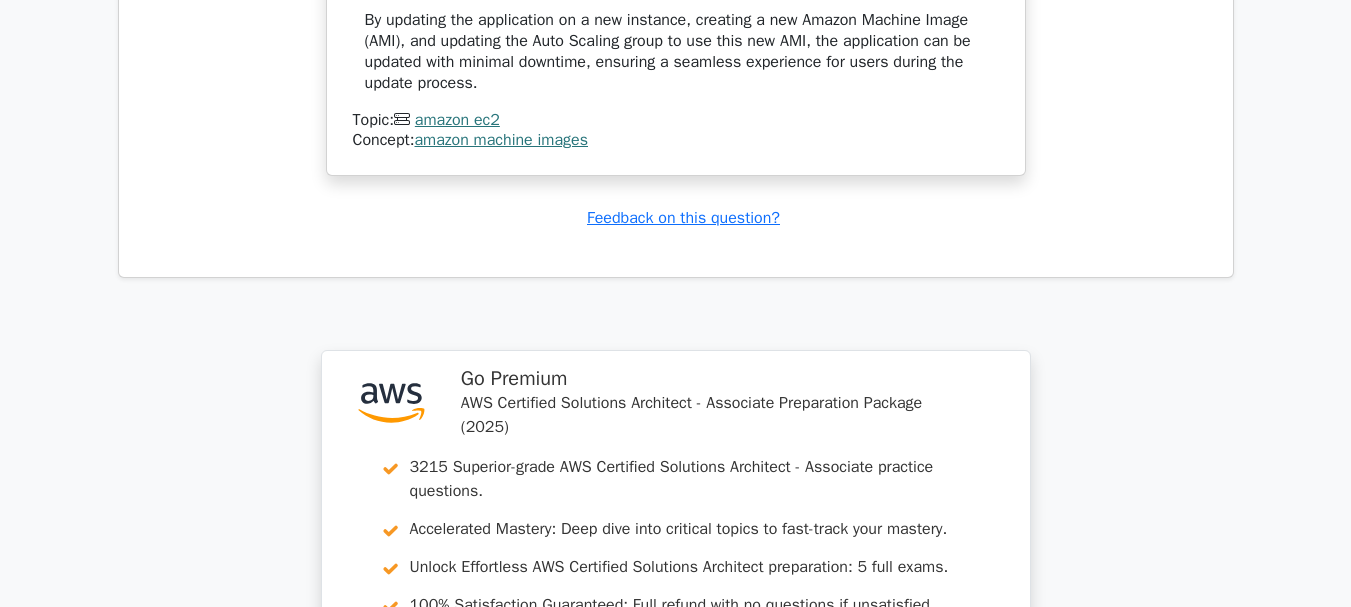 scroll, scrollTop: 2141, scrollLeft: 0, axis: vertical 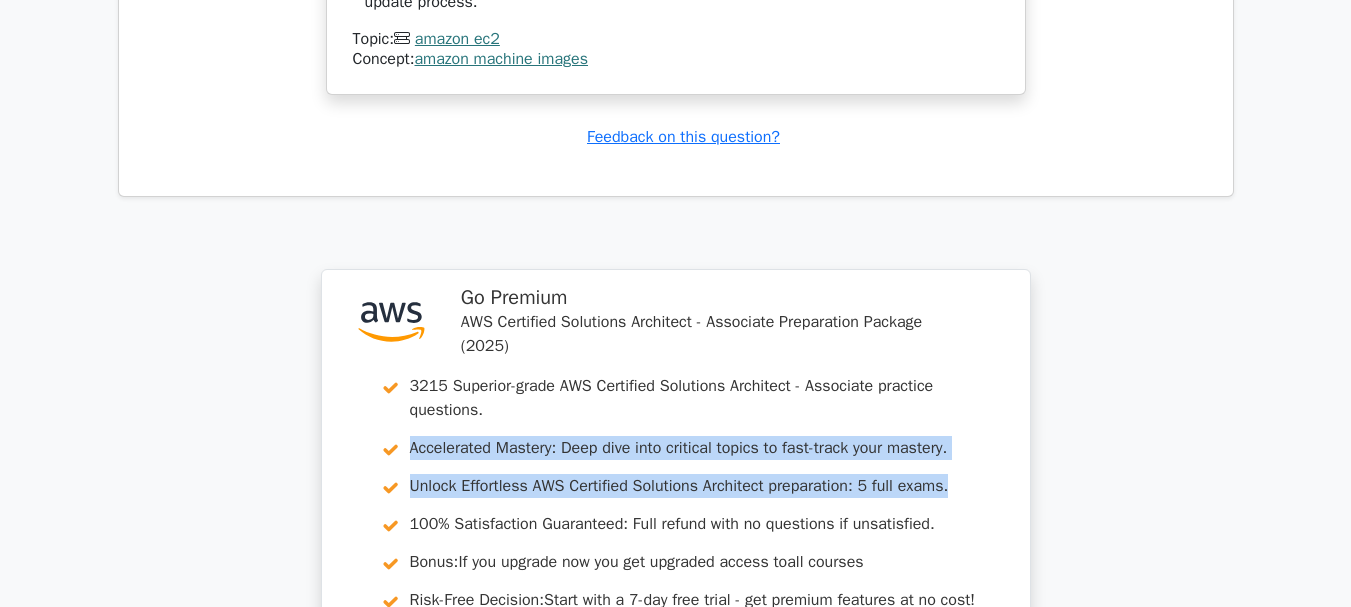 drag, startPoint x: 1350, startPoint y: 454, endPoint x: 1361, endPoint y: 510, distance: 57.070133 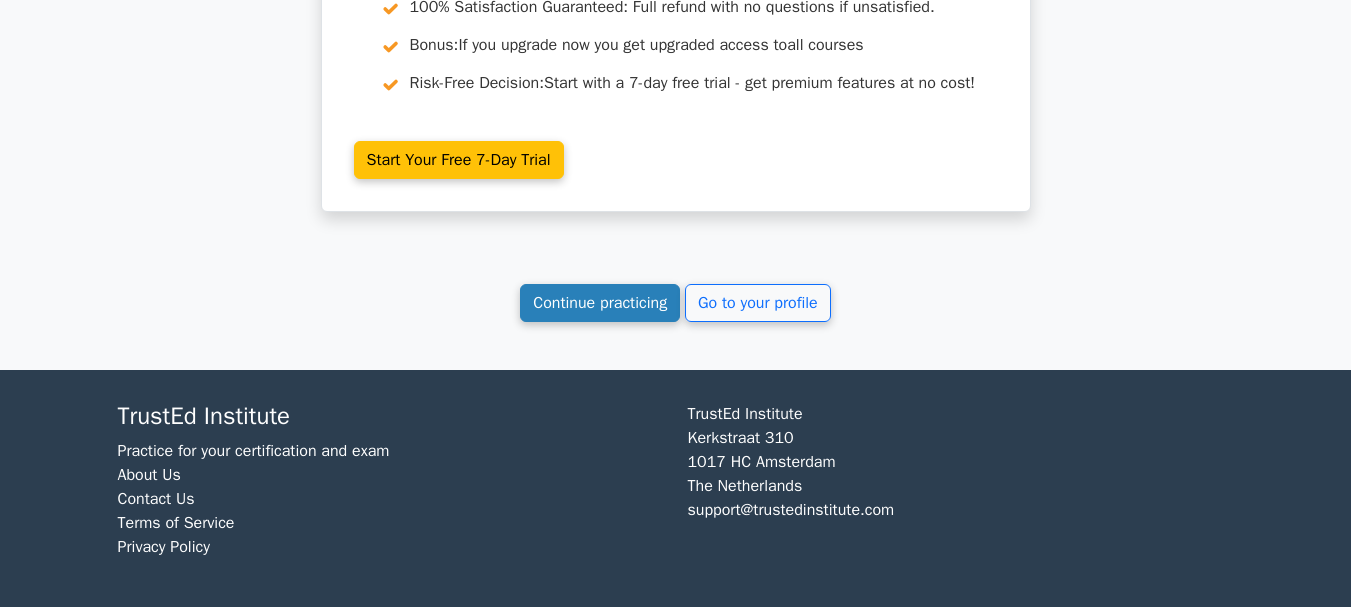 click on "Continue practicing" at bounding box center [600, 303] 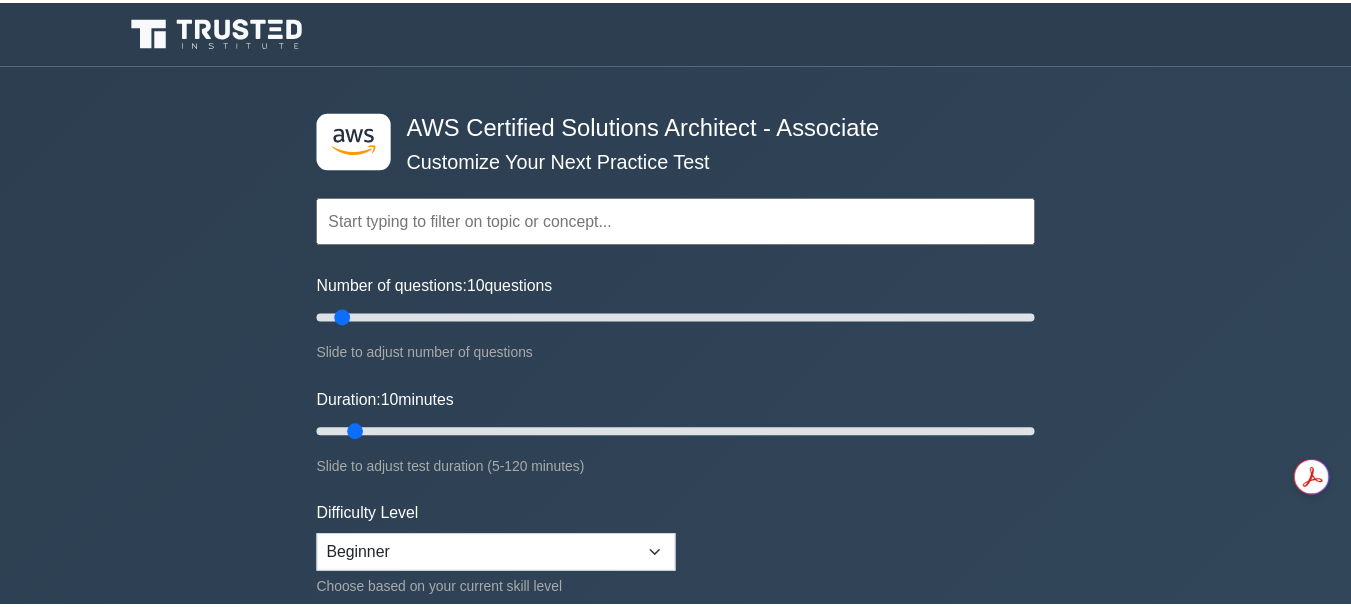 scroll, scrollTop: 0, scrollLeft: 0, axis: both 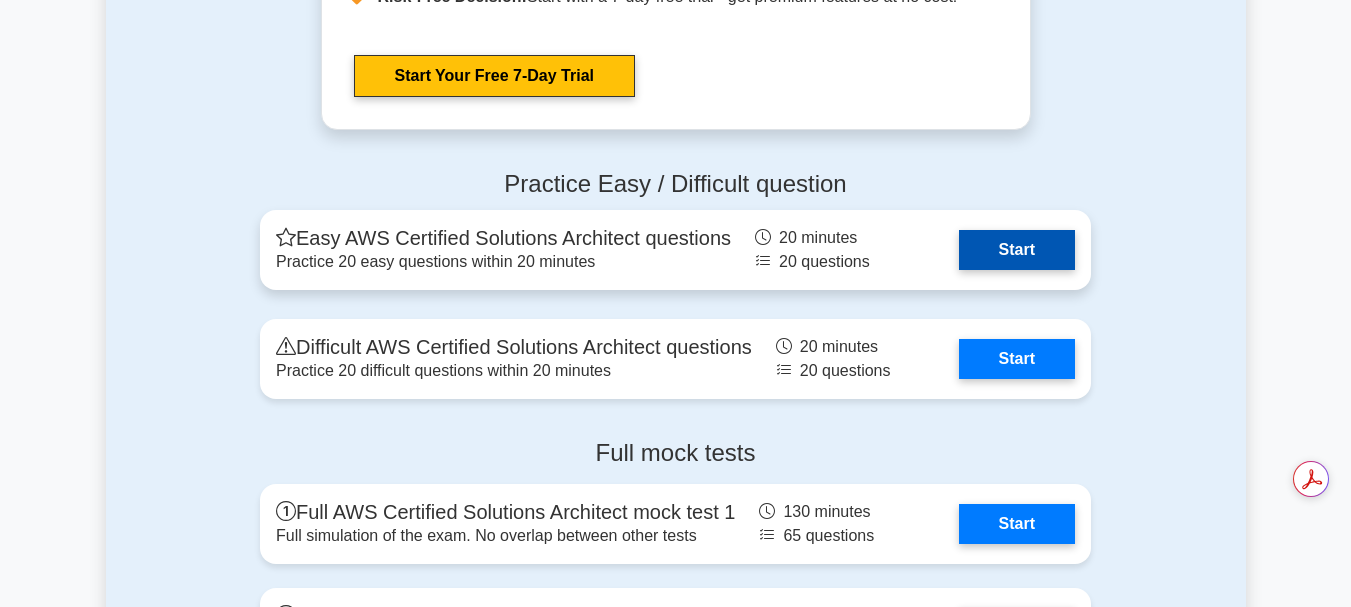 click on "Start" at bounding box center [1017, 250] 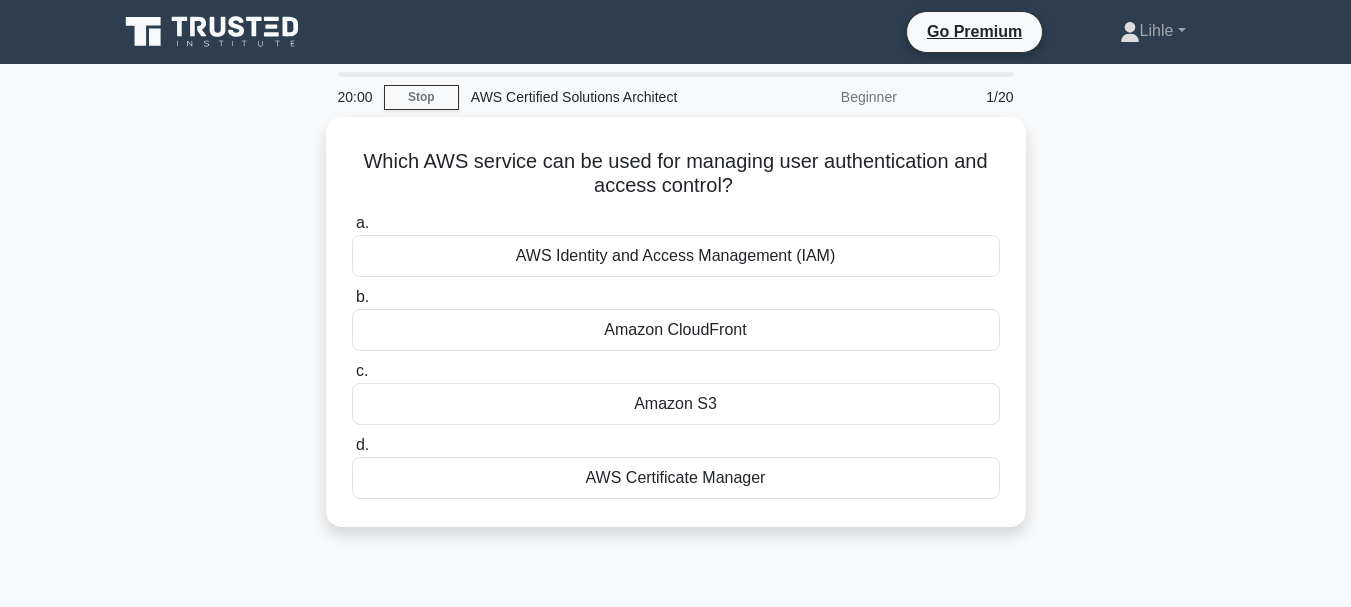 scroll, scrollTop: 0, scrollLeft: 0, axis: both 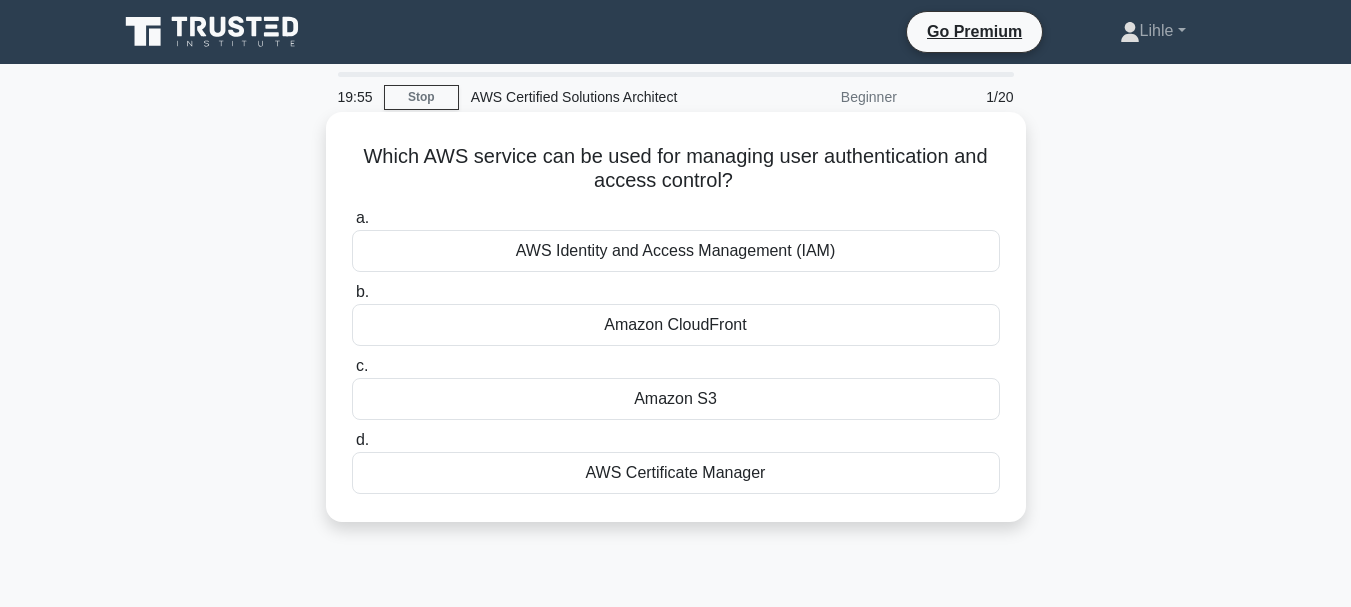 click on "AWS Identity and Access Management (IAM)" at bounding box center [676, 251] 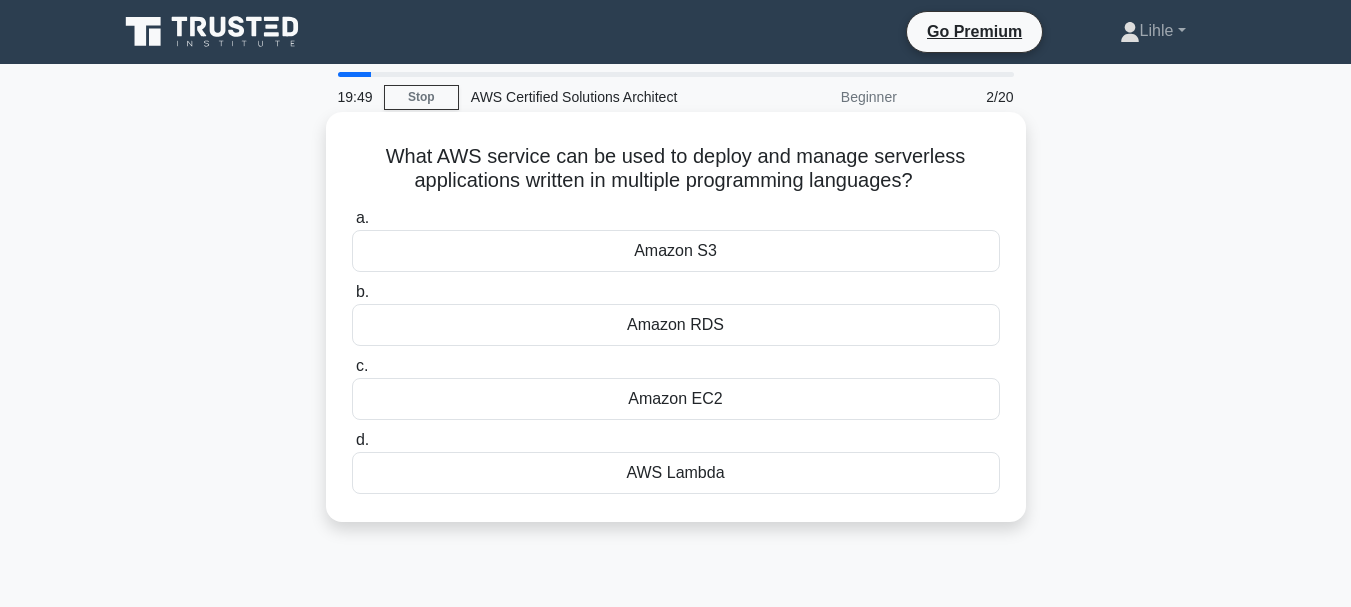 click on "AWS Lambda" at bounding box center [676, 473] 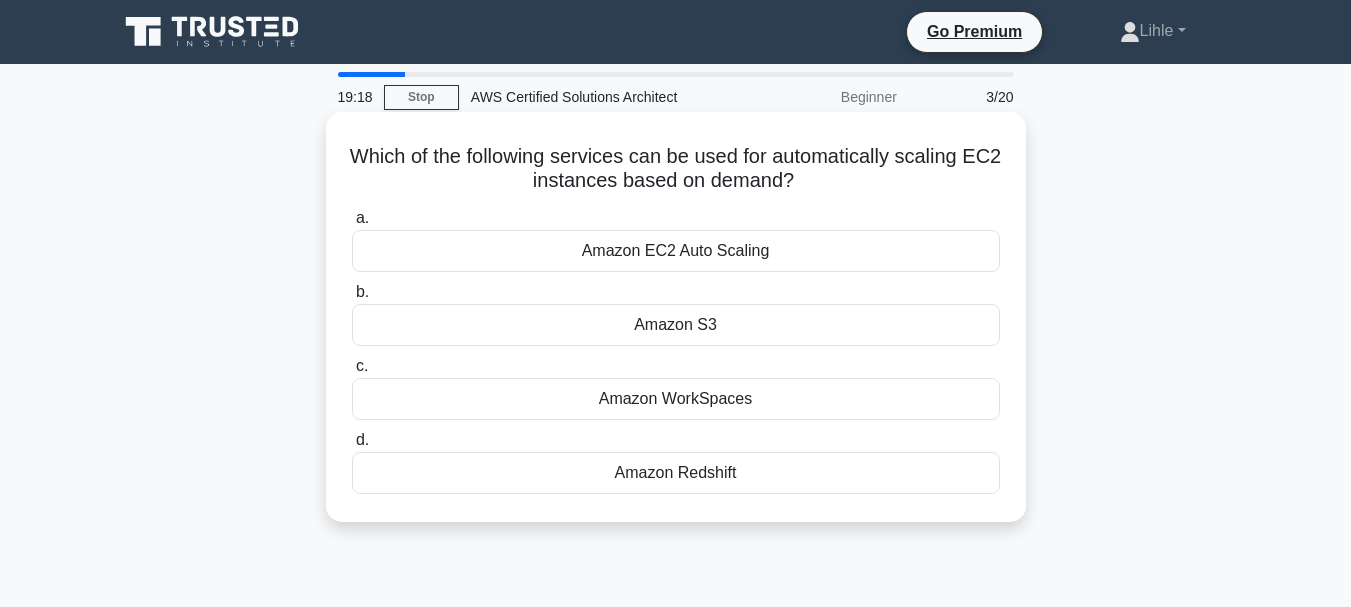 drag, startPoint x: 709, startPoint y: 362, endPoint x: 713, endPoint y: 339, distance: 23.345236 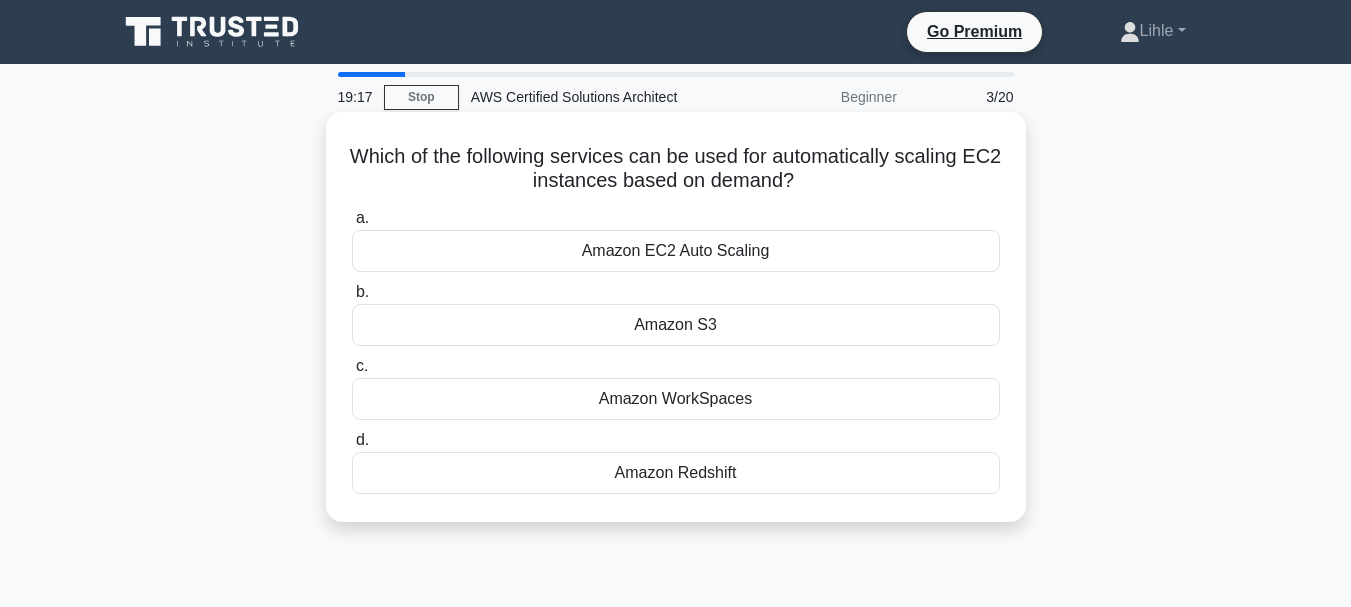 click on "Amazon S3" at bounding box center (676, 325) 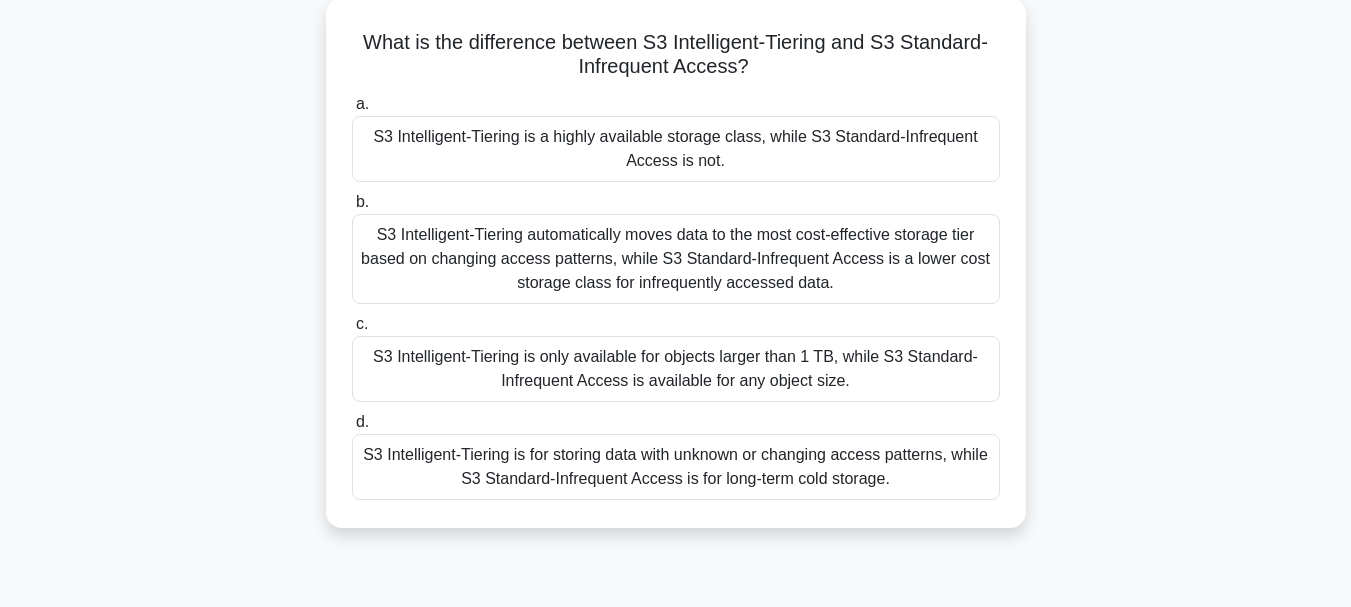 scroll, scrollTop: 123, scrollLeft: 0, axis: vertical 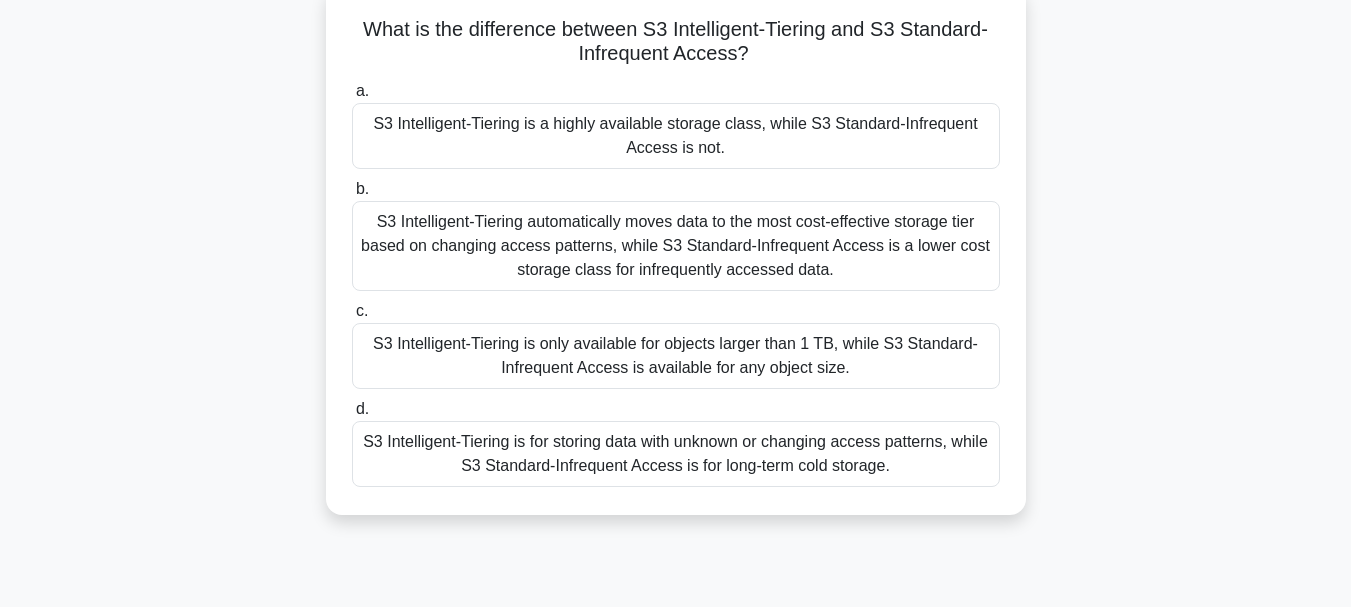 click on "S3 Intelligent-Tiering automatically moves data to the most cost-effective storage tier based on changing access patterns, while S3 Standard-Infrequent Access is a lower cost storage class for infrequently accessed data." at bounding box center (676, 246) 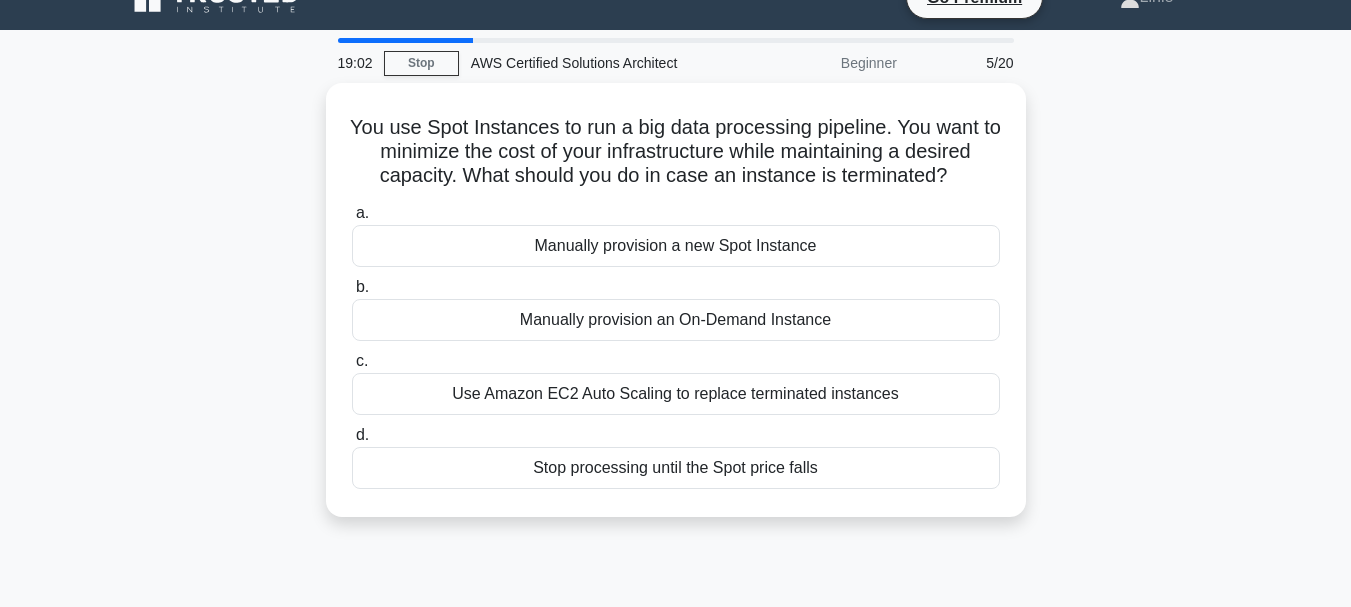 scroll, scrollTop: 0, scrollLeft: 0, axis: both 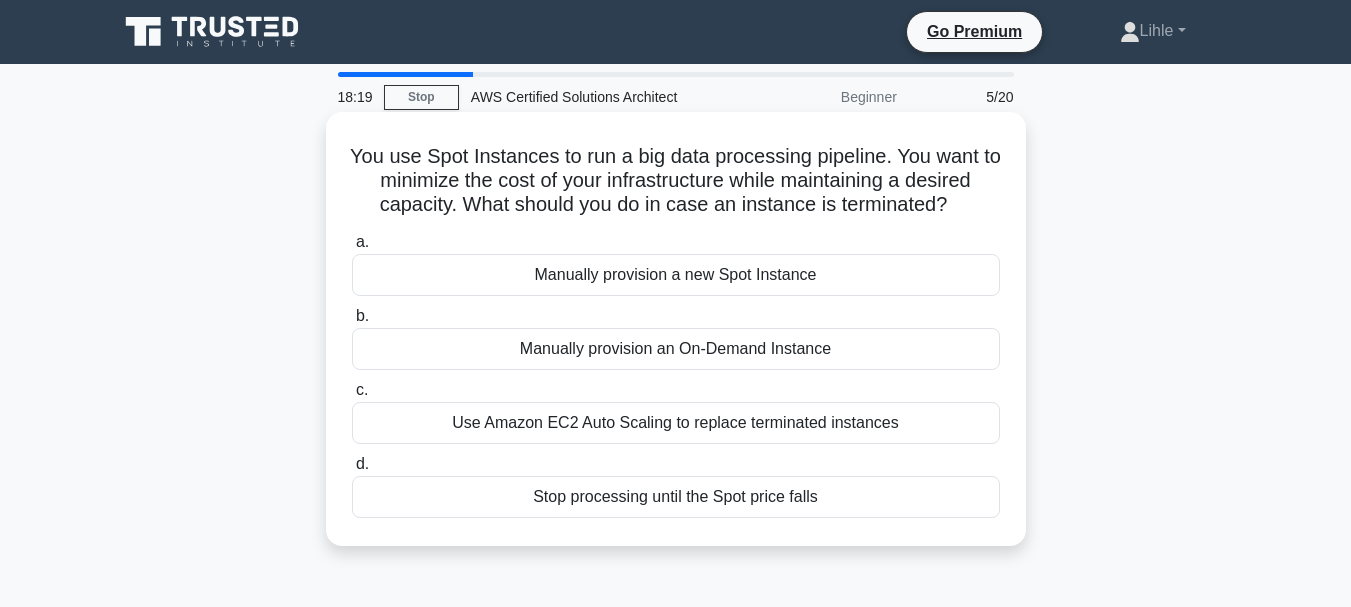 click on "Use Amazon EC2 Auto Scaling to replace terminated instances" at bounding box center (676, 423) 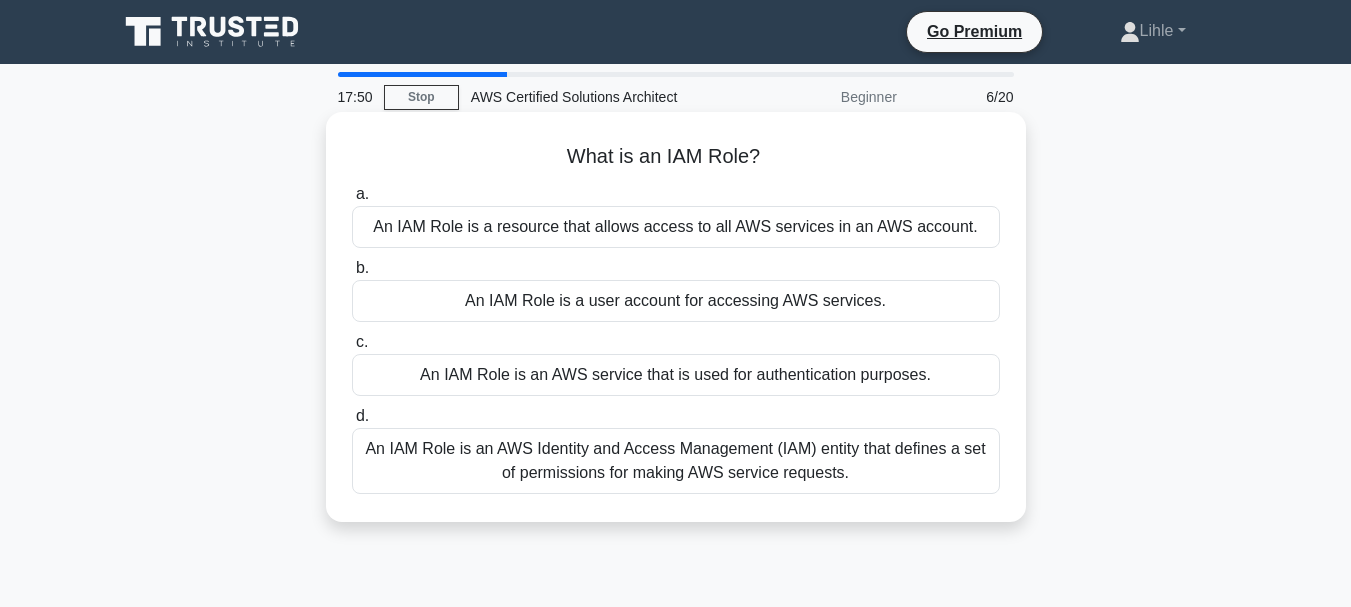 click on "An IAM Role is a user account for accessing AWS services." at bounding box center (676, 301) 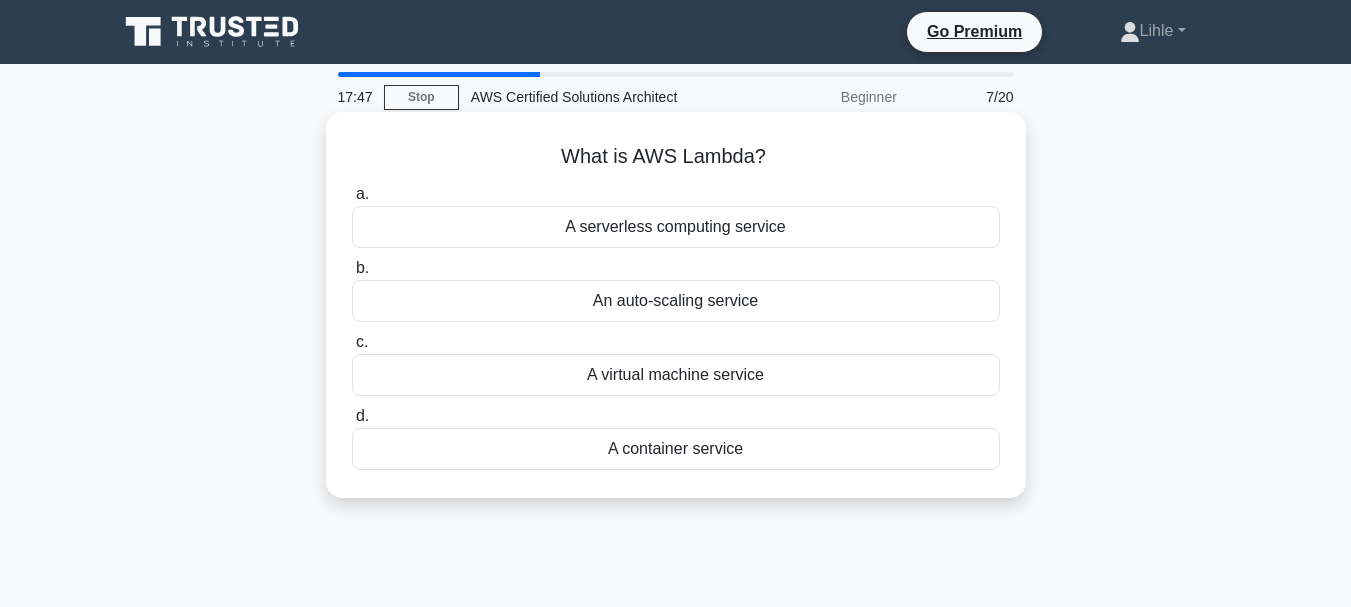 click on "A serverless computing service" at bounding box center (676, 227) 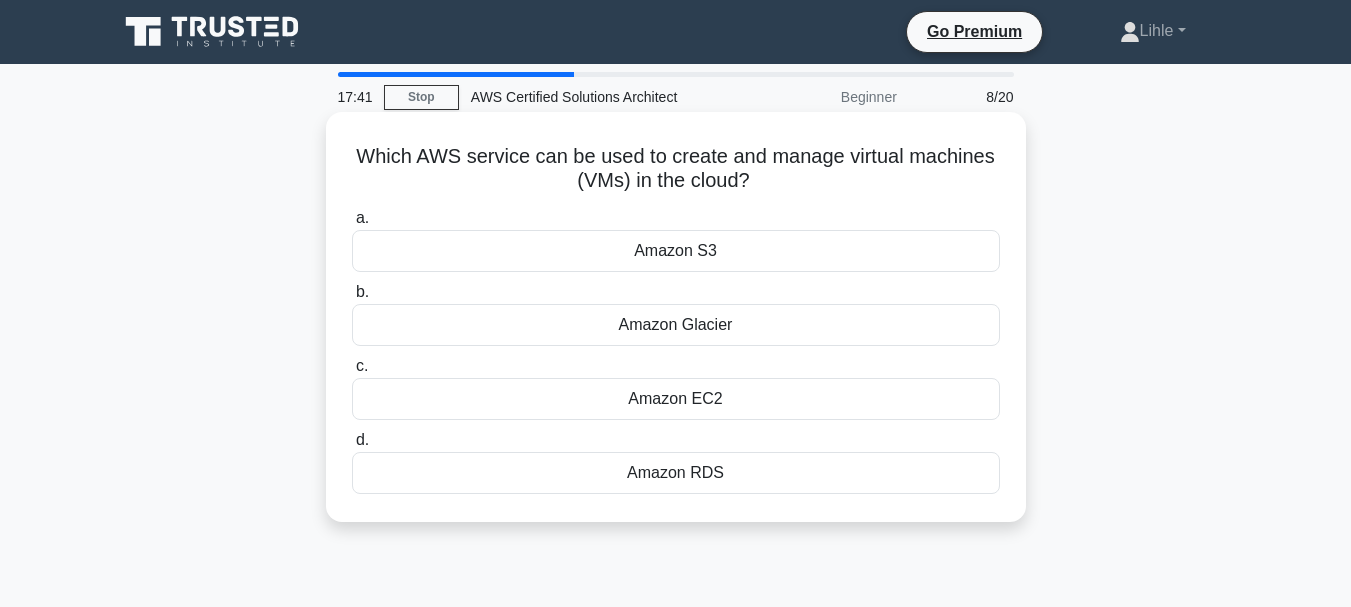 click on "Amazon EC2" at bounding box center [676, 399] 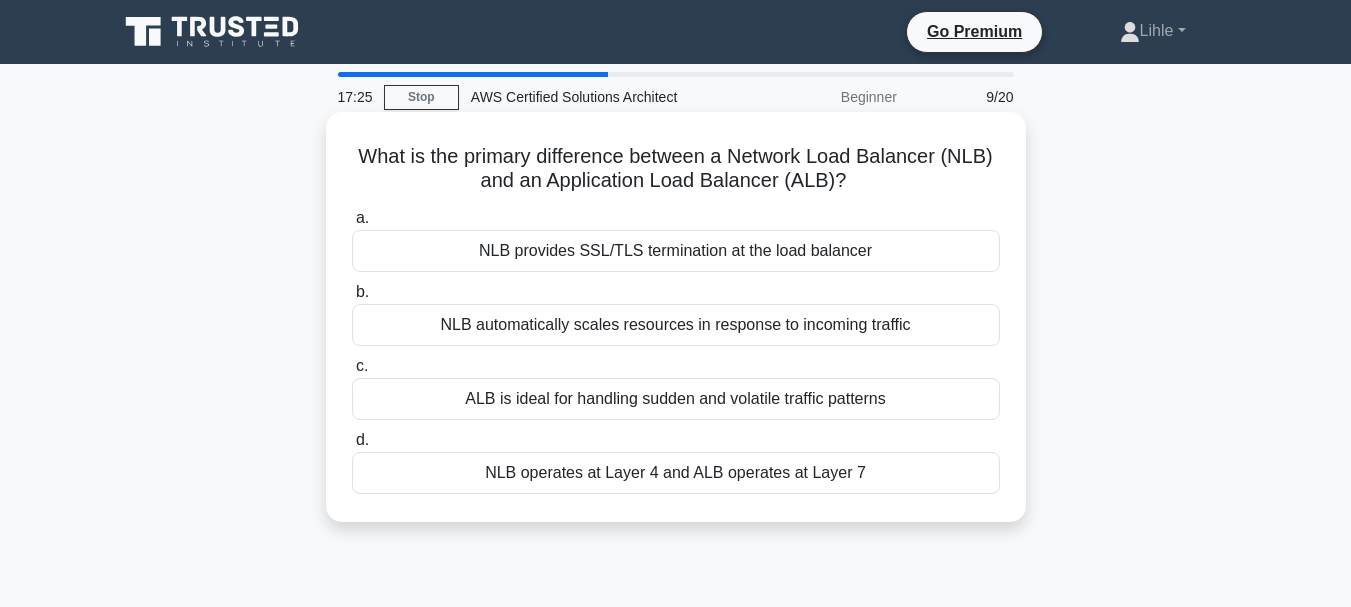 click on "NLB operates at Layer 4 and ALB operates at Layer 7" at bounding box center (676, 473) 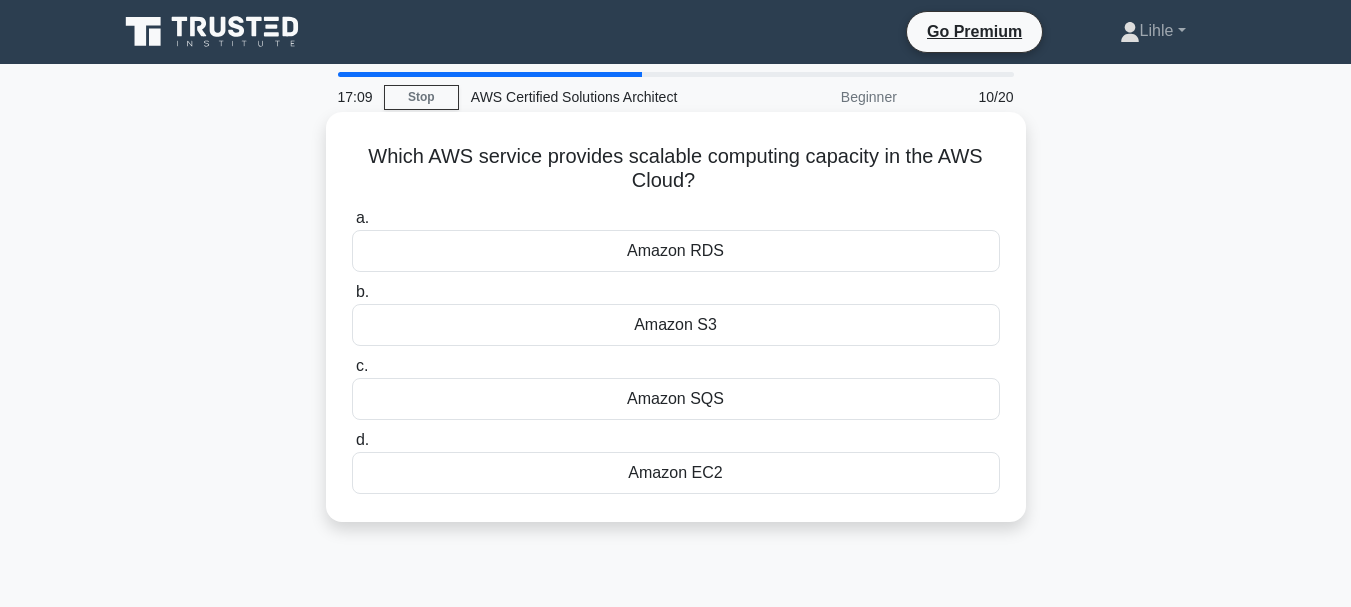 click on "Amazon EC2" at bounding box center (676, 473) 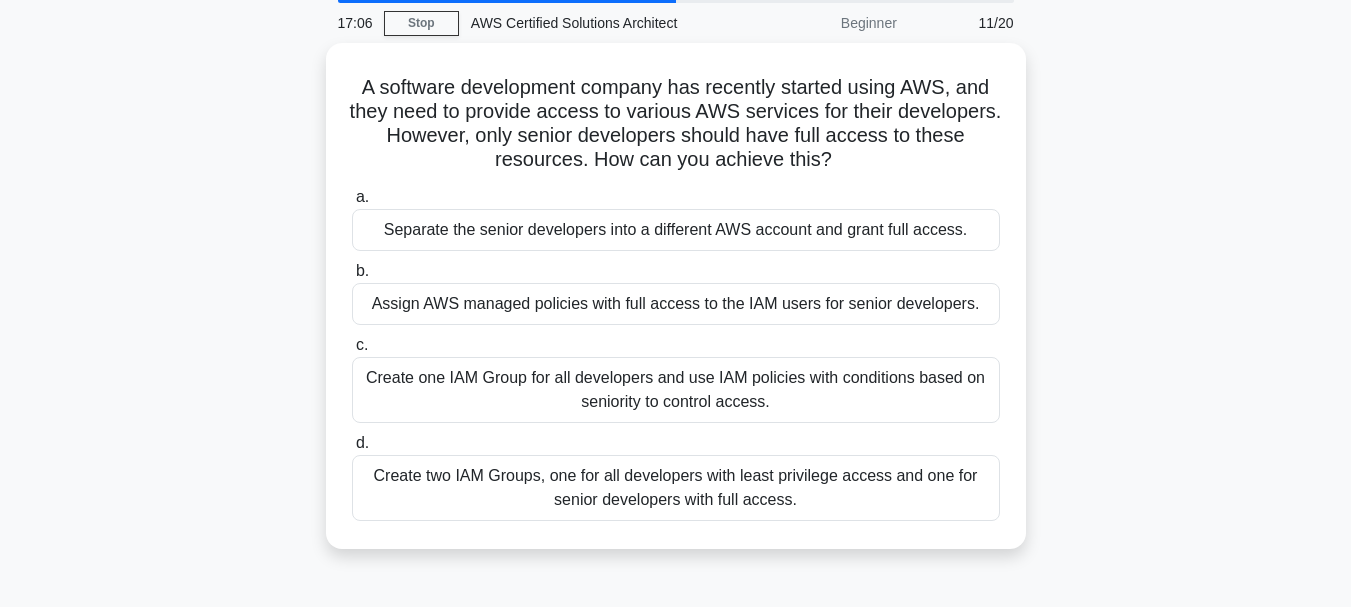 scroll, scrollTop: 81, scrollLeft: 0, axis: vertical 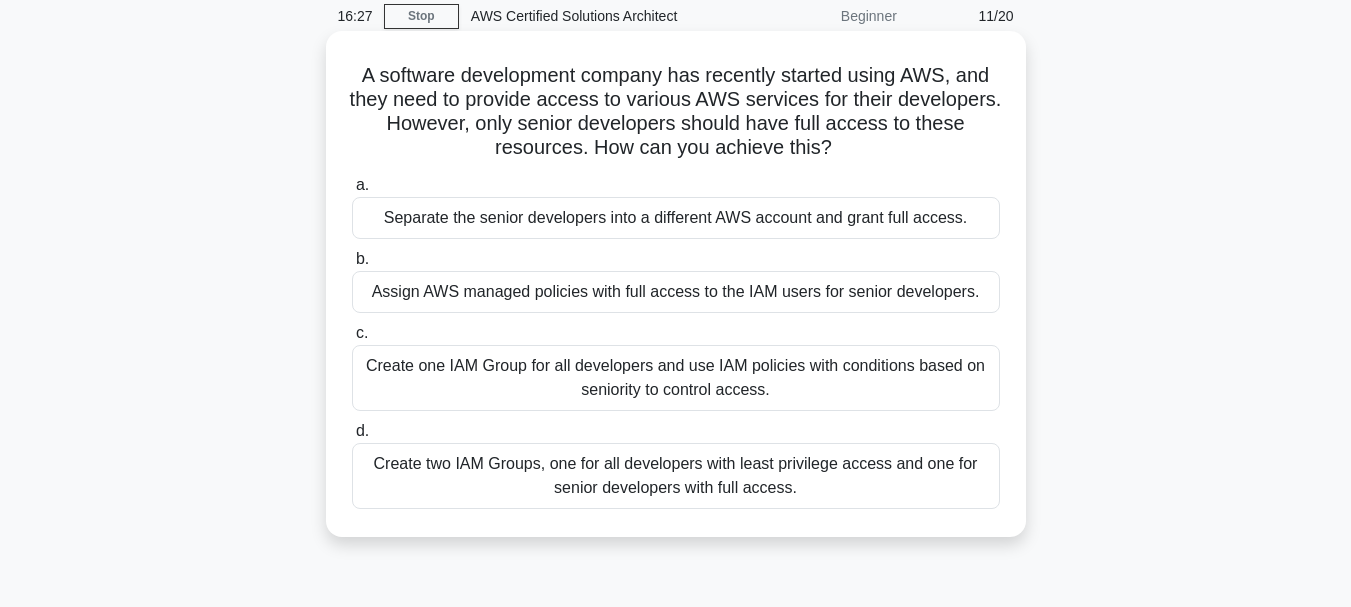 click on "Create two IAM Groups, one for all developers with least privilege access and one for senior developers with full access." at bounding box center [676, 476] 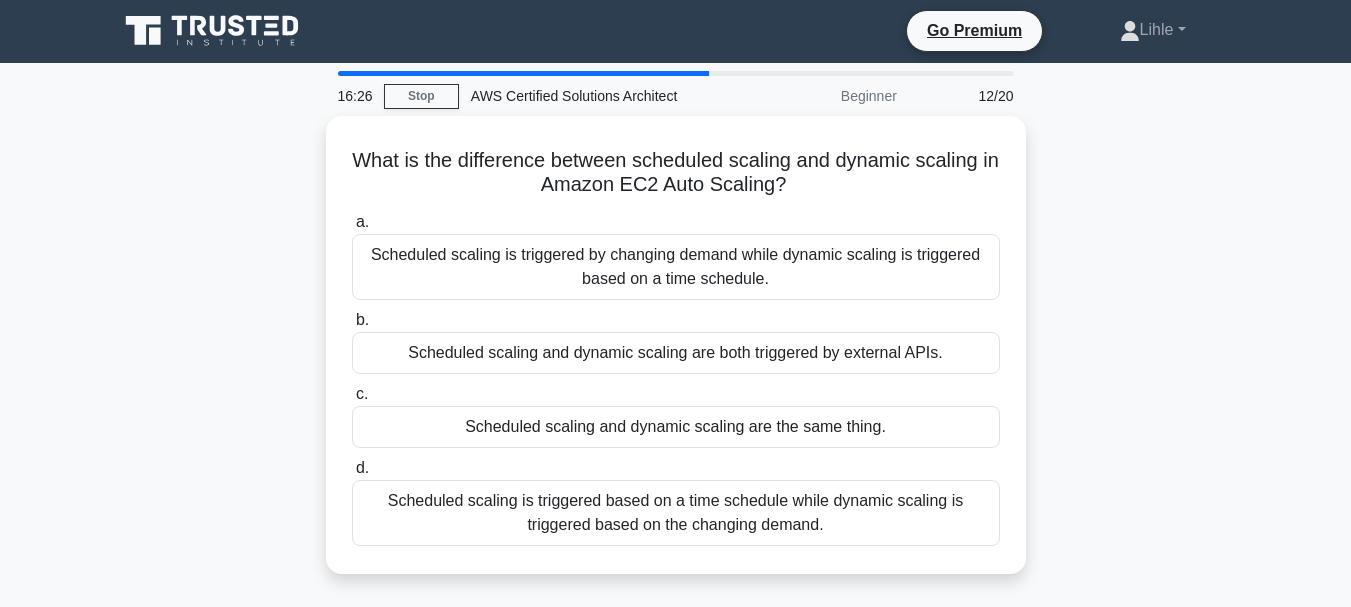 scroll, scrollTop: 0, scrollLeft: 0, axis: both 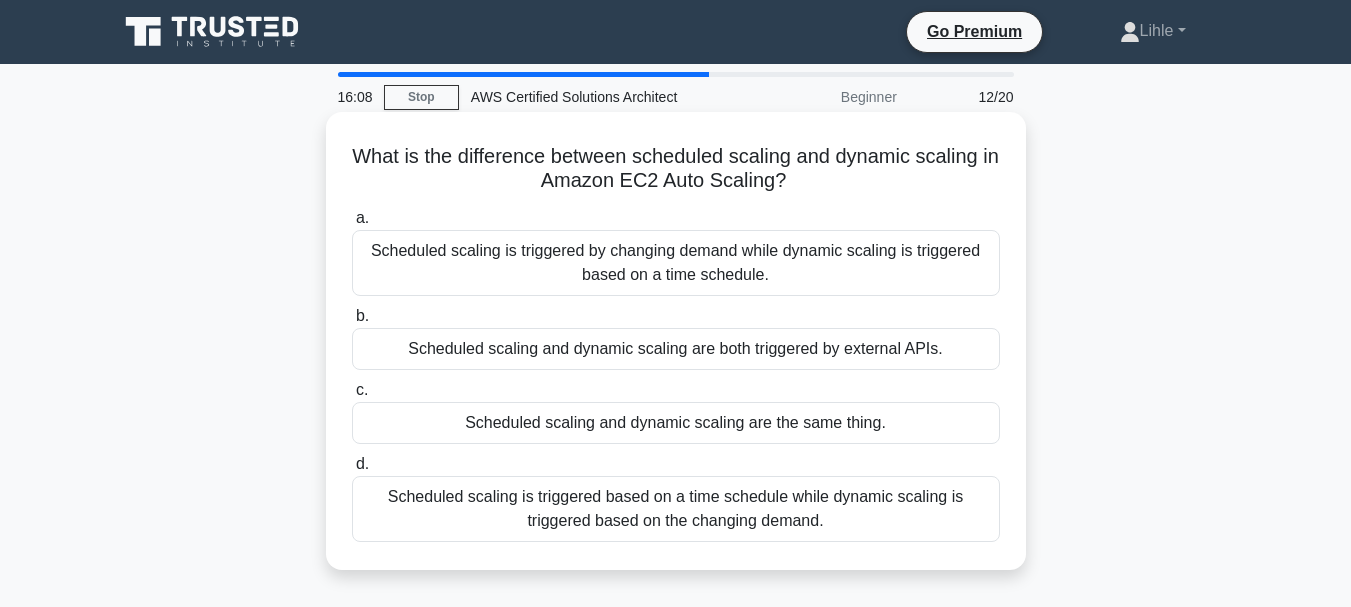 click on "Scheduled scaling is triggered based on a time schedule while dynamic scaling is triggered based on the changing demand." at bounding box center [676, 509] 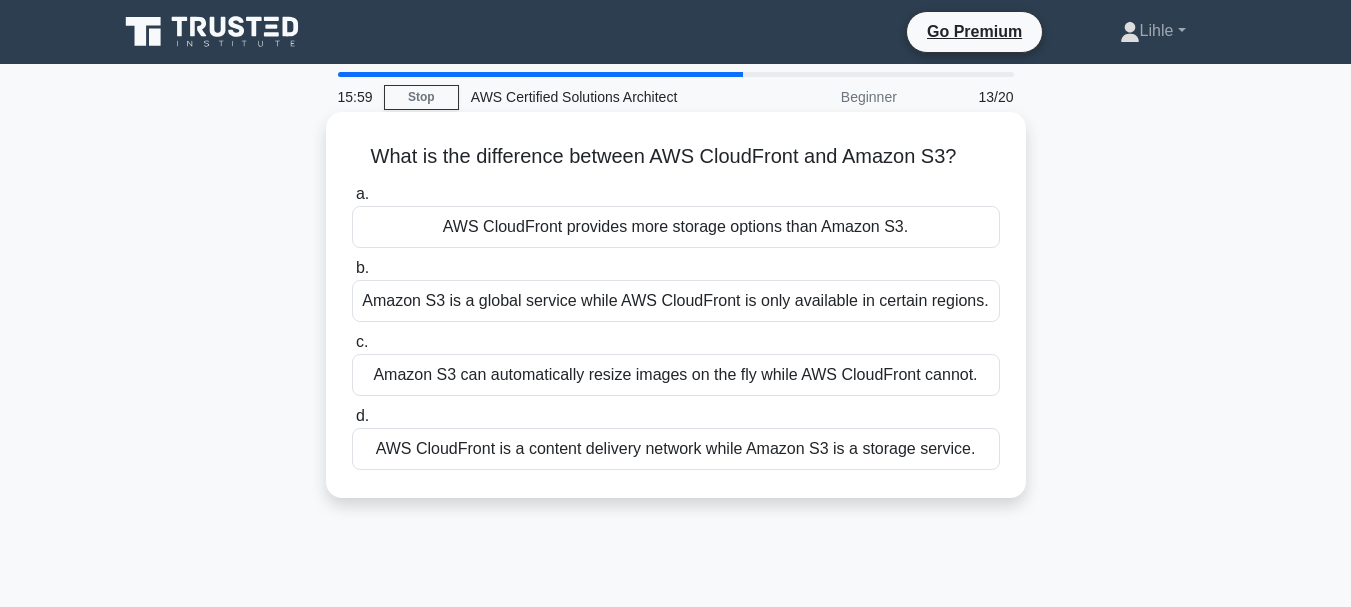 click on "AWS CloudFront is a content delivery network while Amazon S3 is a storage service." at bounding box center [676, 449] 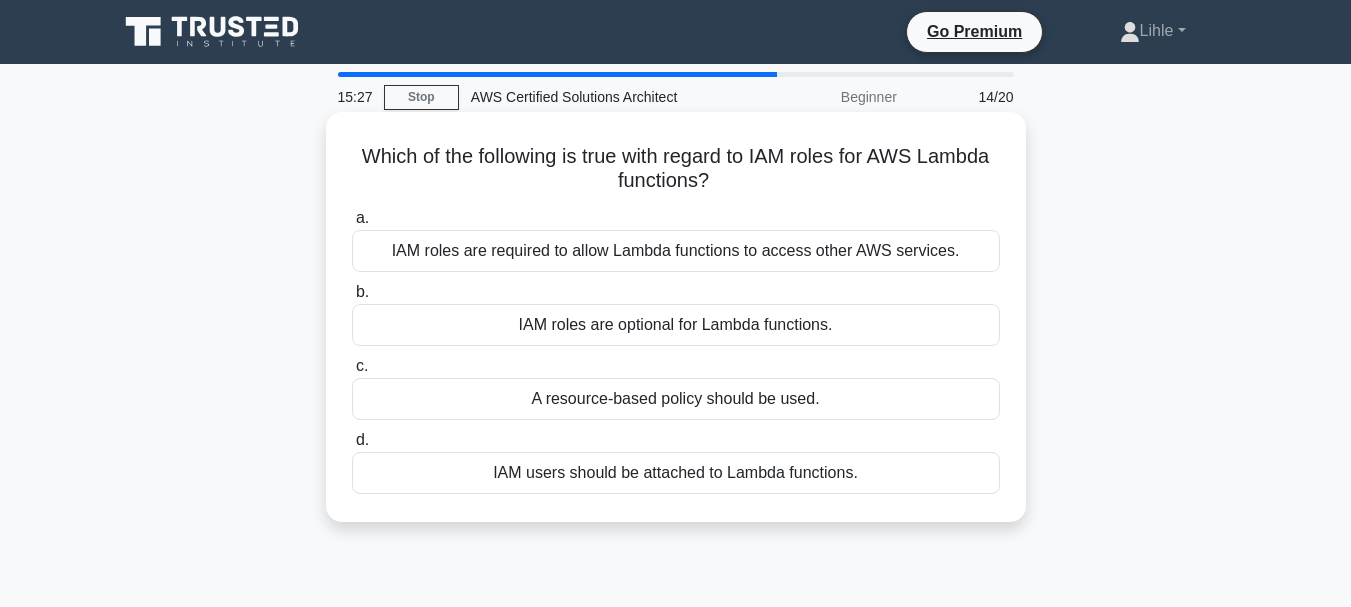 click on "IAM roles are optional for Lambda functions." at bounding box center [676, 325] 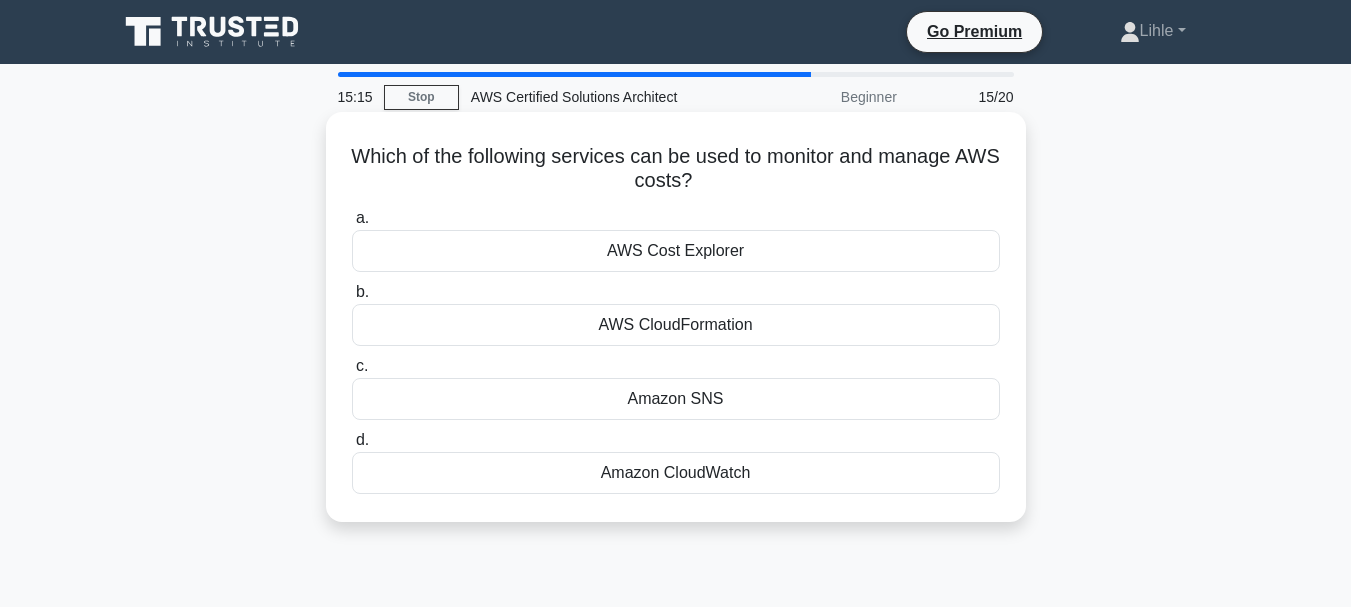 click on "AWS Cost Explorer" at bounding box center [676, 251] 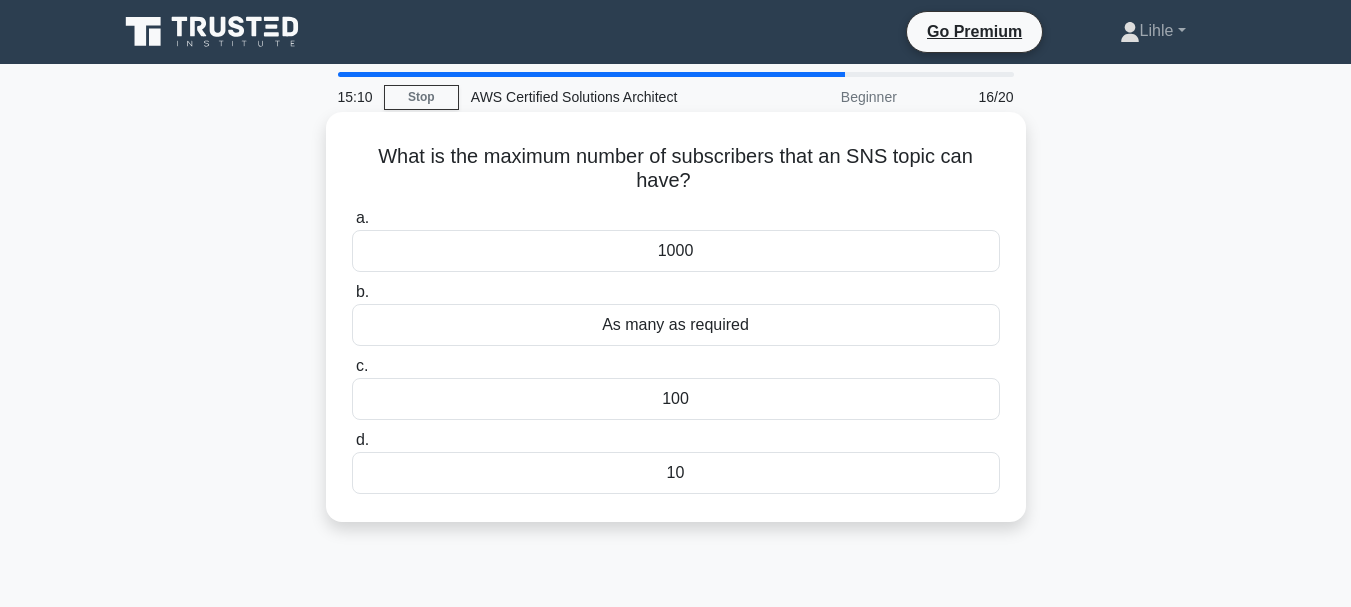 click on "1000" at bounding box center (676, 251) 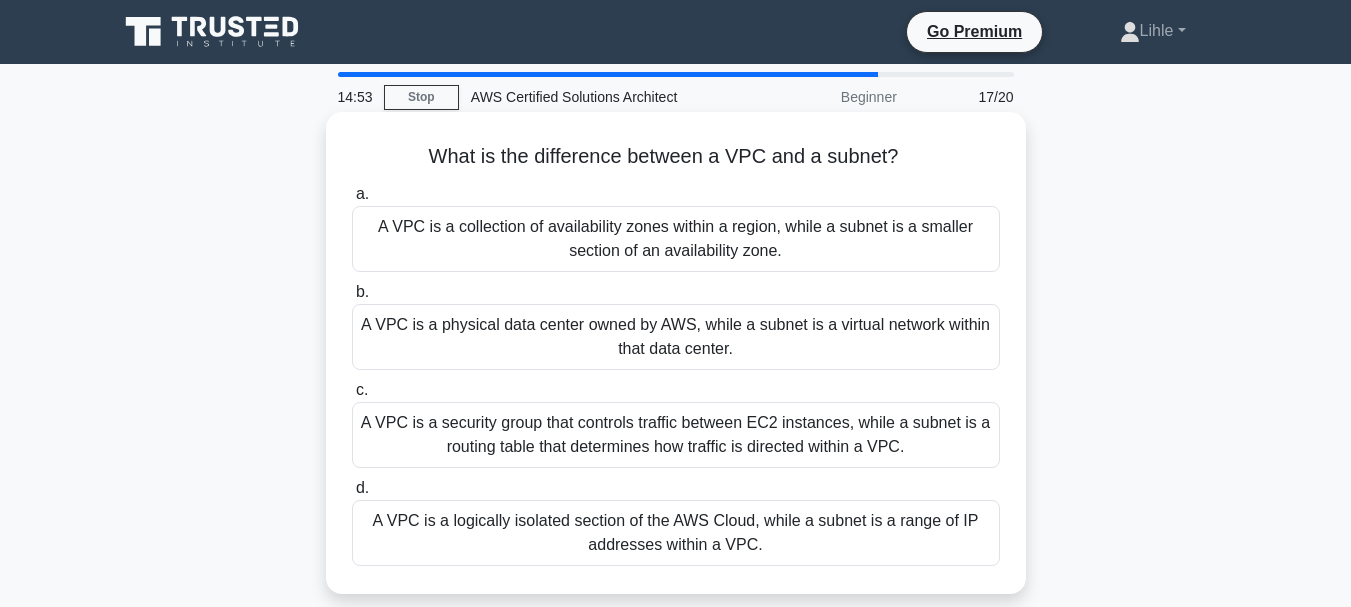 click on "A VPC is a logically isolated section of the AWS Cloud, while a subnet is a range of IP addresses within a VPC." at bounding box center [676, 533] 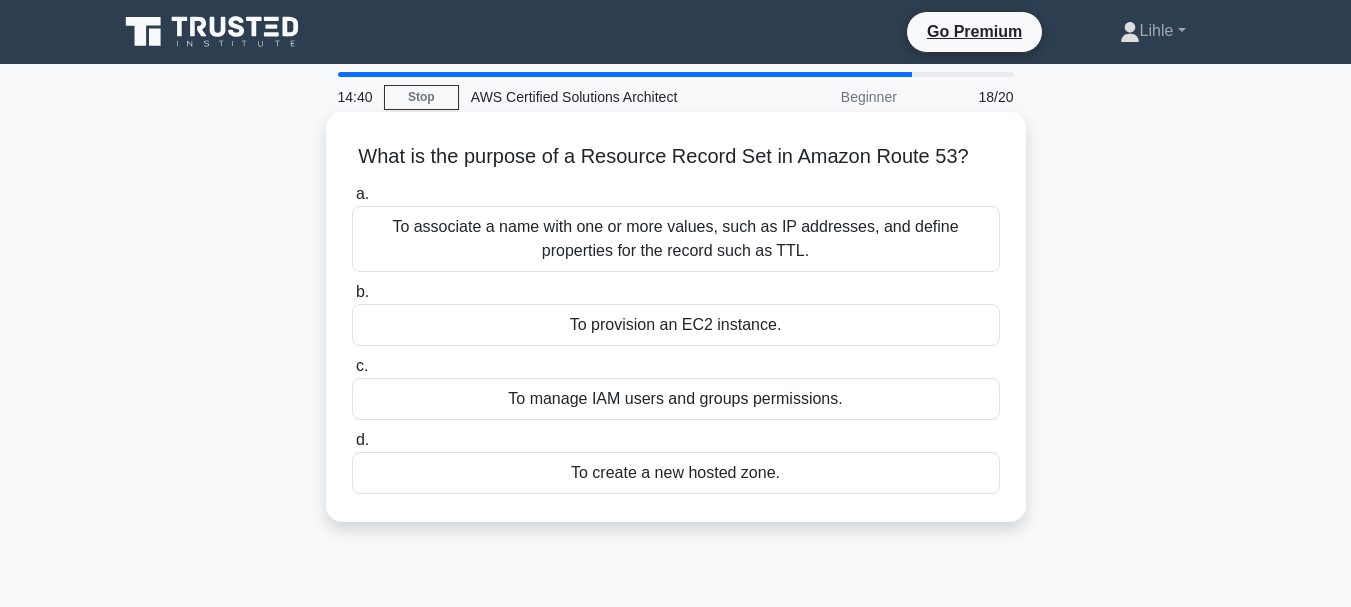 click on "To associate a name with one or more values, such as IP addresses, and define properties for the record such as TTL." at bounding box center (676, 239) 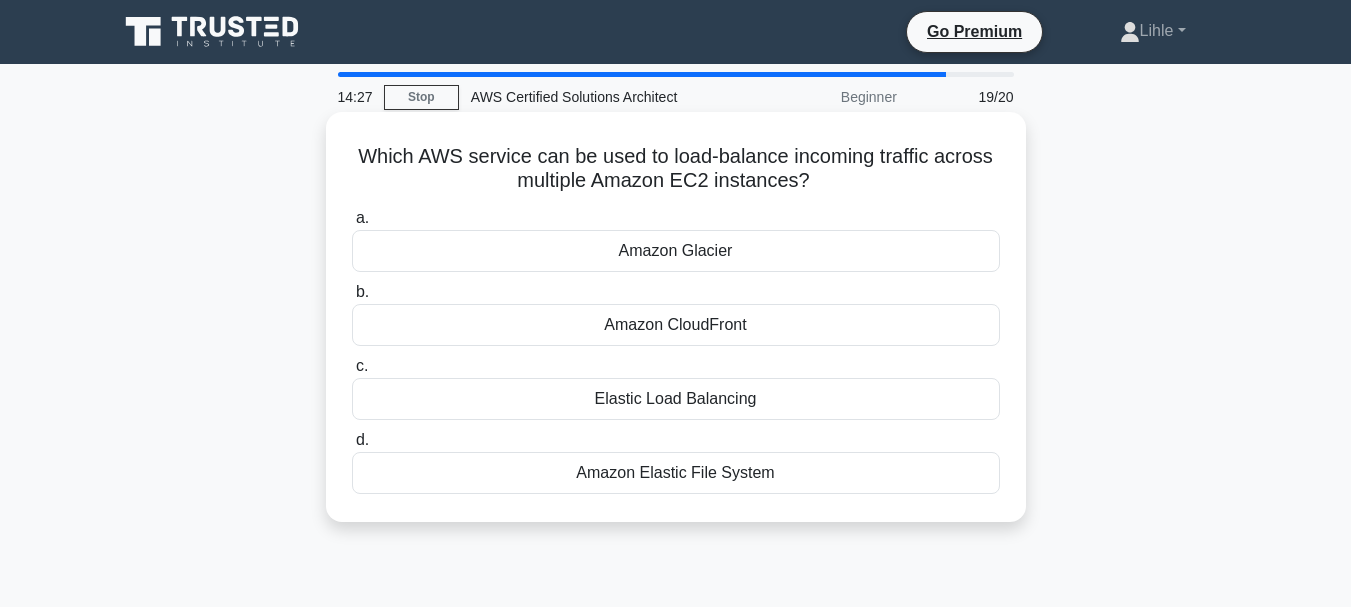 click on "Elastic Load Balancing" at bounding box center [676, 399] 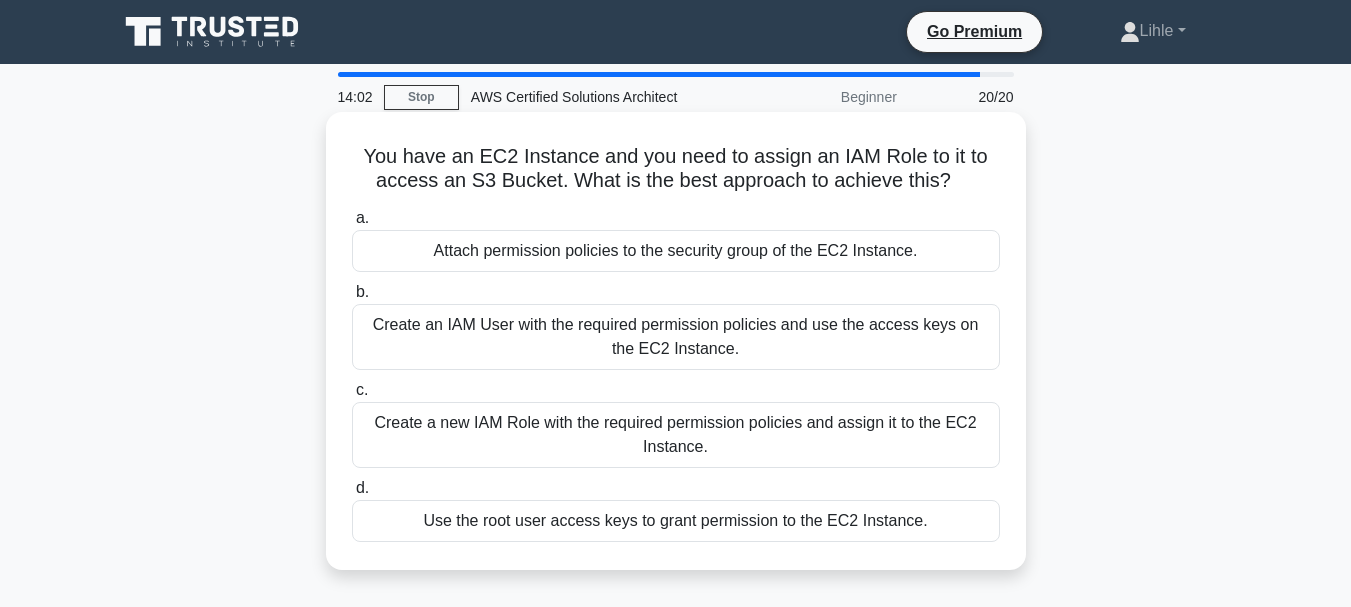 click on "Create a new IAM Role with the required permission policies and assign it to the EC2 Instance." at bounding box center (676, 435) 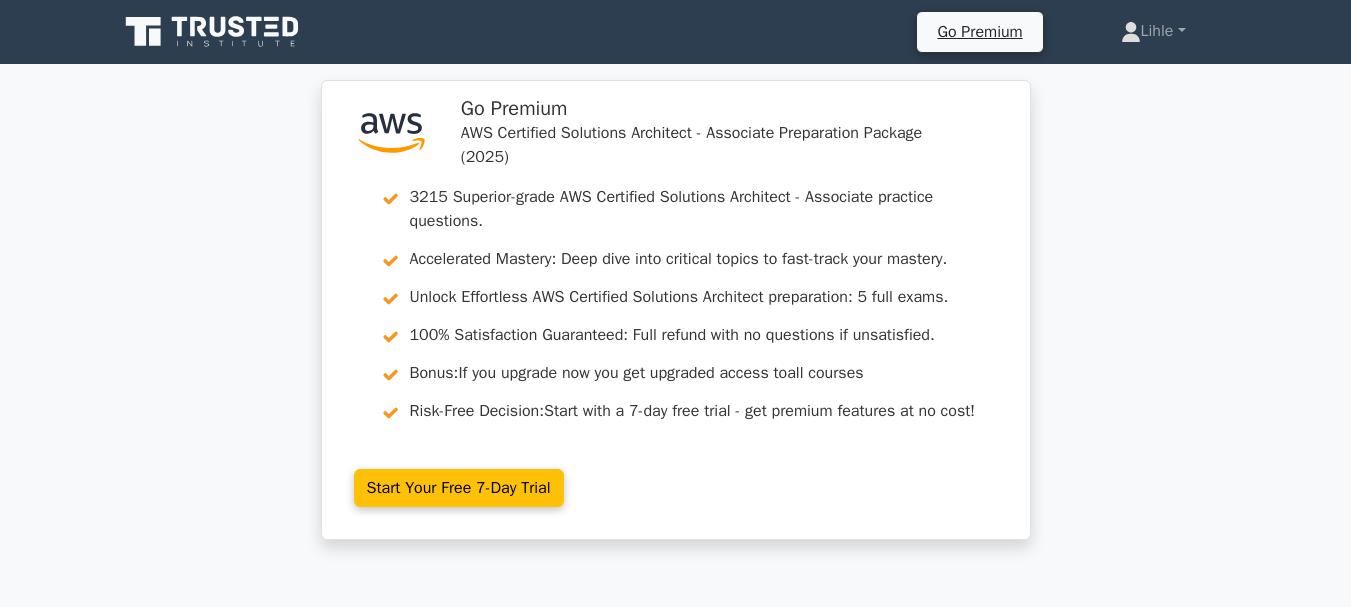 scroll, scrollTop: 0, scrollLeft: 0, axis: both 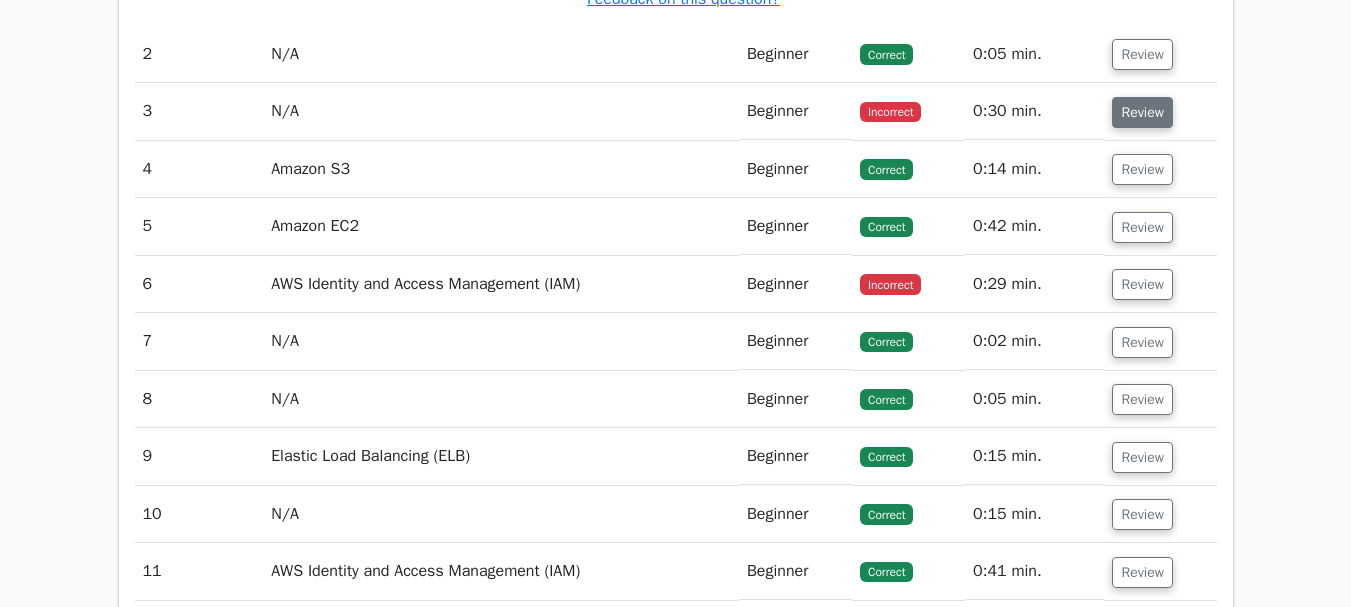 click on "Review" at bounding box center [1142, 112] 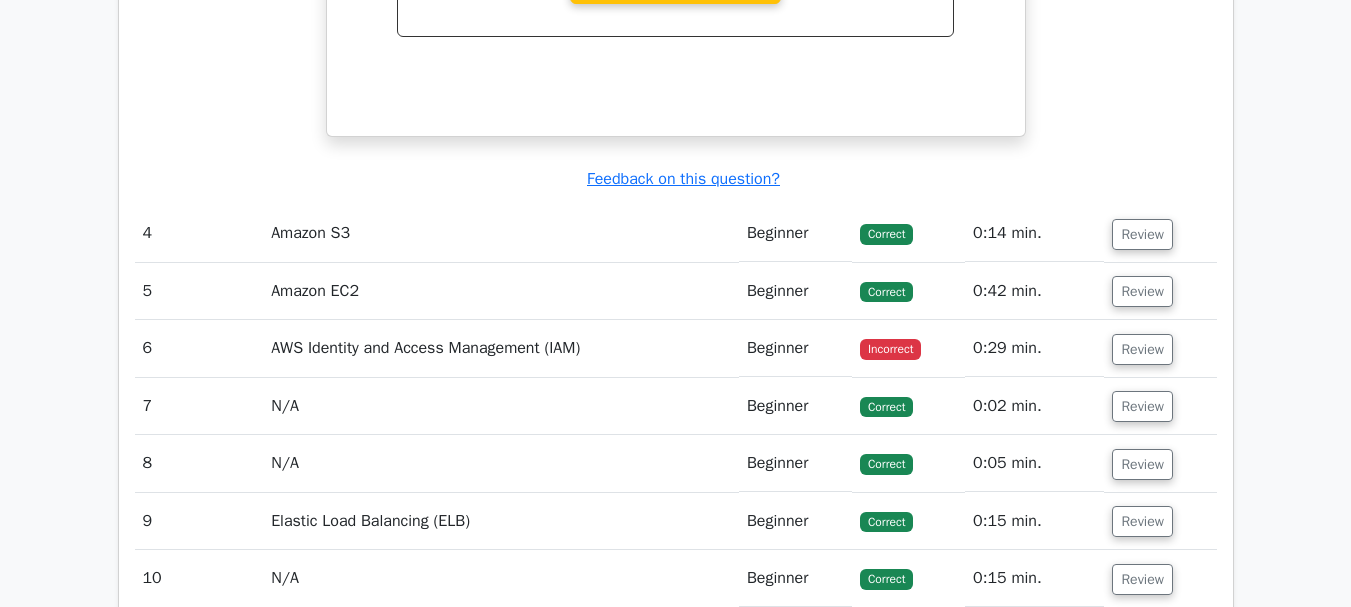 scroll, scrollTop: 3220, scrollLeft: 0, axis: vertical 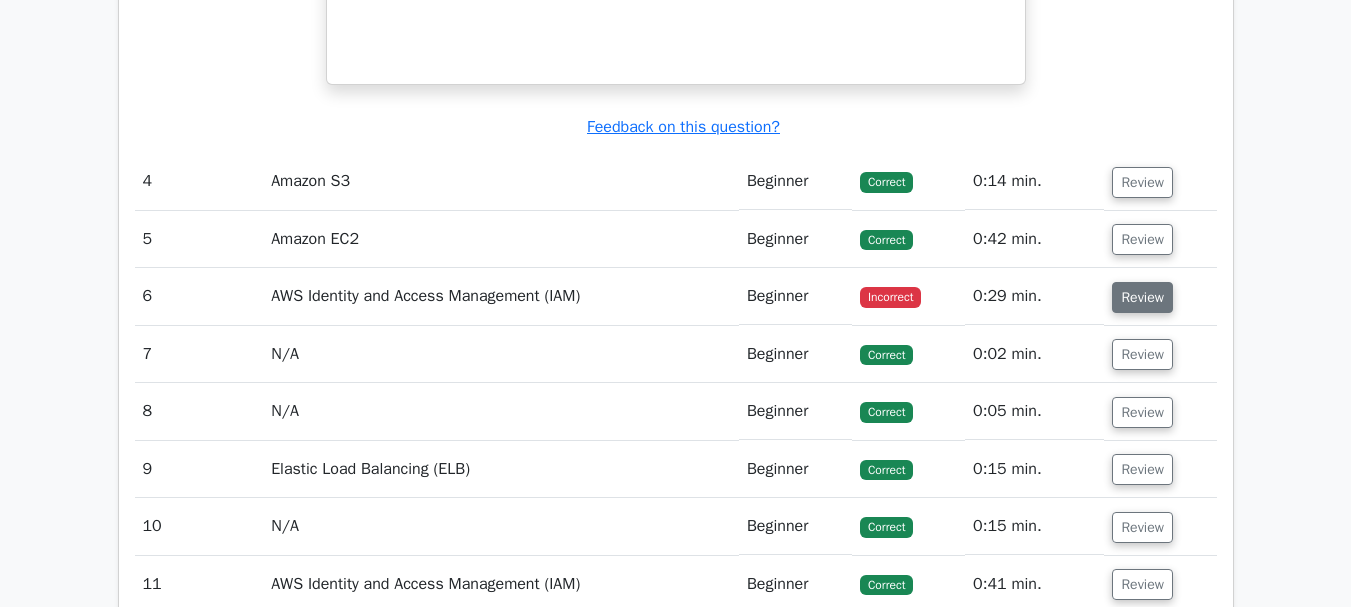 click on "Review" at bounding box center (1142, 297) 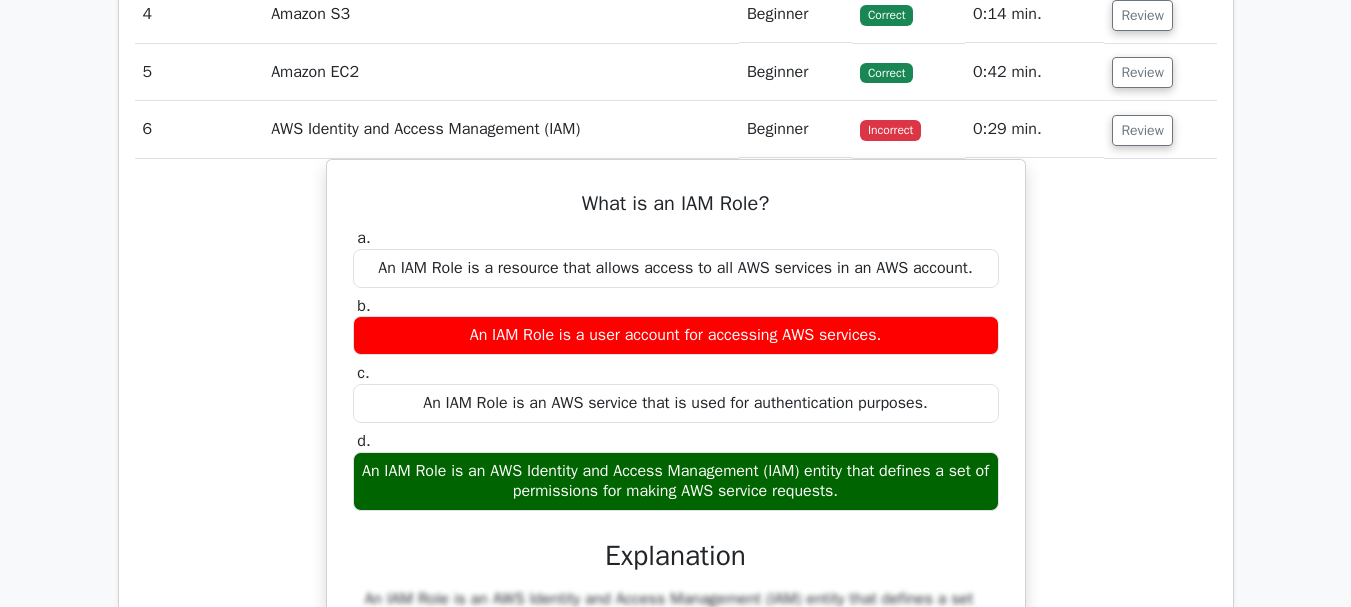 scroll, scrollTop: 3403, scrollLeft: 0, axis: vertical 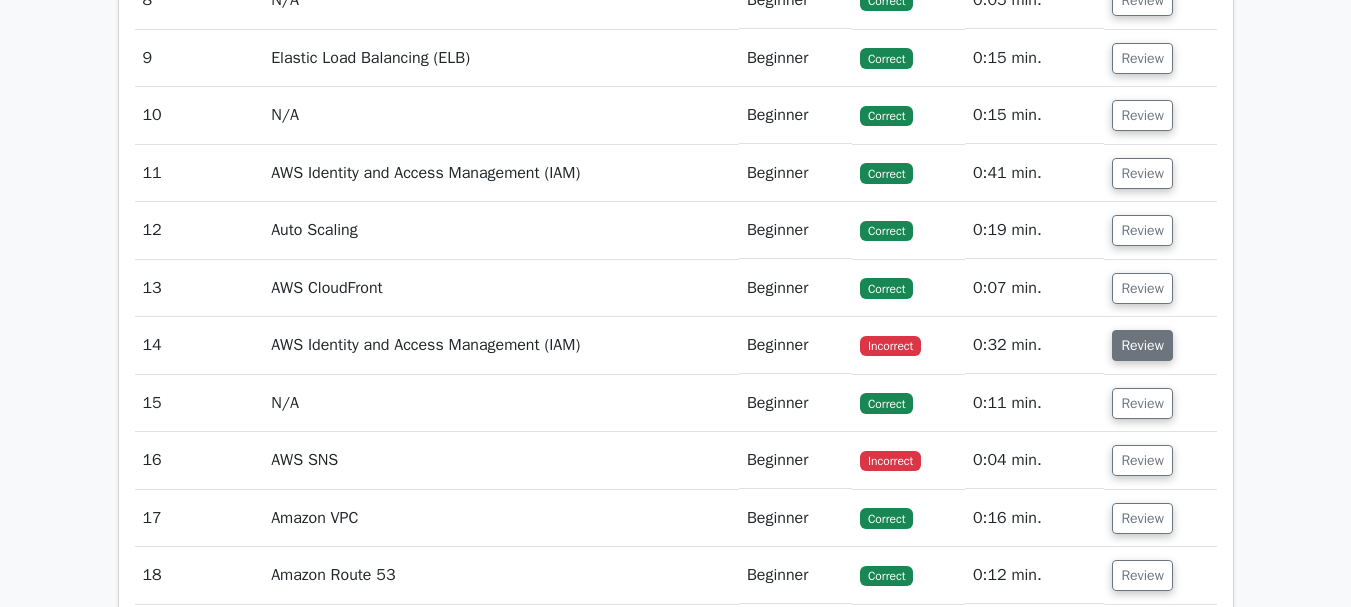 click on "Review" at bounding box center (1142, 345) 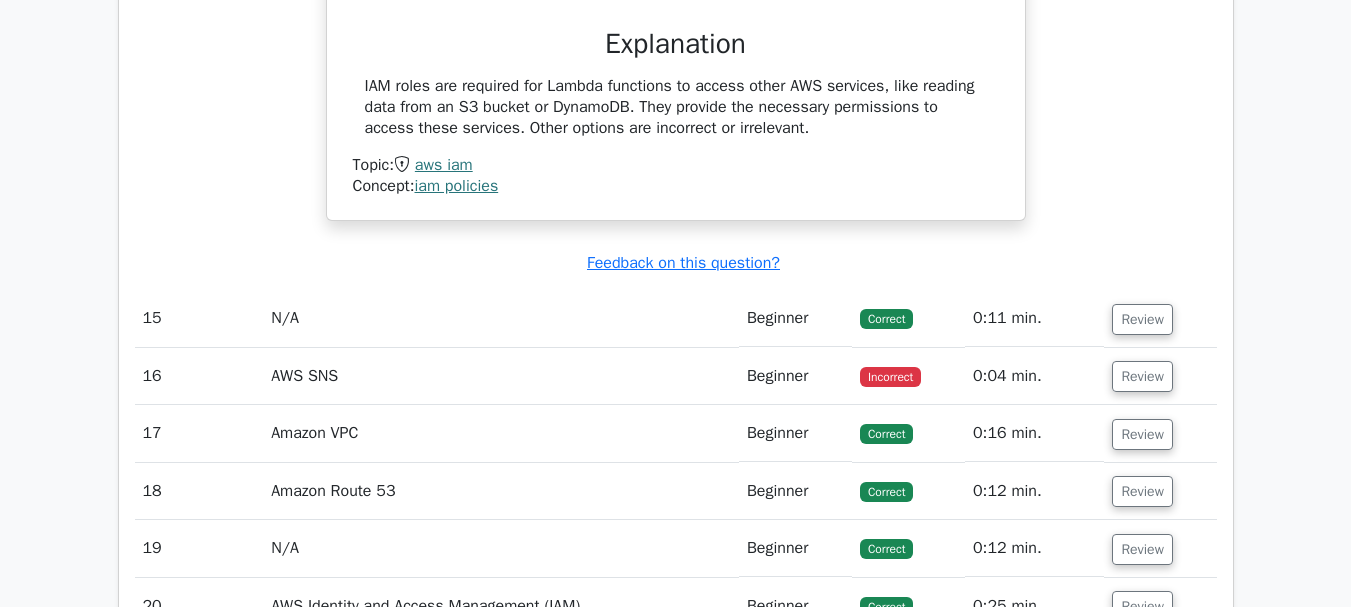 scroll, scrollTop: 5195, scrollLeft: 0, axis: vertical 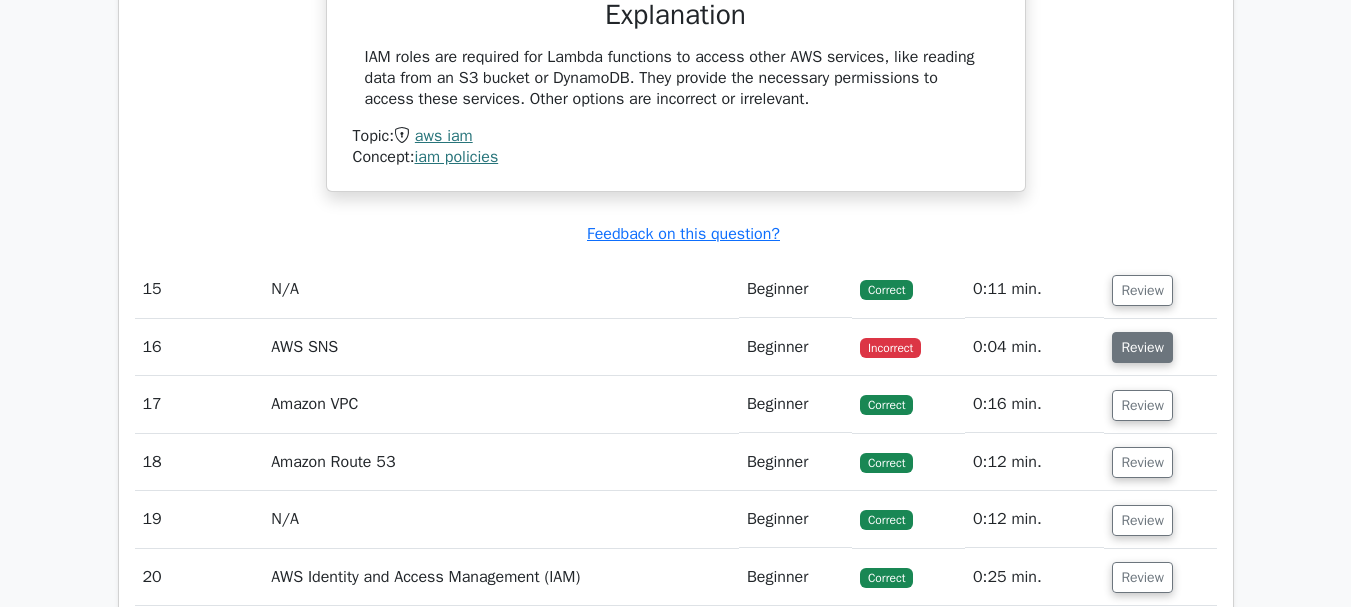 click on "Review" at bounding box center (1142, 347) 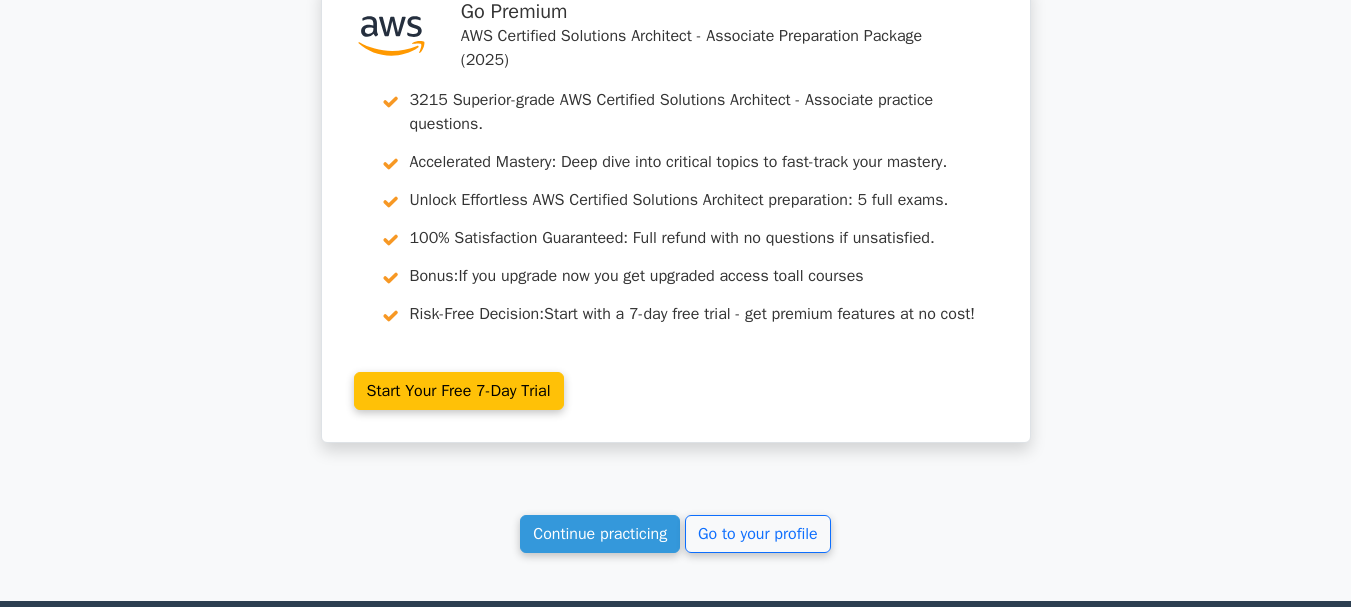scroll, scrollTop: 6981, scrollLeft: 0, axis: vertical 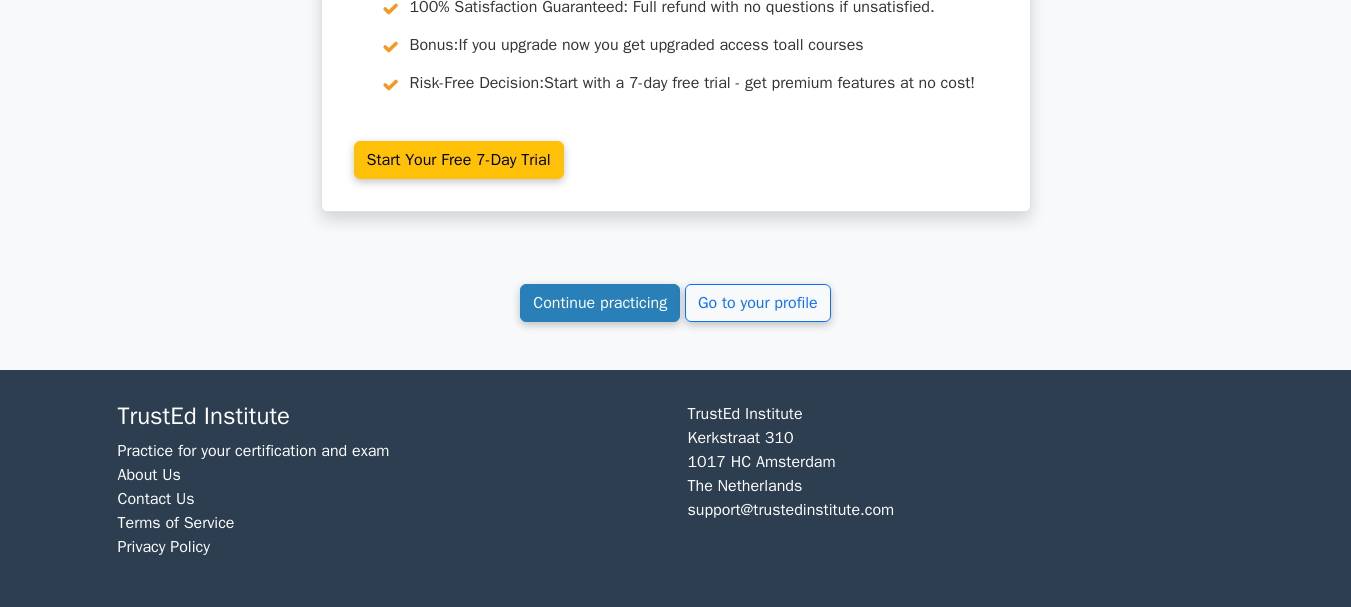 click on "Continue practicing" at bounding box center [600, 303] 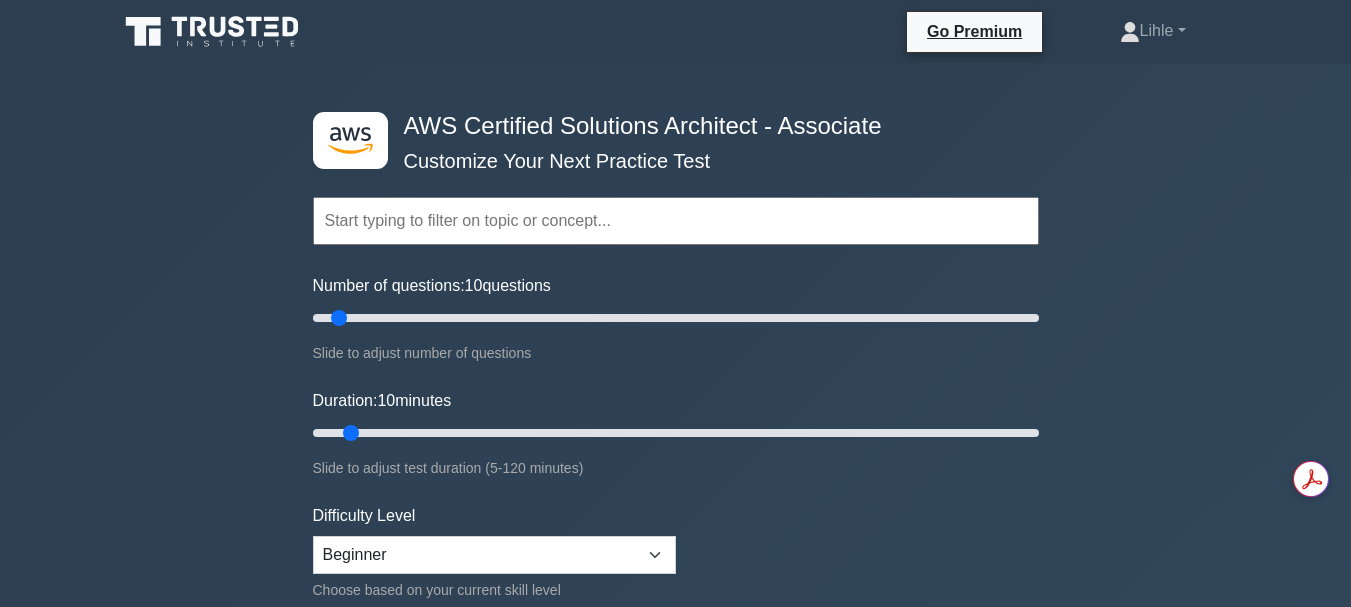 scroll, scrollTop: 0, scrollLeft: 0, axis: both 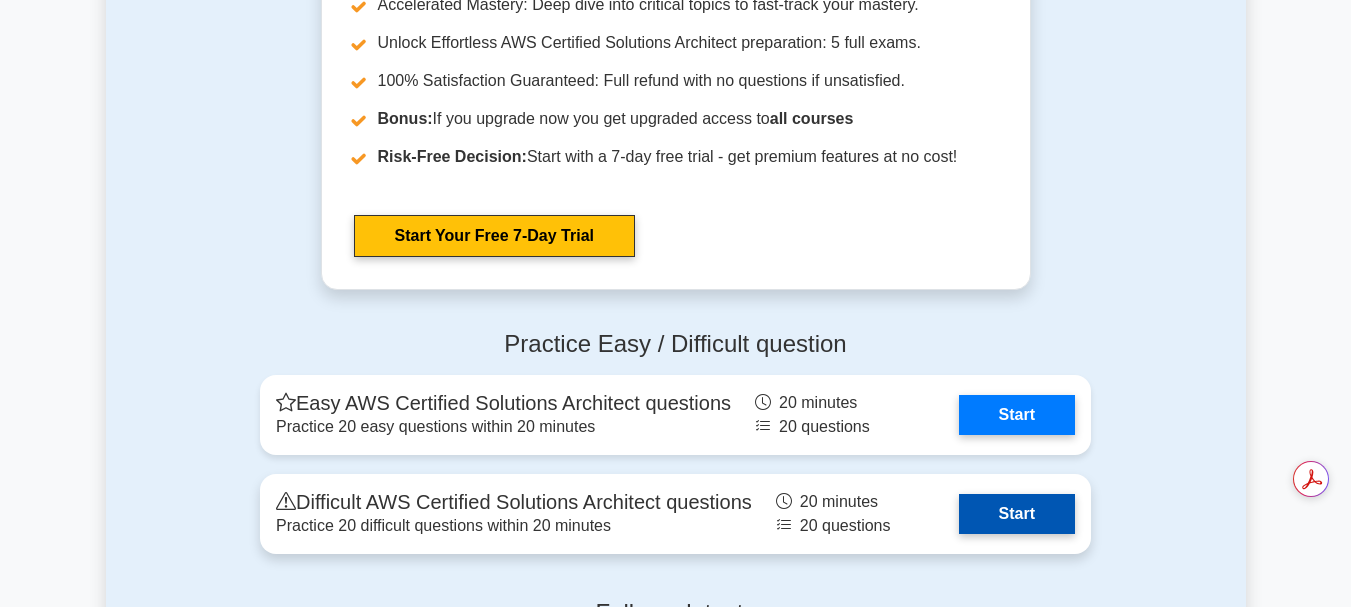 click on "Start" at bounding box center (1017, 514) 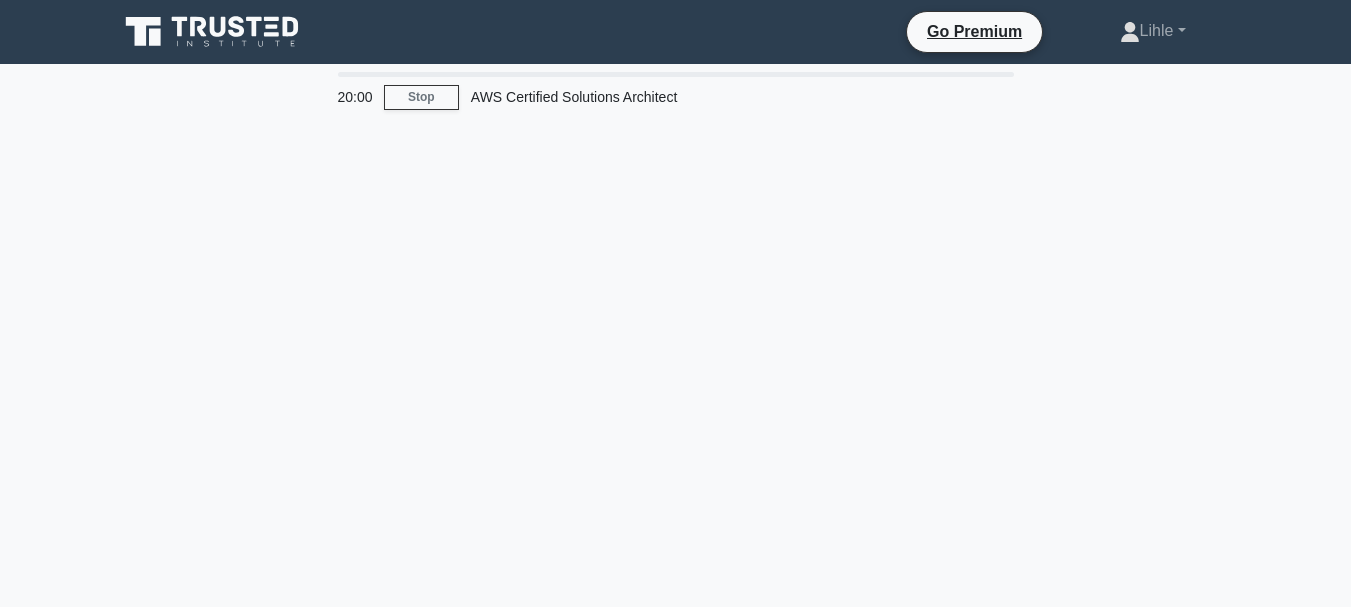 scroll, scrollTop: 0, scrollLeft: 0, axis: both 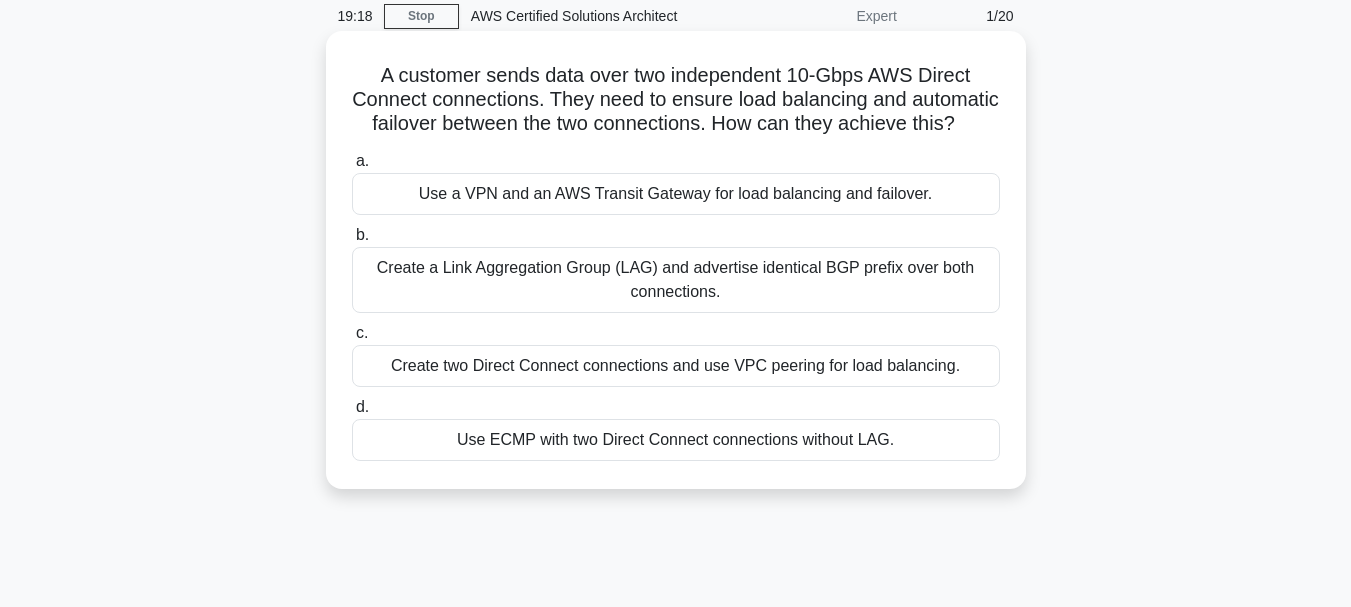 click on "Use a VPN and an AWS Transit Gateway for load balancing and failover." at bounding box center (676, 194) 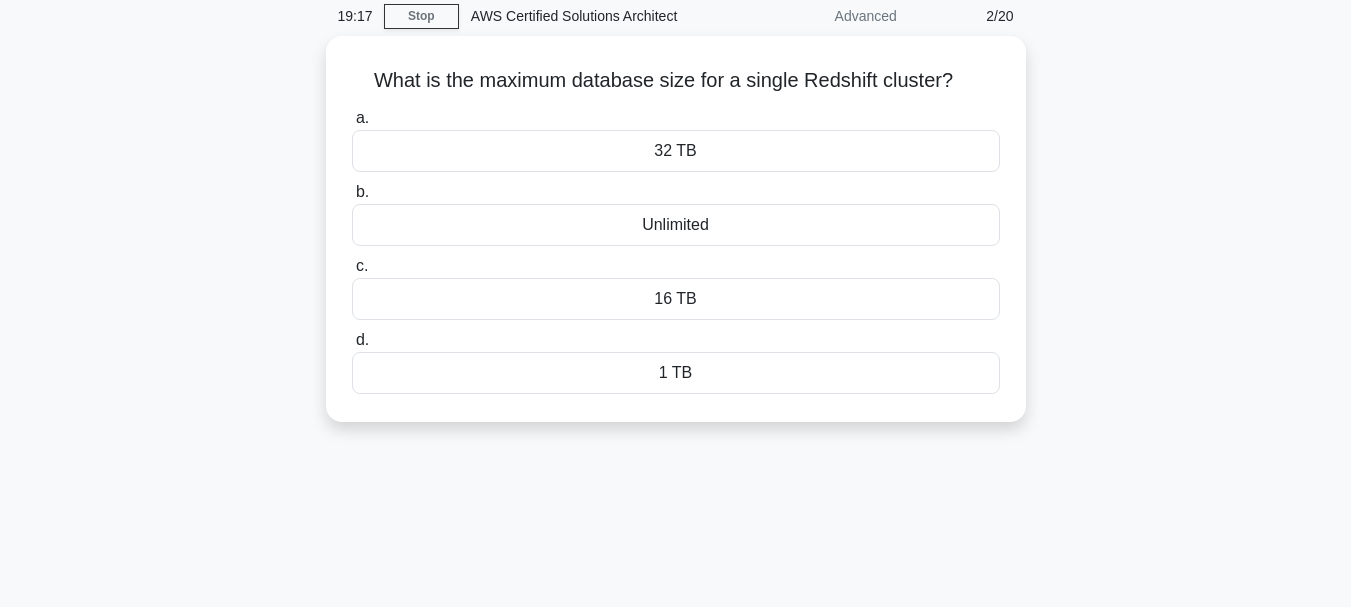 scroll, scrollTop: 0, scrollLeft: 0, axis: both 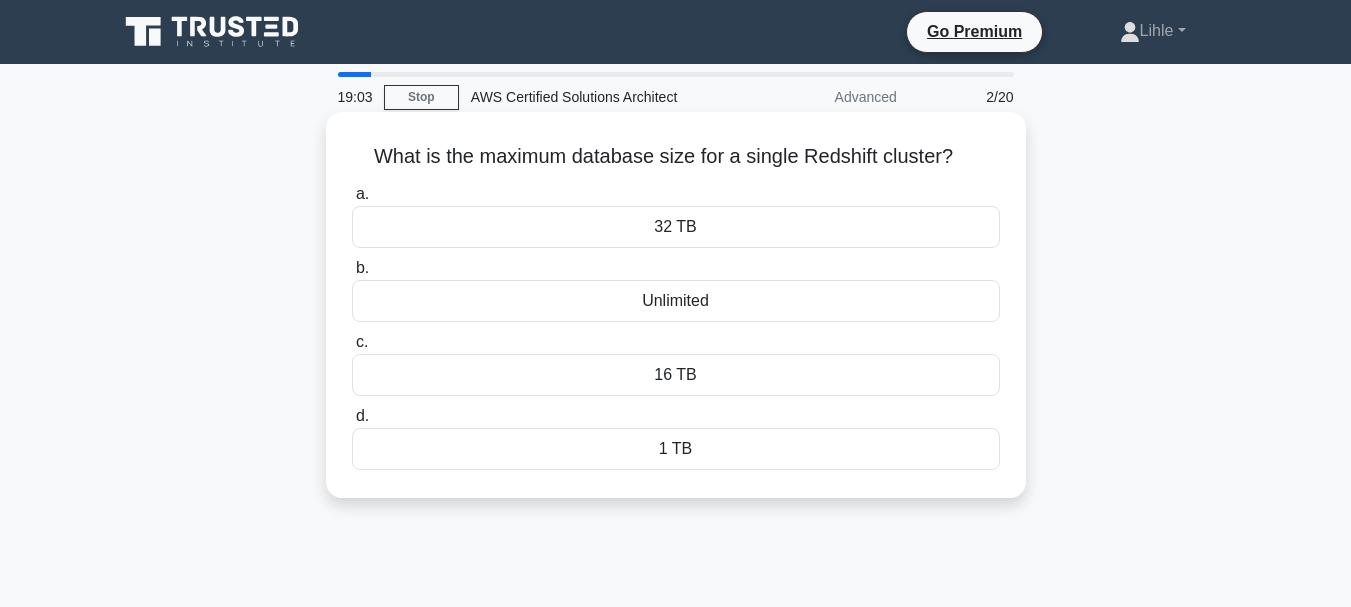 click on "32 TB" at bounding box center (676, 227) 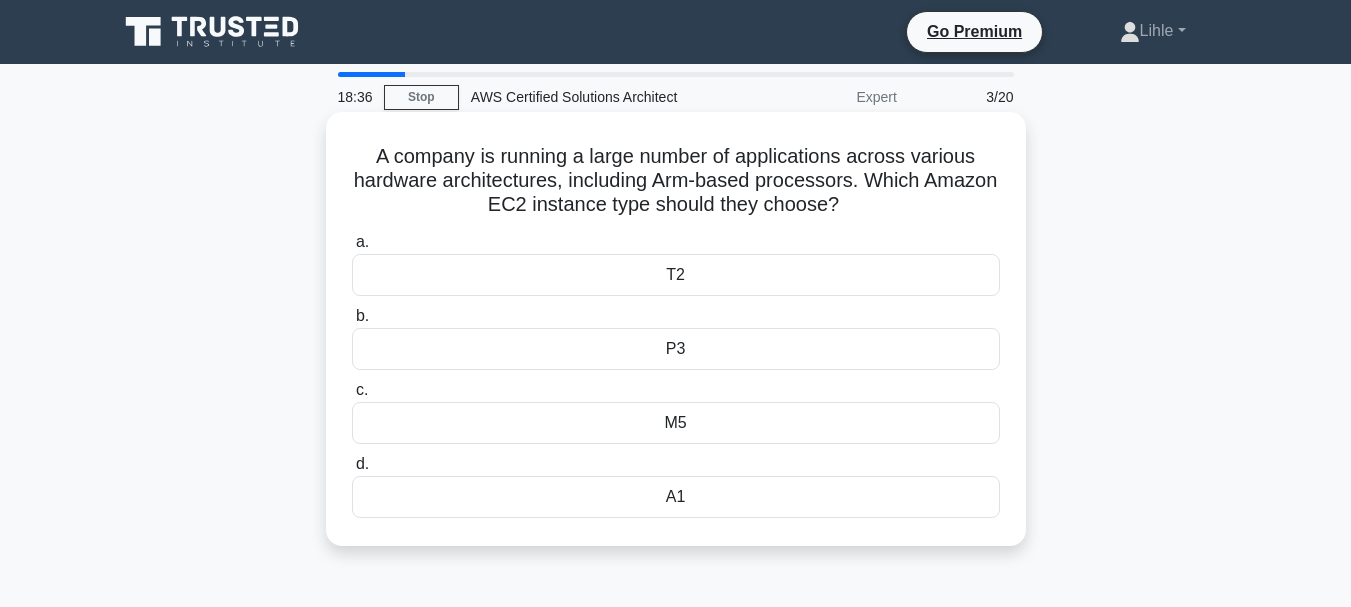 click on "P3" at bounding box center [676, 349] 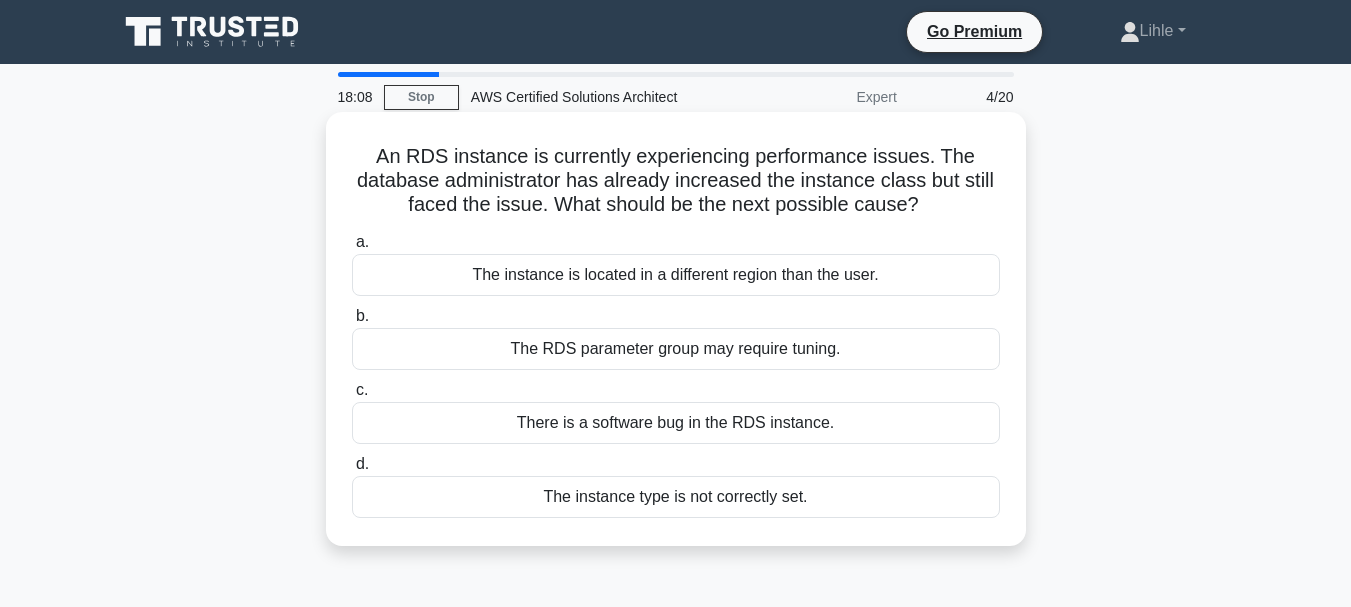 click on "The instance is located in a different region than the user." at bounding box center [676, 275] 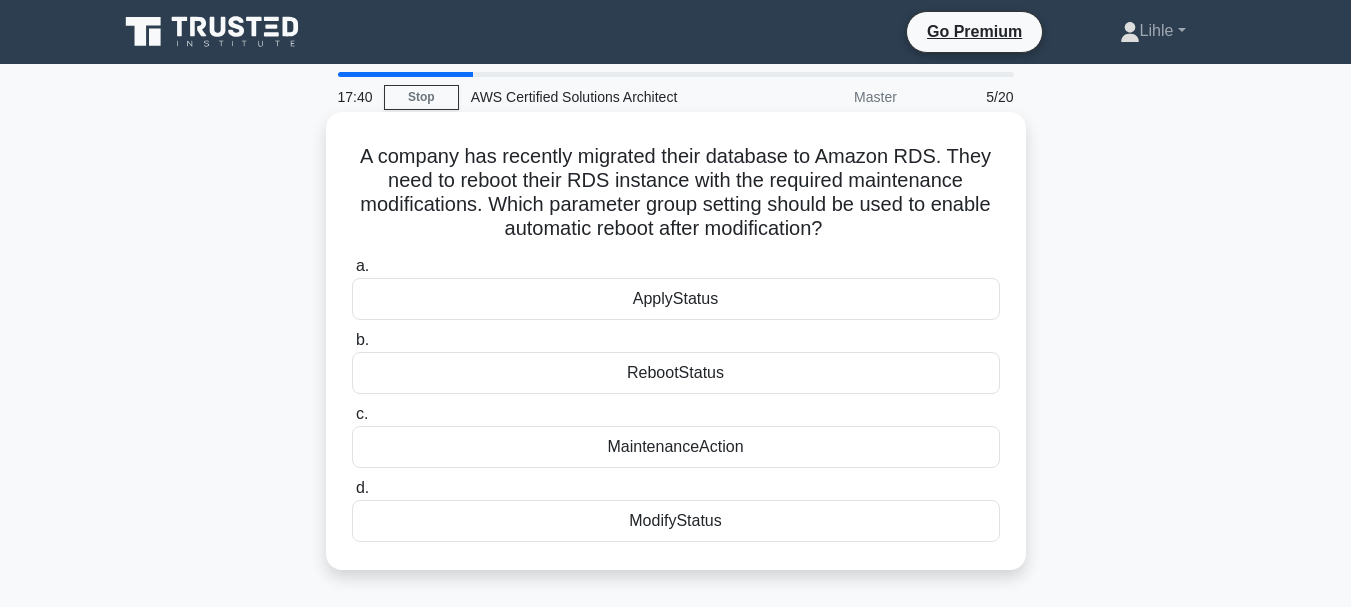click on "RebootStatus" at bounding box center [676, 373] 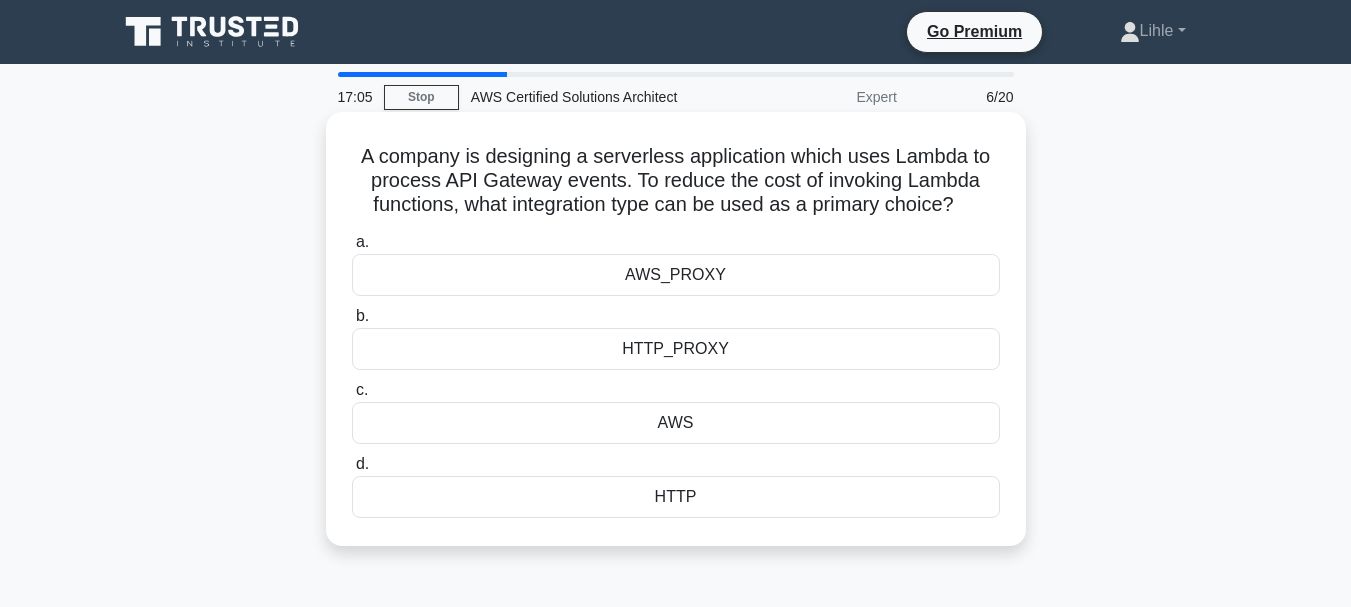 click on "HTTP" at bounding box center (676, 497) 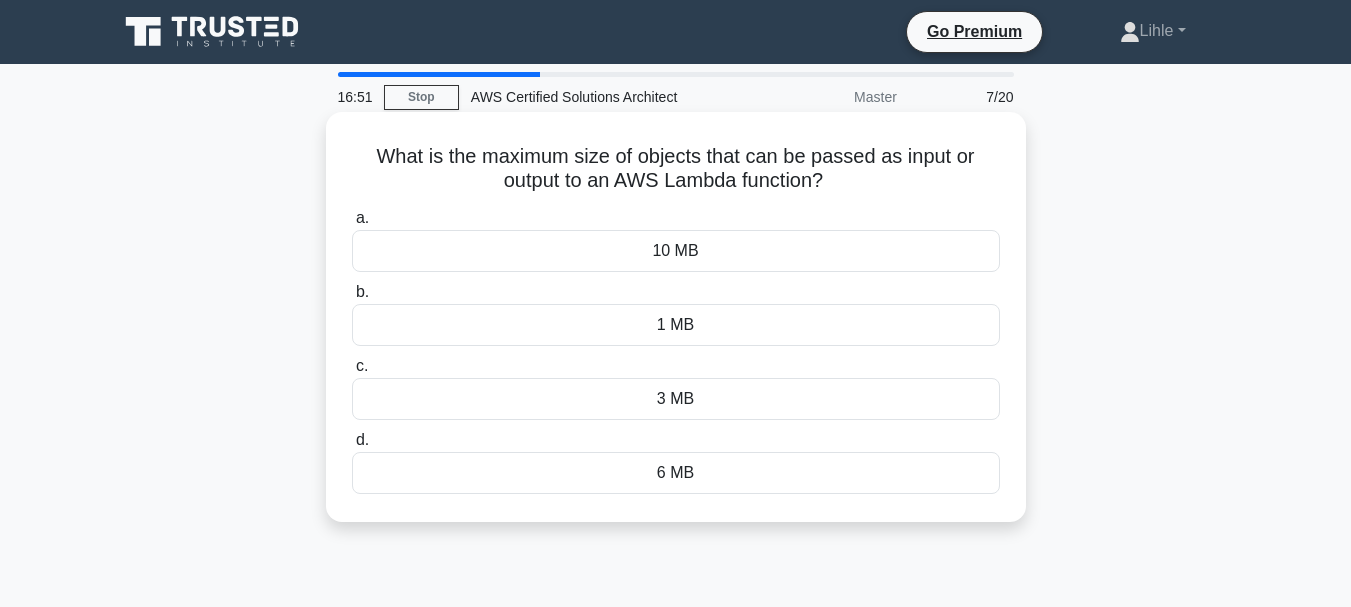 click on "6 MB" at bounding box center (676, 473) 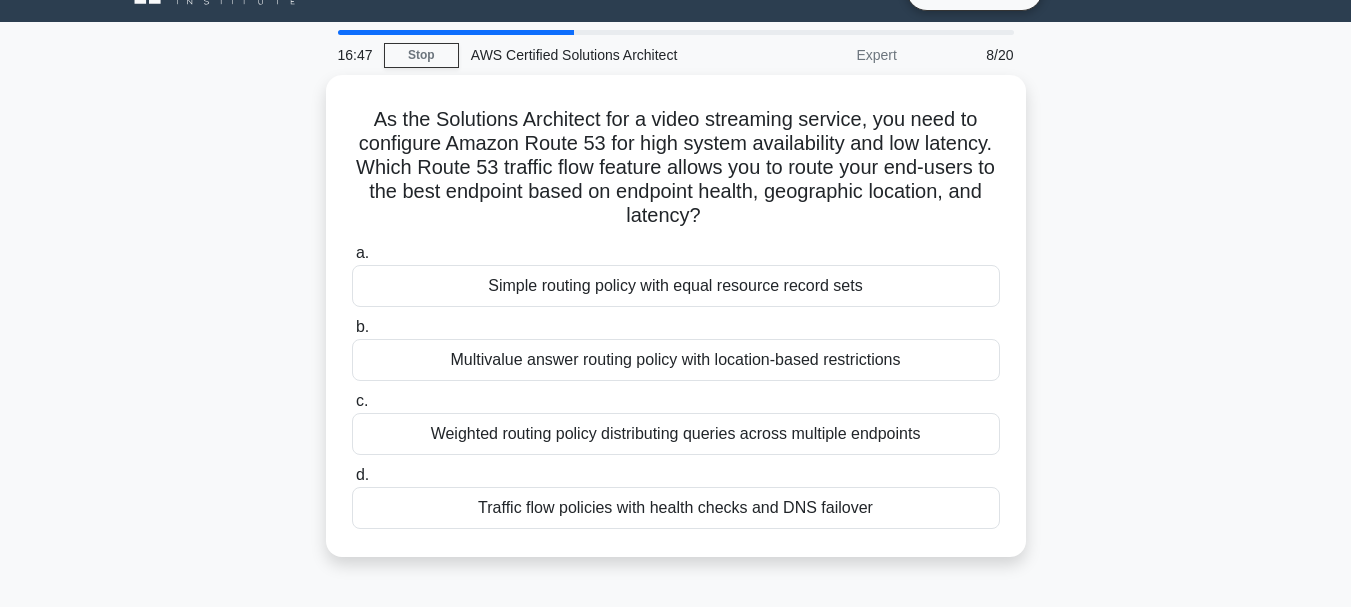 scroll, scrollTop: 49, scrollLeft: 0, axis: vertical 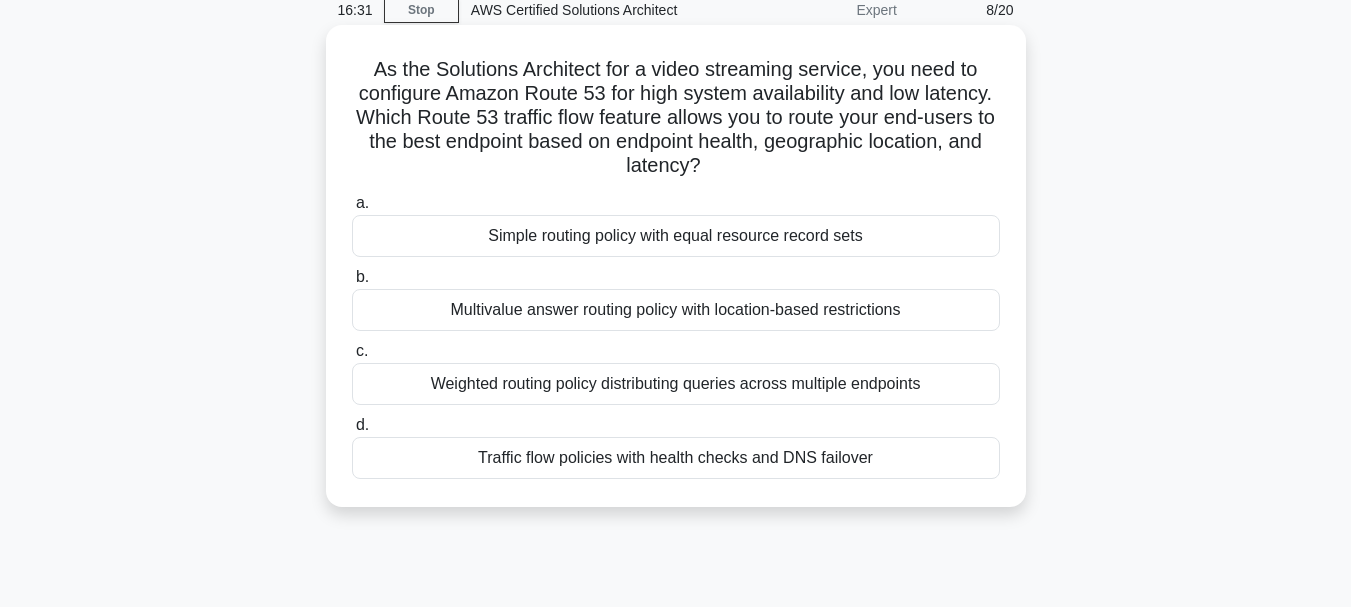 click on "Traffic flow policies with health checks and DNS failover" at bounding box center [676, 458] 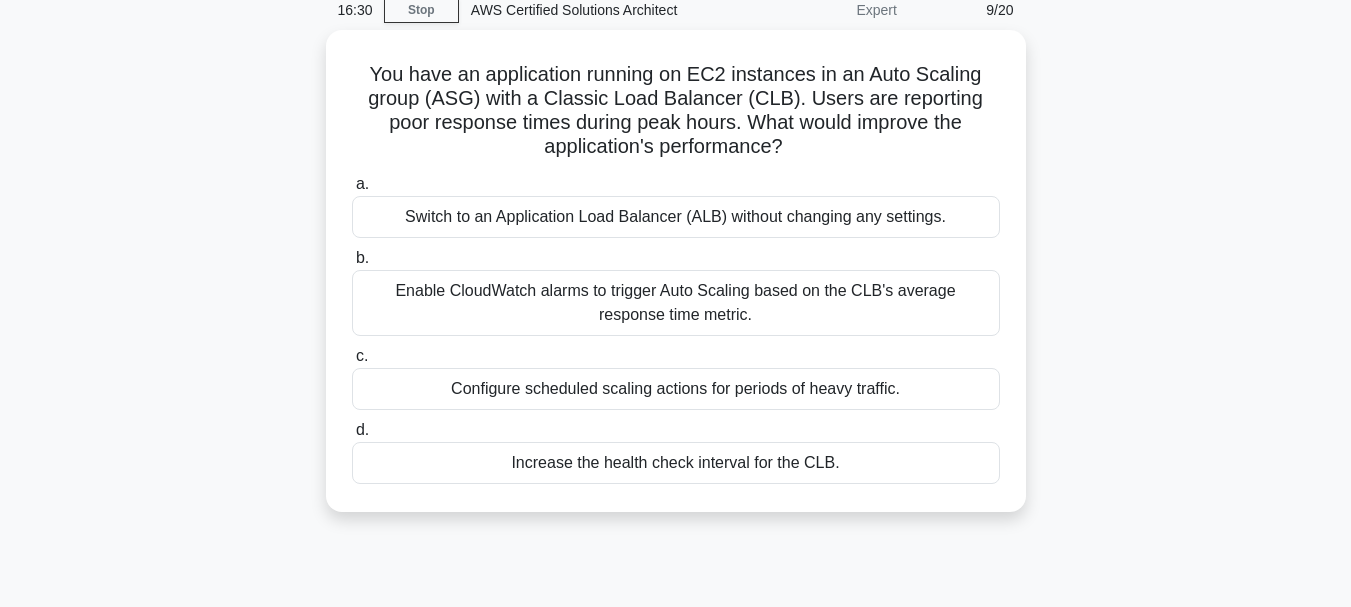scroll, scrollTop: 0, scrollLeft: 0, axis: both 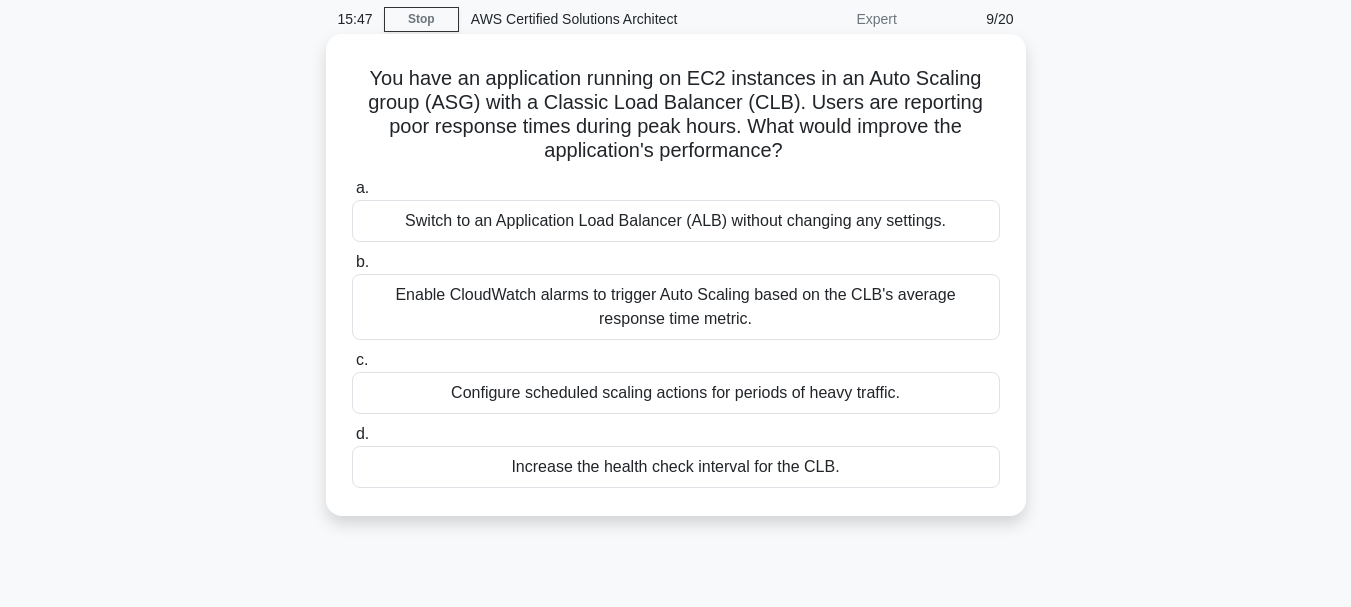 click on "Switch to an Application Load Balancer (ALB) without changing any settings." at bounding box center (676, 221) 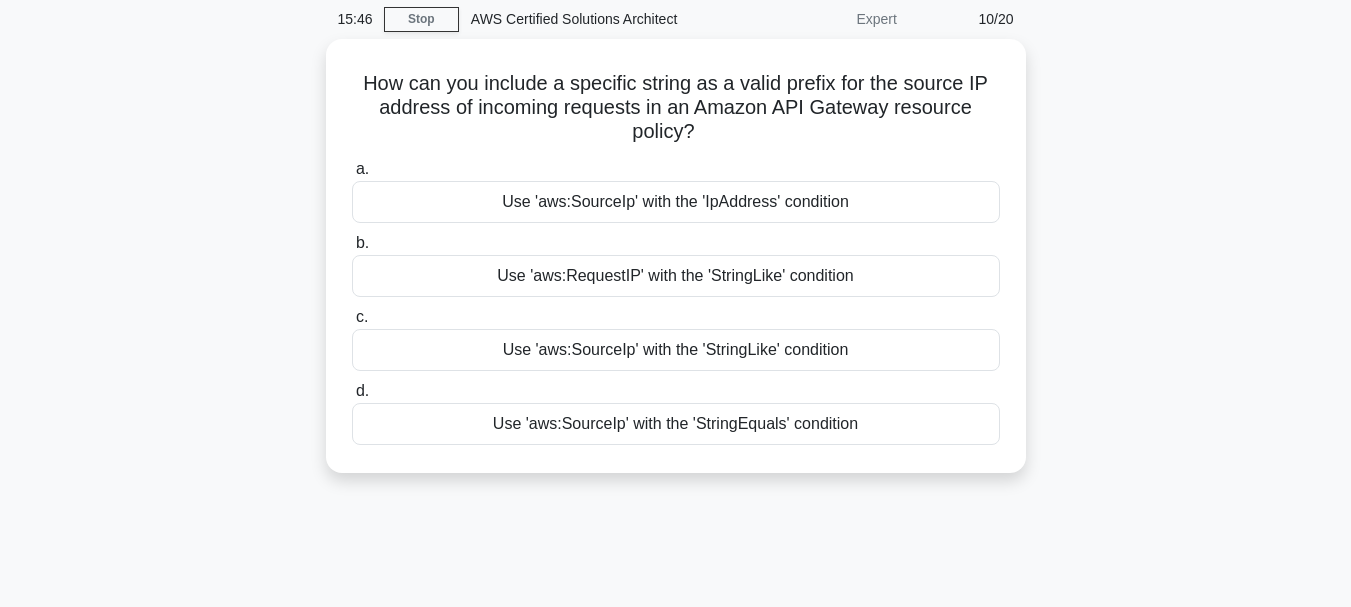 scroll, scrollTop: 0, scrollLeft: 0, axis: both 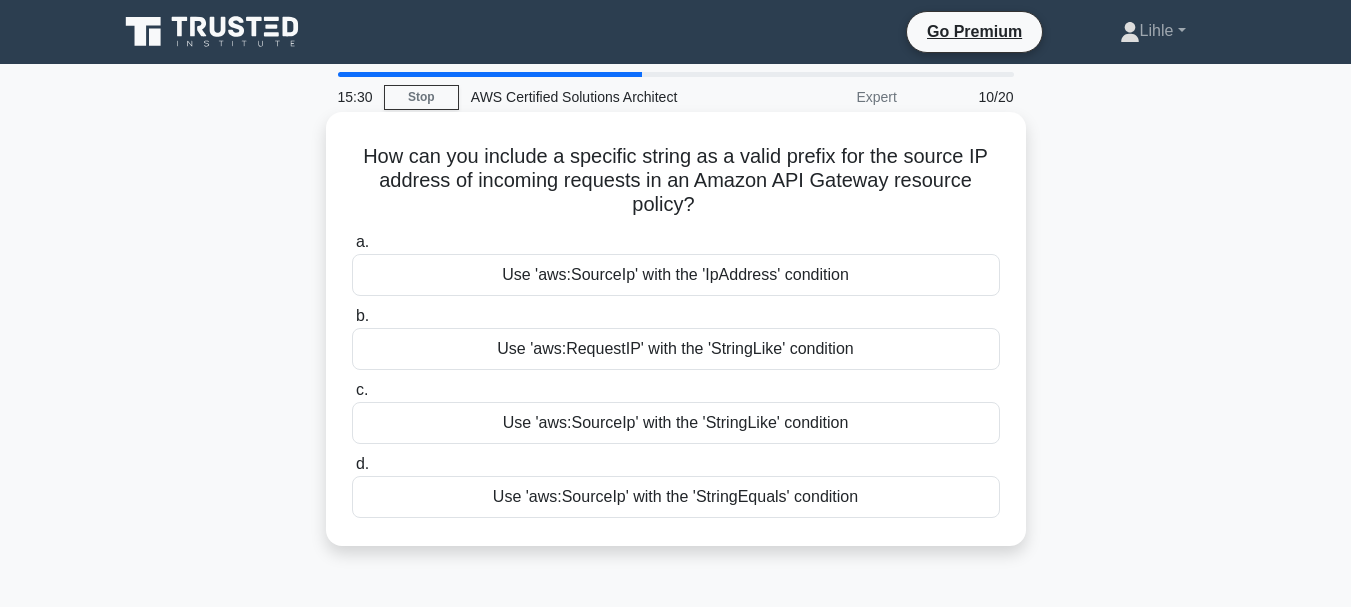 click on "Use 'aws:RequestIP' with the 'StringLike' condition" at bounding box center [676, 349] 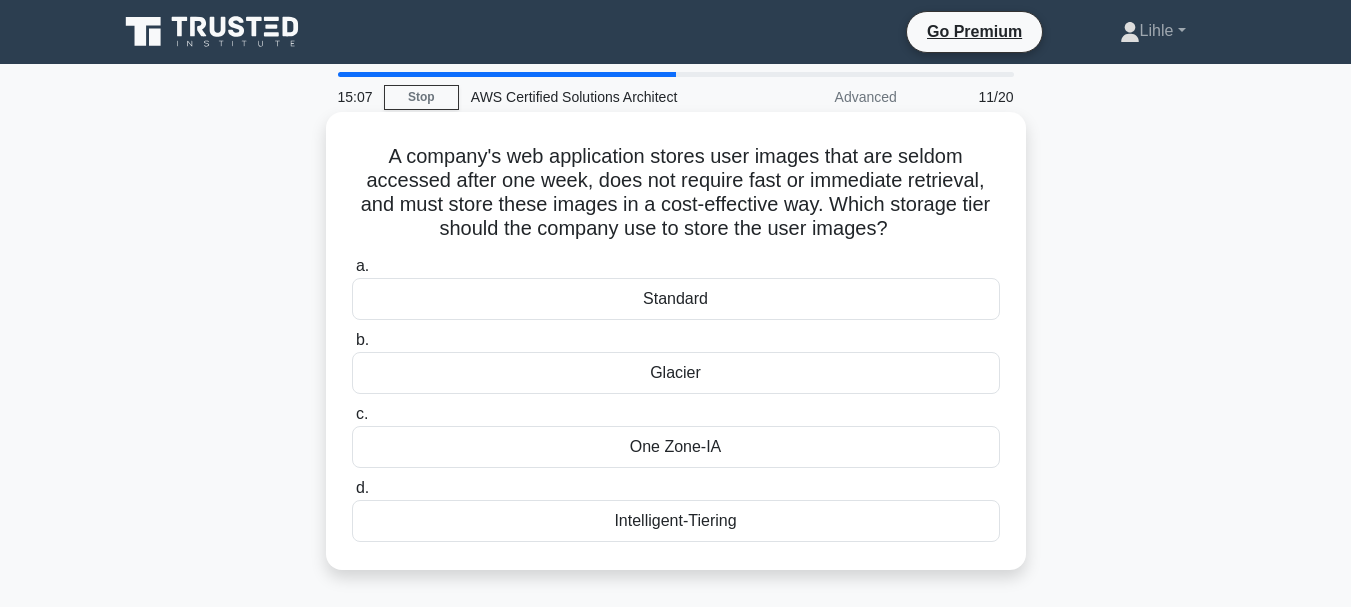 click on "Intelligent-Tiering" at bounding box center (676, 521) 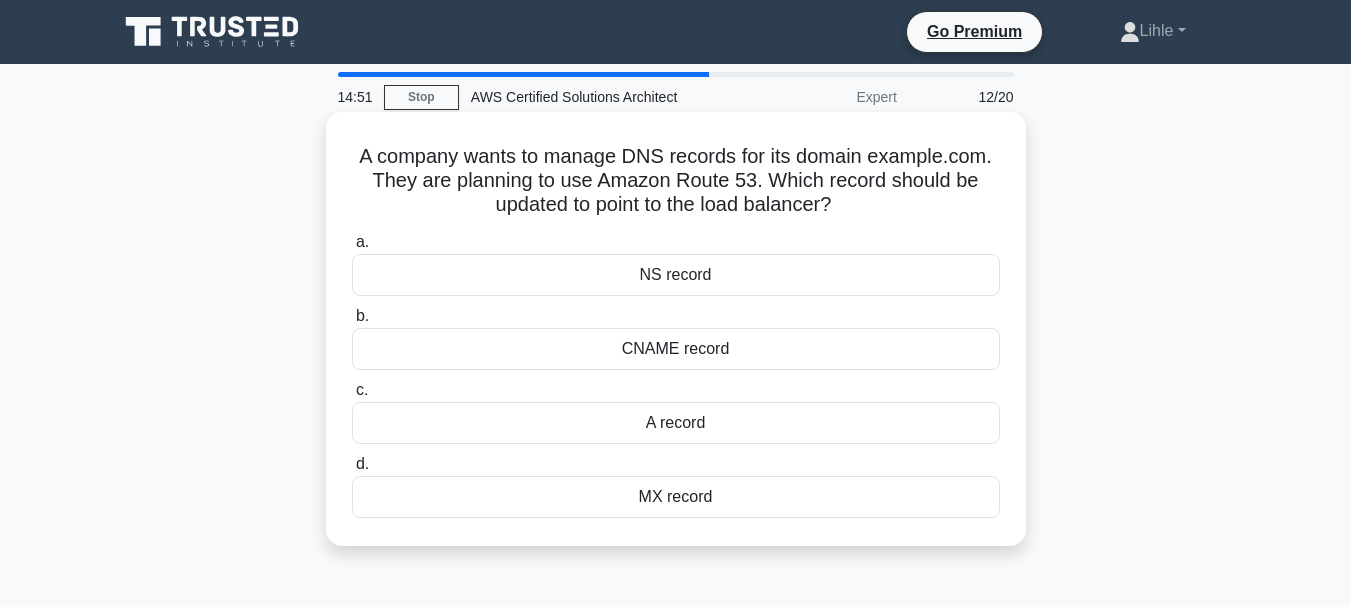 click on "MX record" at bounding box center (676, 497) 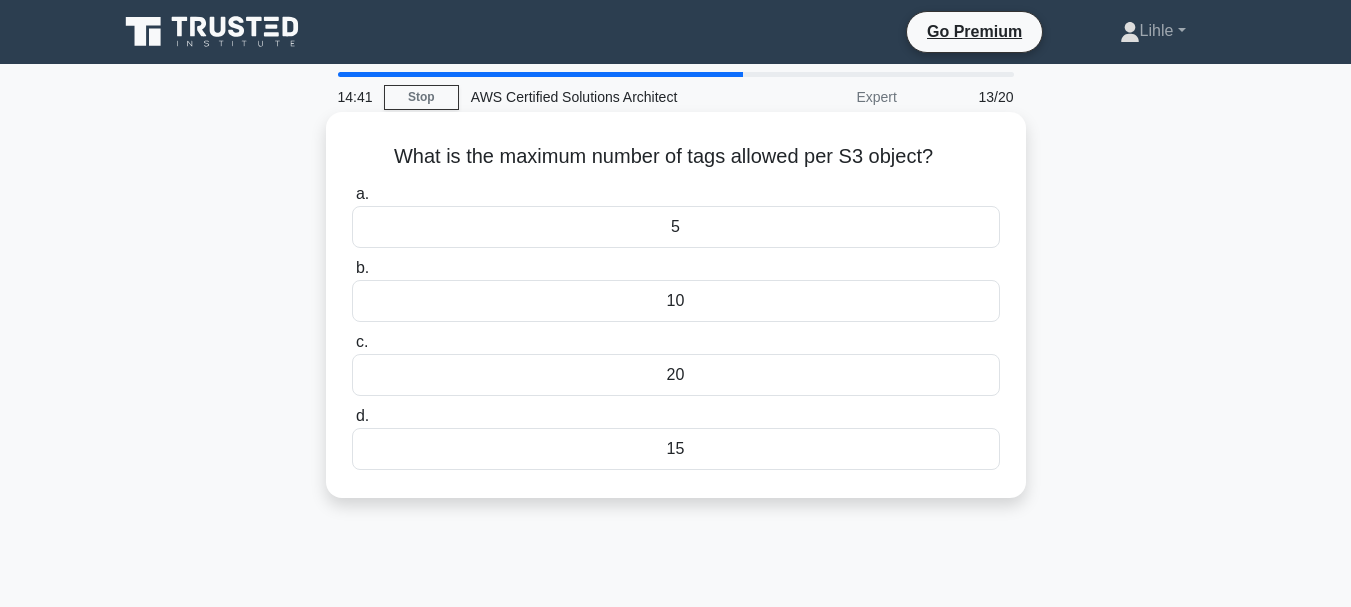 click on "5" at bounding box center (676, 227) 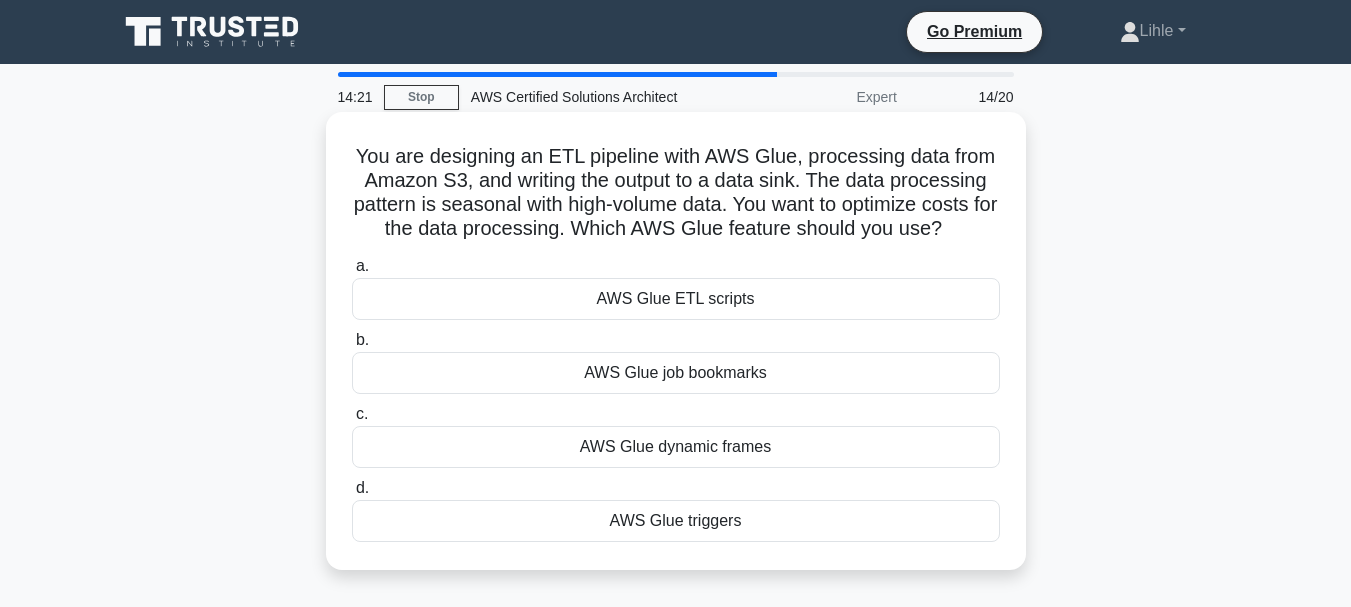 click on "AWS Glue ETL scripts" at bounding box center [676, 299] 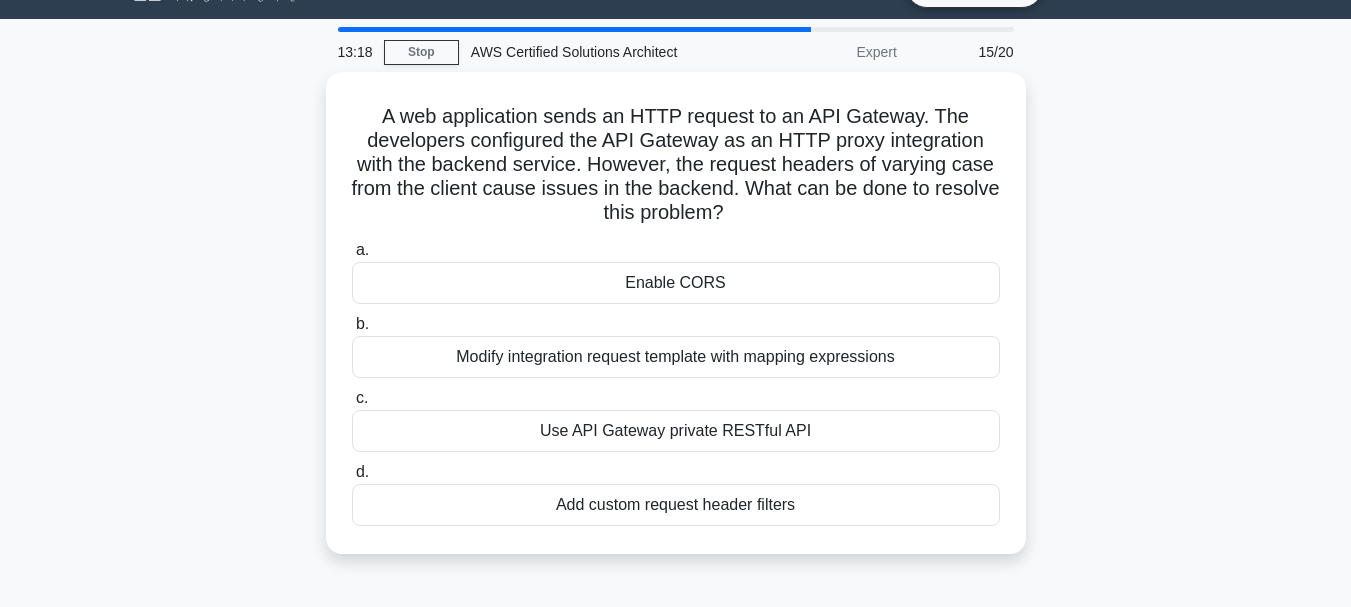 scroll, scrollTop: 49, scrollLeft: 0, axis: vertical 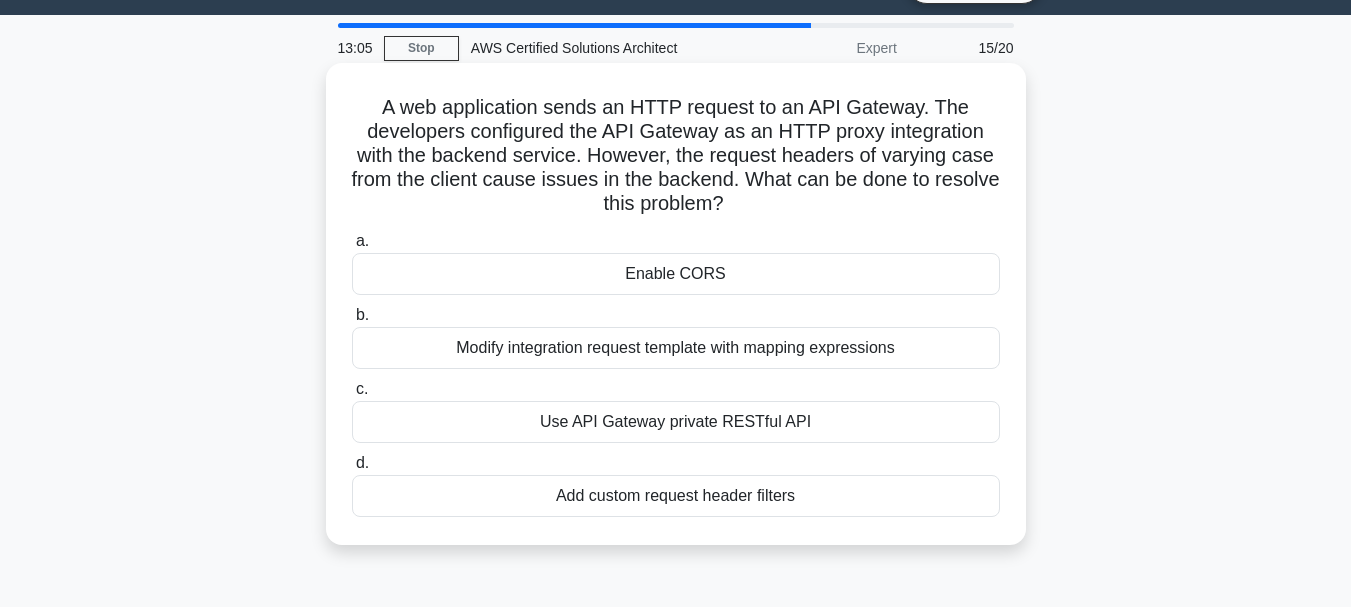 click on "Add custom request header filters" at bounding box center (676, 496) 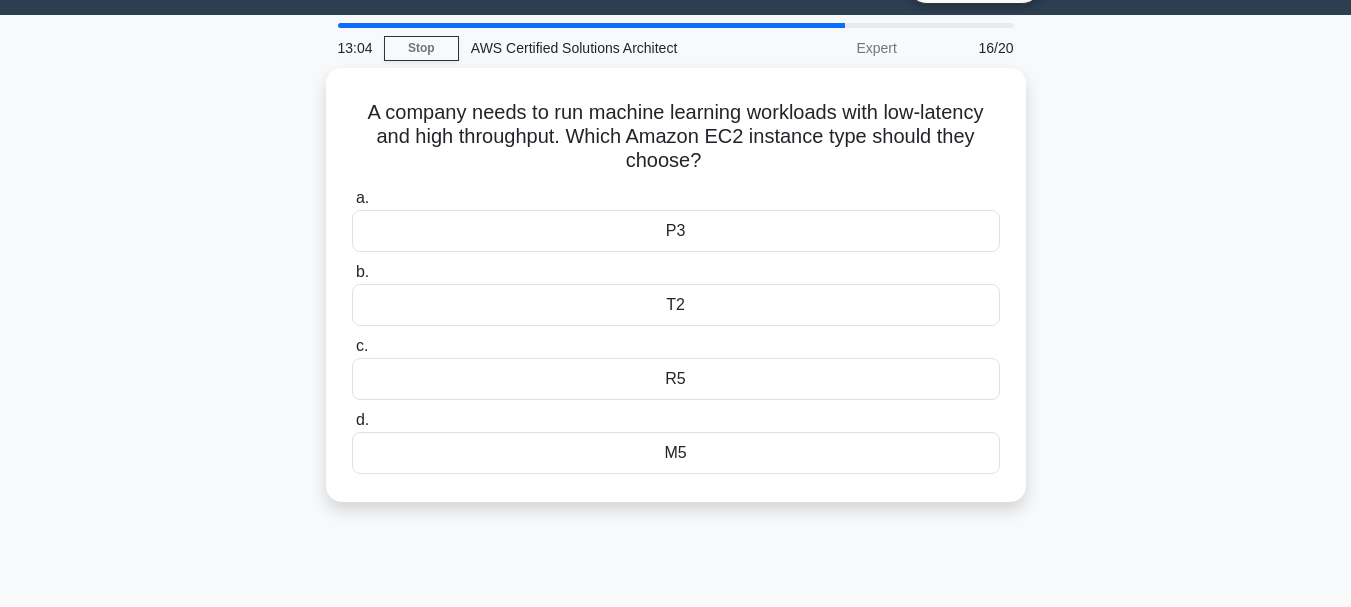 scroll, scrollTop: 0, scrollLeft: 0, axis: both 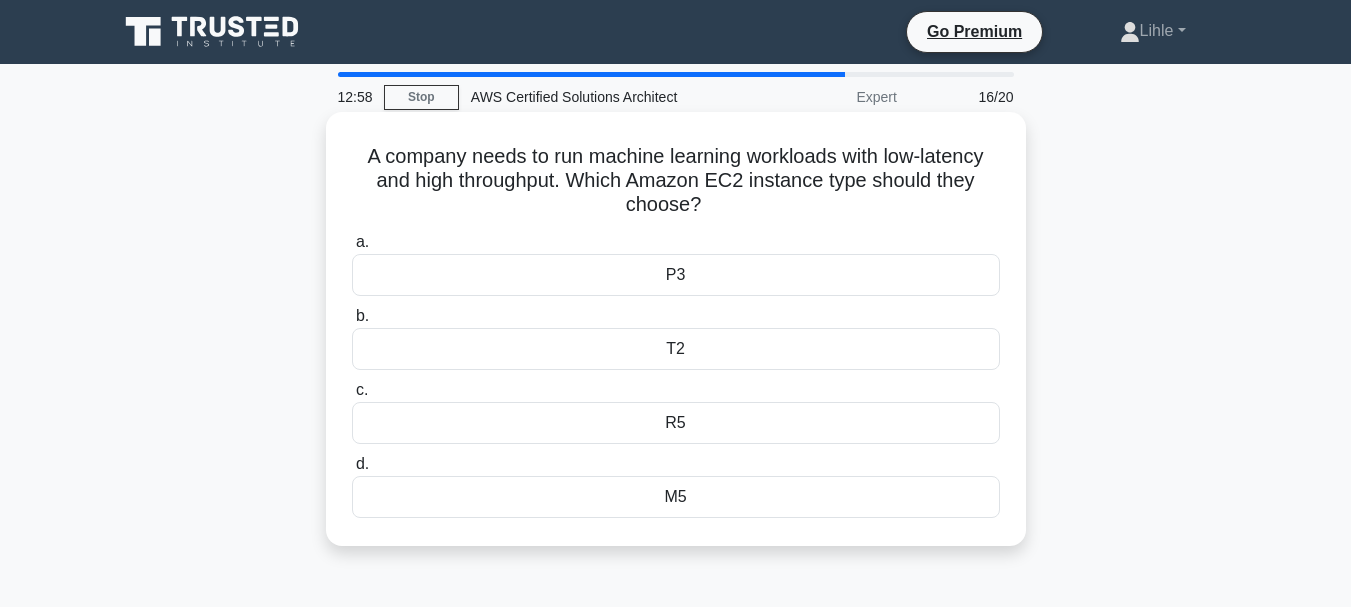 click on "M5" at bounding box center (676, 497) 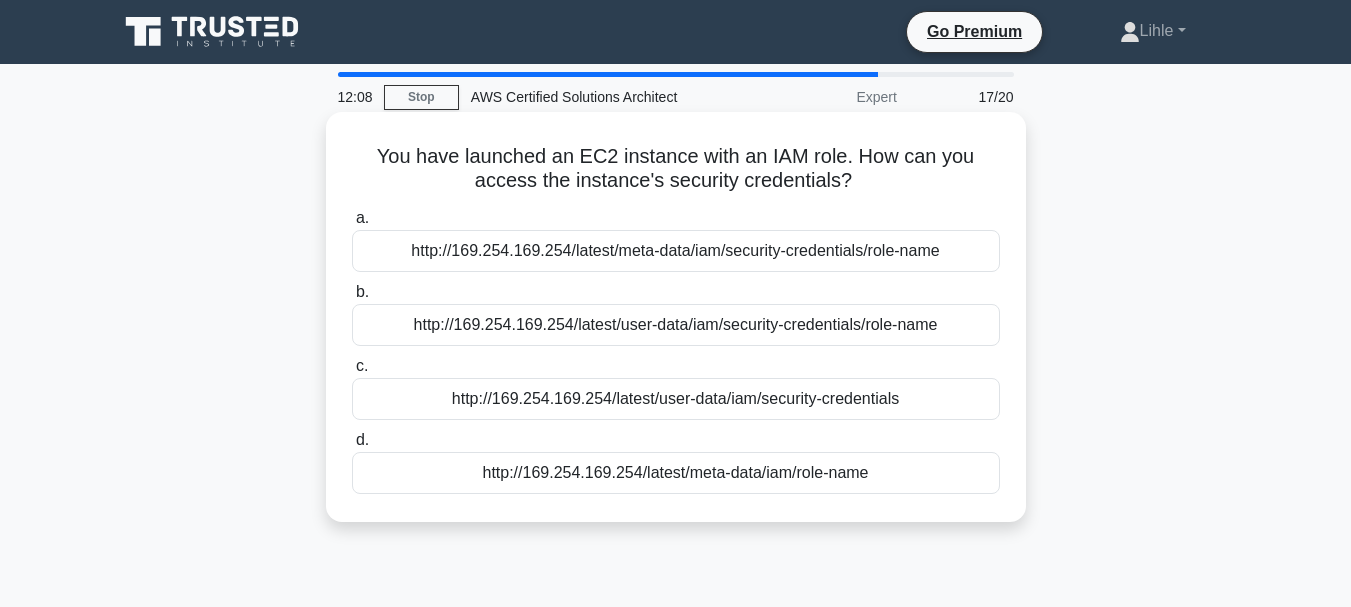 click on "http://169.254.169.254/latest/meta-data/iam/security-credentials/role-name" at bounding box center [676, 251] 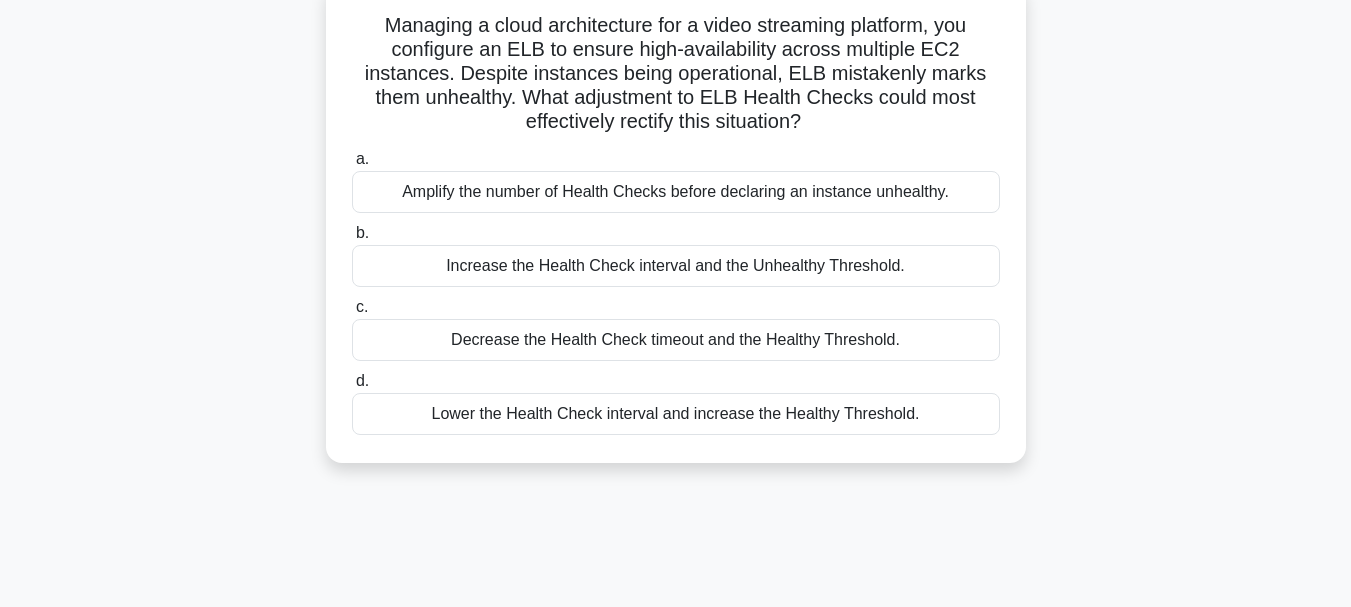 scroll, scrollTop: 148, scrollLeft: 0, axis: vertical 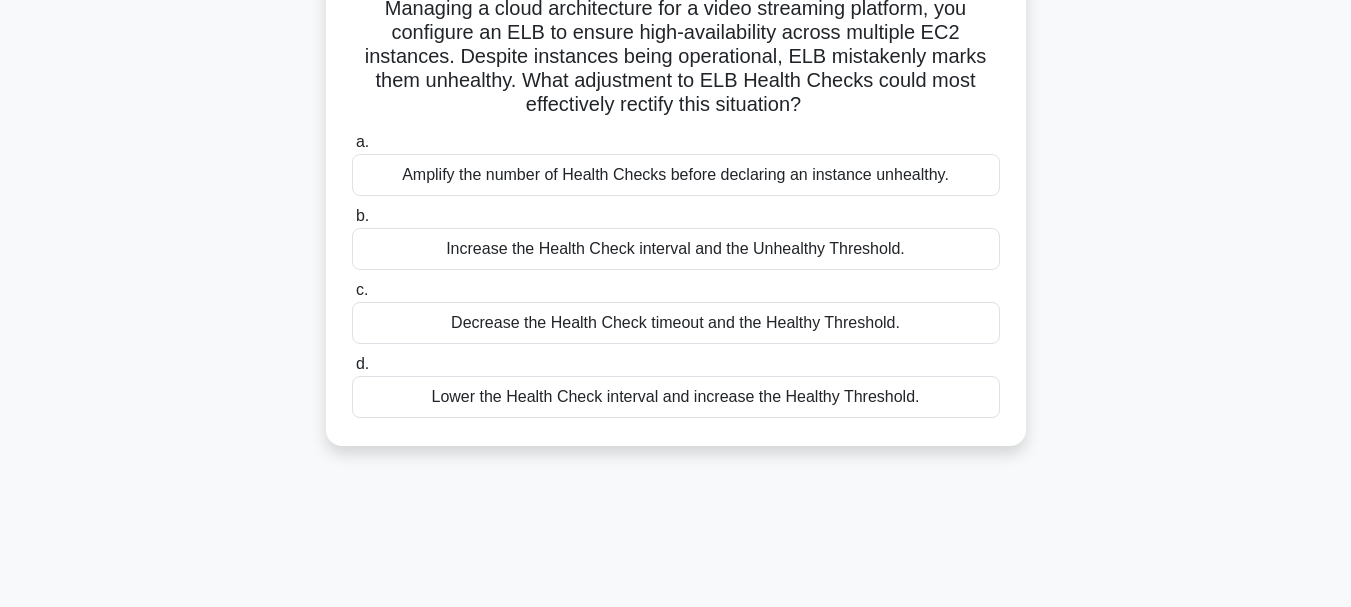 click on "Amplify the number of Health Checks before declaring an instance unhealthy." at bounding box center [676, 175] 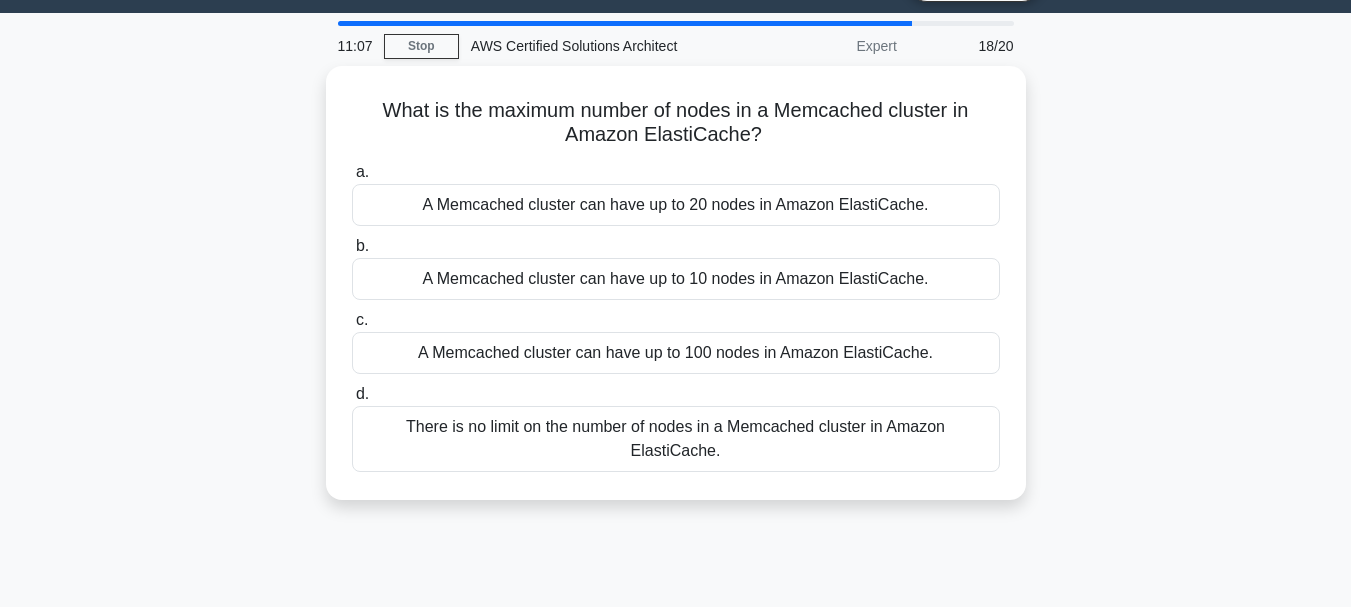 scroll, scrollTop: 0, scrollLeft: 0, axis: both 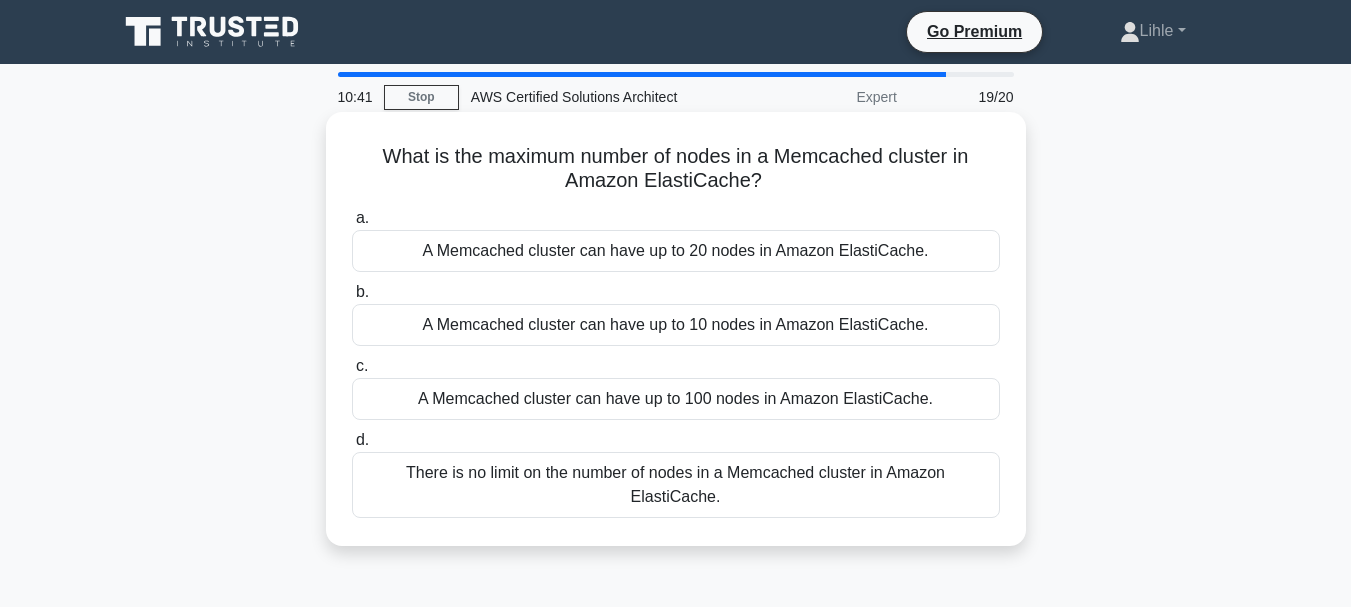 click on "A Memcached cluster can have up to 10 nodes in Amazon ElastiCache." at bounding box center (676, 325) 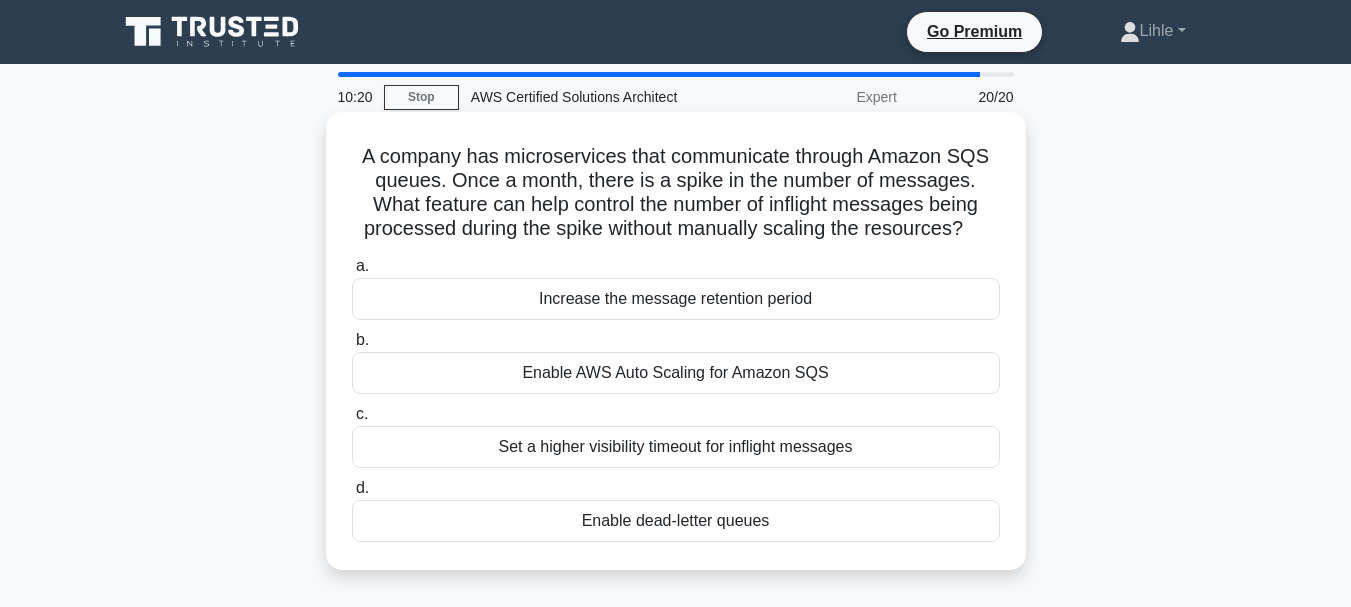 click on "Enable AWS Auto Scaling for Amazon SQS" at bounding box center [676, 373] 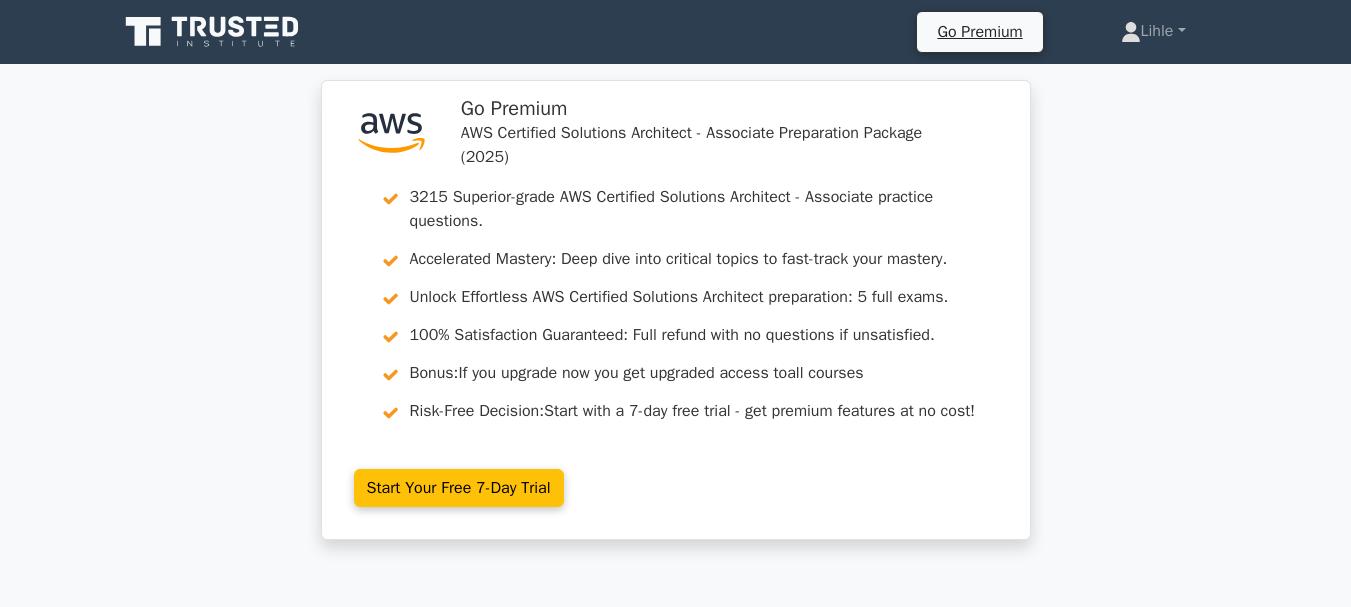 scroll, scrollTop: 0, scrollLeft: 0, axis: both 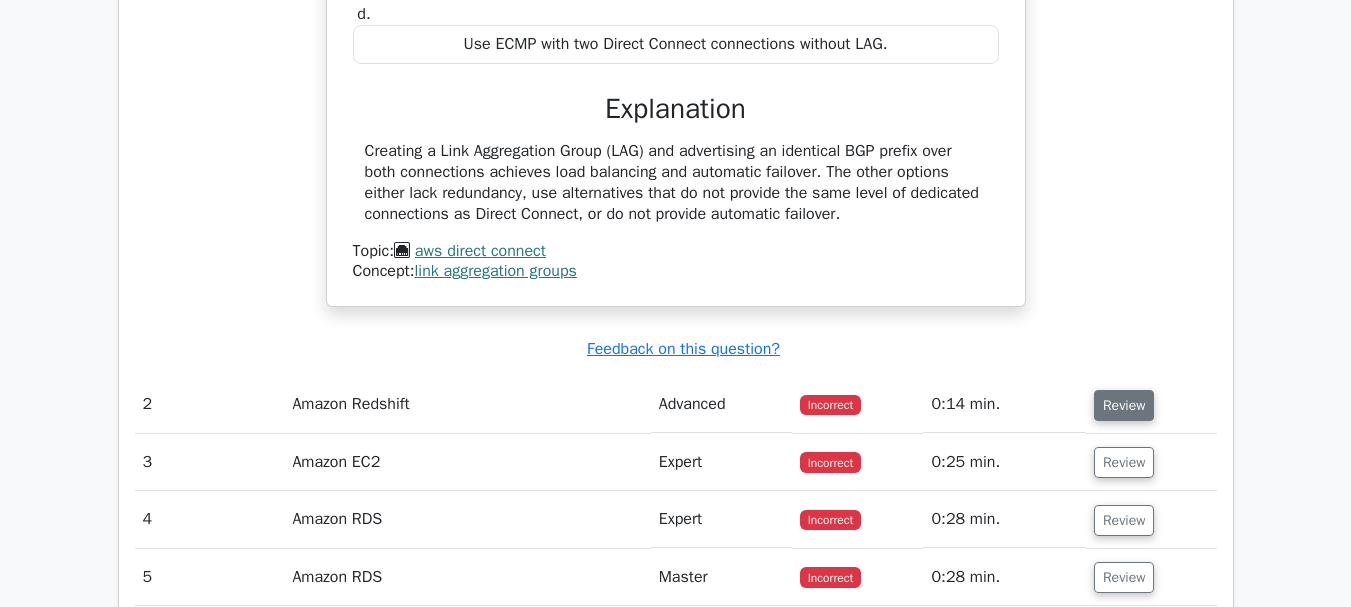 click on "Review" at bounding box center (1124, 405) 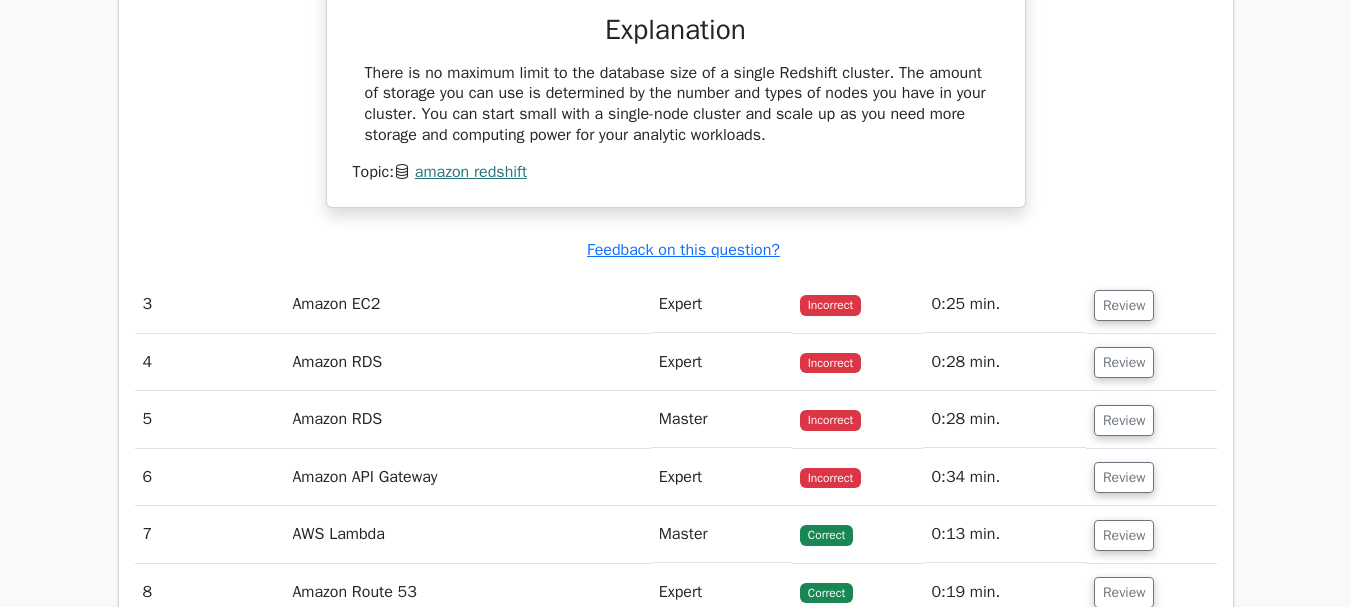 scroll, scrollTop: 3226, scrollLeft: 0, axis: vertical 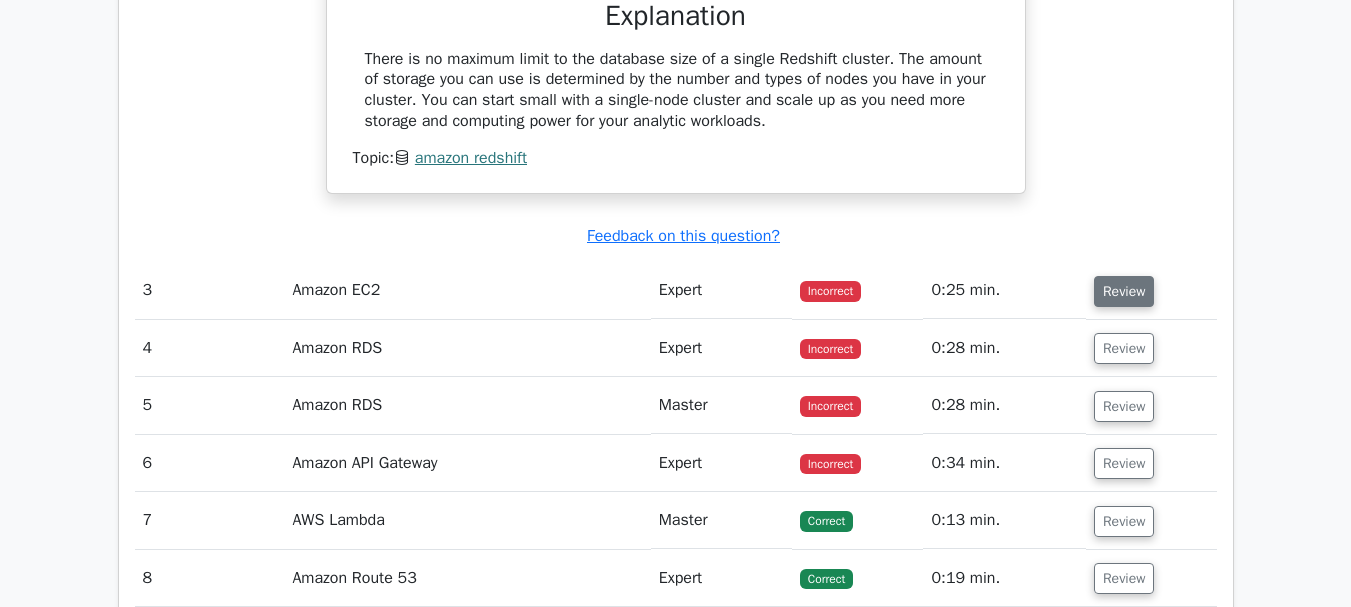 click on "Review" at bounding box center (1124, 291) 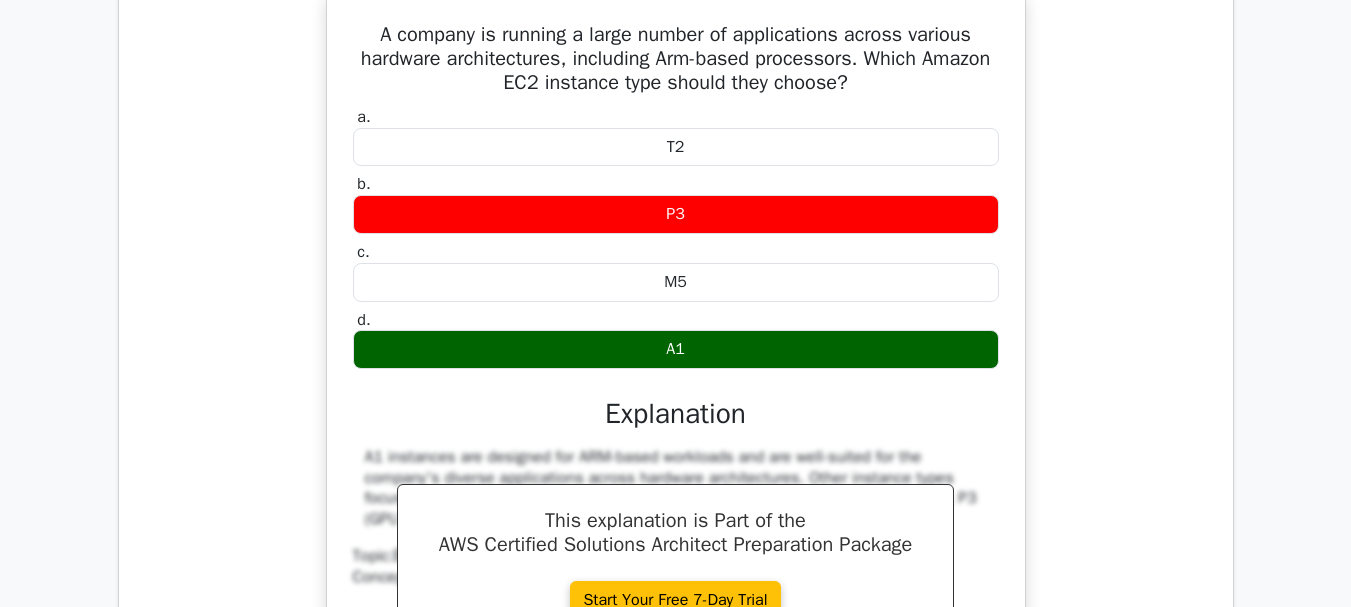 scroll, scrollTop: 3572, scrollLeft: 0, axis: vertical 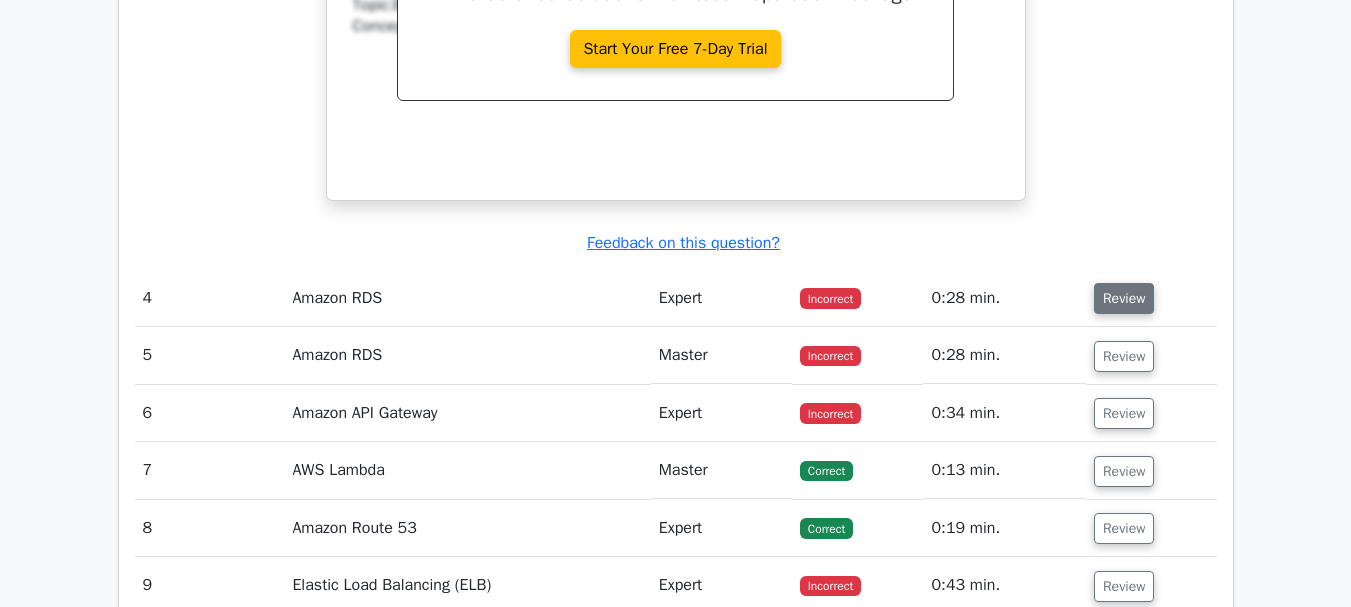 click on "Review" at bounding box center (1124, 298) 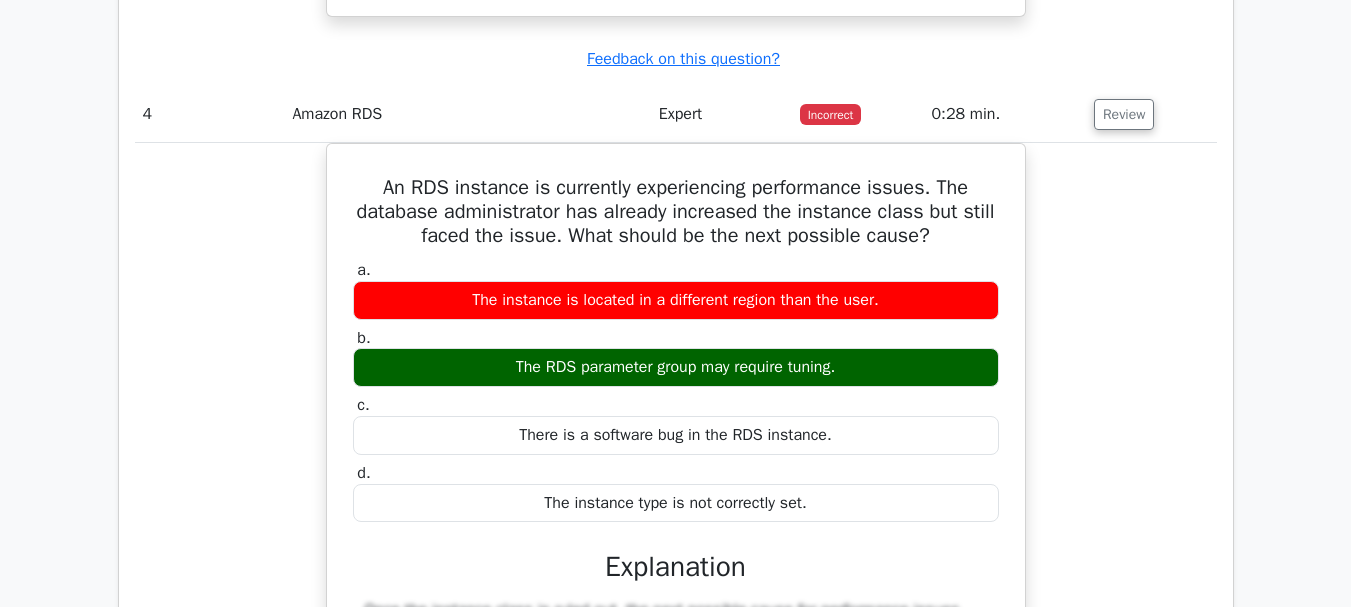 scroll, scrollTop: 4346, scrollLeft: 0, axis: vertical 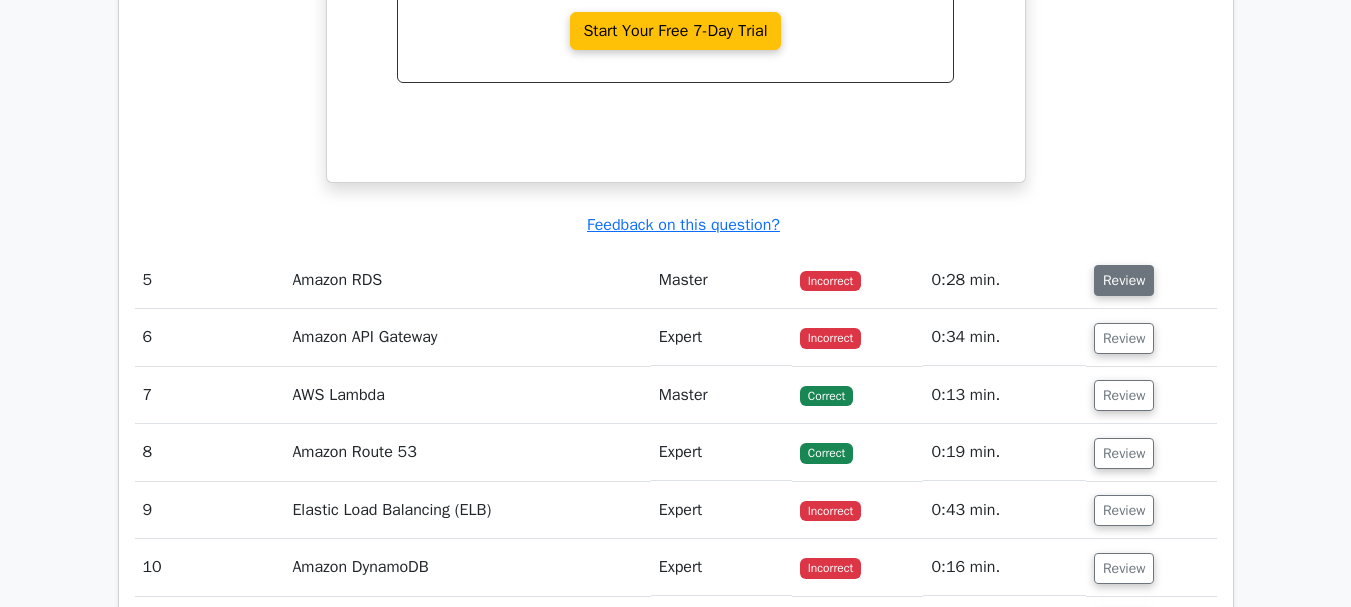 click on "Review" at bounding box center (1124, 280) 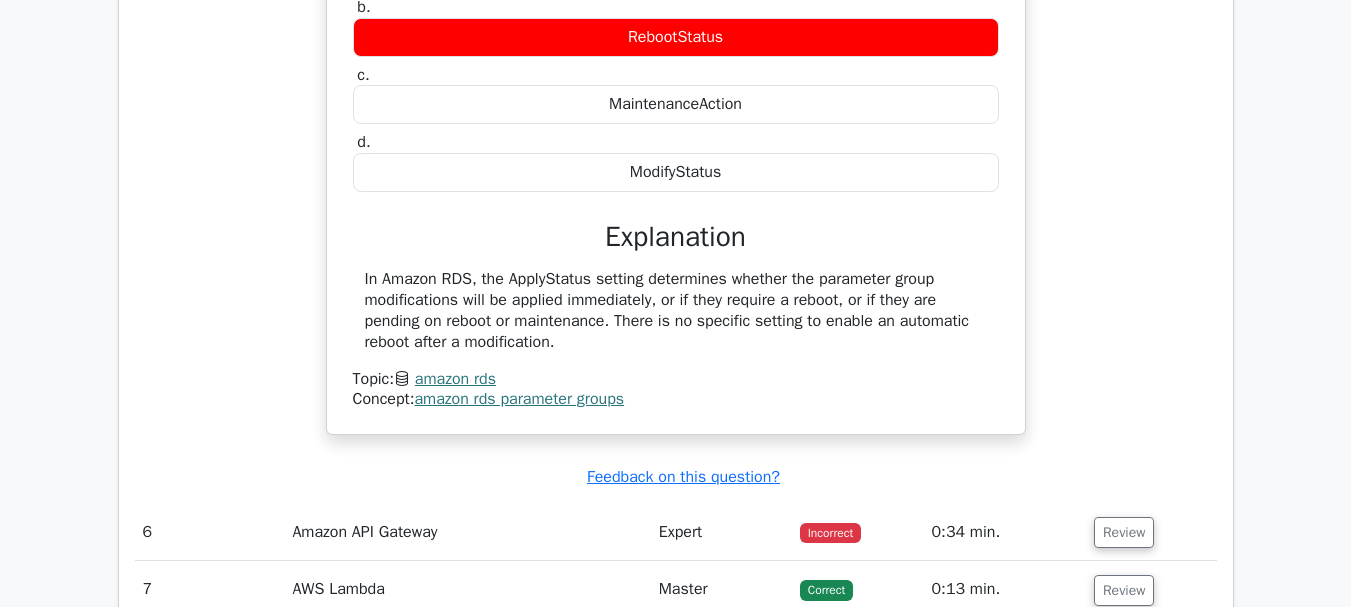 scroll, scrollTop: 5747, scrollLeft: 0, axis: vertical 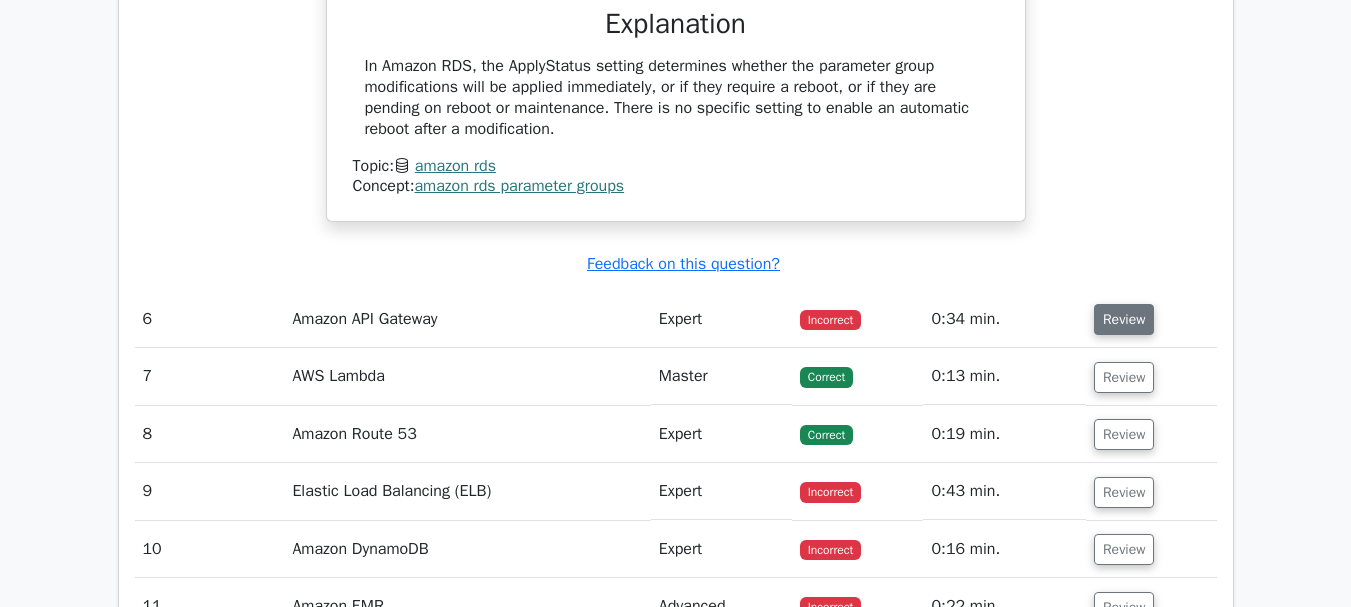 click on "Review" at bounding box center [1124, 319] 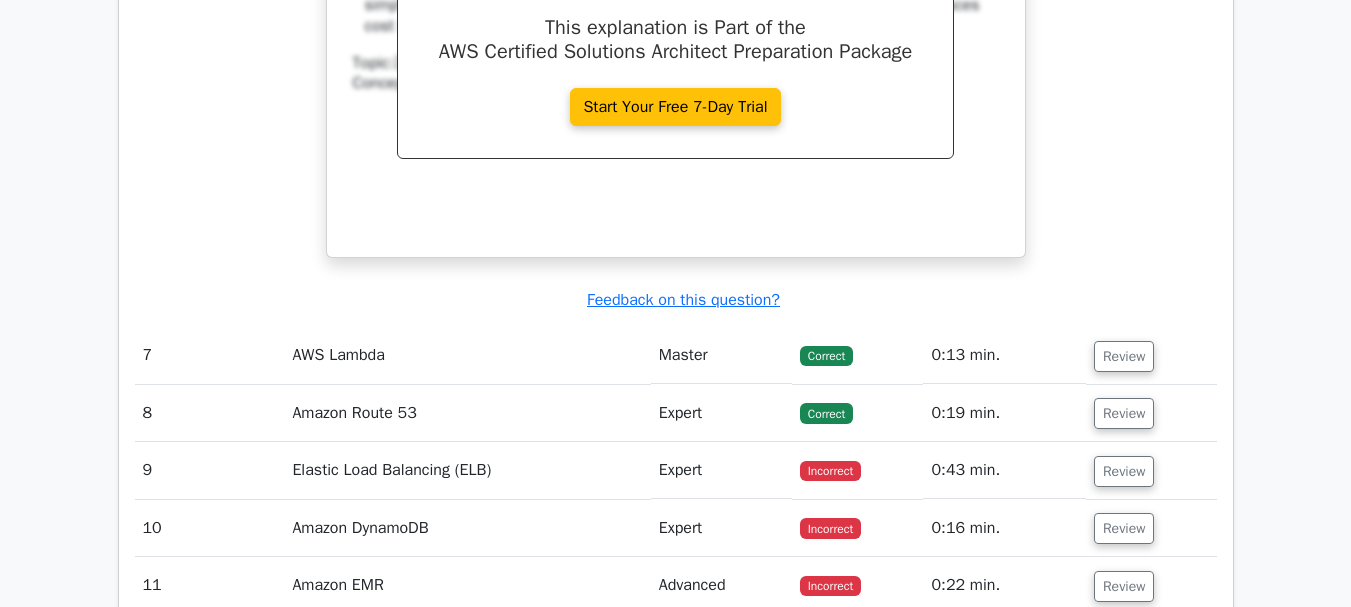 scroll, scrollTop: 6635, scrollLeft: 0, axis: vertical 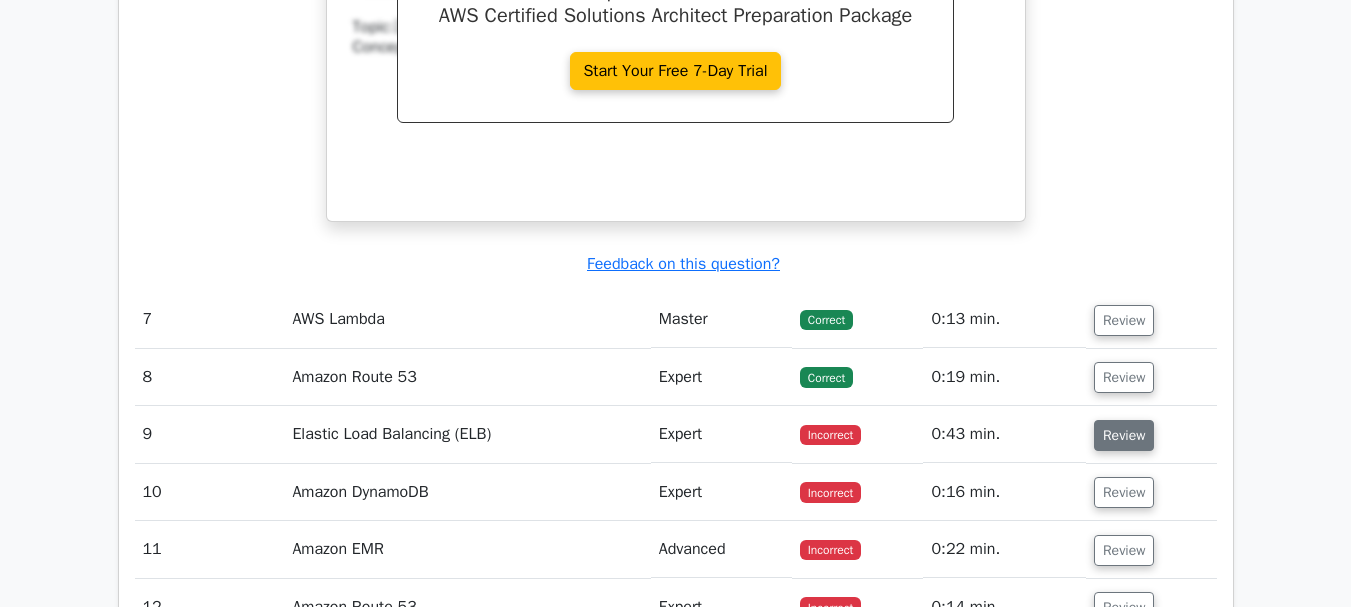 click on "Review" at bounding box center (1124, 435) 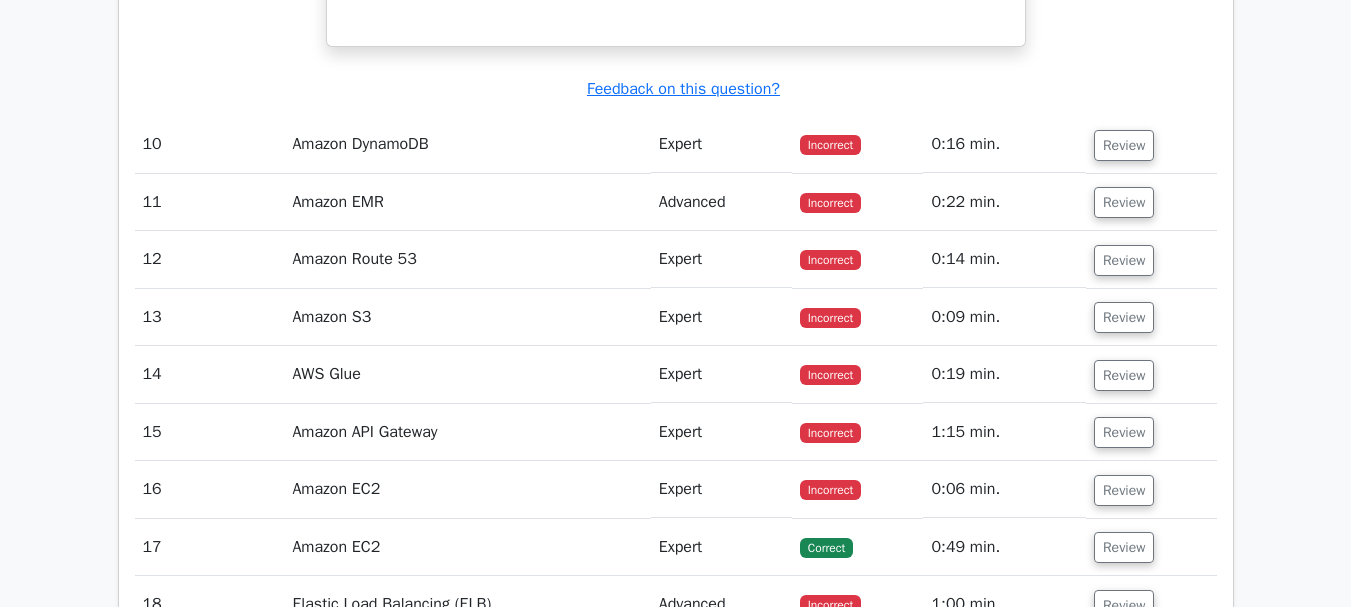 scroll, scrollTop: 7930, scrollLeft: 0, axis: vertical 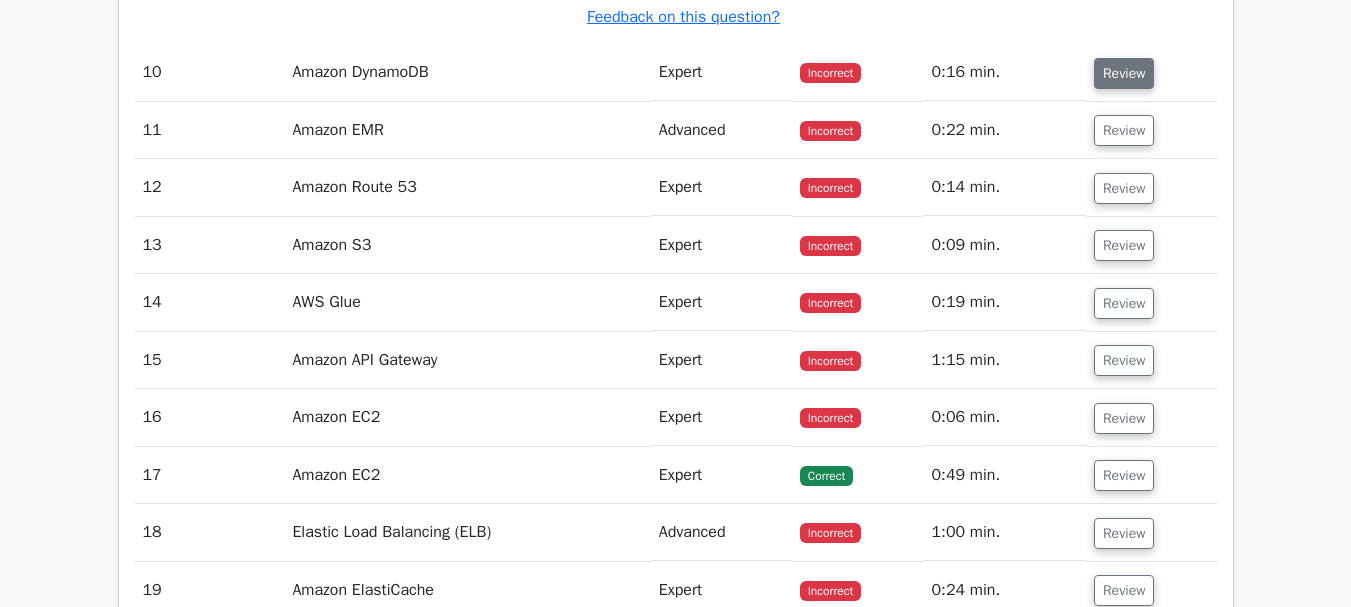 click on "Review" at bounding box center (1124, 73) 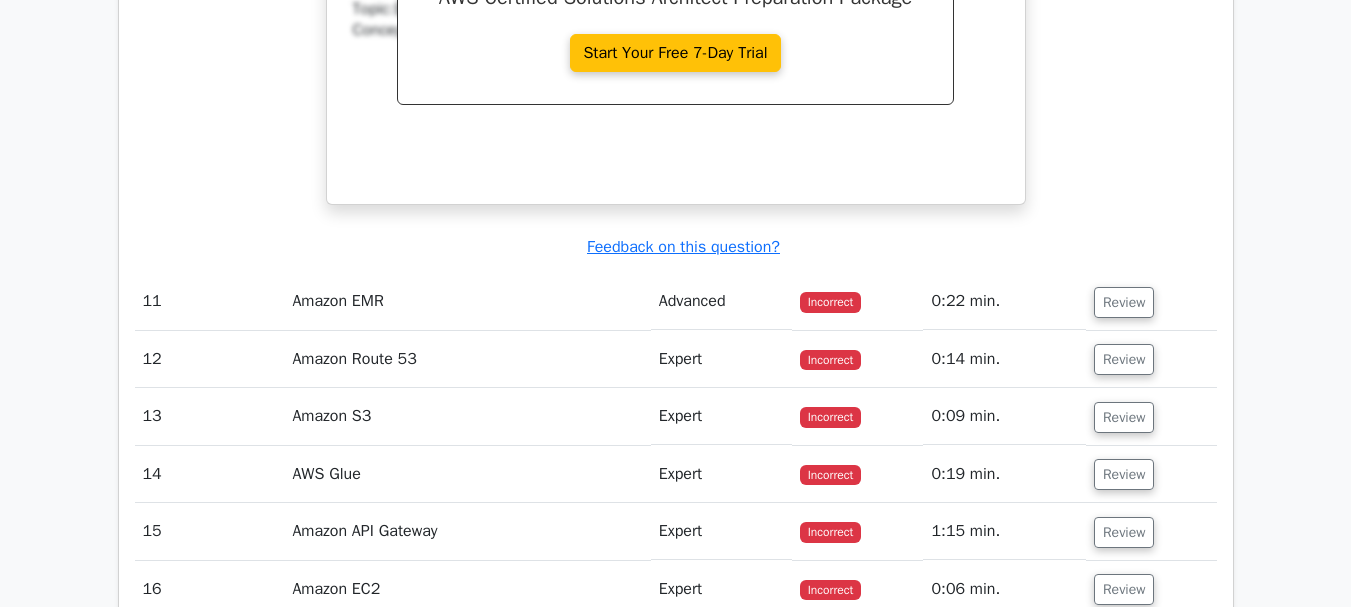 scroll, scrollTop: 8607, scrollLeft: 0, axis: vertical 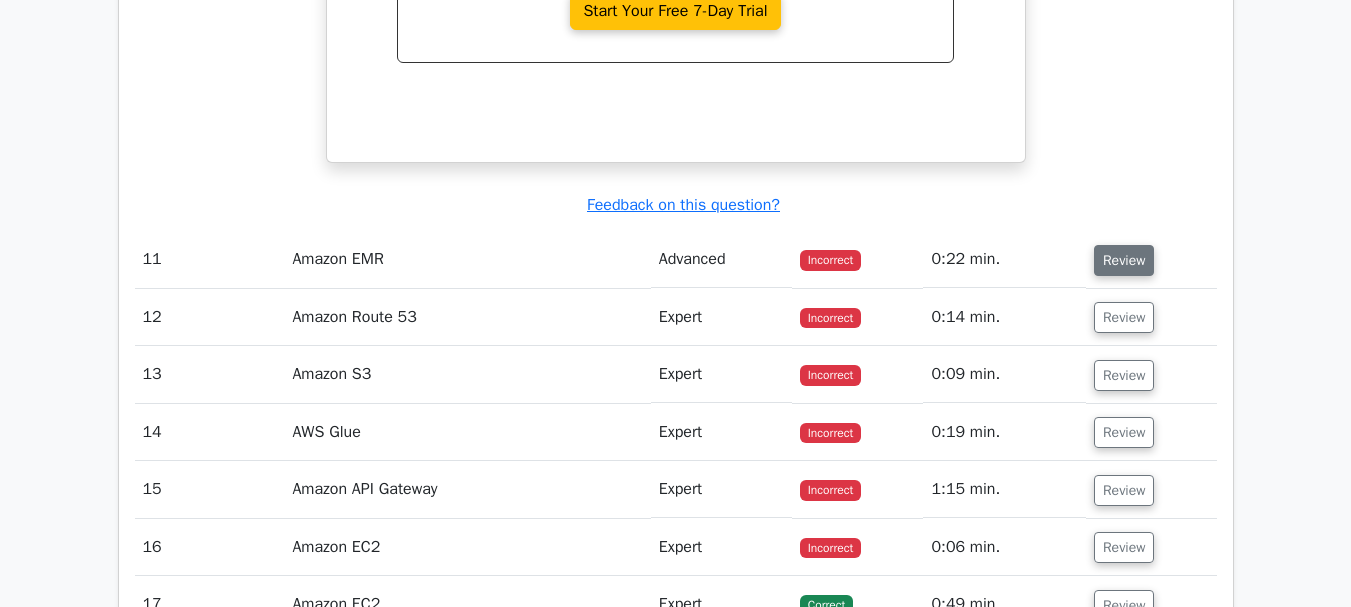 click on "Review" at bounding box center [1124, 260] 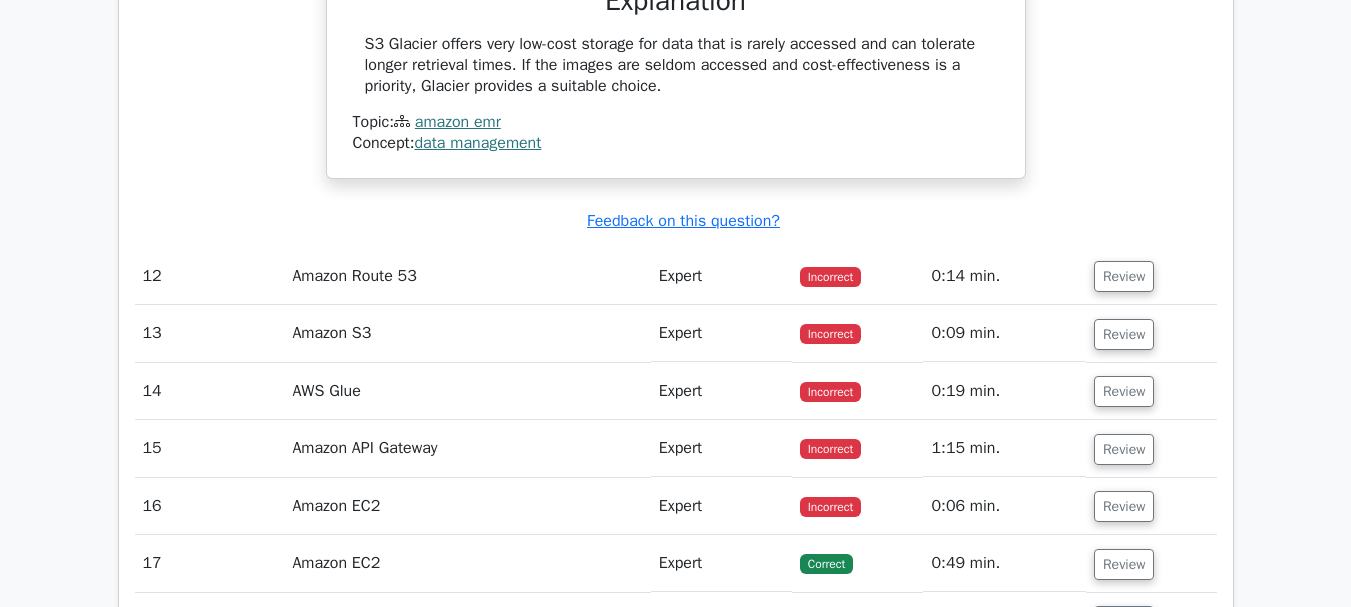 scroll, scrollTop: 9387, scrollLeft: 0, axis: vertical 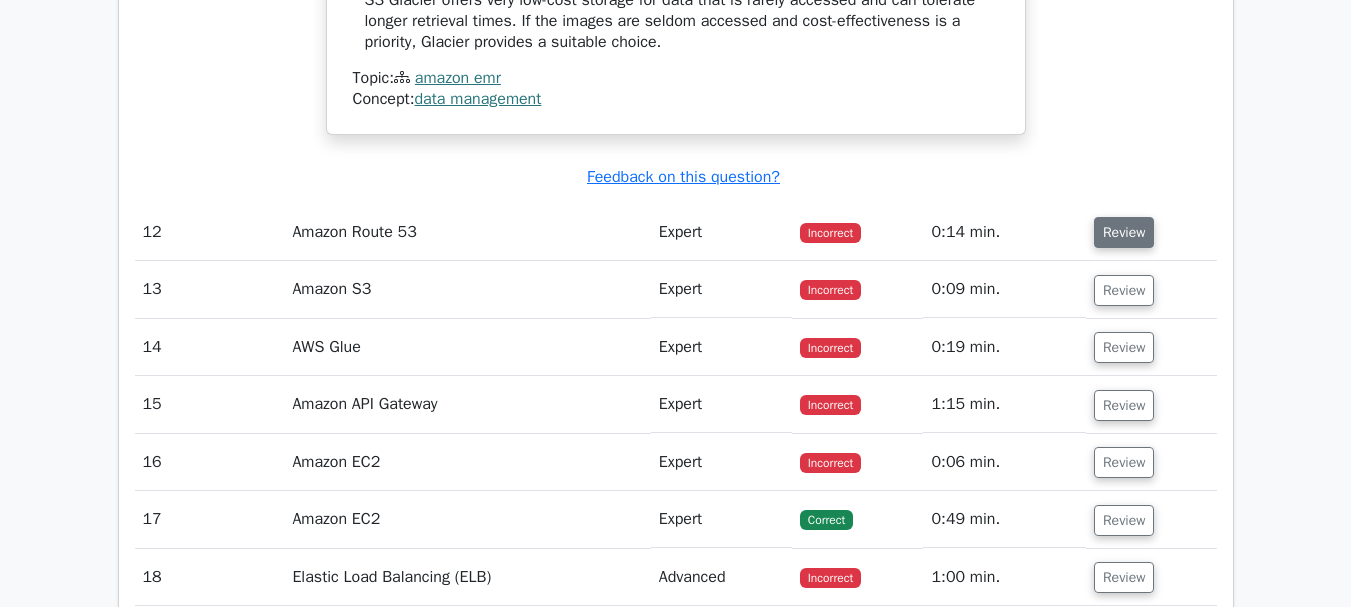 click on "Review" at bounding box center (1124, 232) 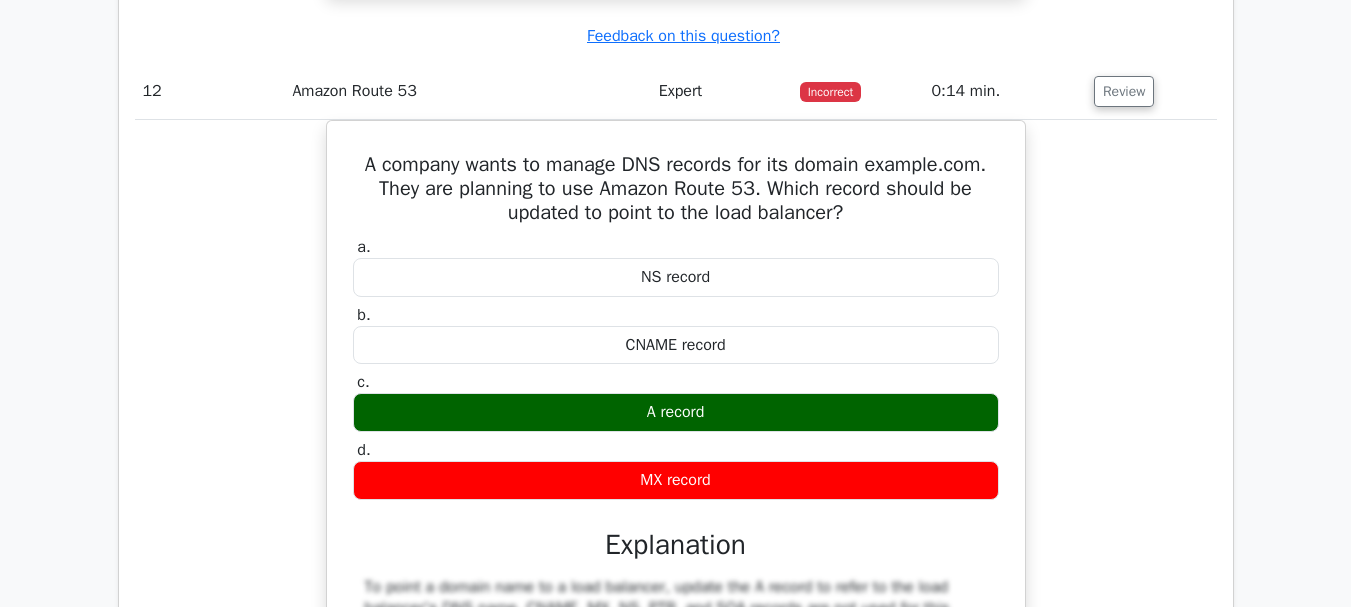 scroll, scrollTop: 9575, scrollLeft: 0, axis: vertical 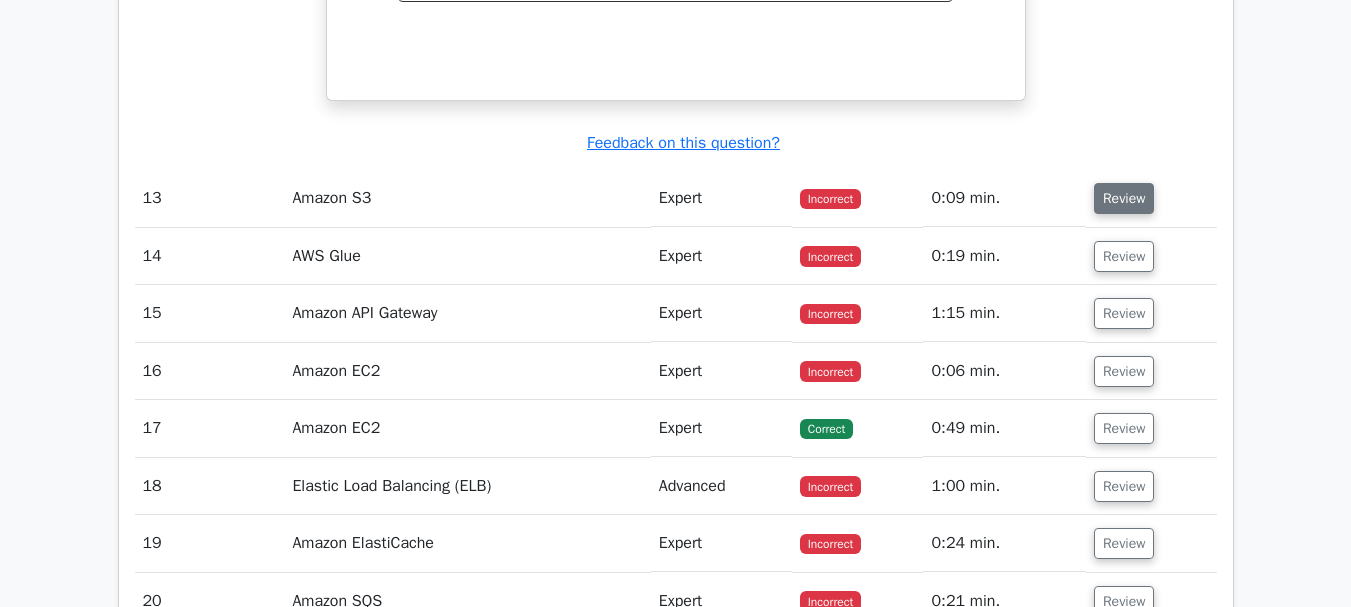 click on "Review" at bounding box center [1124, 198] 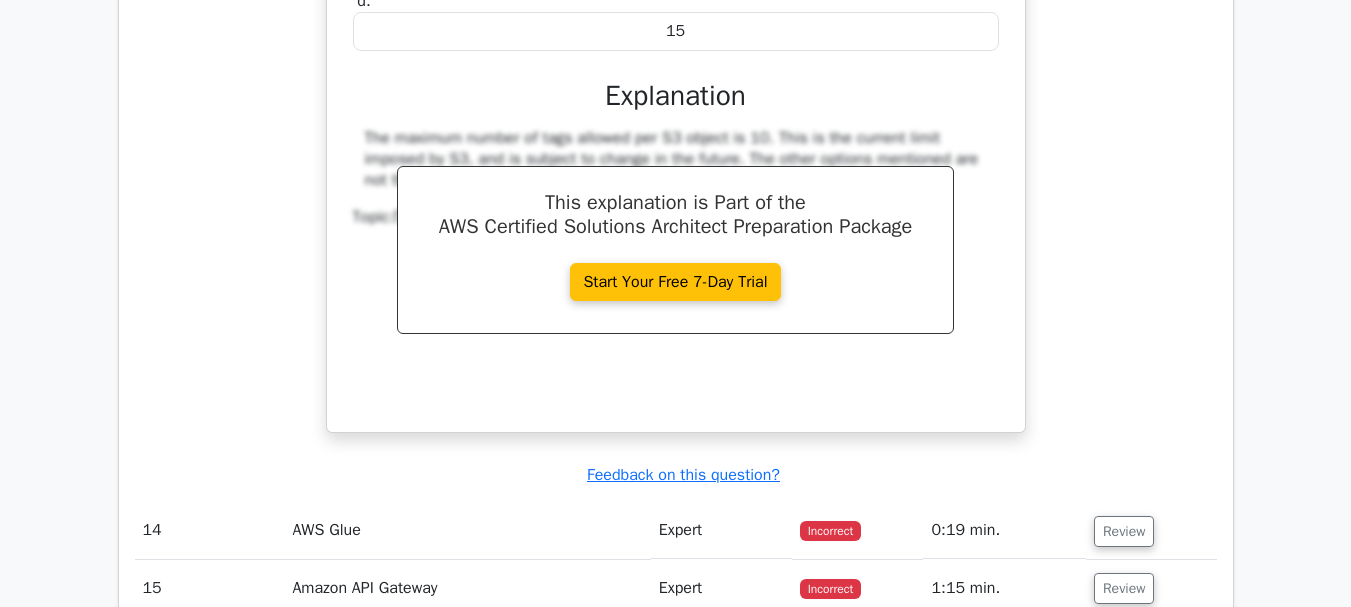 scroll, scrollTop: 10934, scrollLeft: 0, axis: vertical 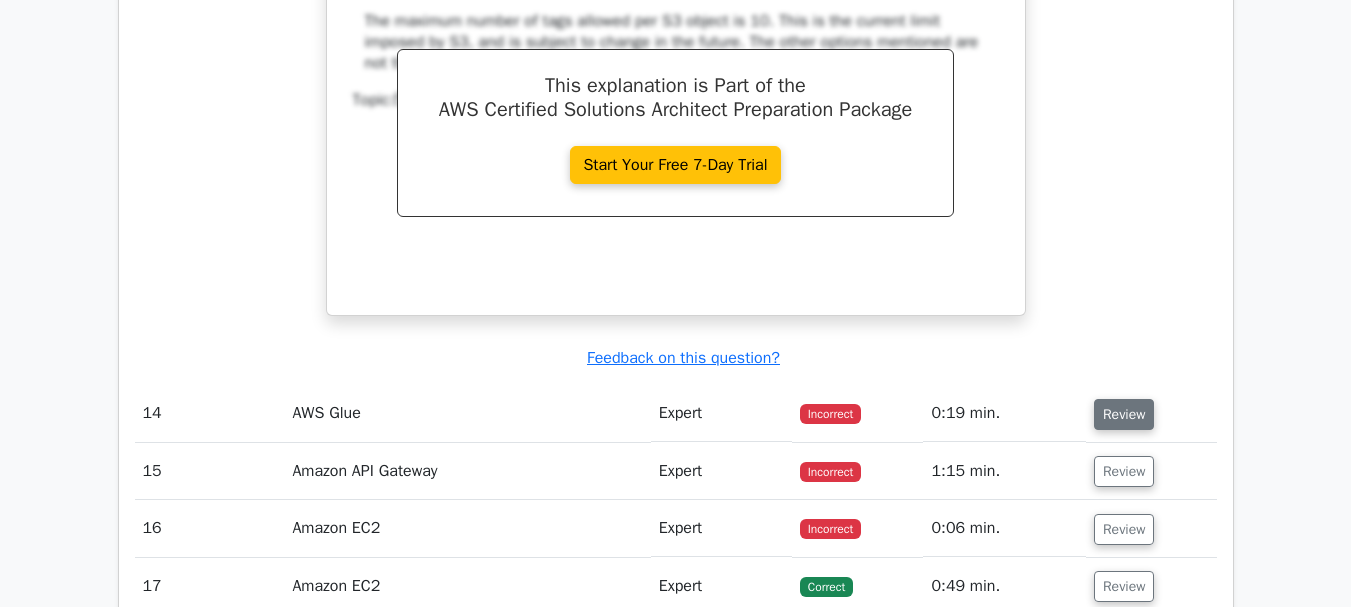 click on "Review" at bounding box center (1124, 414) 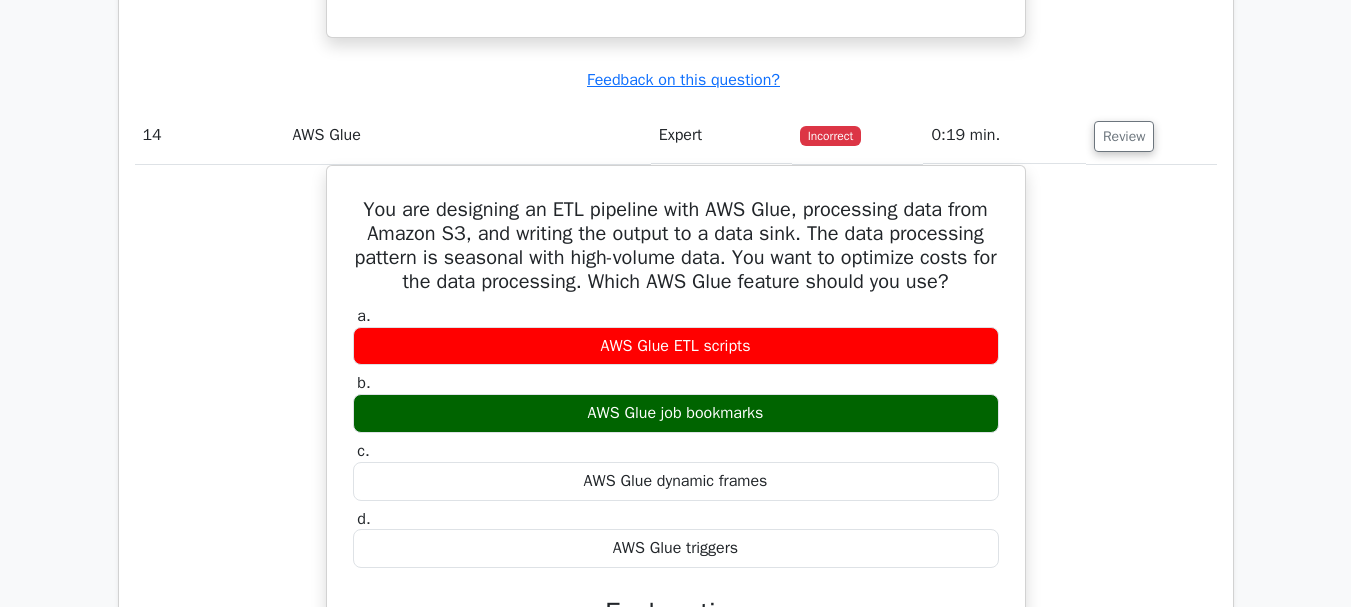 scroll, scrollTop: 11240, scrollLeft: 0, axis: vertical 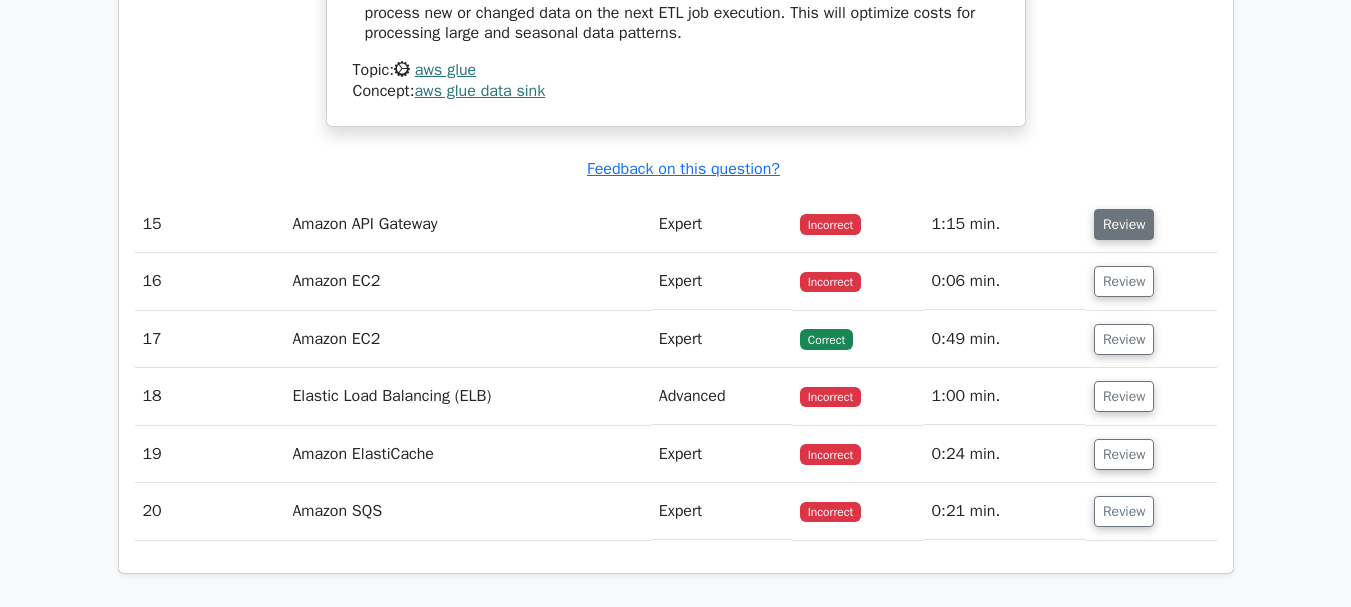 click on "Review" at bounding box center (1124, 224) 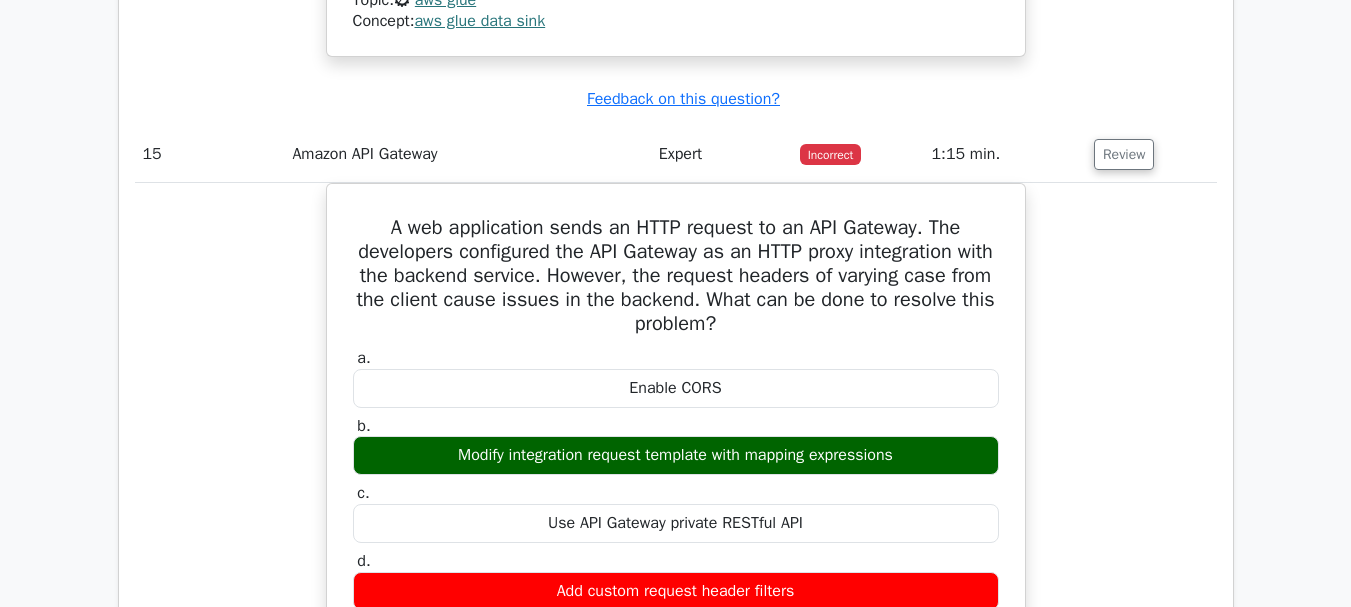 scroll, scrollTop: 11976, scrollLeft: 0, axis: vertical 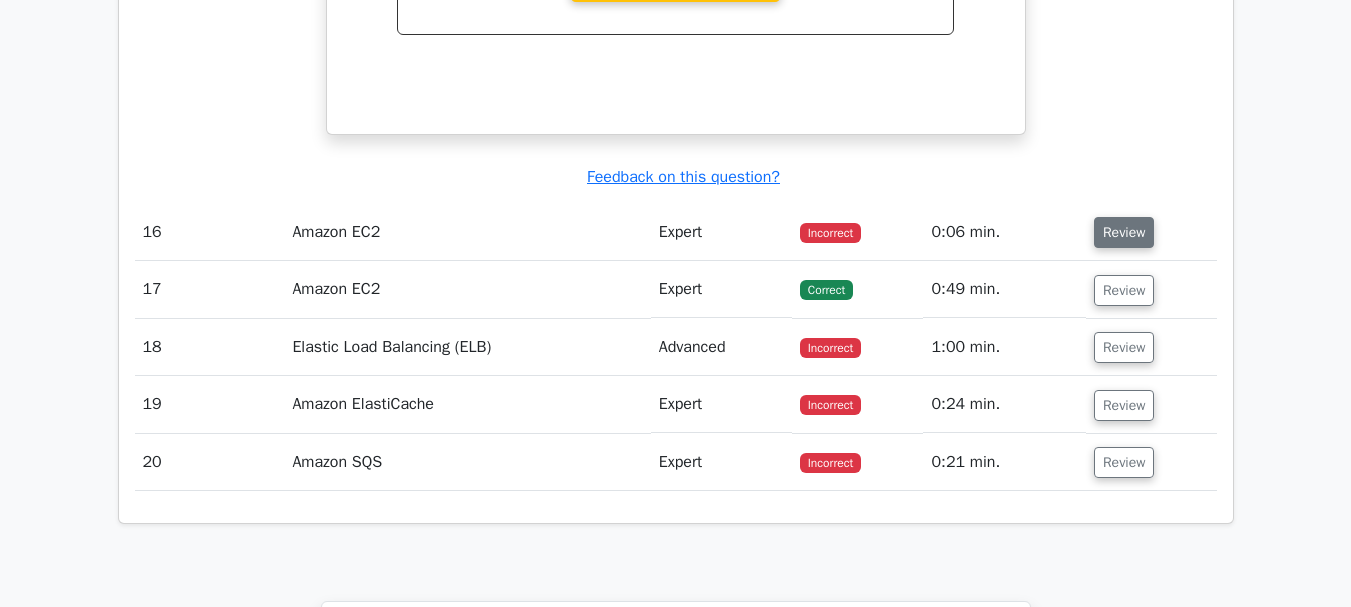 click on "Review" at bounding box center [1124, 232] 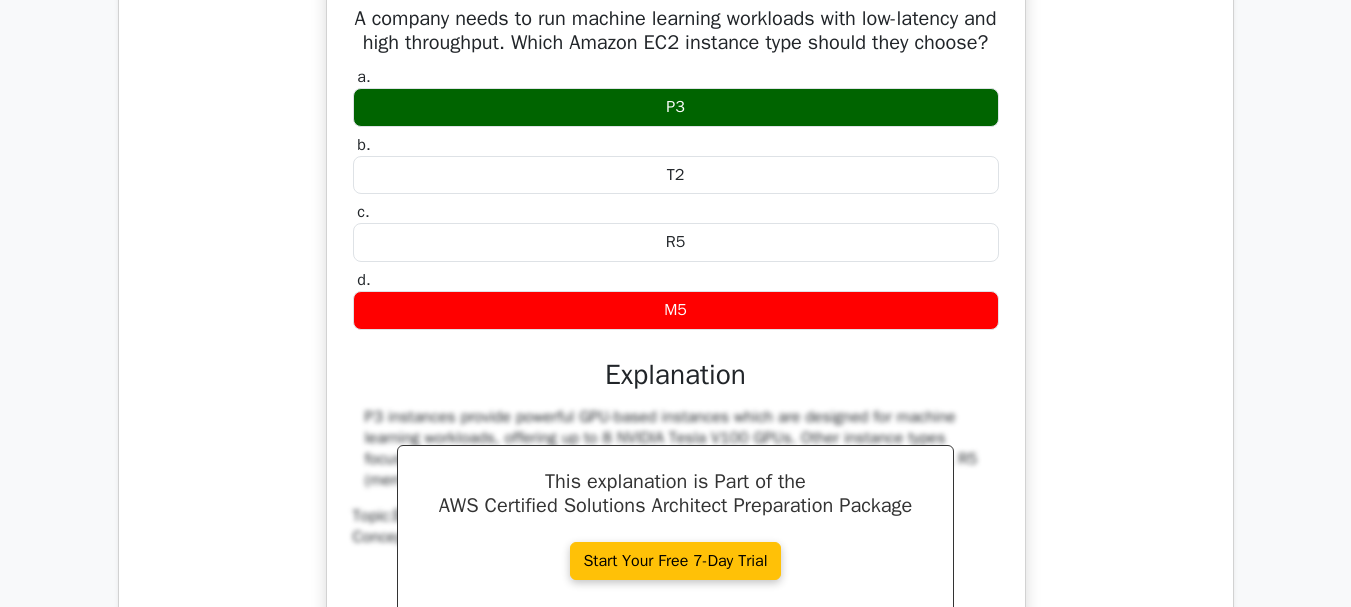 scroll, scrollTop: 13122, scrollLeft: 0, axis: vertical 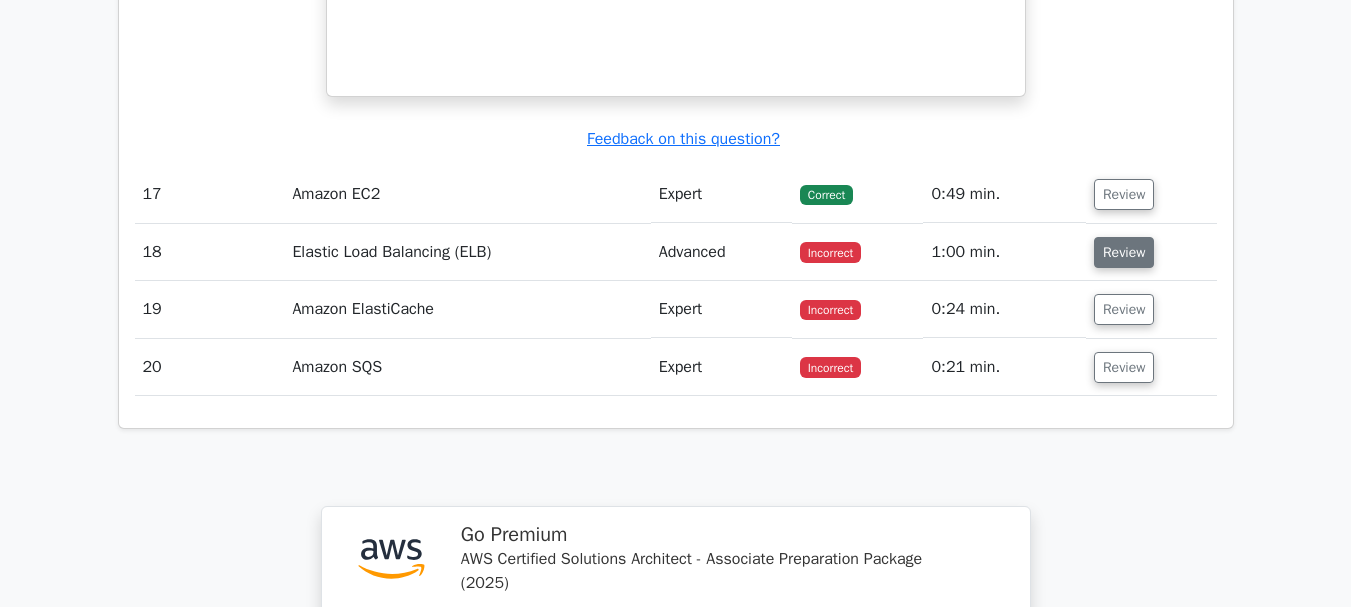 click on "Review" at bounding box center (1124, 252) 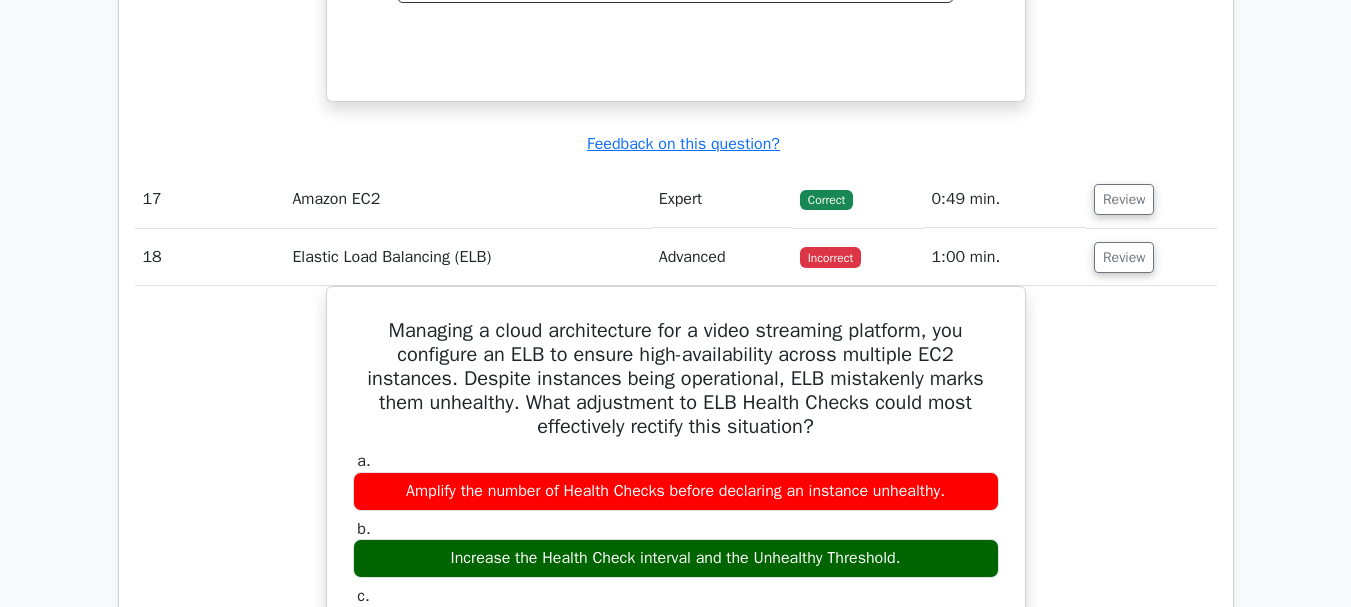 scroll, scrollTop: 13175, scrollLeft: 0, axis: vertical 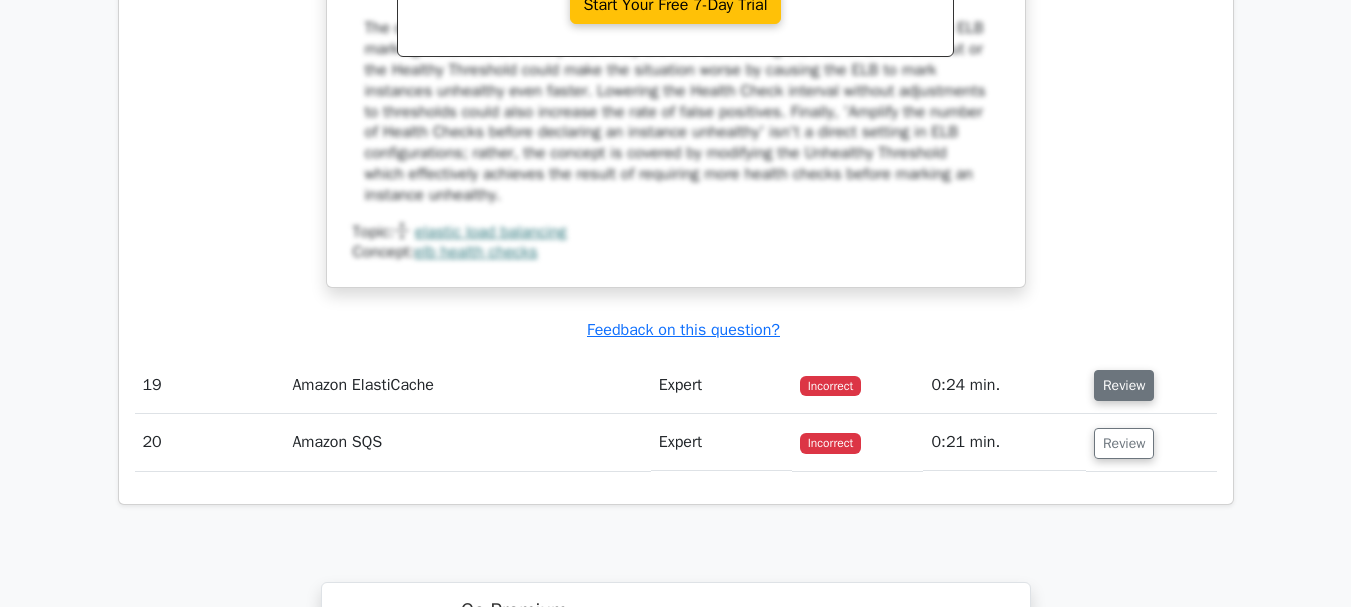 click on "Review" at bounding box center (1124, 385) 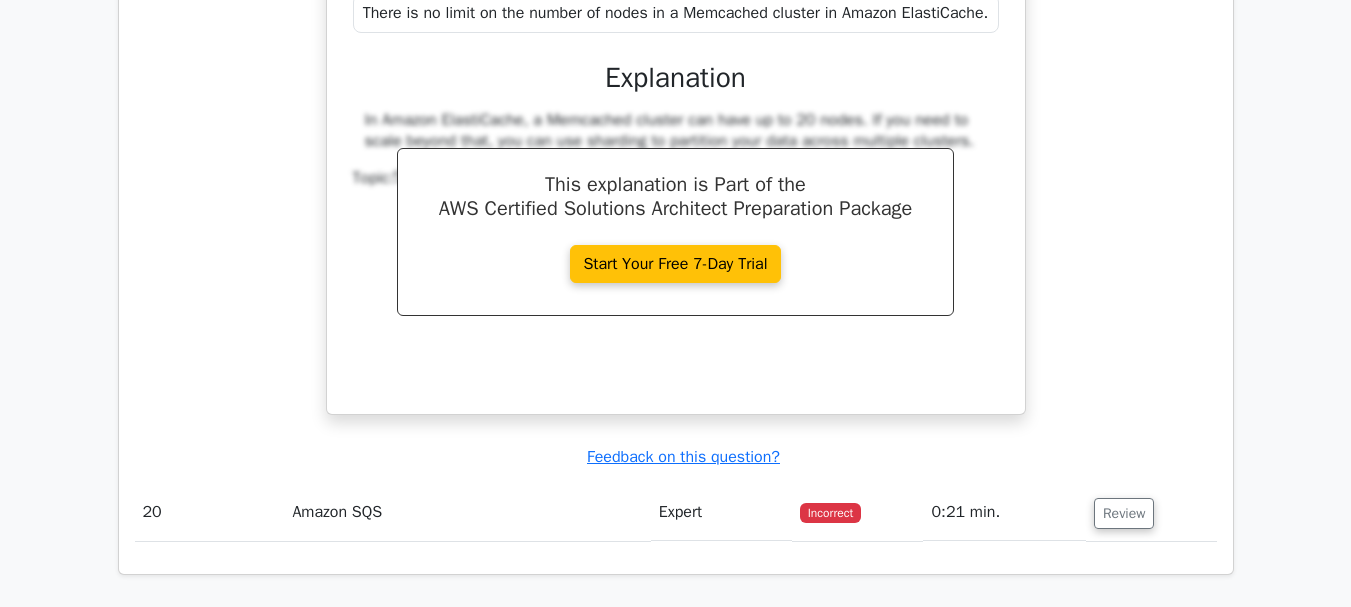 scroll, scrollTop: 15531, scrollLeft: 0, axis: vertical 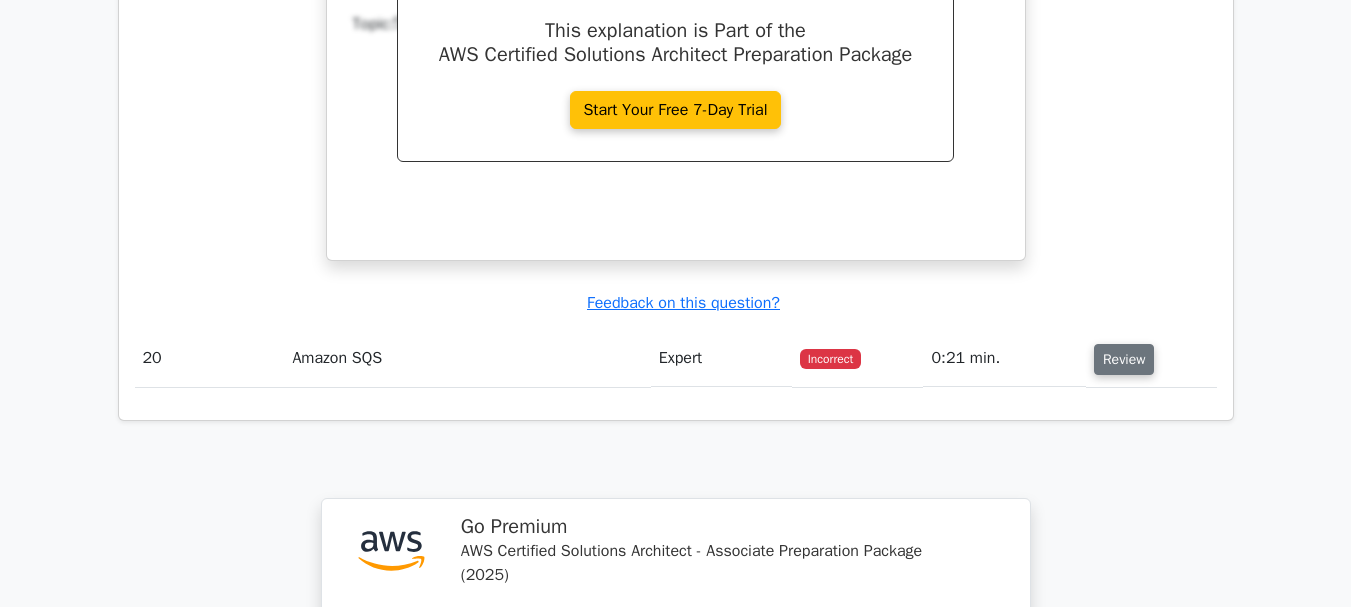 click on "Review" at bounding box center [1124, 359] 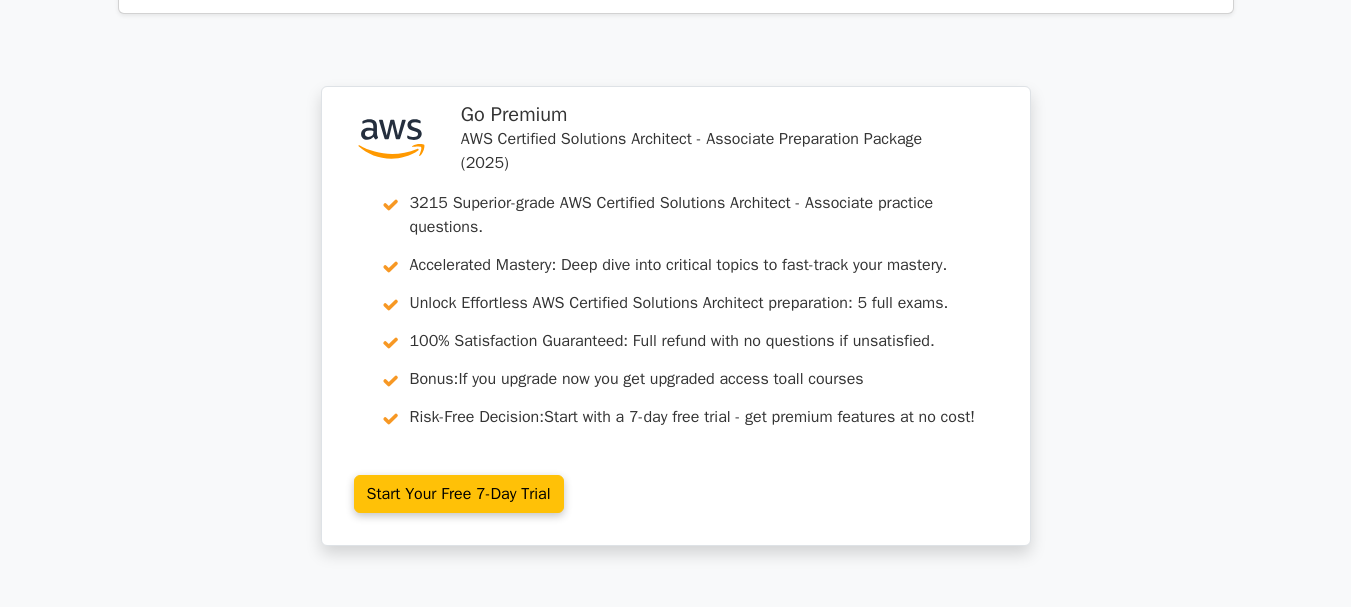 scroll, scrollTop: 17100, scrollLeft: 0, axis: vertical 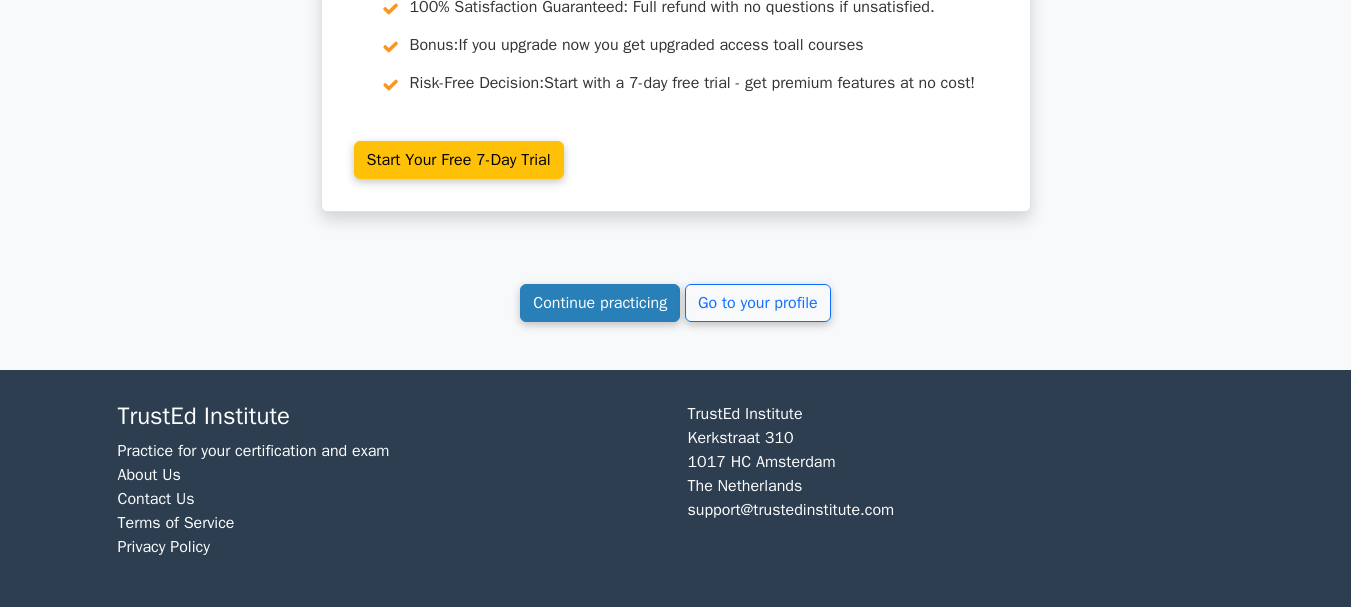 click on "Continue practicing" at bounding box center (600, 303) 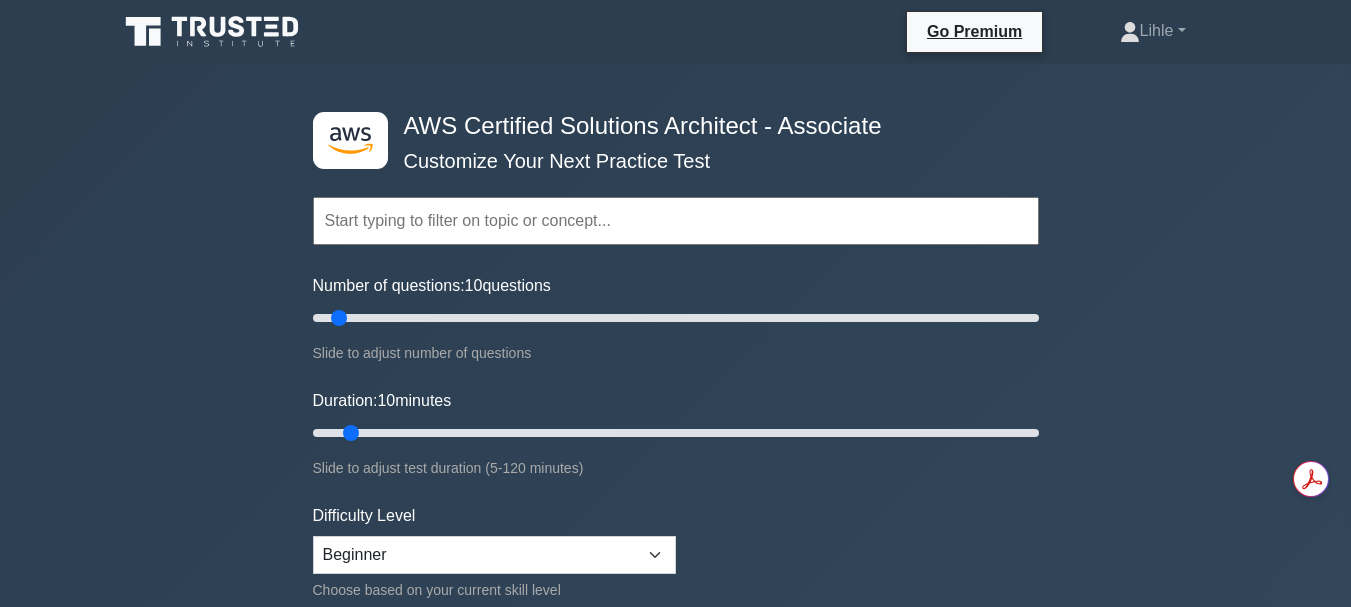 scroll, scrollTop: 0, scrollLeft: 0, axis: both 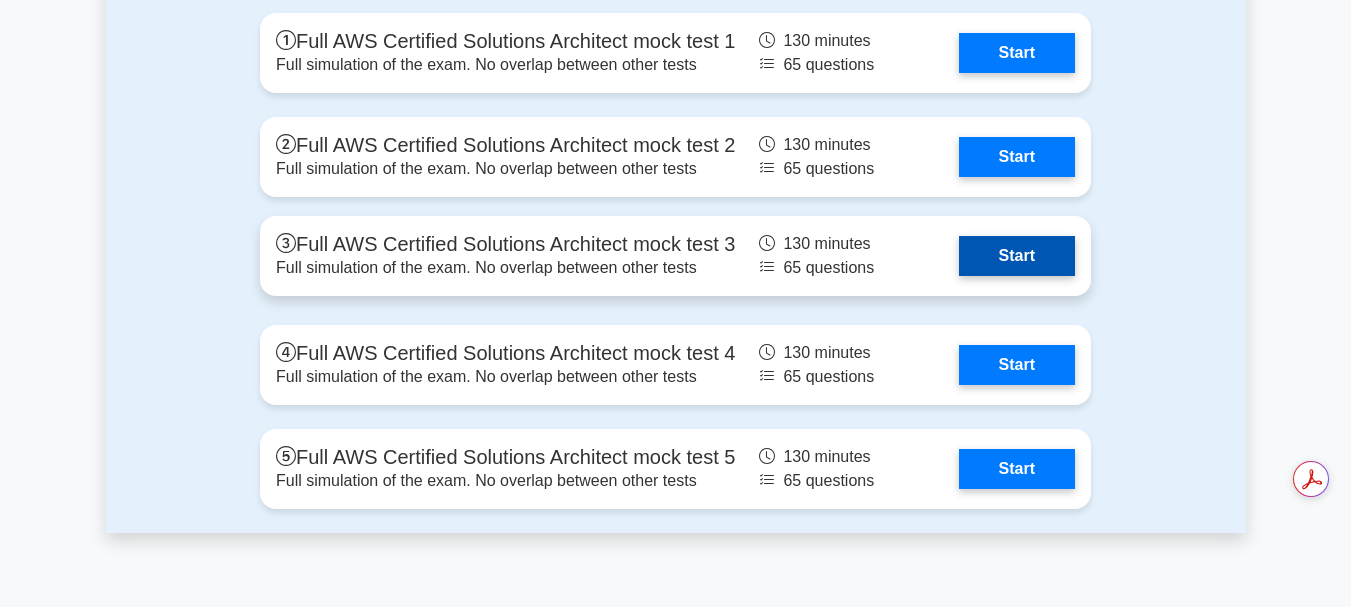 click on "Start" at bounding box center [1017, 256] 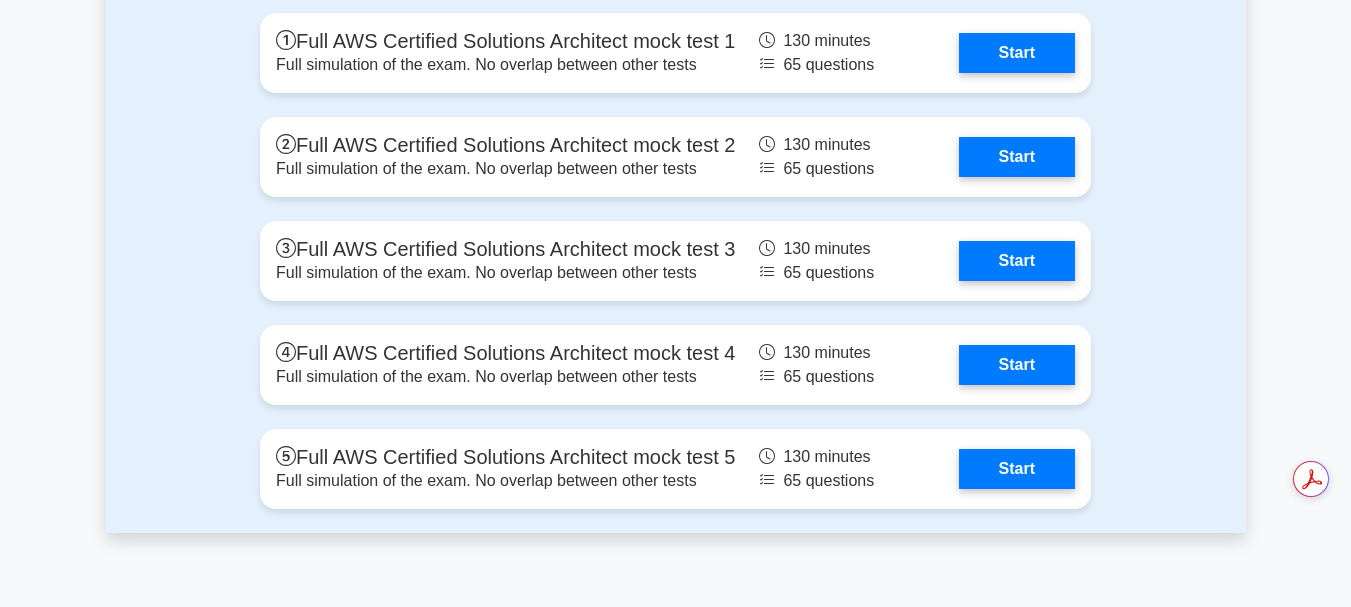 click on "Full mock tests
Full AWS Certified Solutions Architect mock test 1
Full simulation of the exam. No overlap between other tests
130 minutes
65 questions
Start
130 minutes Start Start" at bounding box center [675, 242] 